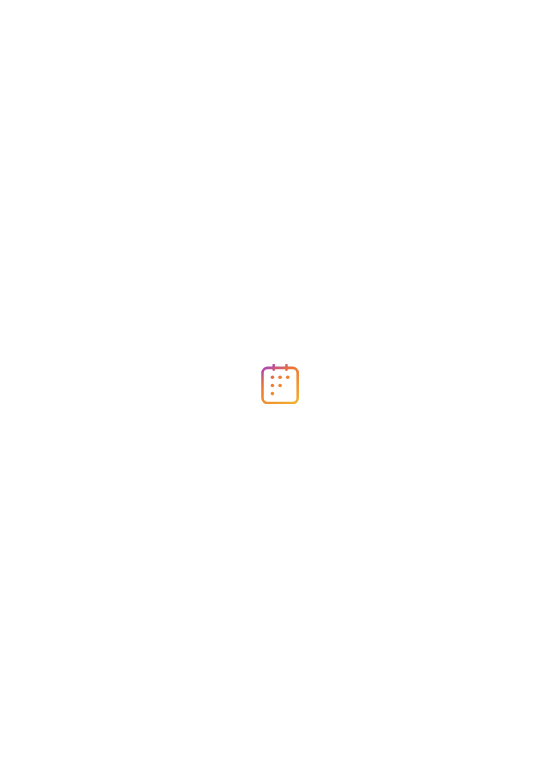 scroll, scrollTop: 0, scrollLeft: 0, axis: both 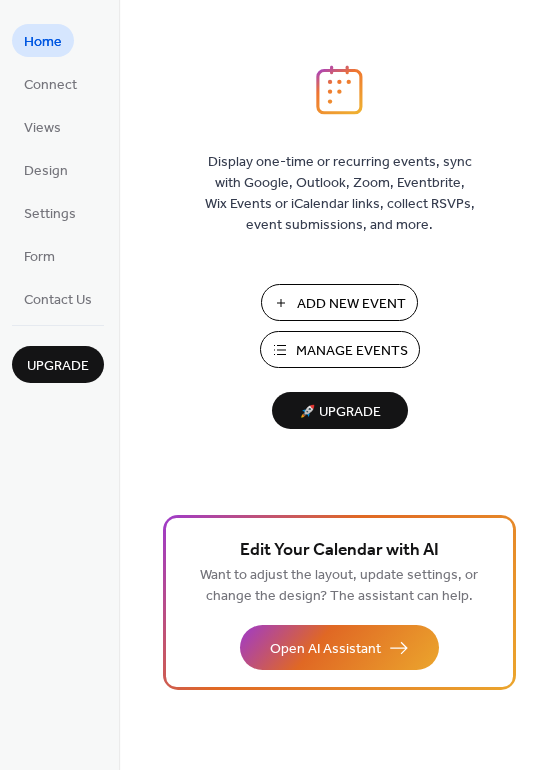 click on "Manage Events" at bounding box center [352, 351] 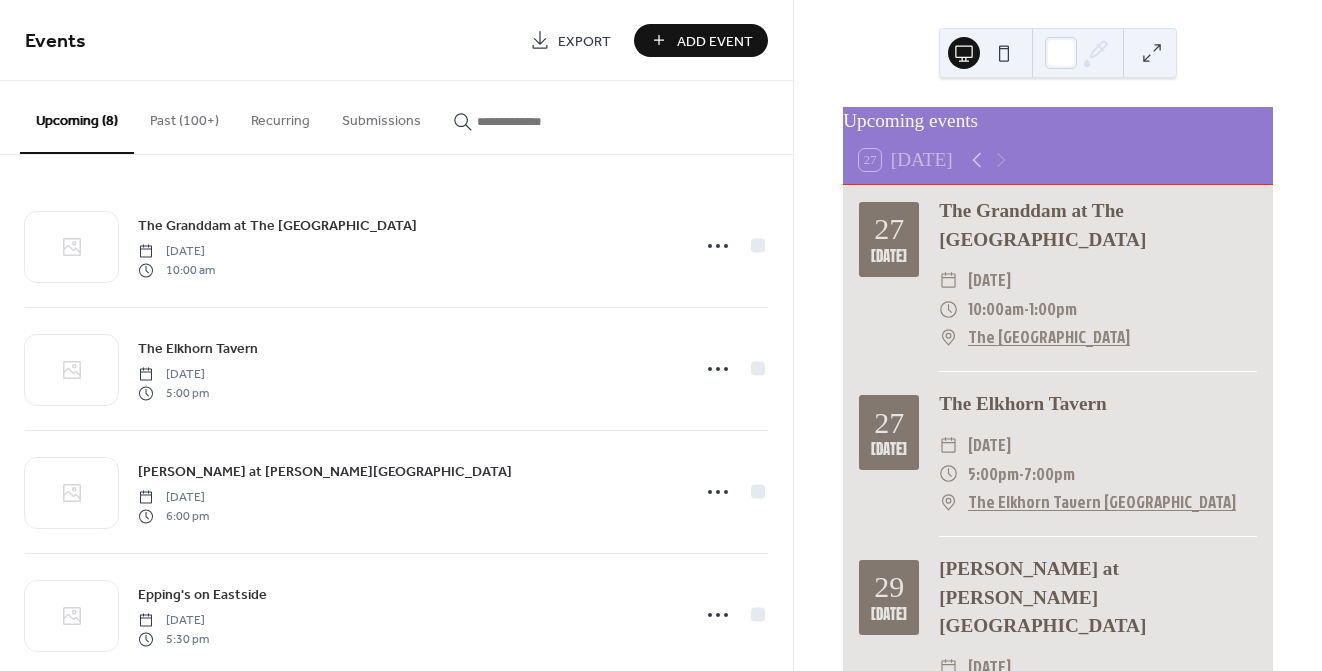 scroll, scrollTop: 0, scrollLeft: 0, axis: both 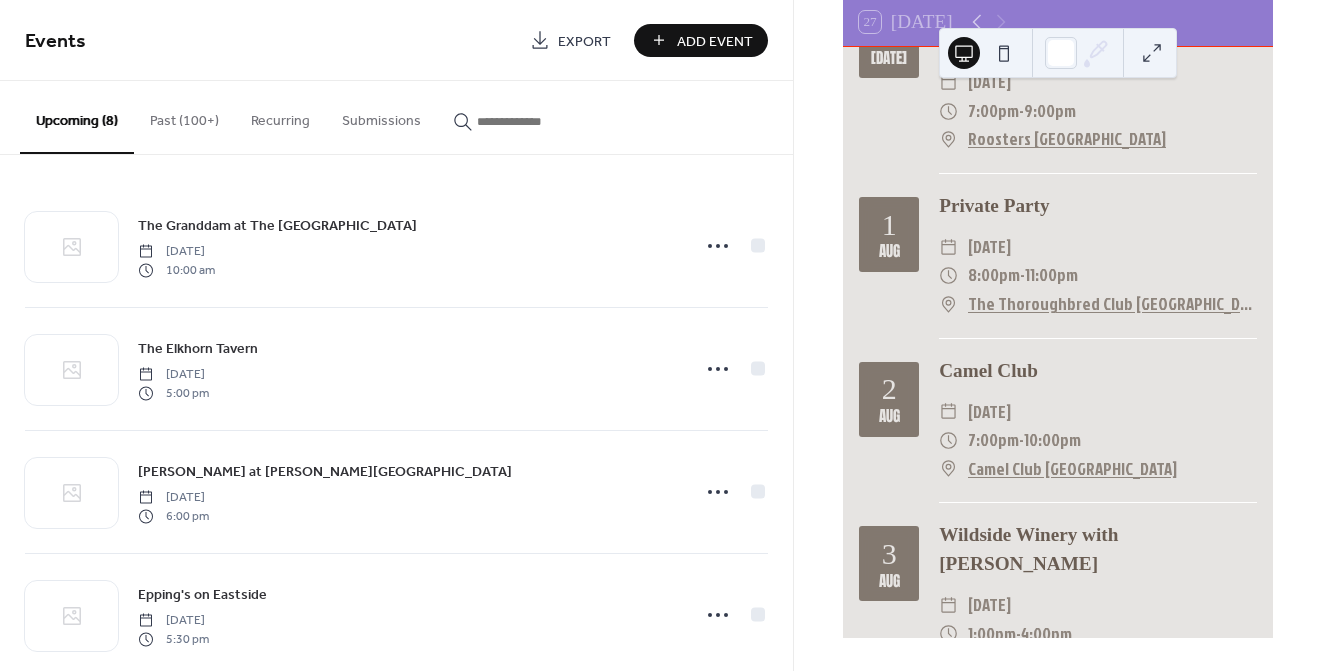 click on "Add Event" at bounding box center [715, 41] 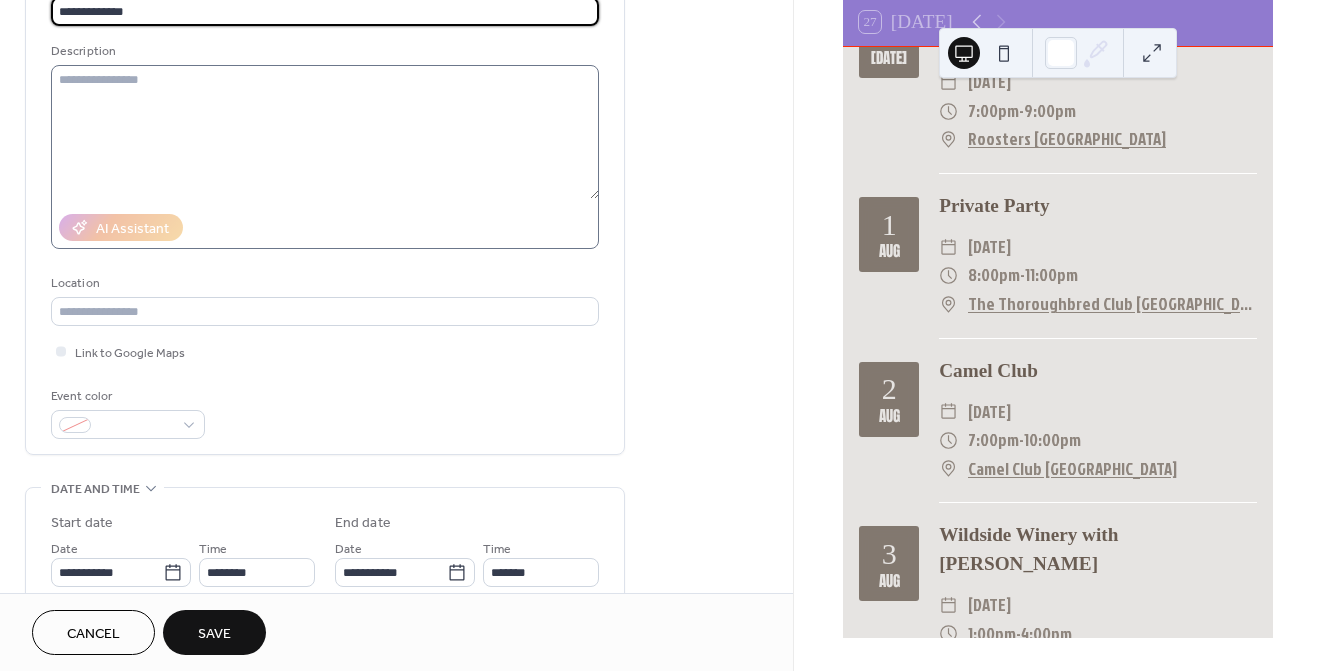 scroll, scrollTop: 168, scrollLeft: 0, axis: vertical 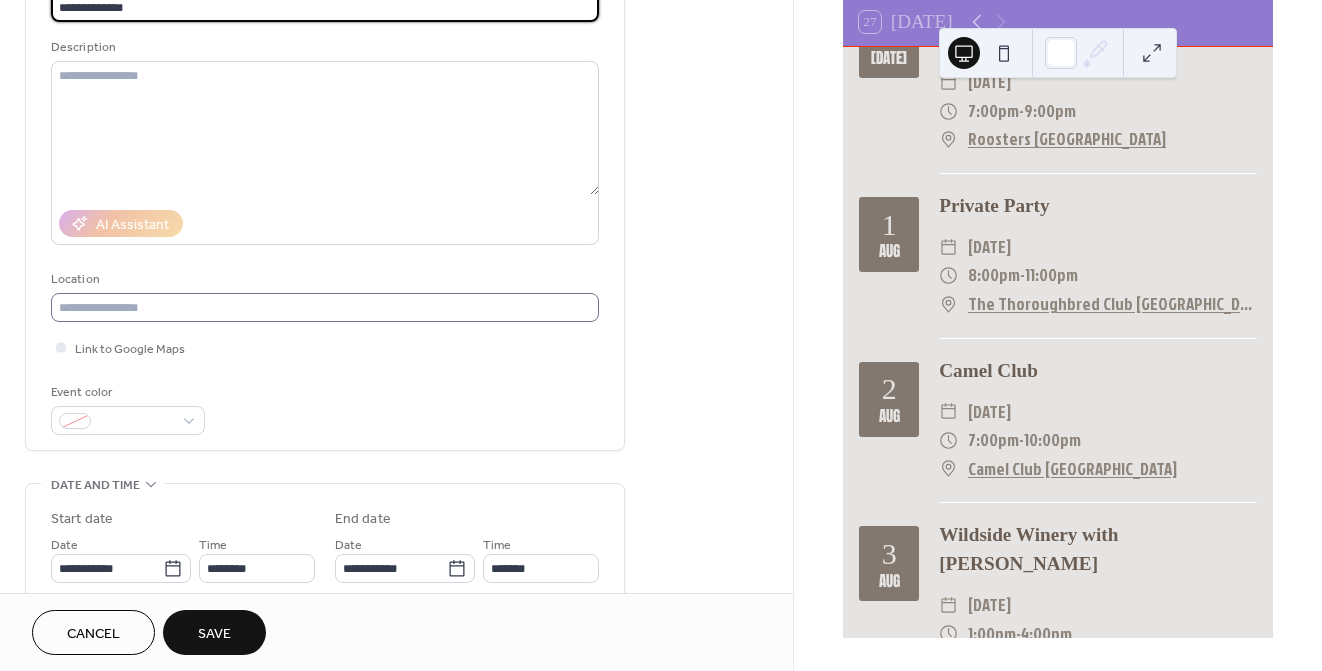 type on "**********" 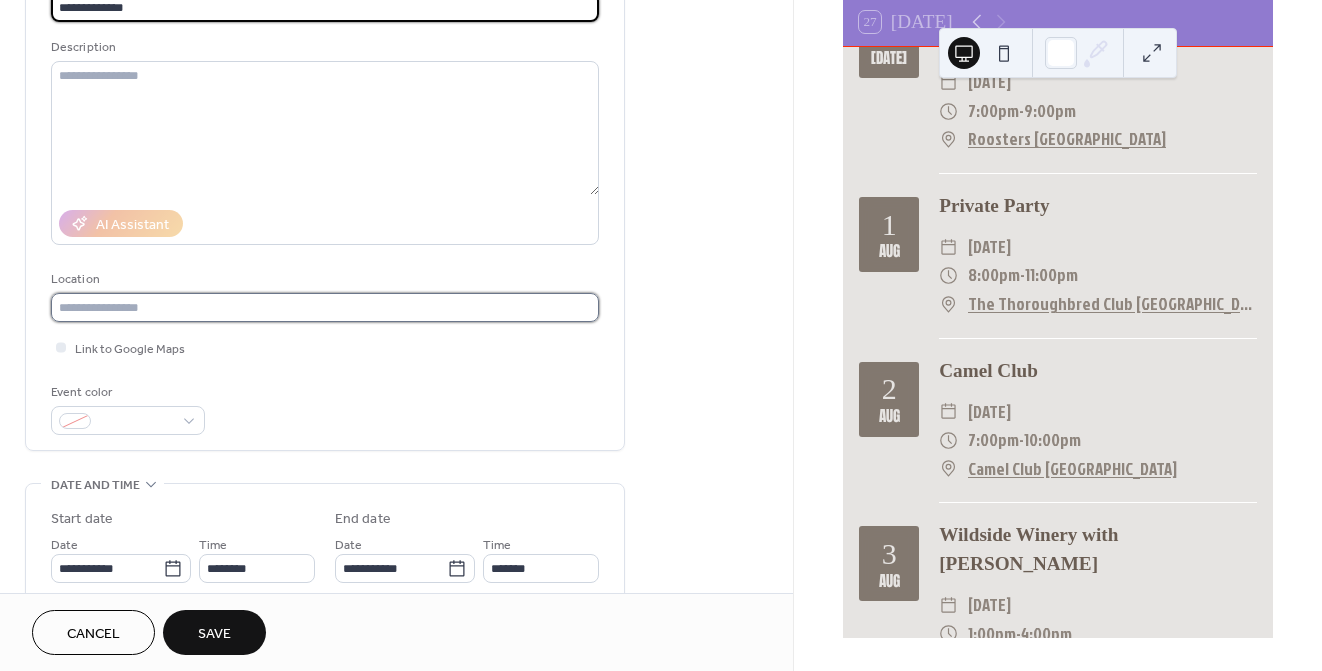 click at bounding box center (325, 307) 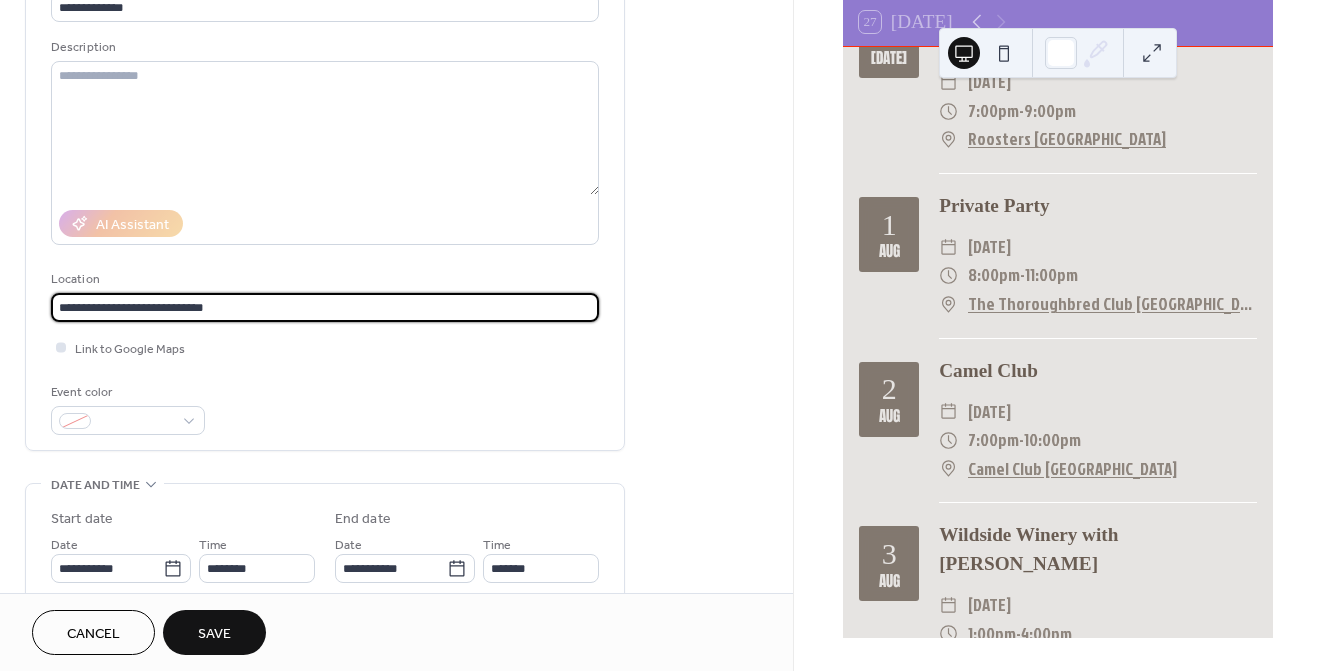 type on "**********" 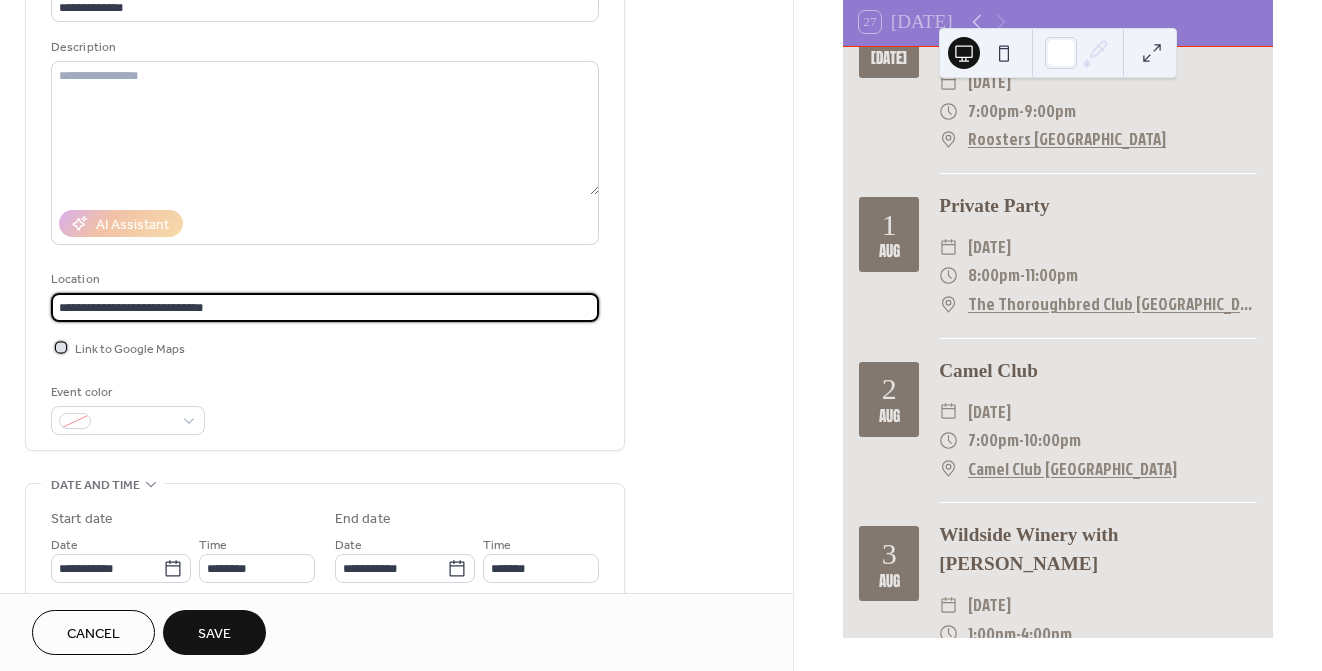 click at bounding box center (61, 347) 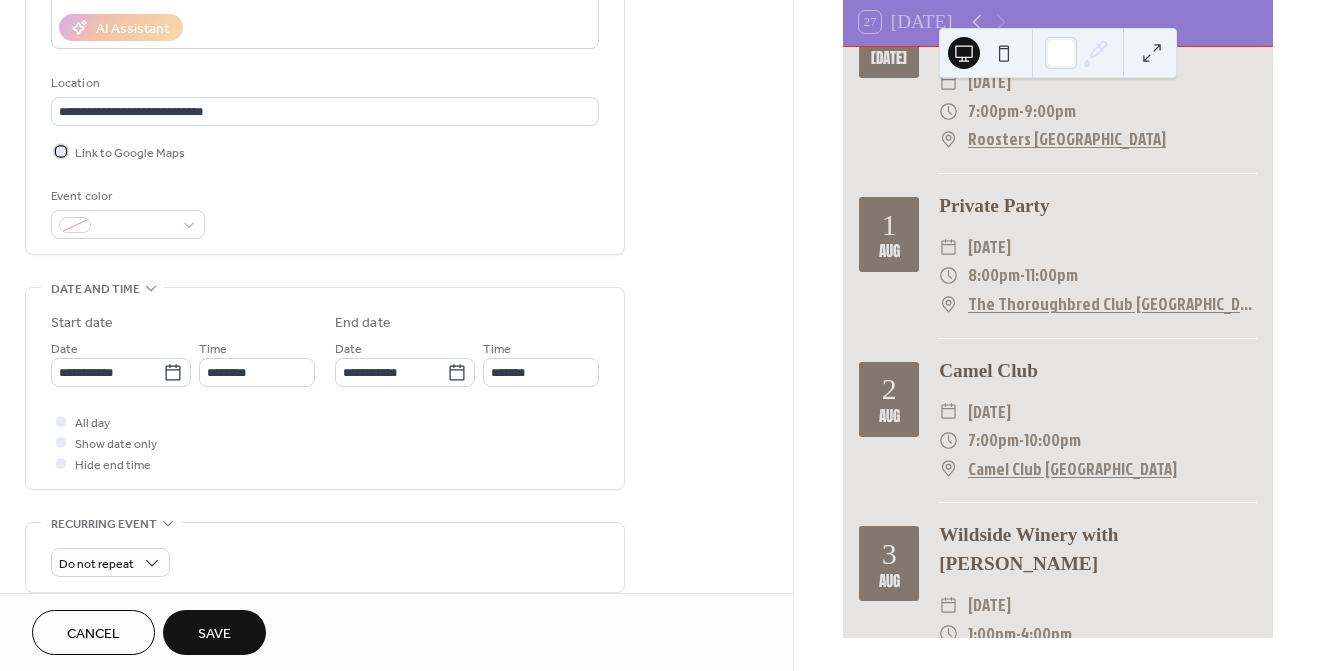 scroll, scrollTop: 367, scrollLeft: 0, axis: vertical 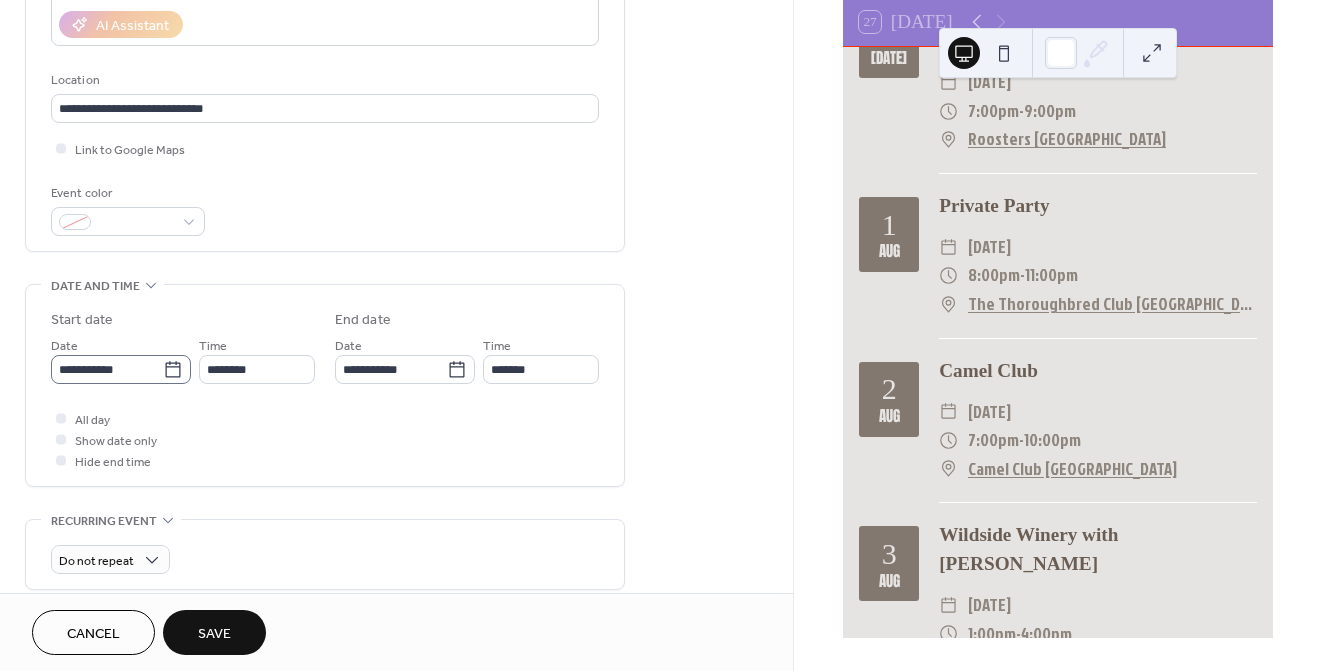 click 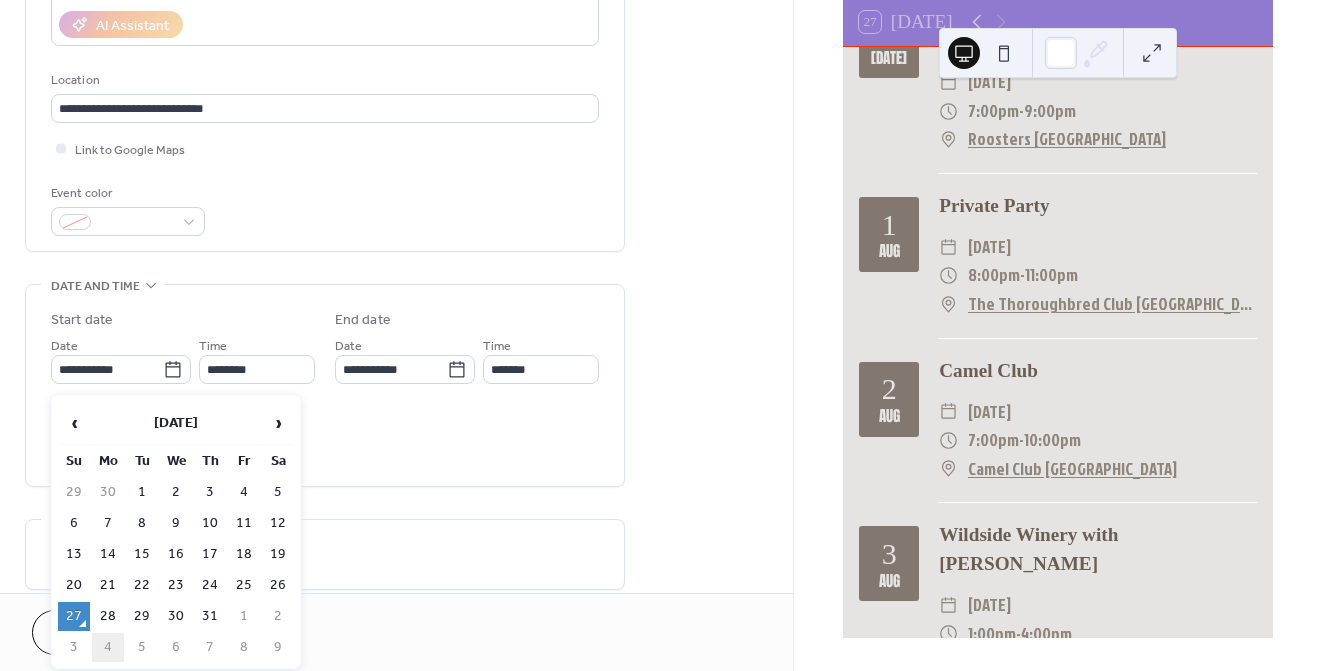 click on "4" at bounding box center (108, 647) 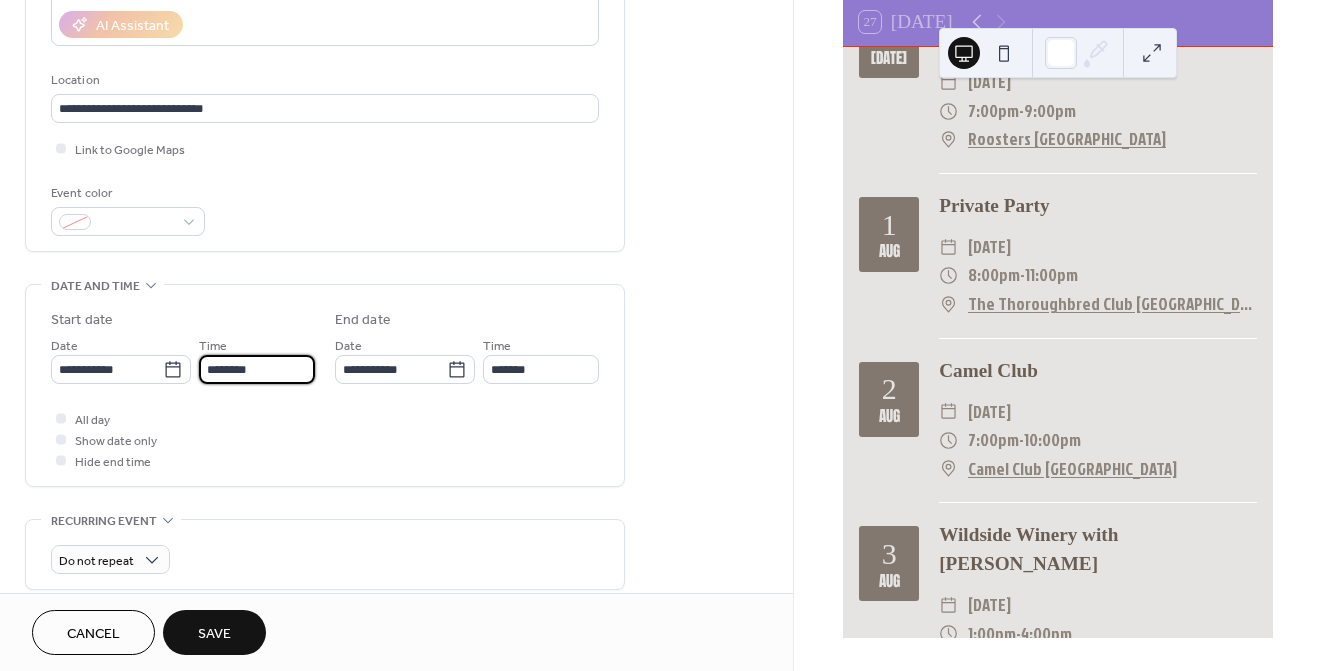 click on "********" at bounding box center (257, 369) 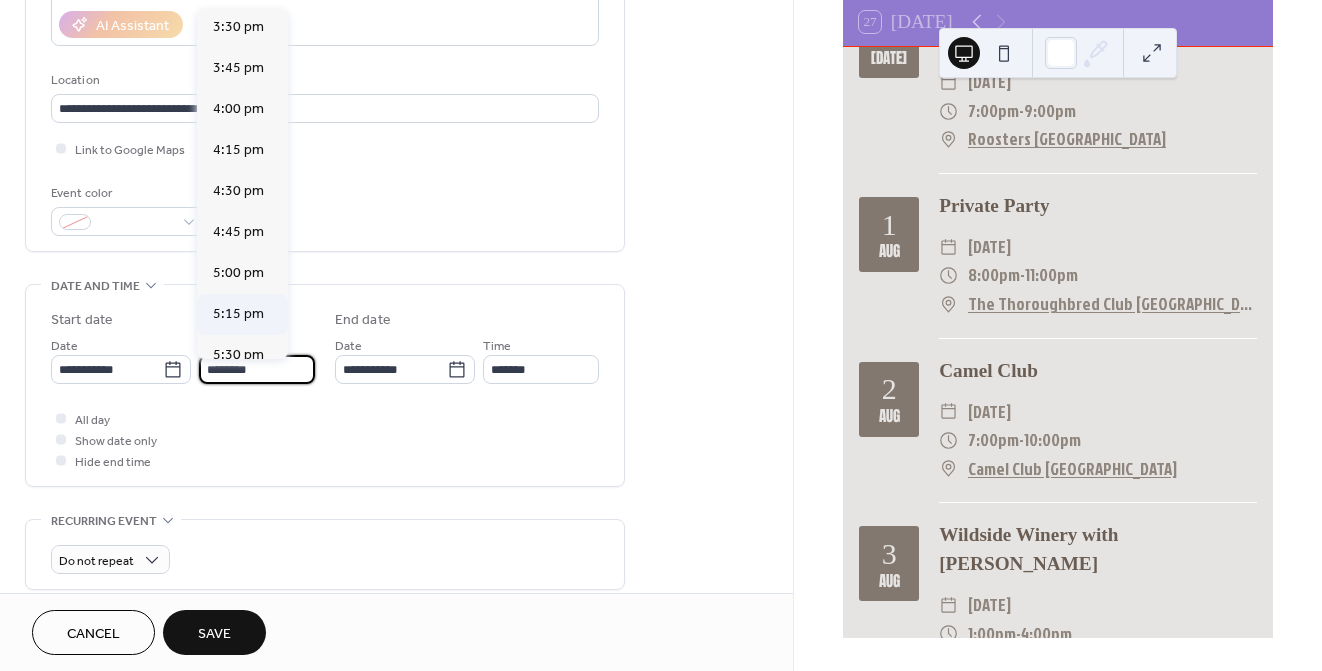 scroll, scrollTop: 2614, scrollLeft: 0, axis: vertical 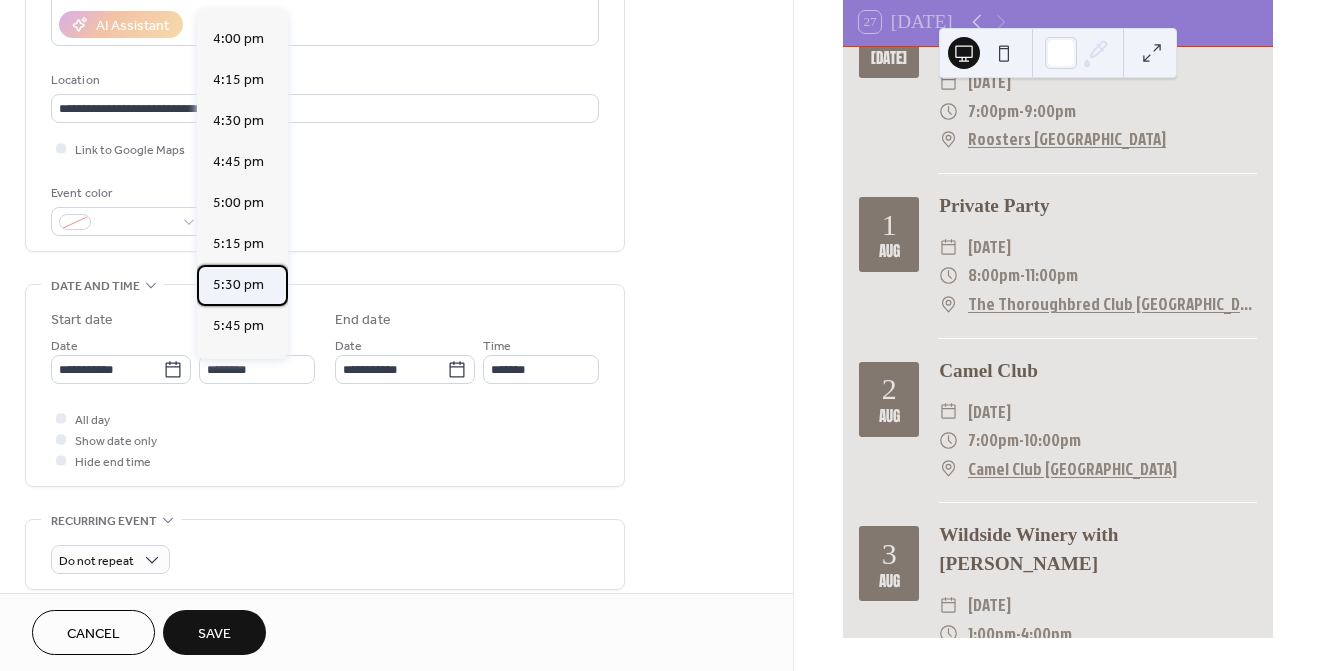 click on "5:30 pm" at bounding box center (242, 285) 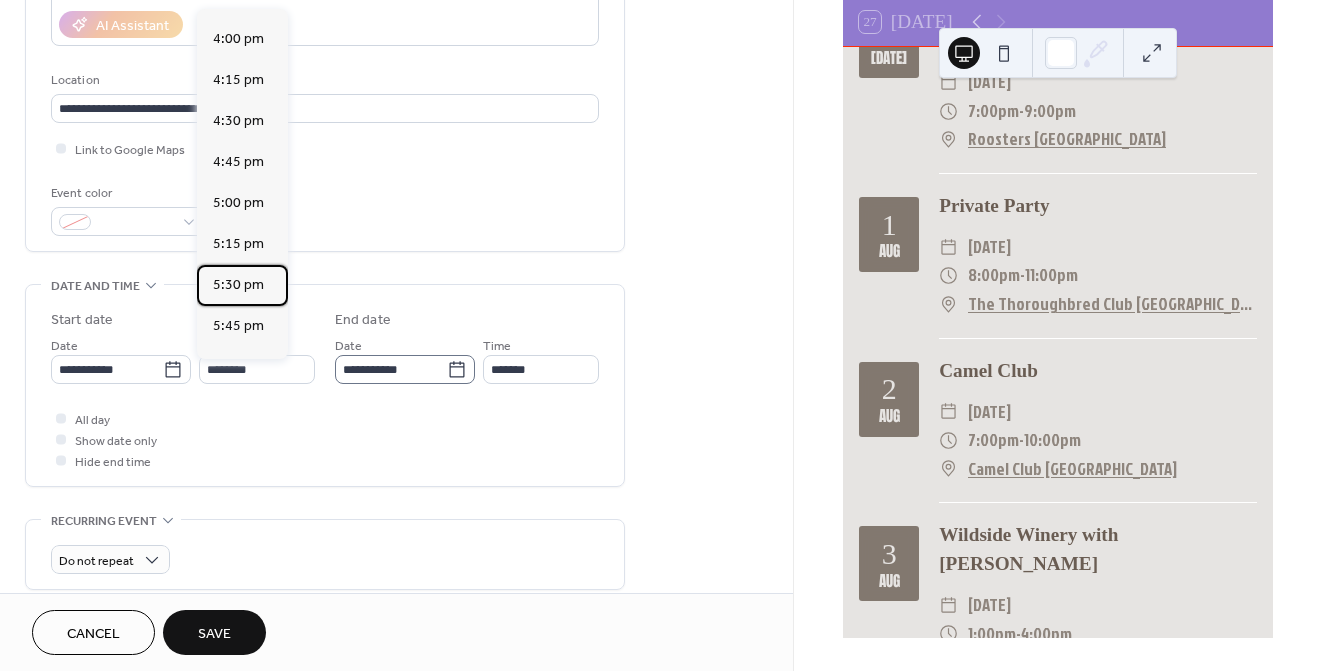type on "*******" 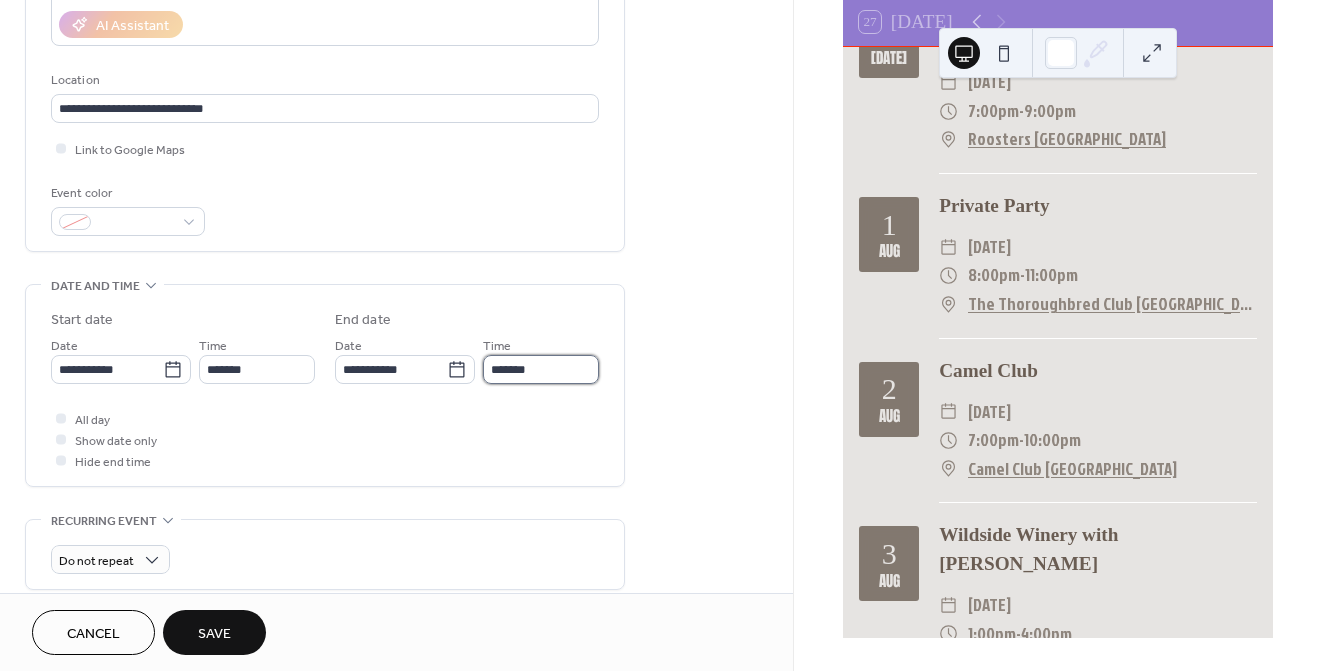 click on "*******" at bounding box center [541, 369] 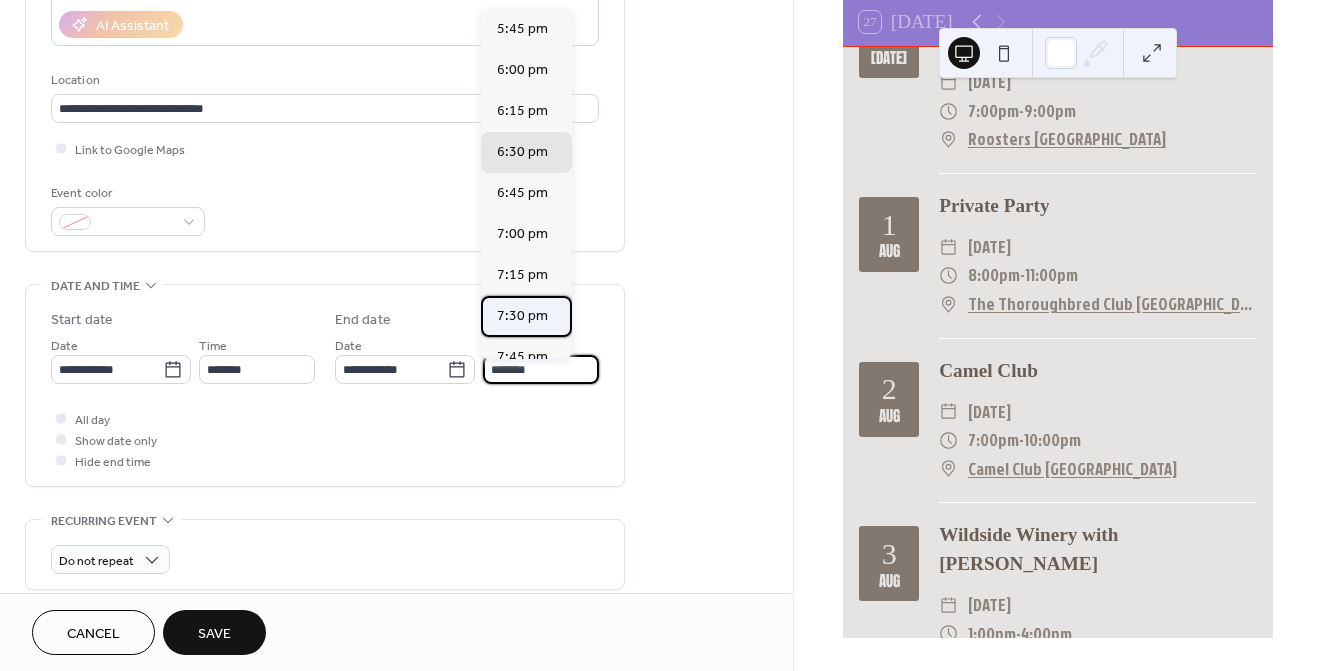 click on "7:30 pm" at bounding box center (526, 316) 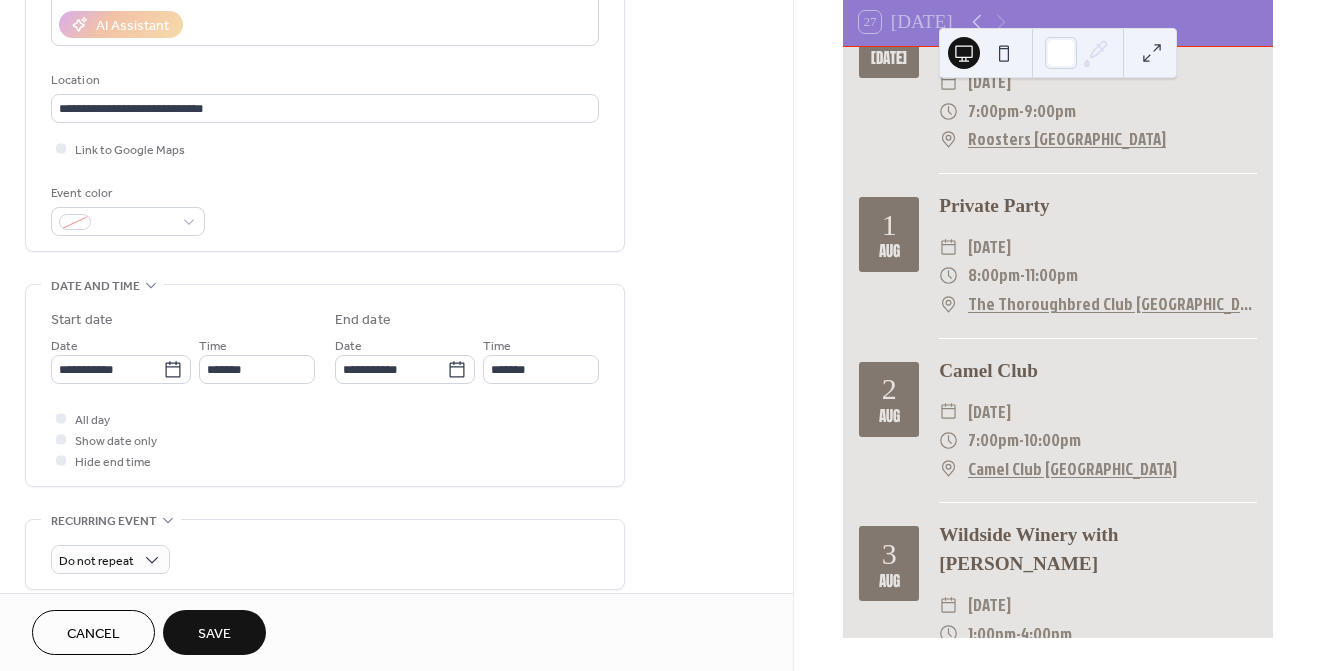 scroll, scrollTop: 461, scrollLeft: 0, axis: vertical 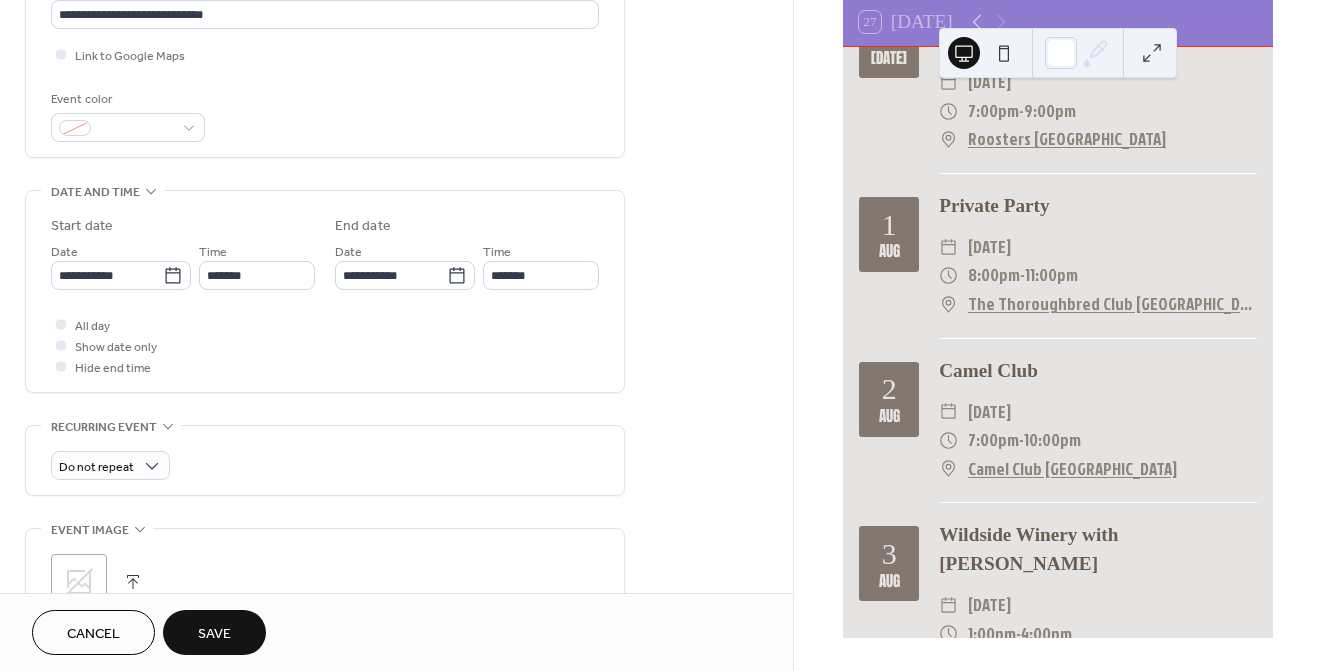 click on "Save" at bounding box center (214, 632) 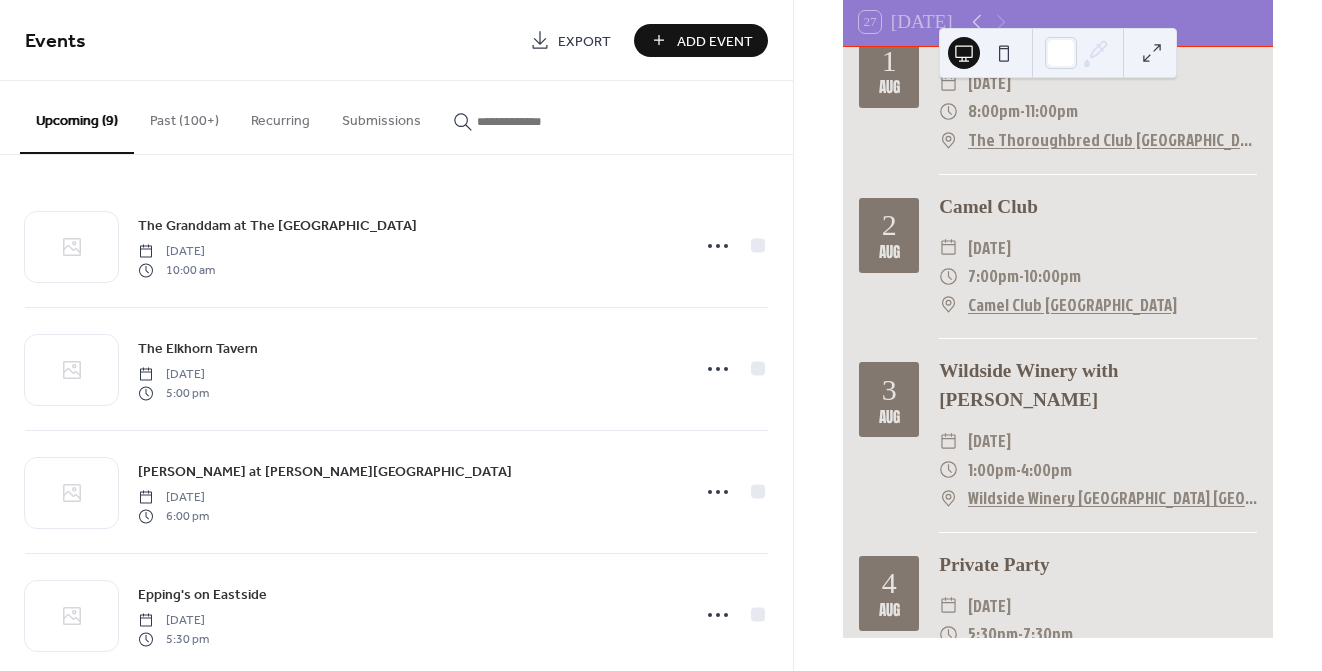 scroll, scrollTop: 968, scrollLeft: 0, axis: vertical 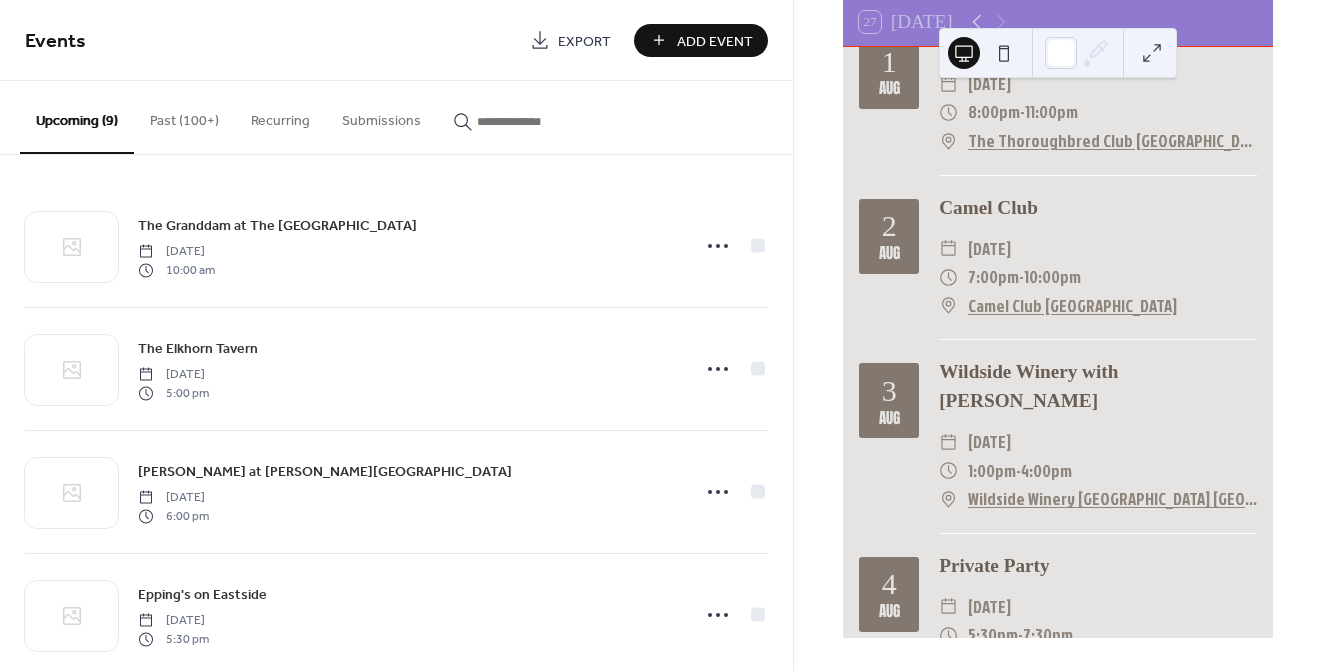 click on "Bespoken Spirits Lexington [GEOGRAPHIC_DATA]" at bounding box center (1112, 664) 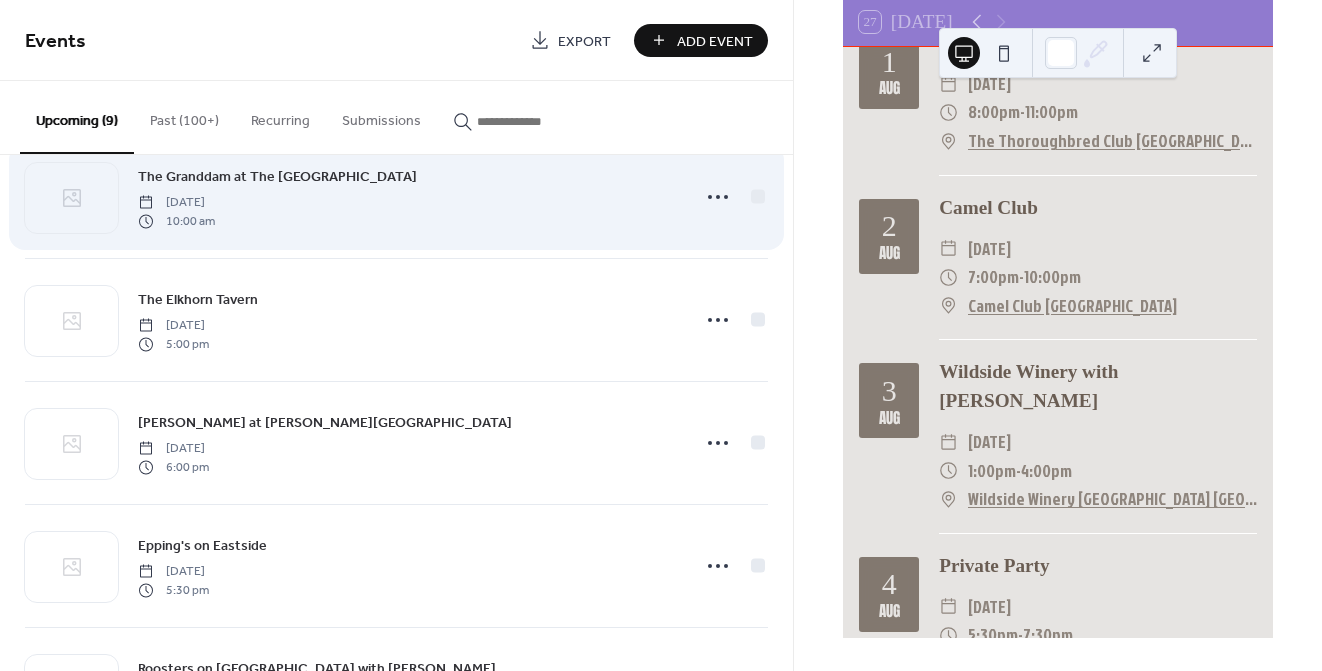 scroll, scrollTop: 35, scrollLeft: 0, axis: vertical 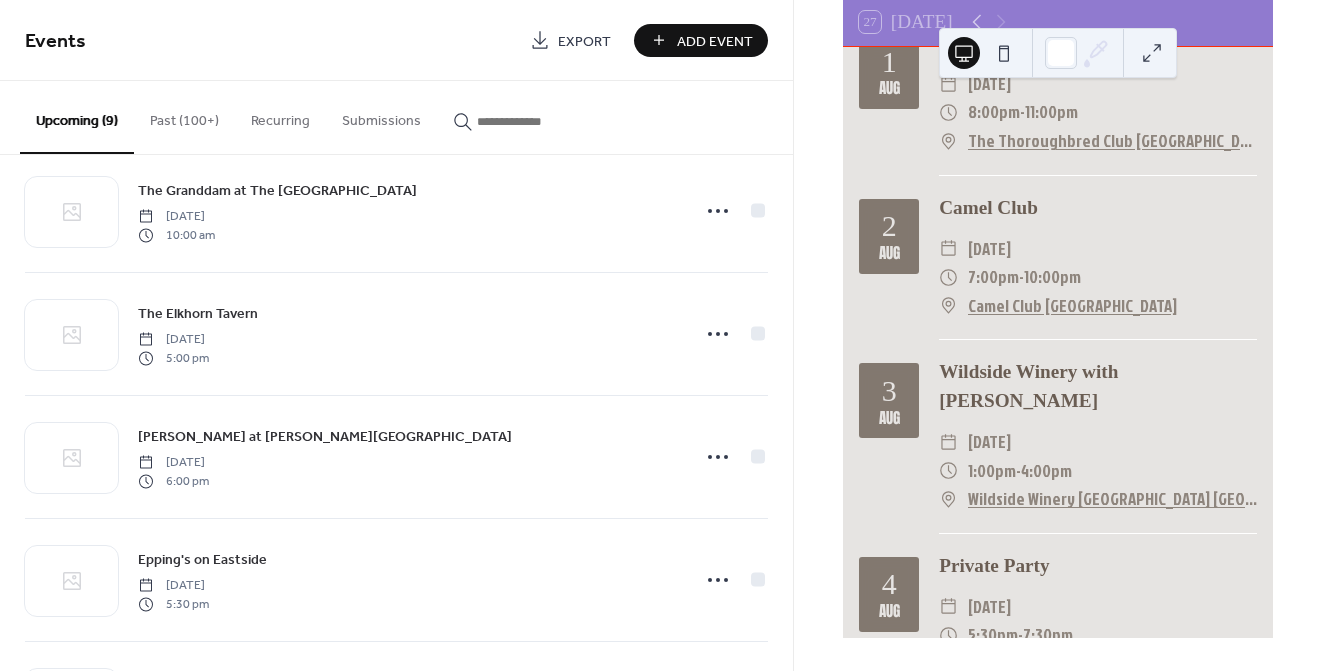 click on "Add Event" at bounding box center [715, 41] 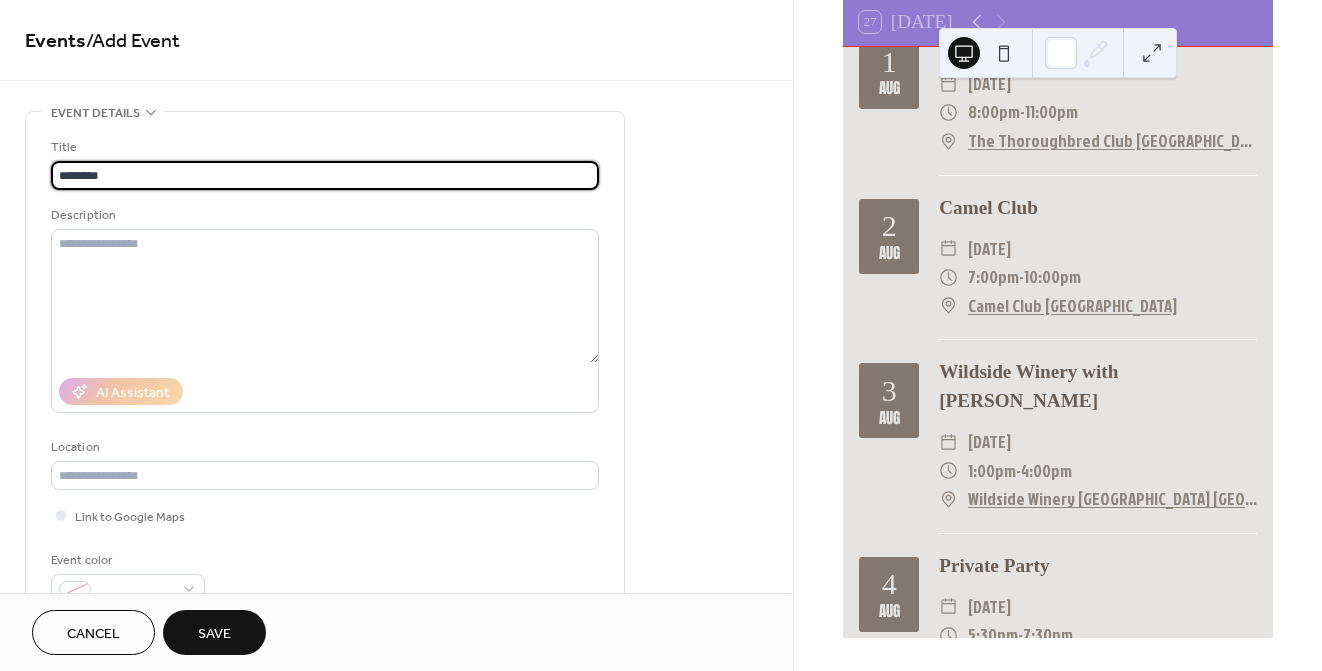 type on "********" 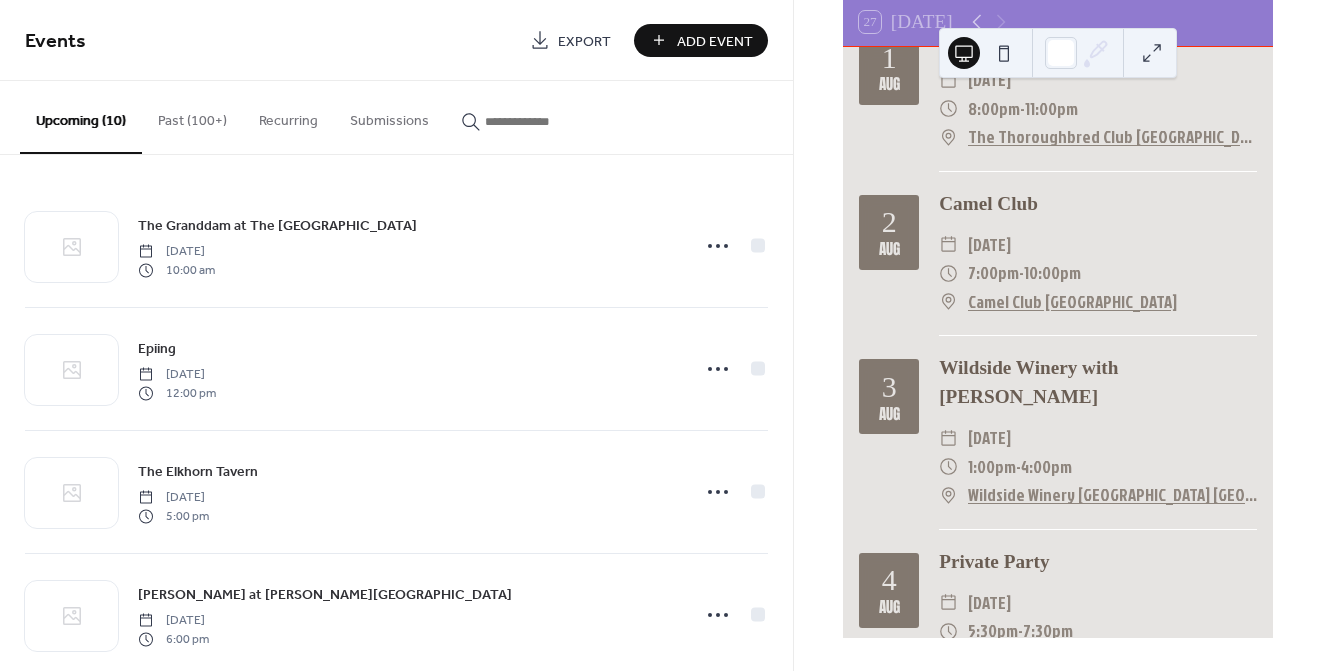 scroll, scrollTop: 1102, scrollLeft: 0, axis: vertical 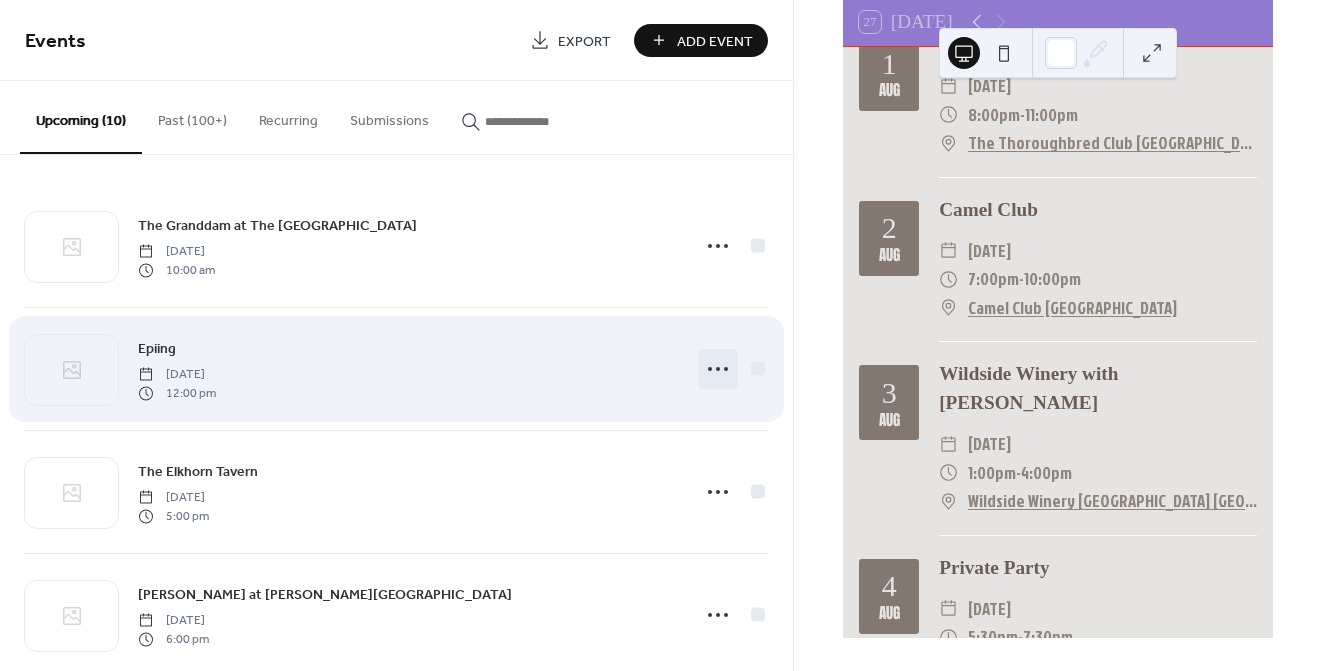 click 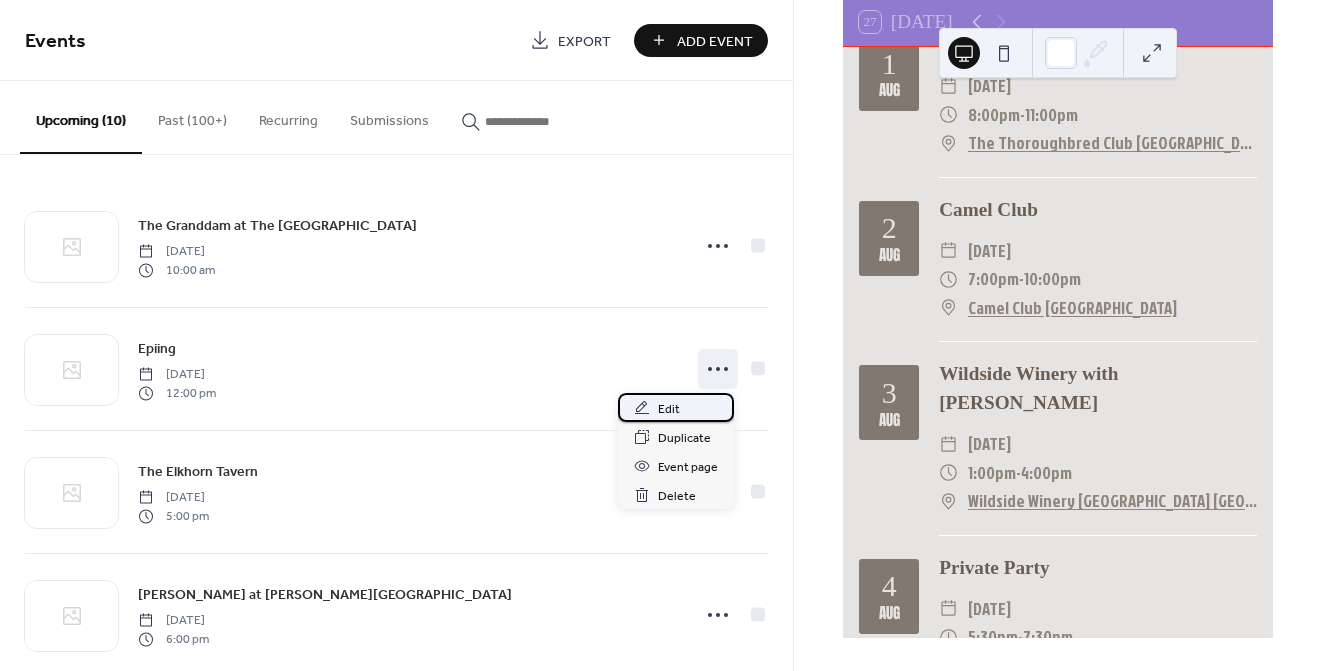 click on "Edit" at bounding box center [669, 409] 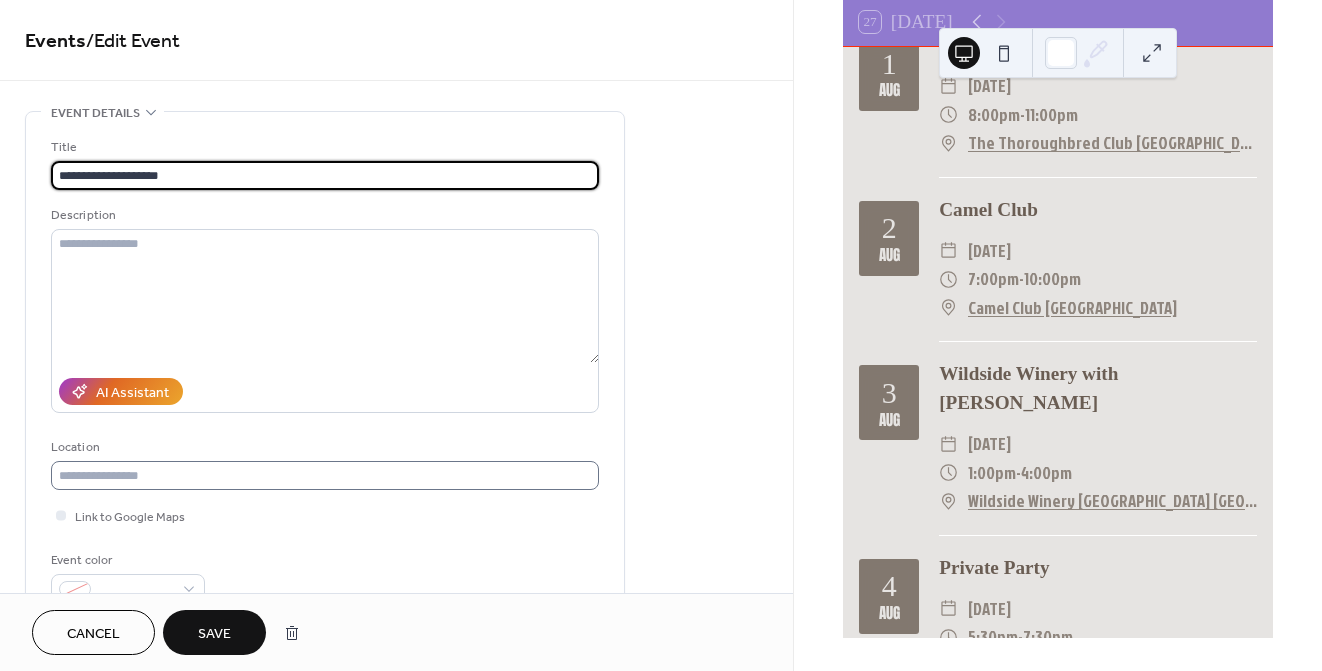 type on "**********" 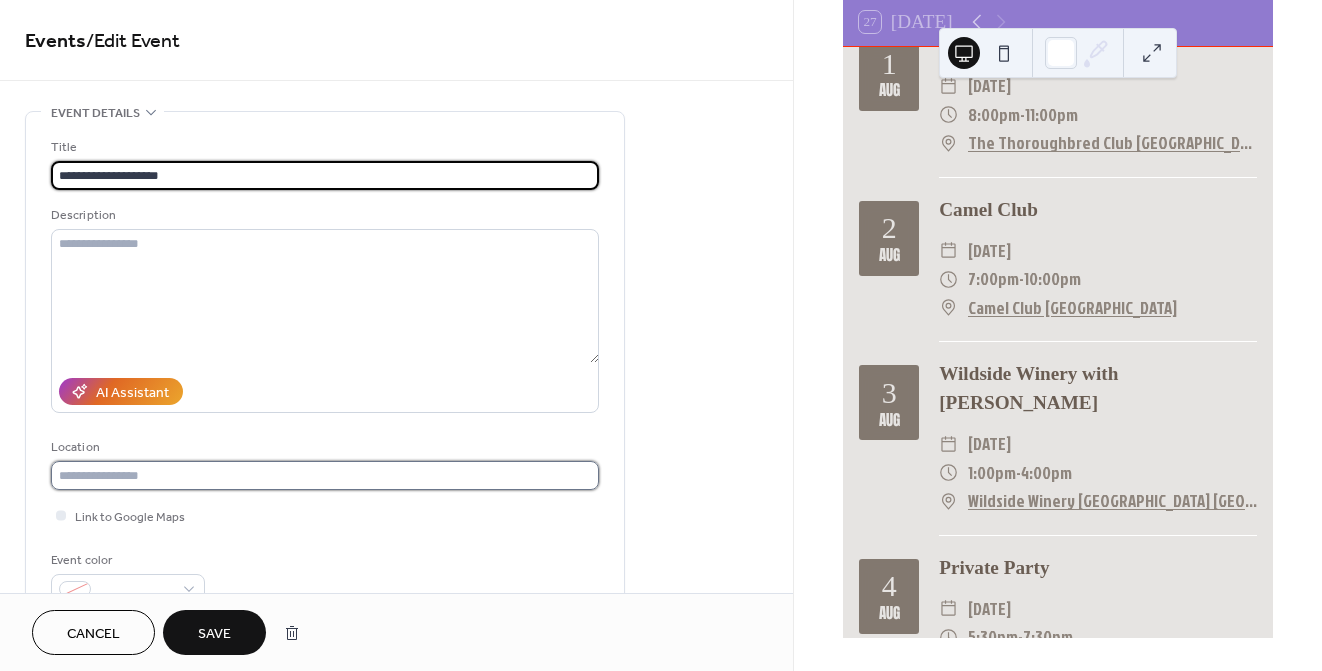 click at bounding box center [325, 475] 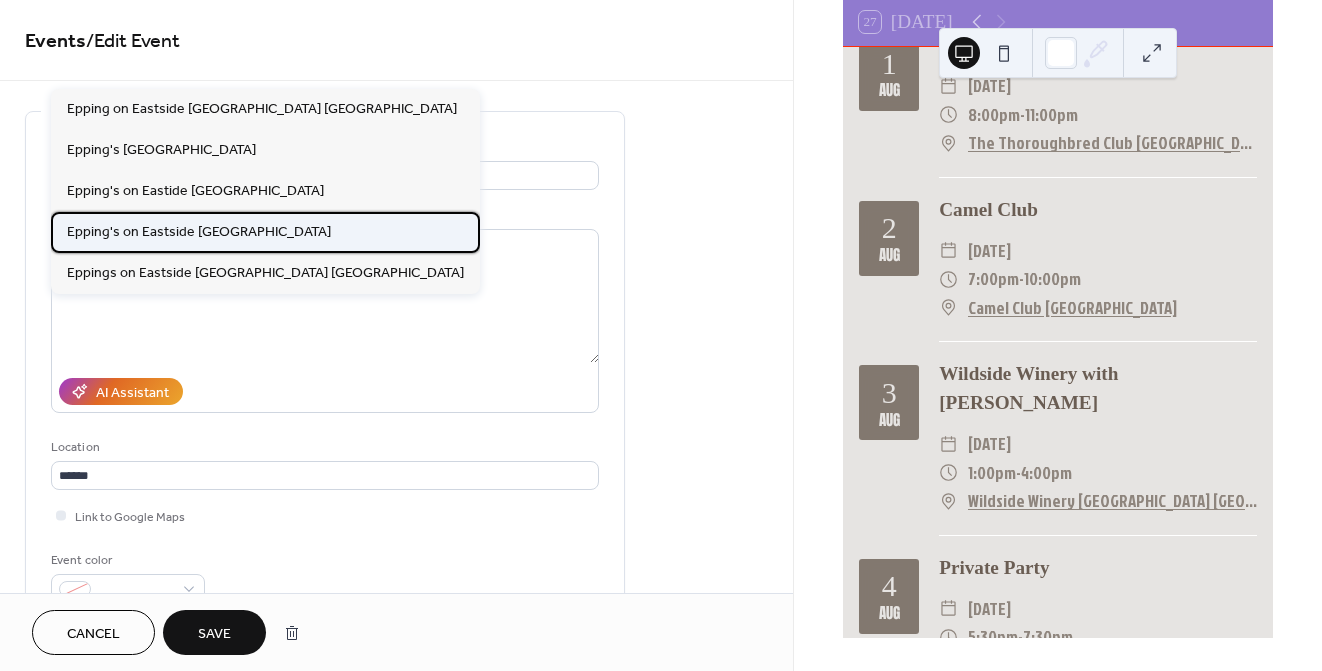 click on "Epping's on Eastside [GEOGRAPHIC_DATA]" at bounding box center [199, 232] 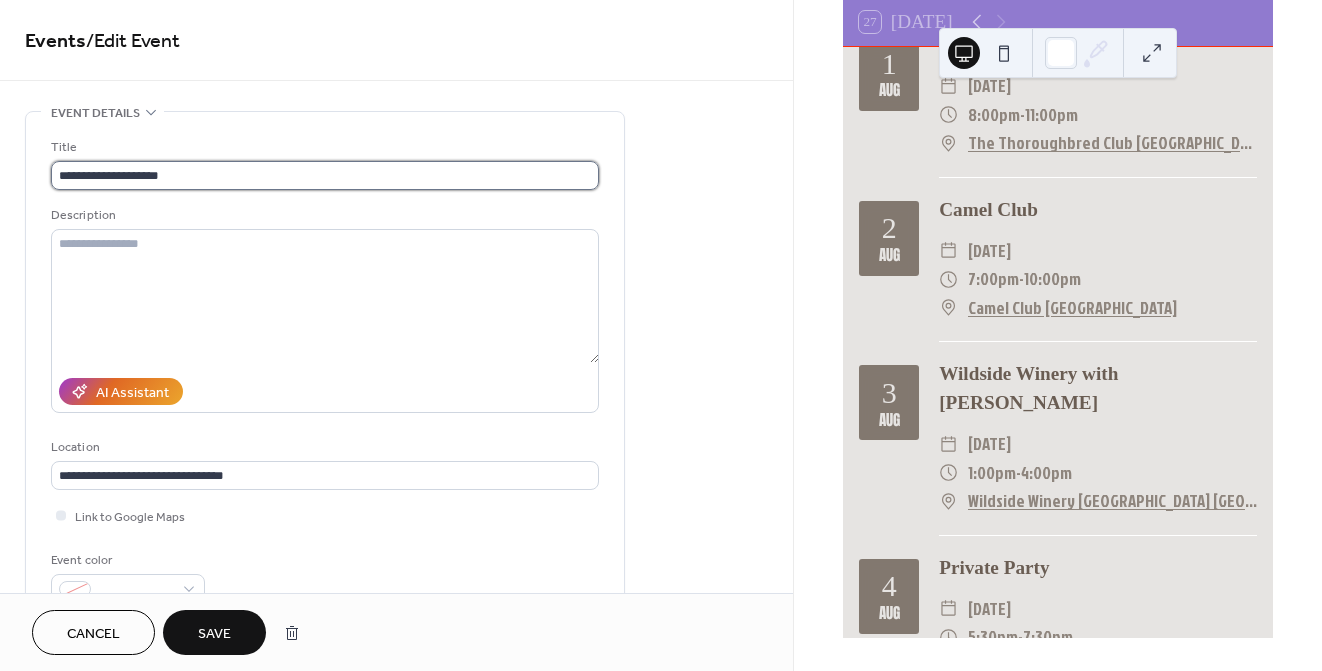 click on "**********" at bounding box center (325, 175) 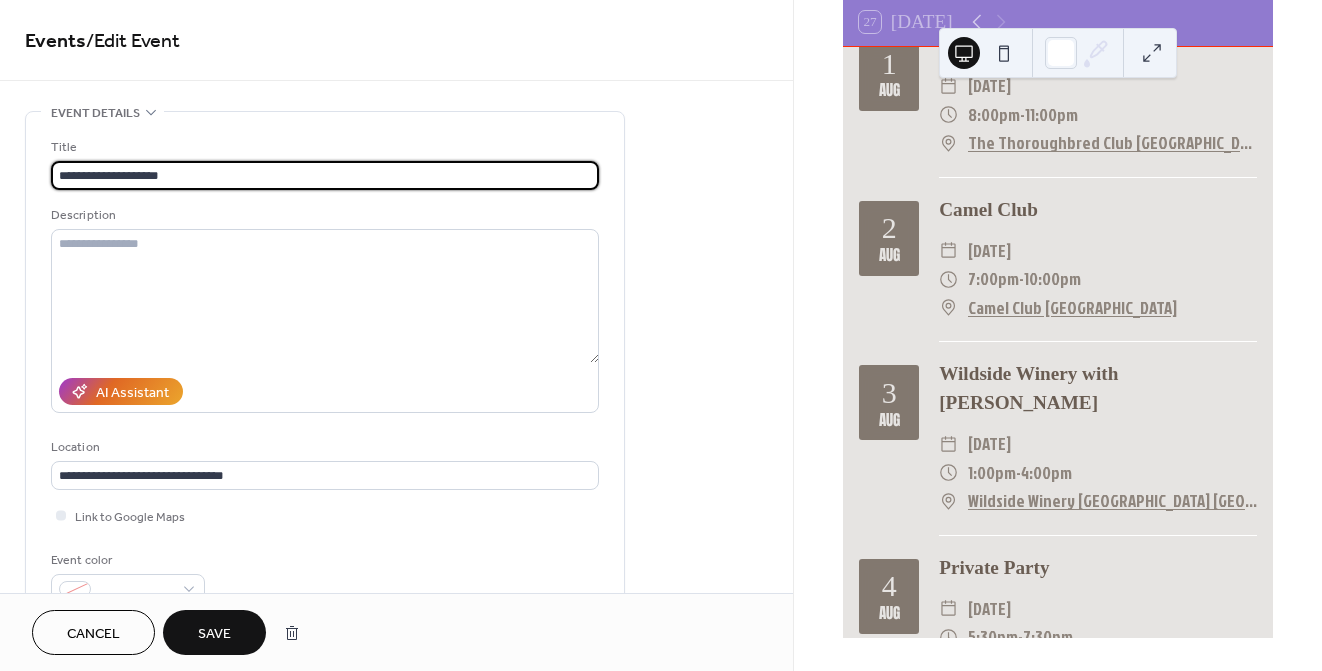 type on "**********" 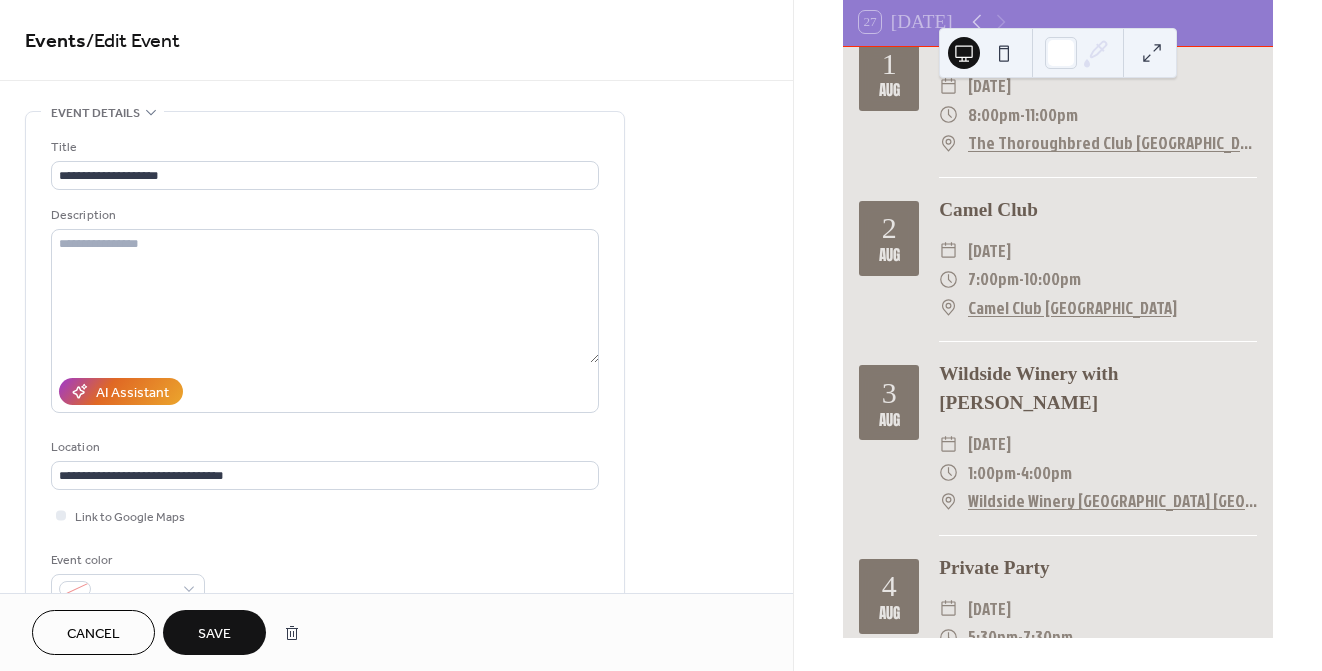 click on "Link to Google Maps" at bounding box center (325, 515) 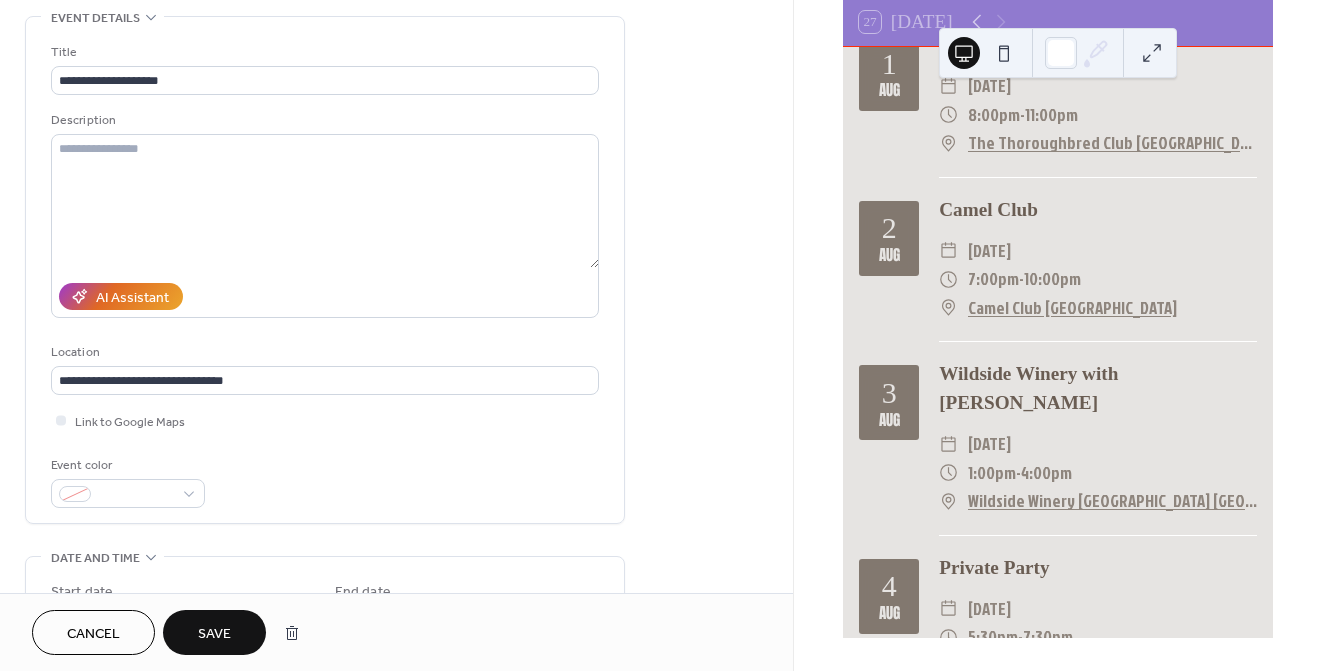 scroll, scrollTop: 101, scrollLeft: 0, axis: vertical 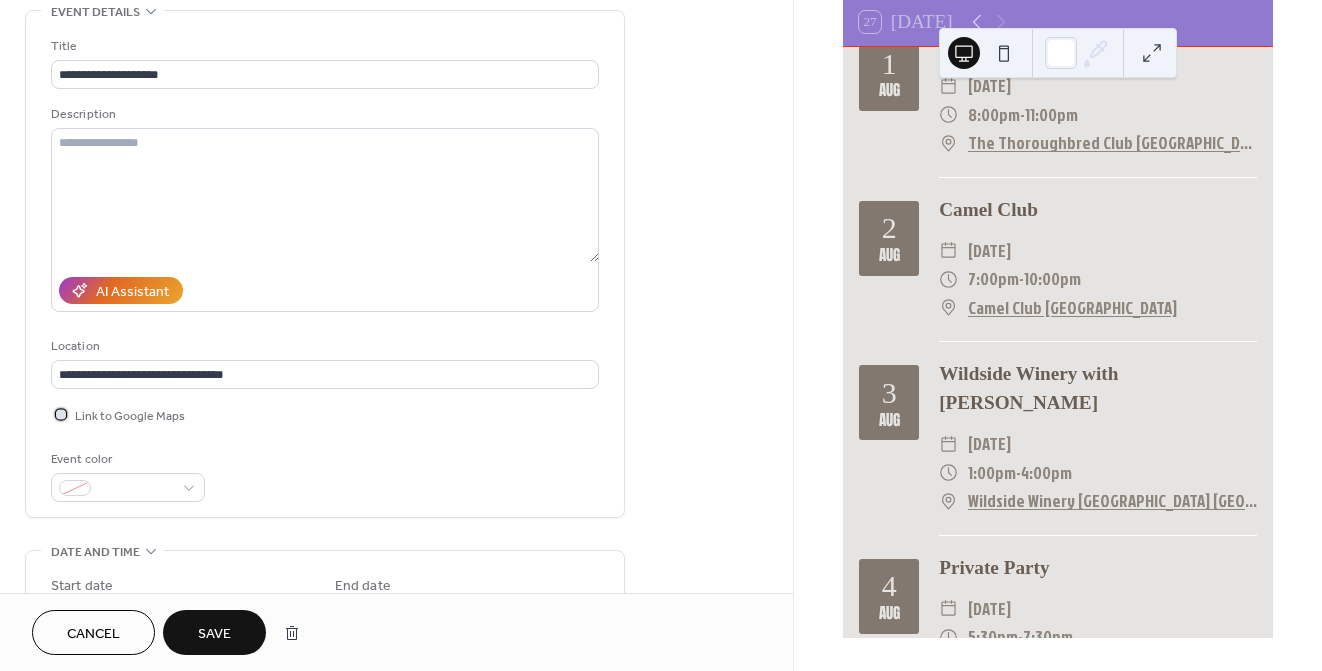 click at bounding box center (61, 414) 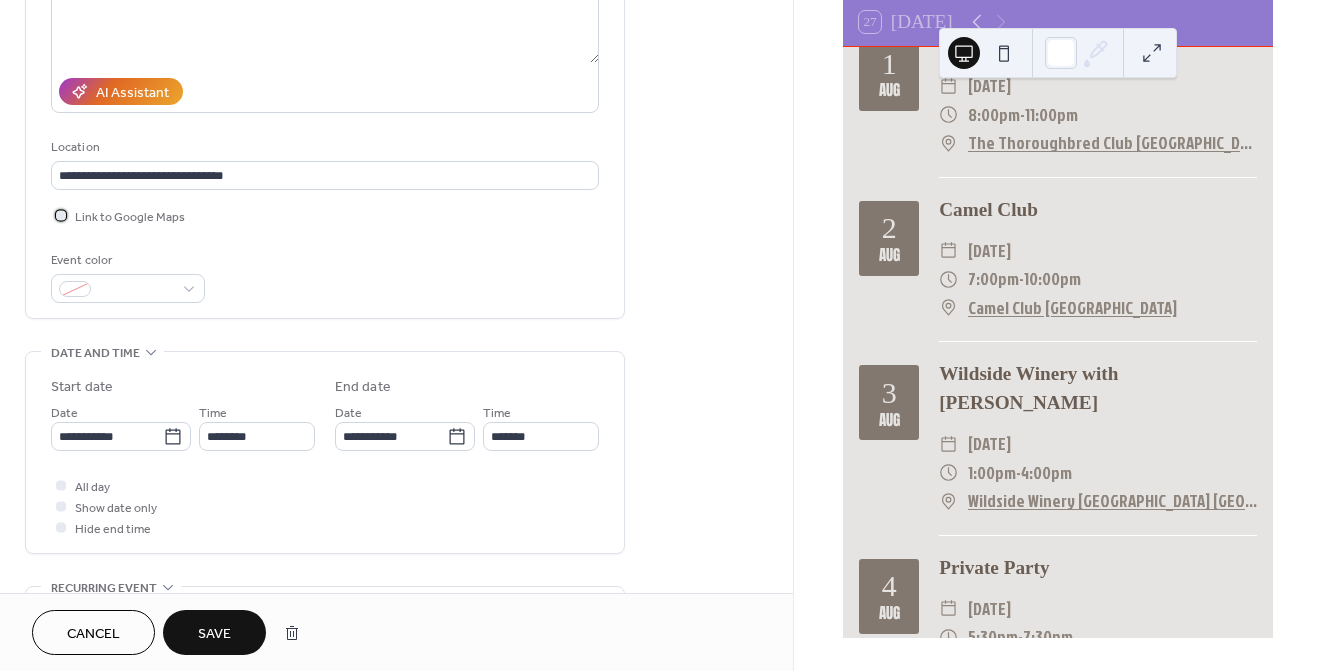 scroll, scrollTop: 304, scrollLeft: 0, axis: vertical 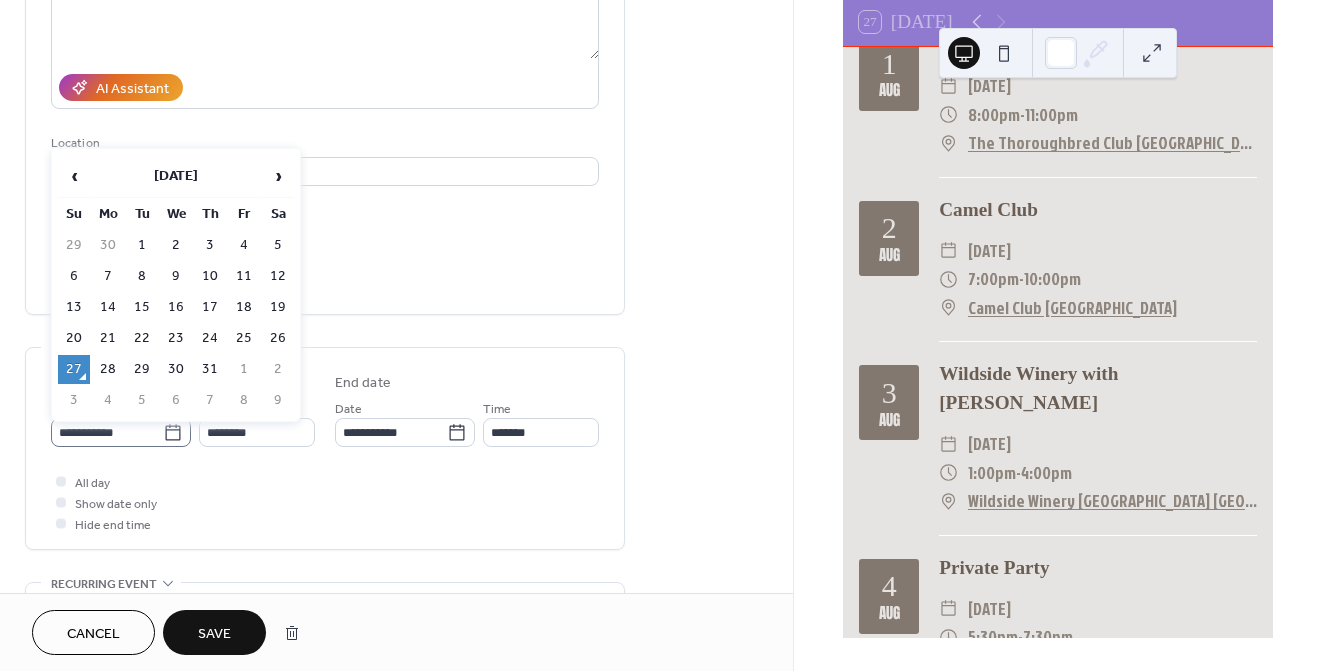 click 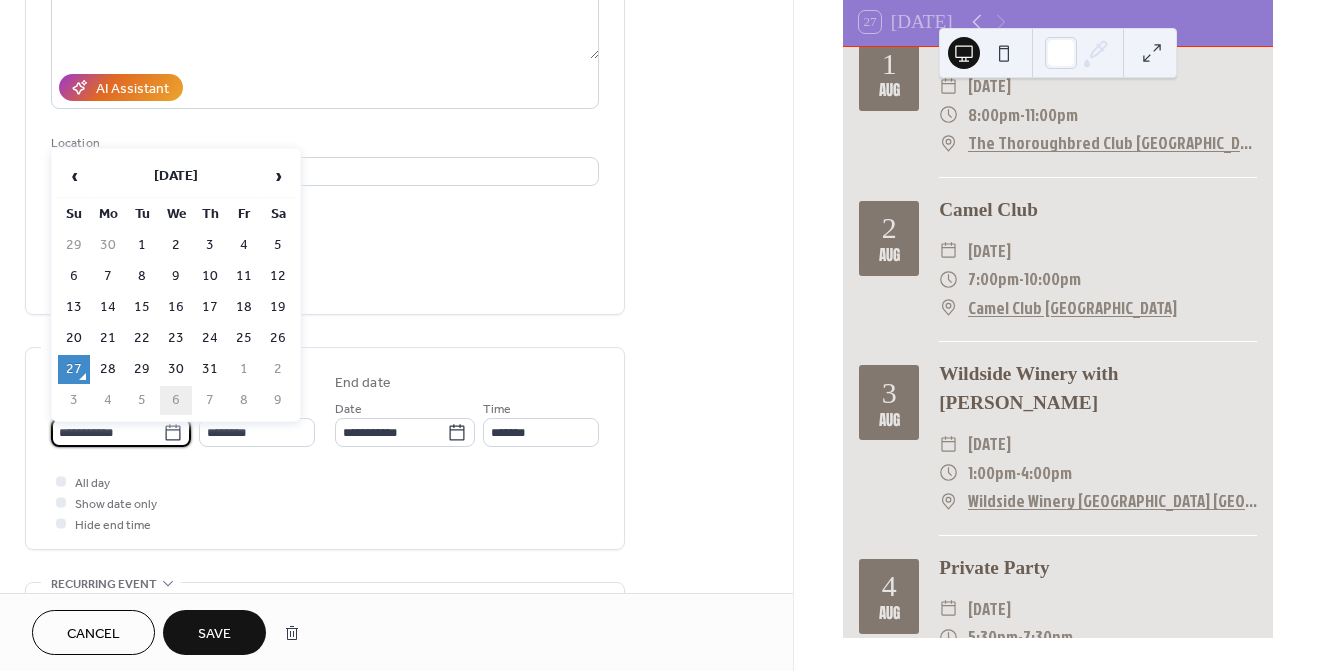 click on "6" at bounding box center [176, 400] 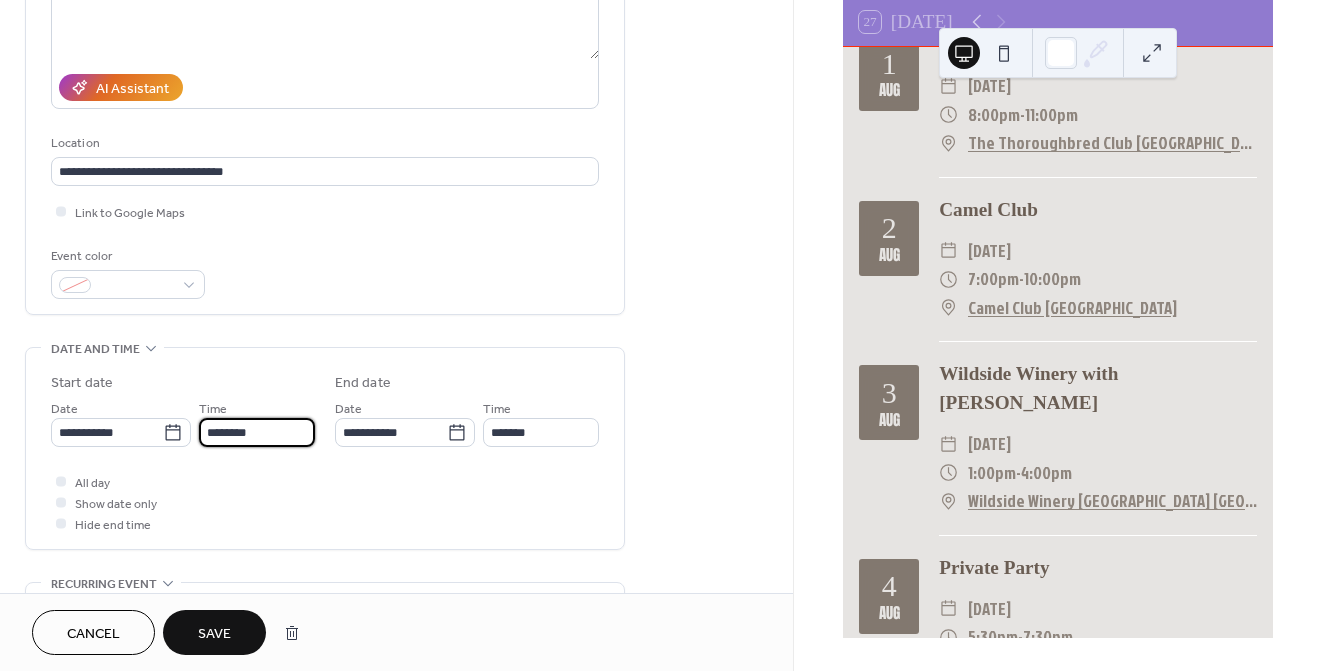click on "********" at bounding box center (257, 432) 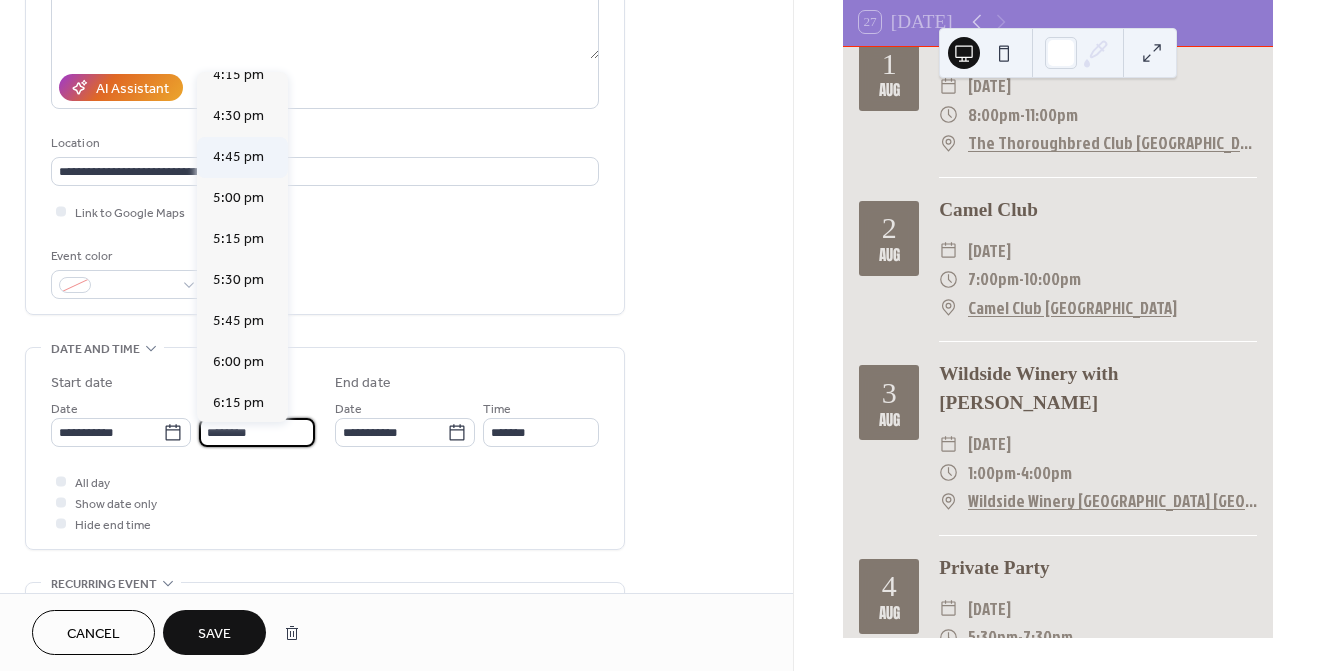 scroll, scrollTop: 2684, scrollLeft: 0, axis: vertical 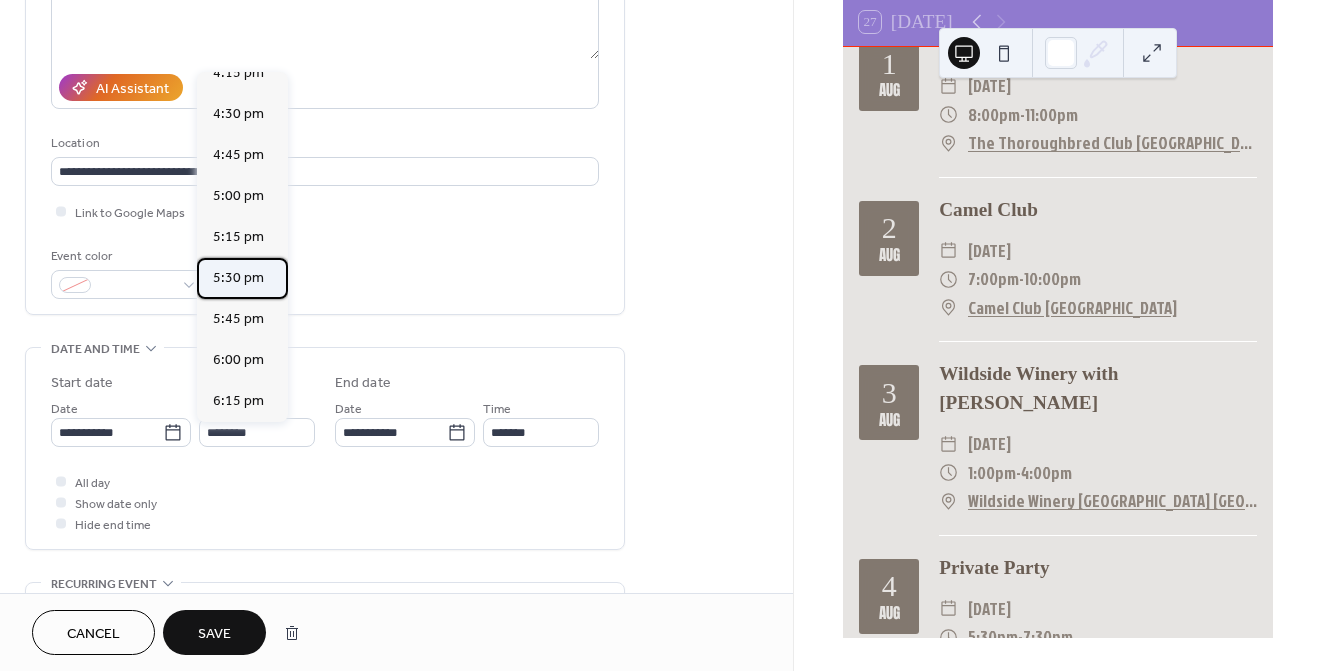 click on "5:30 pm" at bounding box center (238, 278) 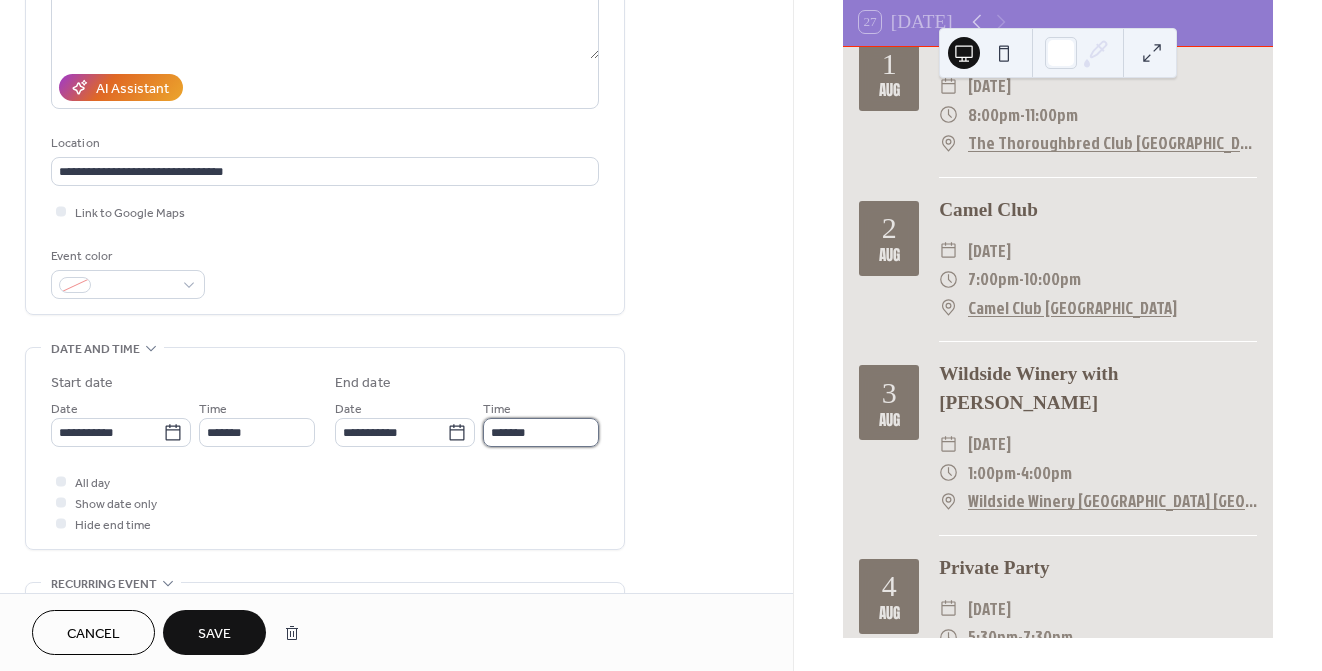 click on "*******" at bounding box center [541, 432] 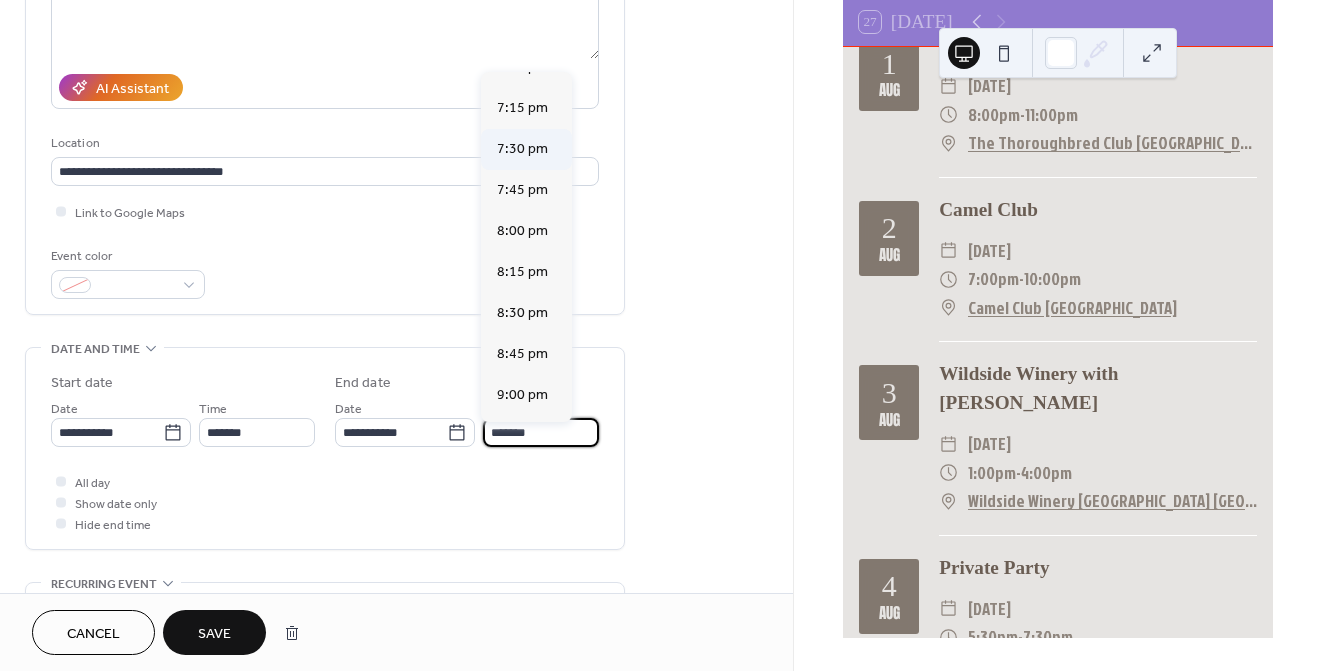 scroll, scrollTop: 238, scrollLeft: 0, axis: vertical 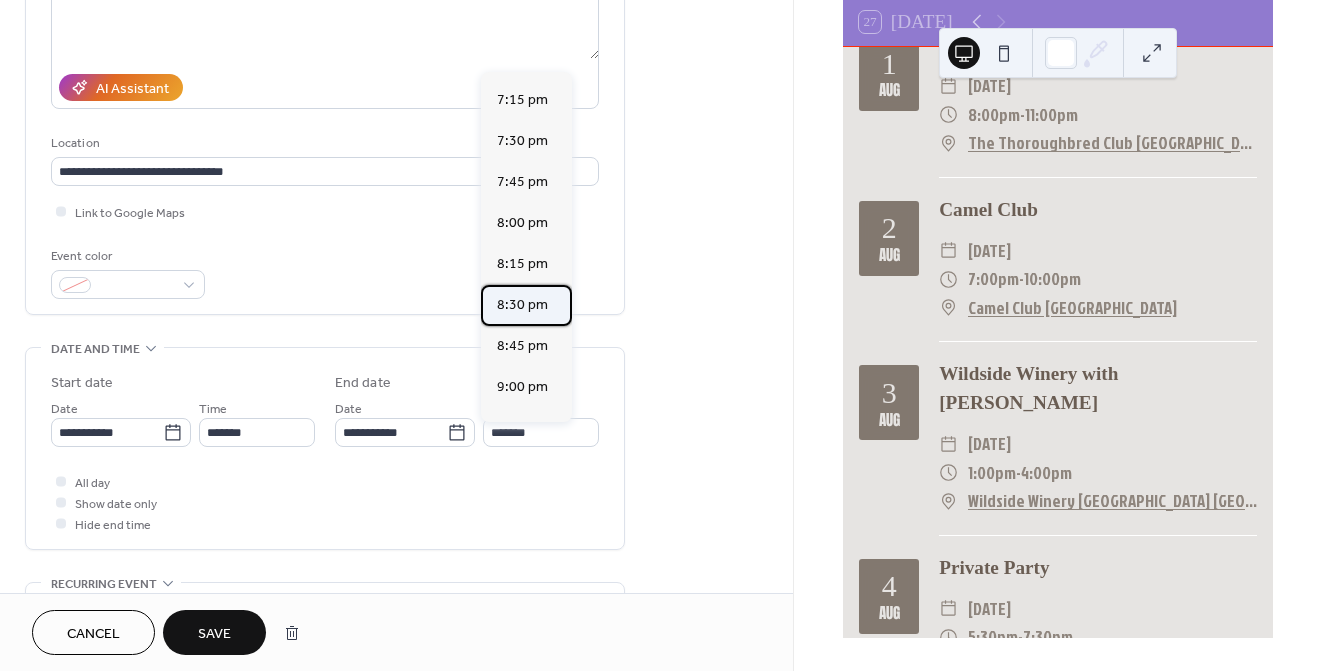 click on "8:30 pm" at bounding box center (522, 305) 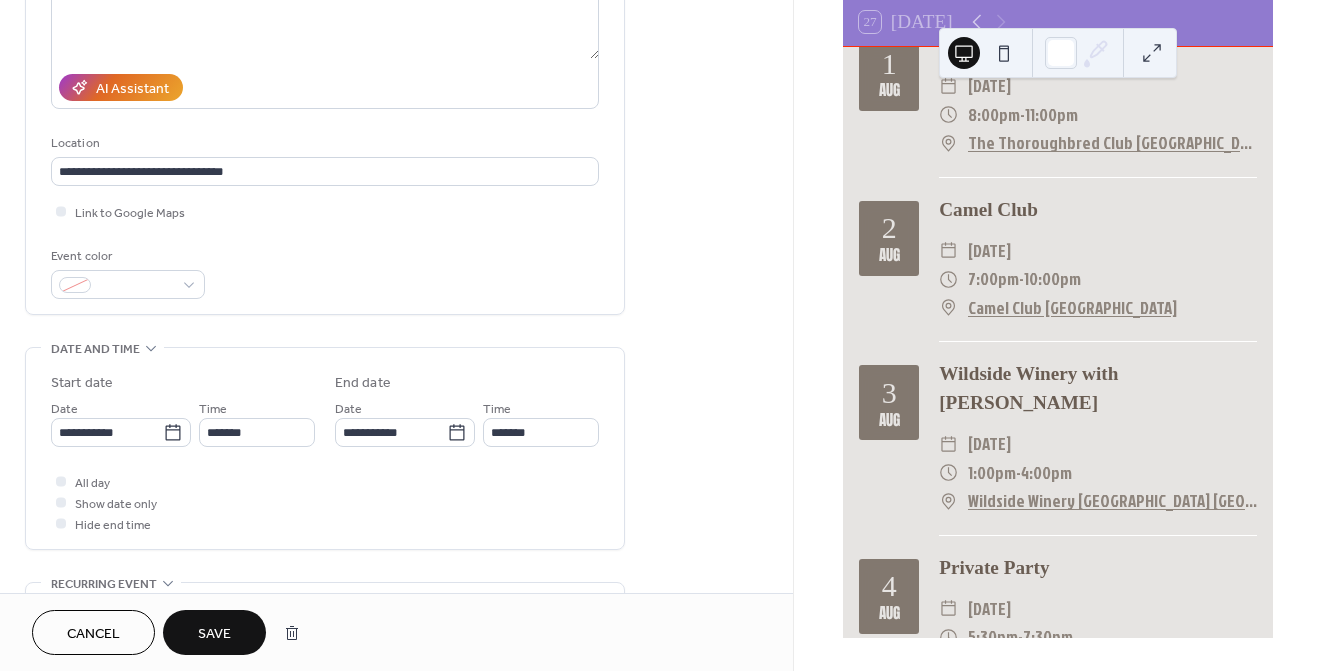 click on "Save" at bounding box center (214, 634) 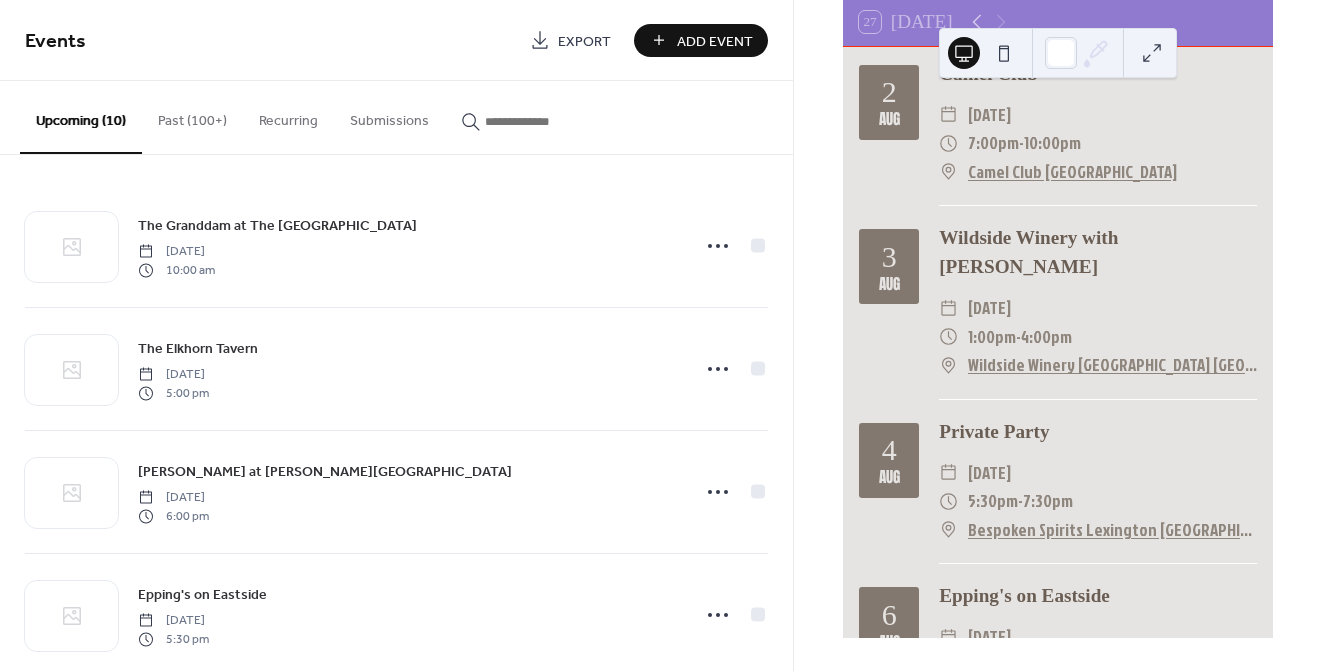 click on "Add Event" at bounding box center [715, 41] 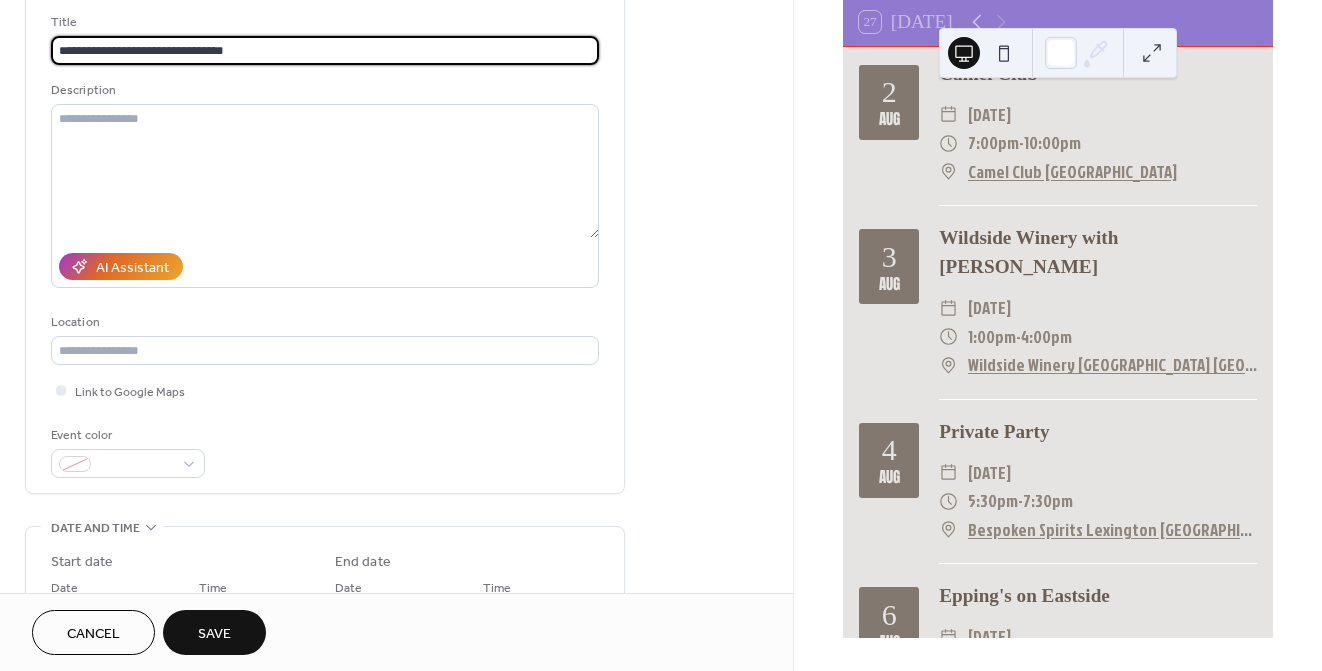 scroll, scrollTop: 126, scrollLeft: 0, axis: vertical 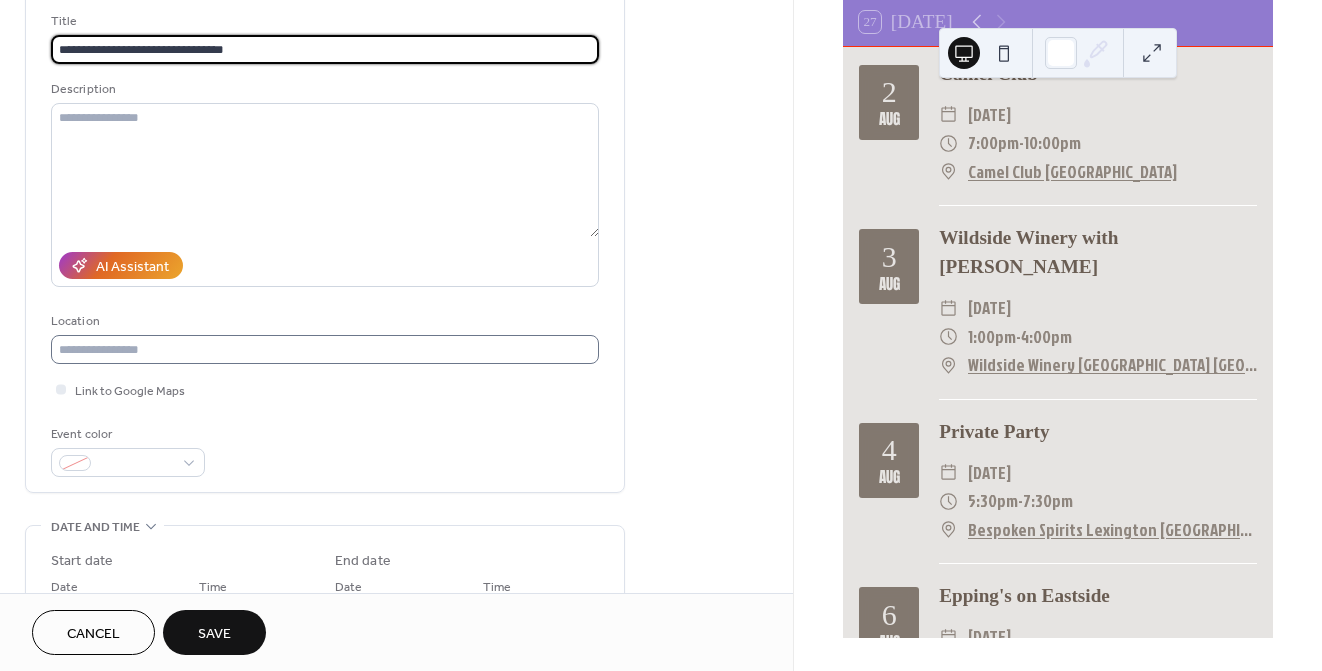 type on "**********" 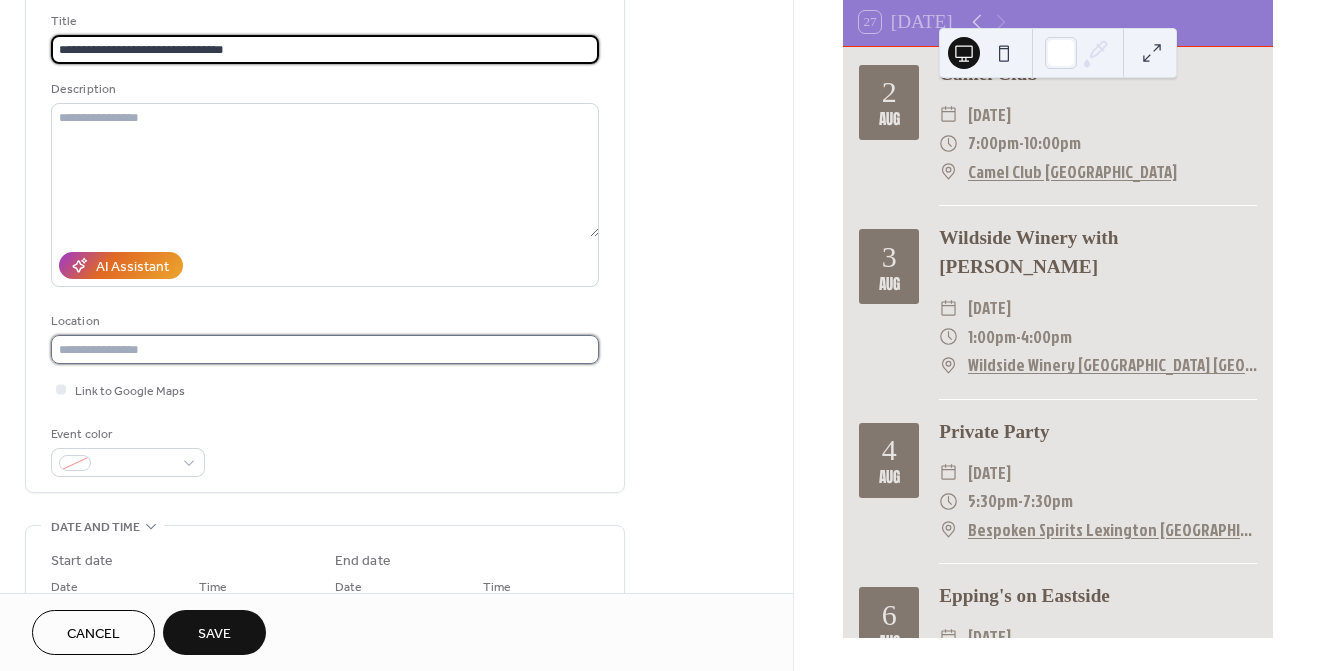 click at bounding box center (325, 349) 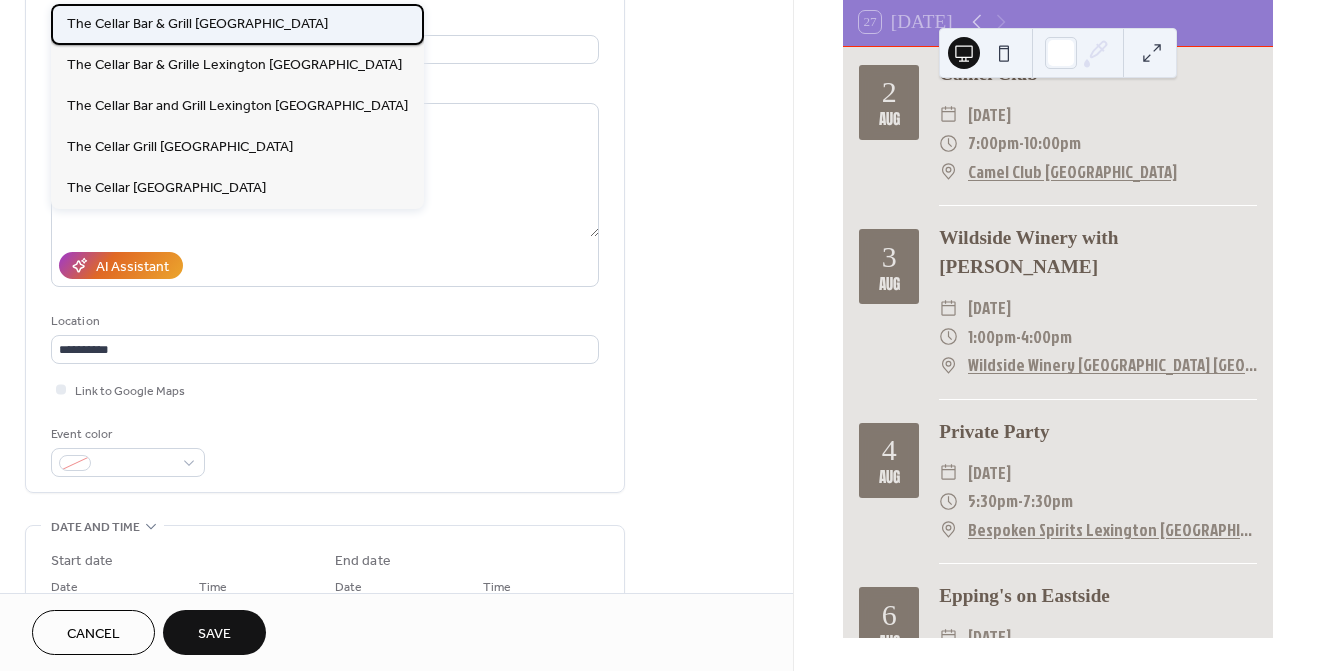click on "The Cellar Bar & Grill [GEOGRAPHIC_DATA]" at bounding box center (197, 24) 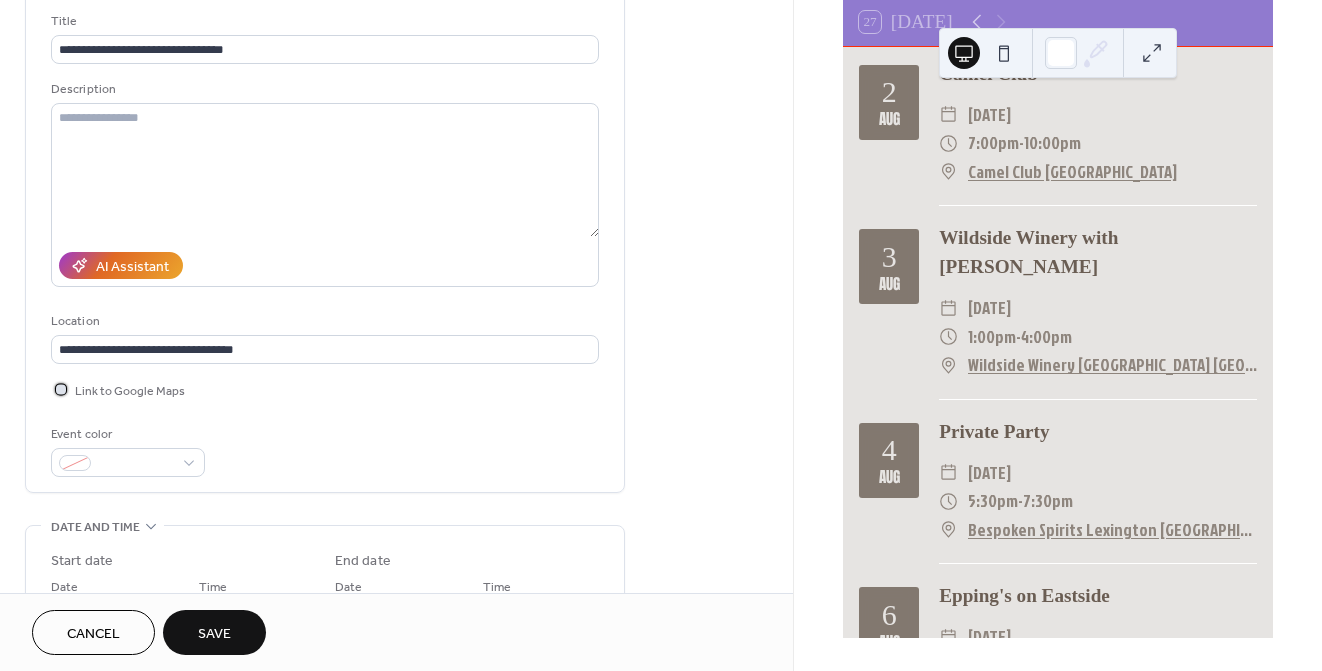 click at bounding box center [61, 389] 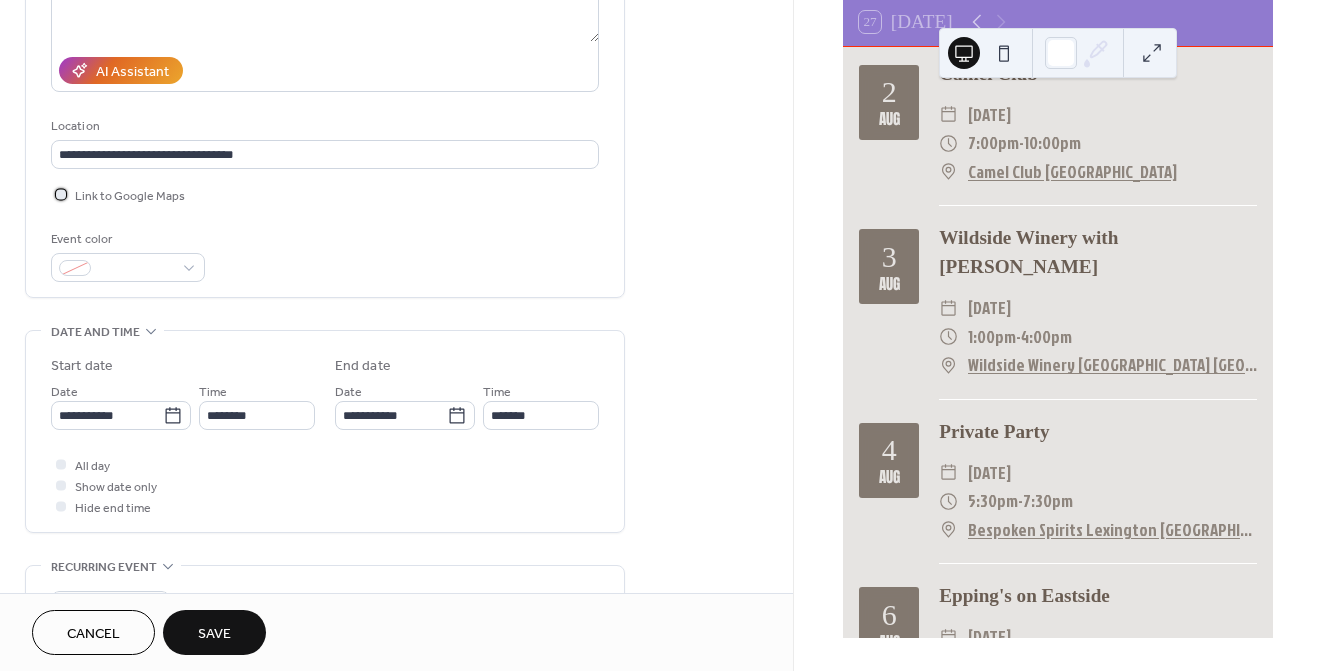 scroll, scrollTop: 323, scrollLeft: 0, axis: vertical 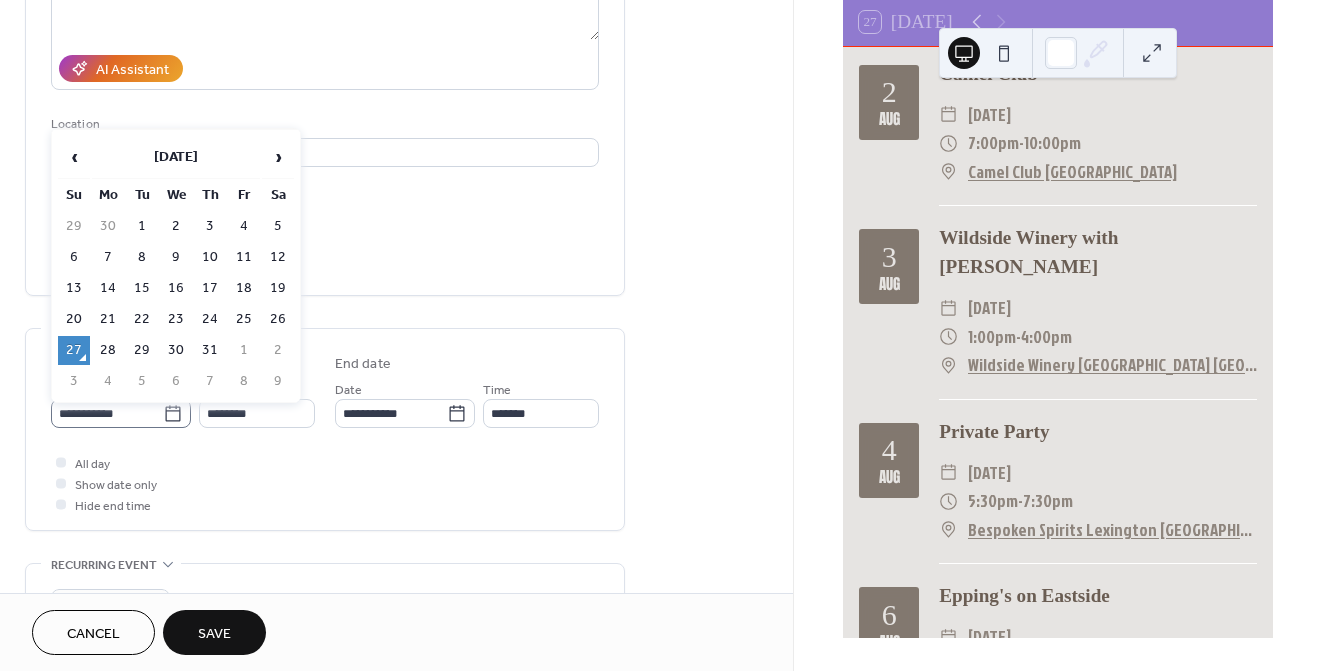 click 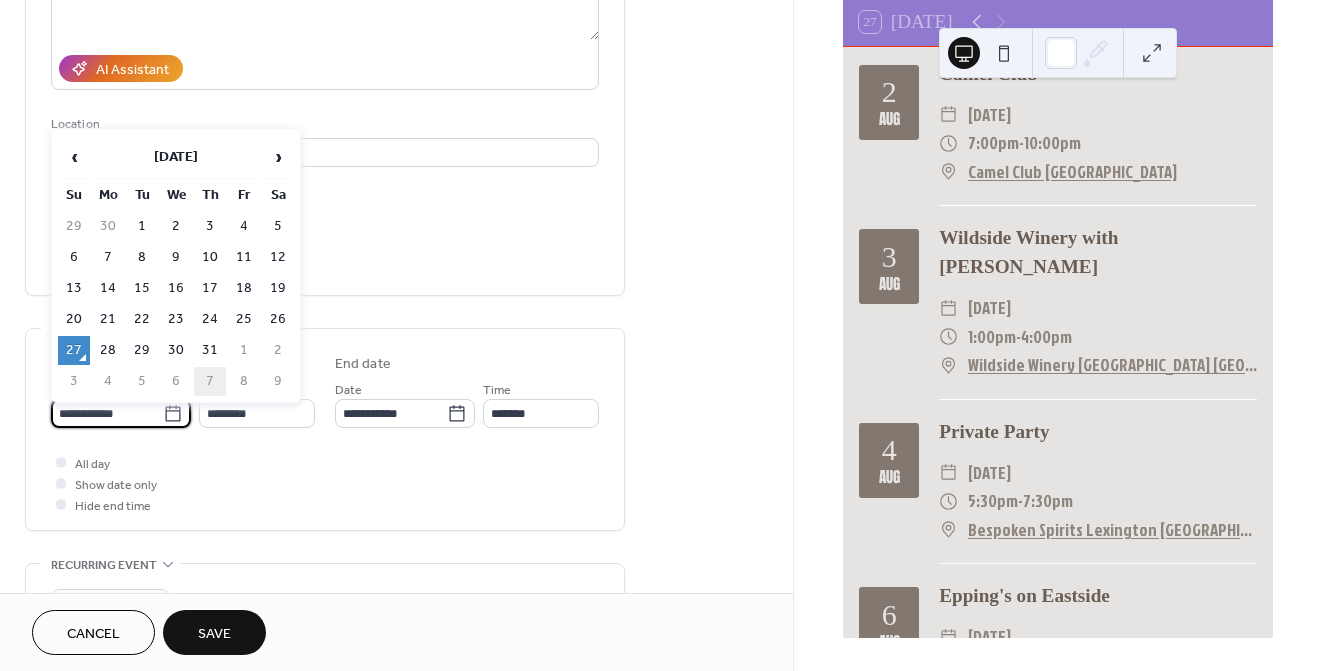 click on "7" at bounding box center (210, 381) 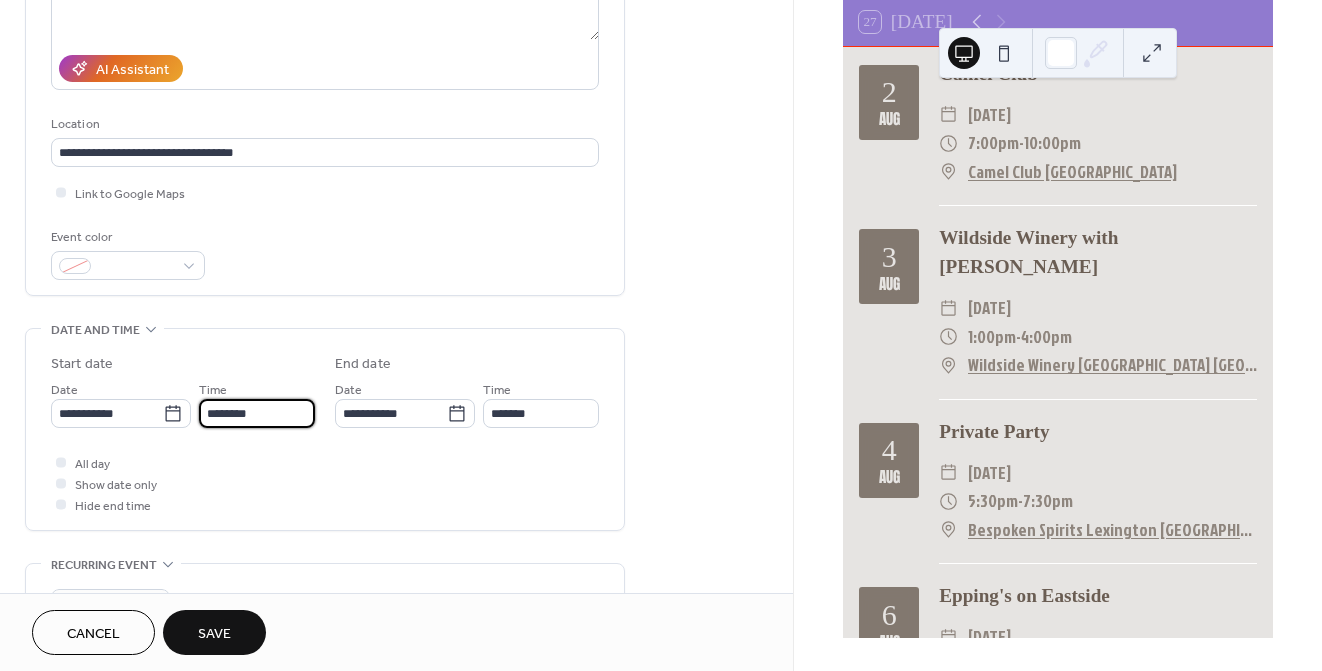 click on "********" at bounding box center (257, 413) 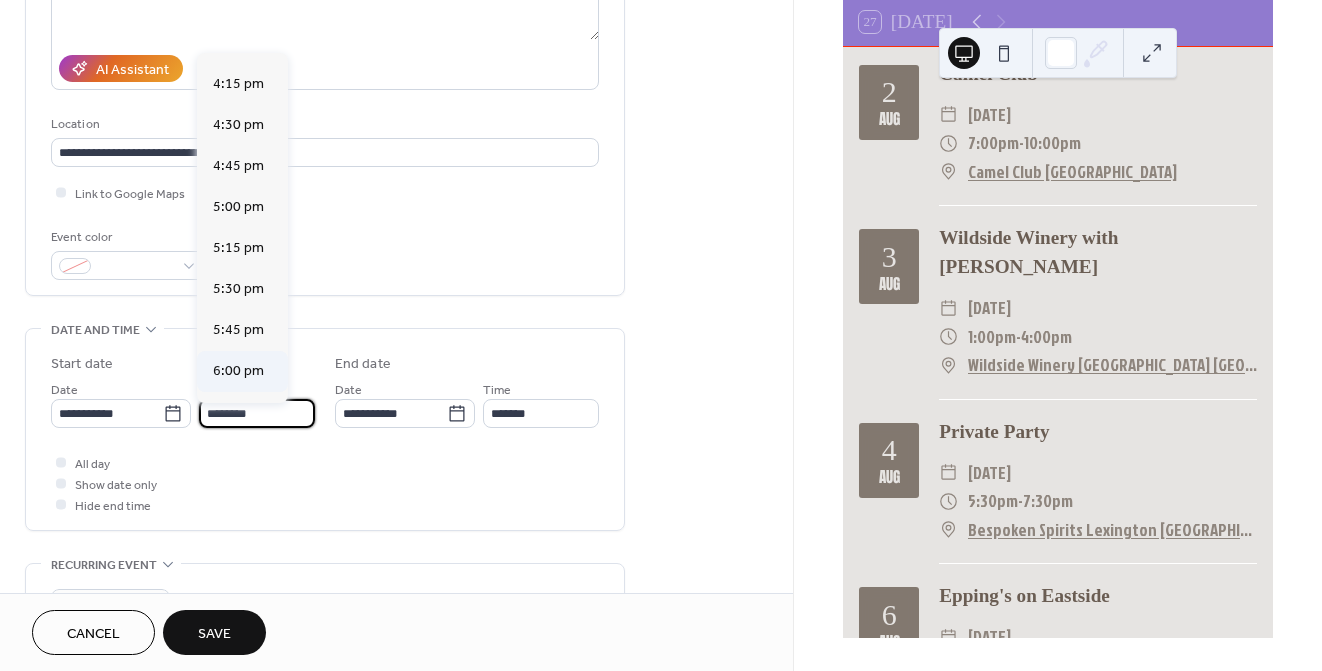 scroll, scrollTop: 2661, scrollLeft: 0, axis: vertical 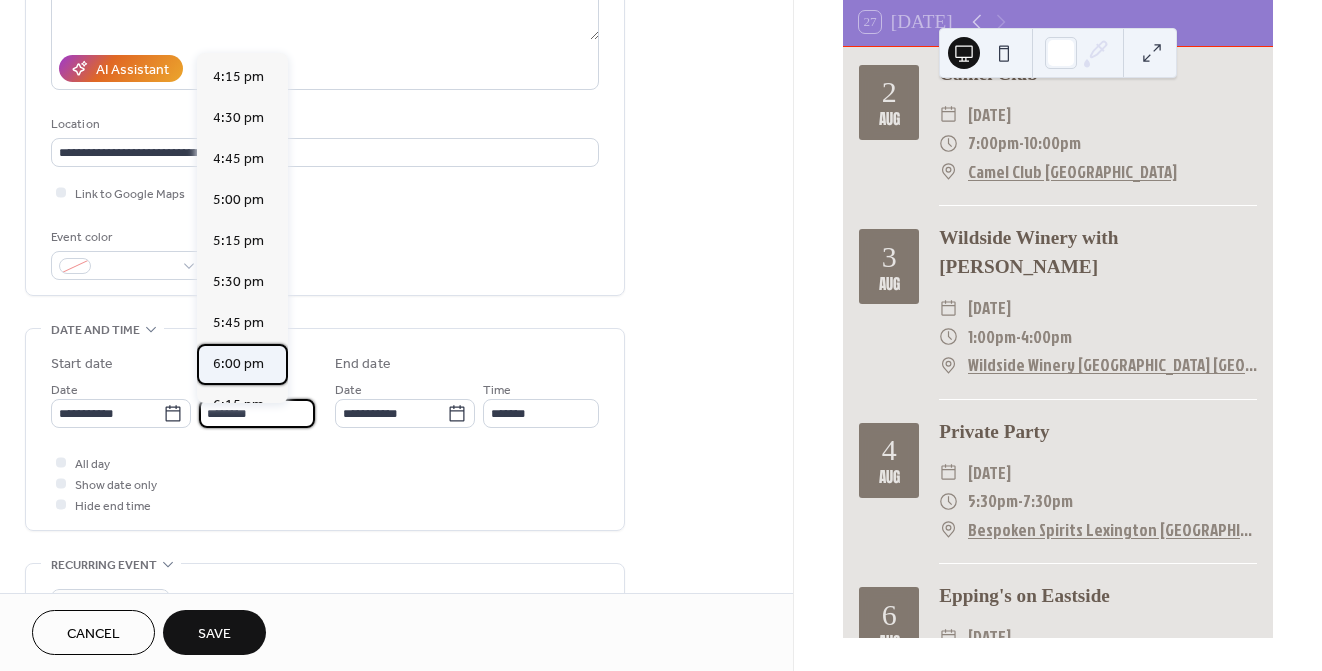 click on "6:00 pm" at bounding box center [238, 364] 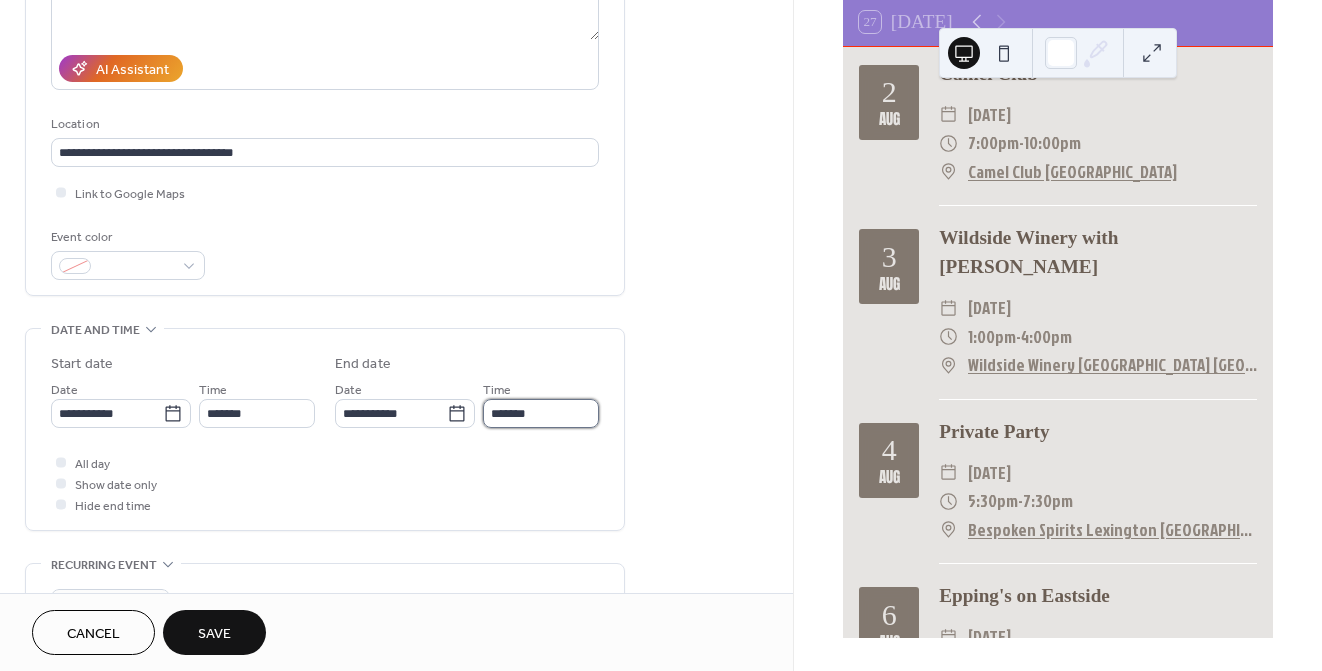 click on "*******" at bounding box center [541, 413] 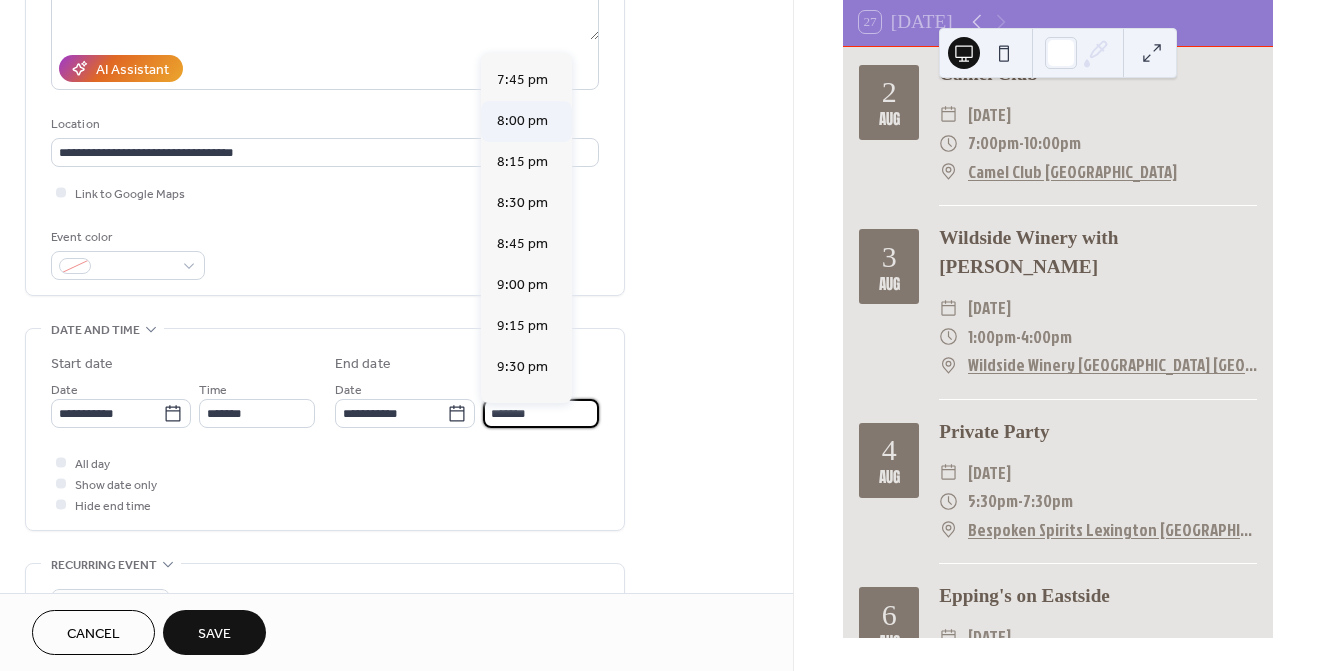 scroll, scrollTop: 244, scrollLeft: 0, axis: vertical 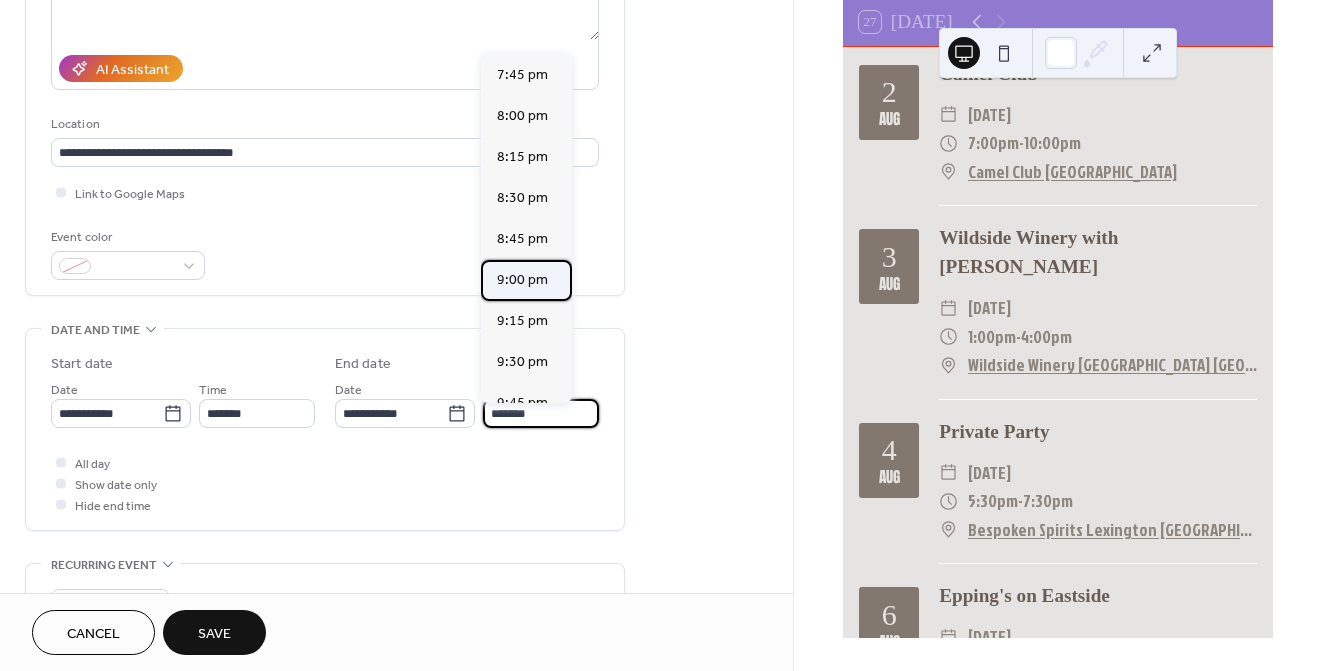 click on "9:00 pm" at bounding box center (522, 280) 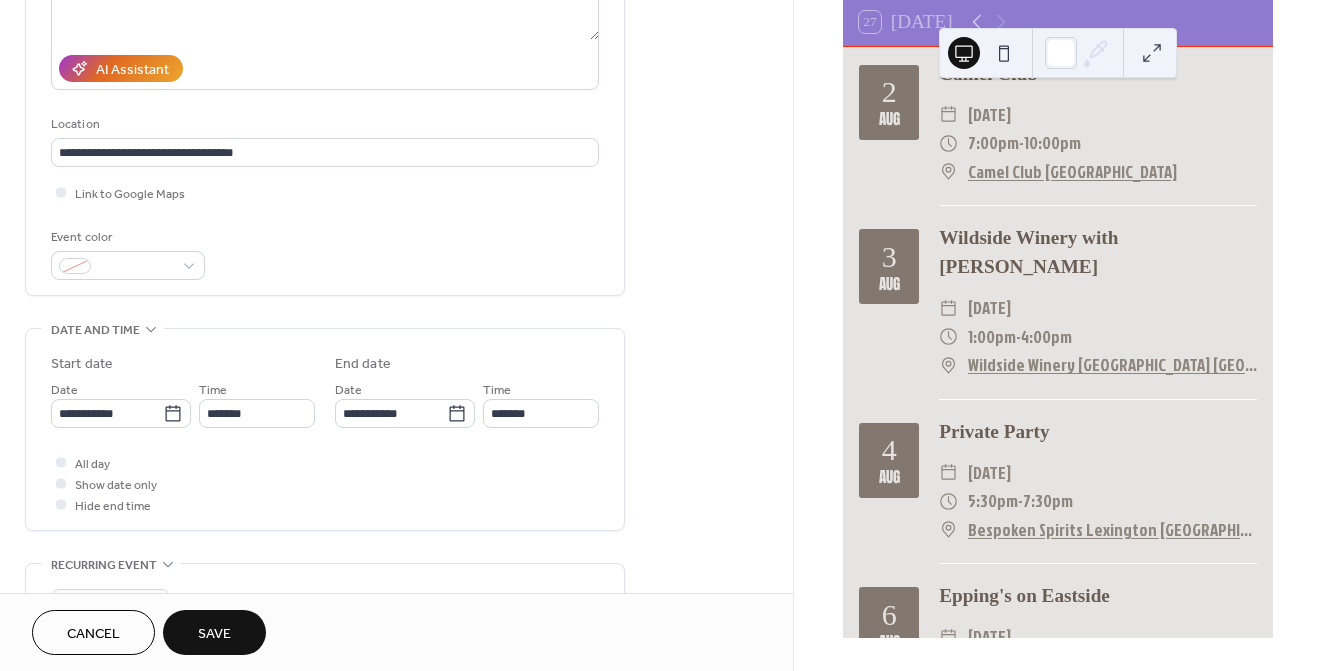 click on "Save" at bounding box center [214, 634] 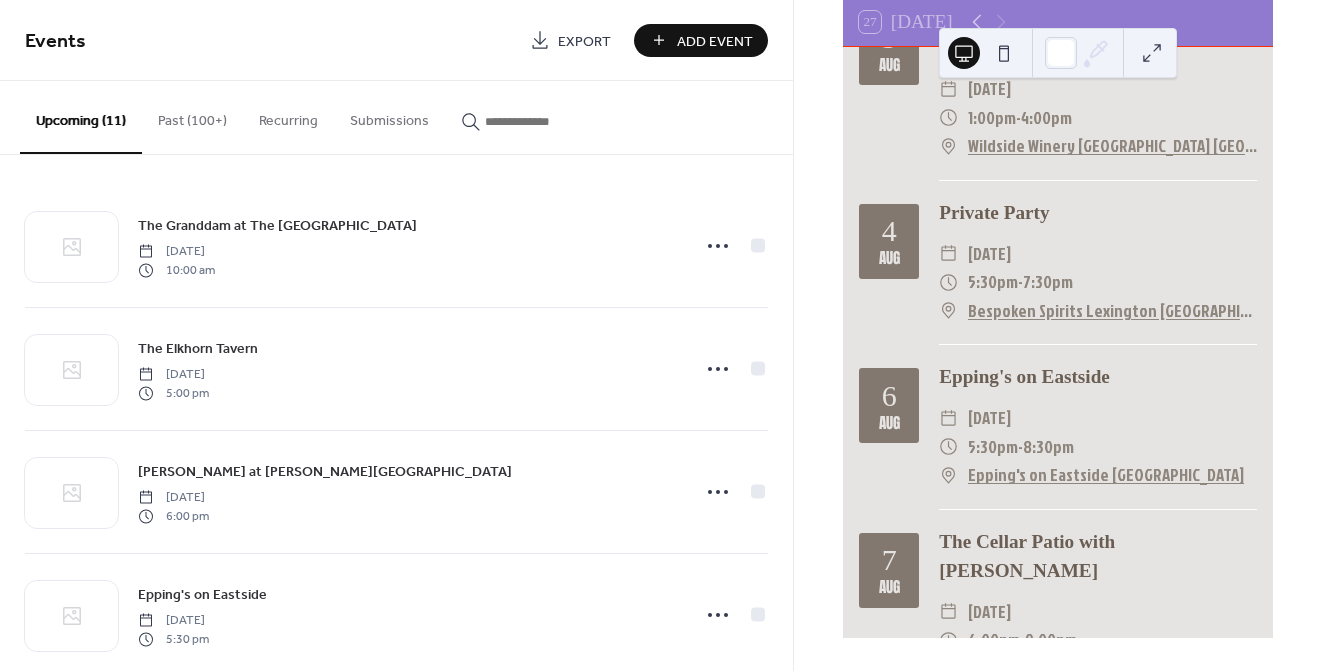 scroll, scrollTop: 1320, scrollLeft: 0, axis: vertical 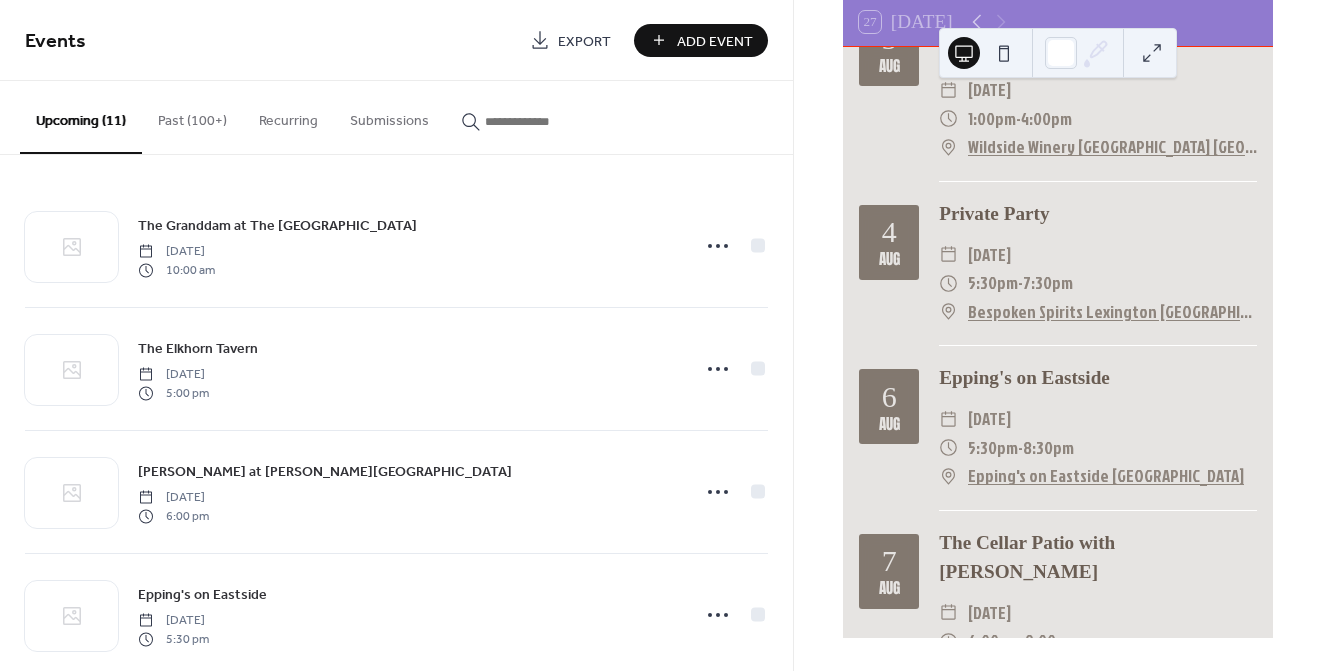click on "Add Event" at bounding box center [715, 41] 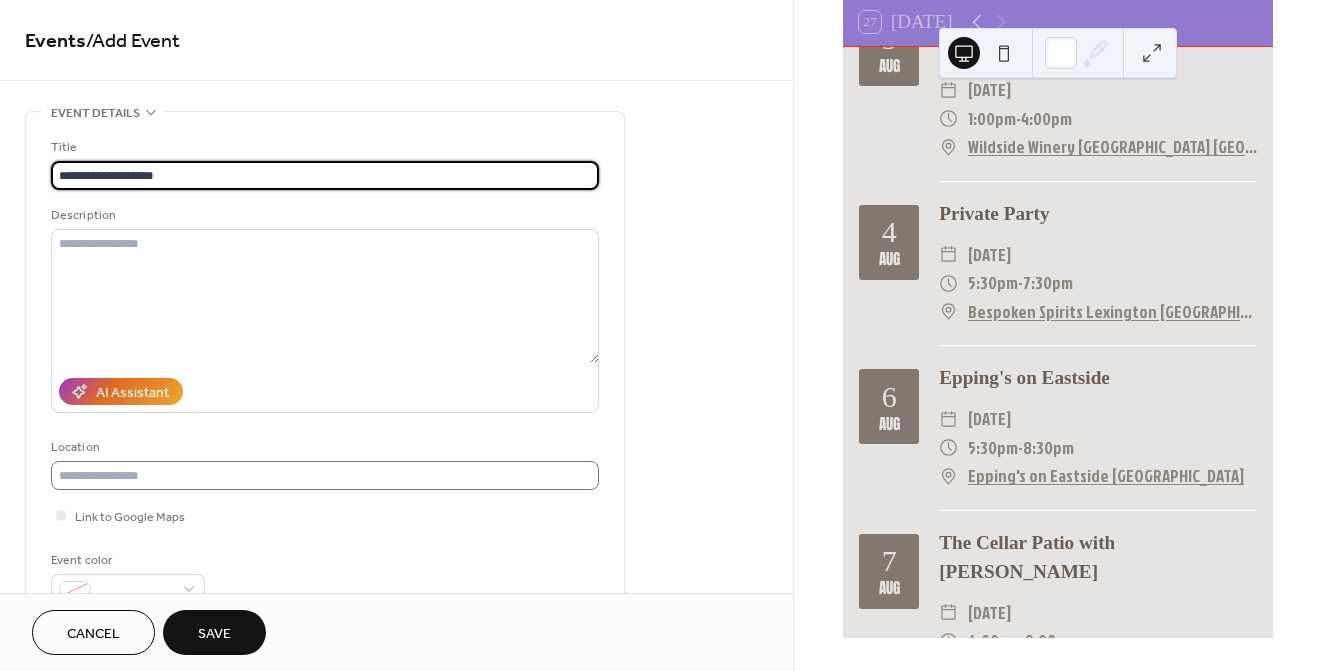 type on "**********" 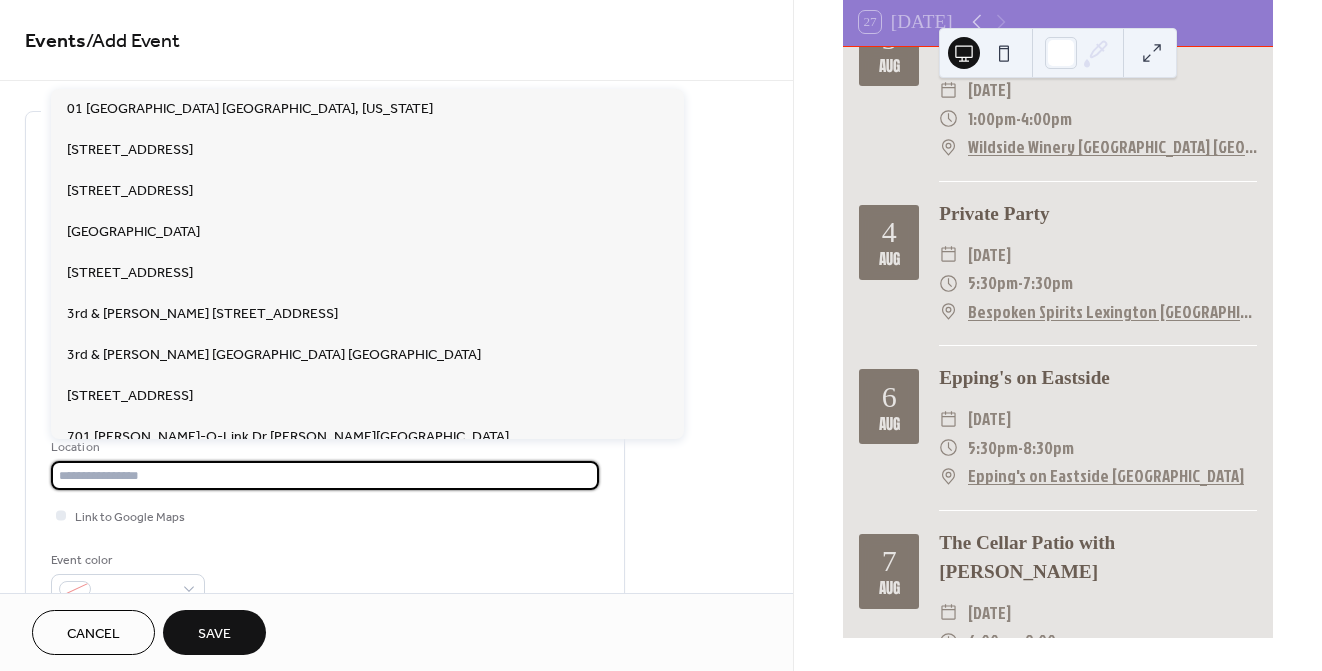 click at bounding box center (325, 475) 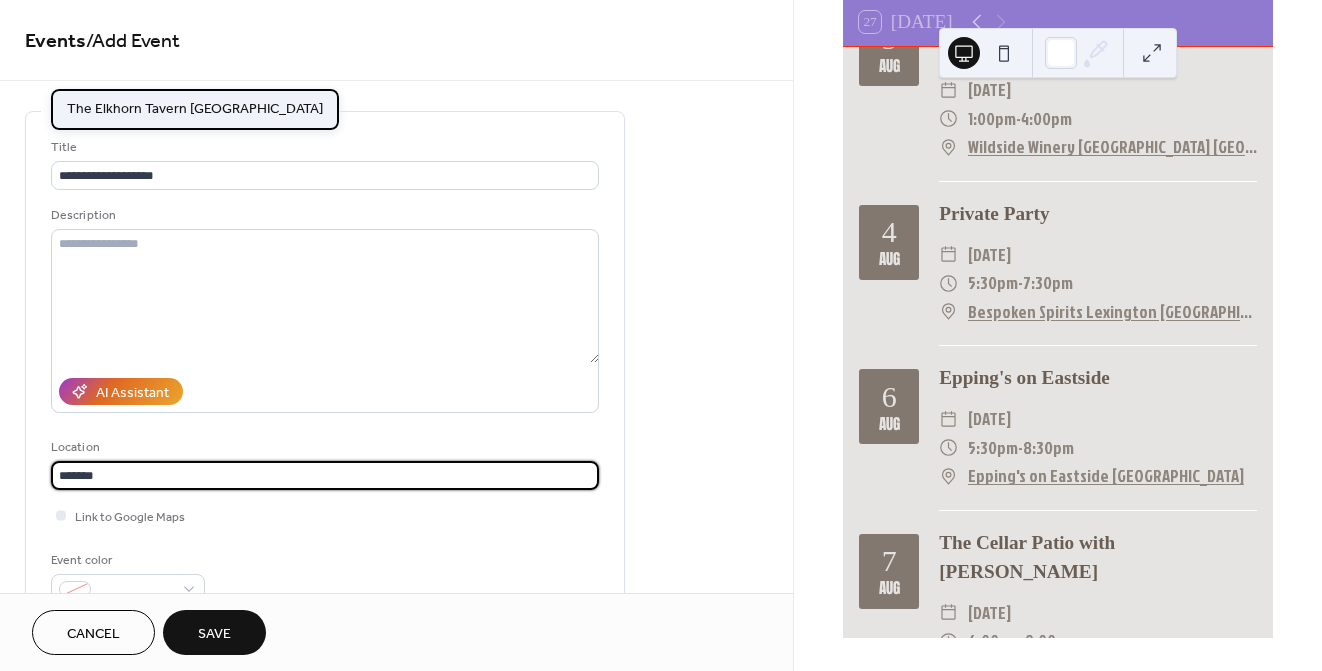 click on "The Elkhorn Tavern [GEOGRAPHIC_DATA]" at bounding box center (195, 109) 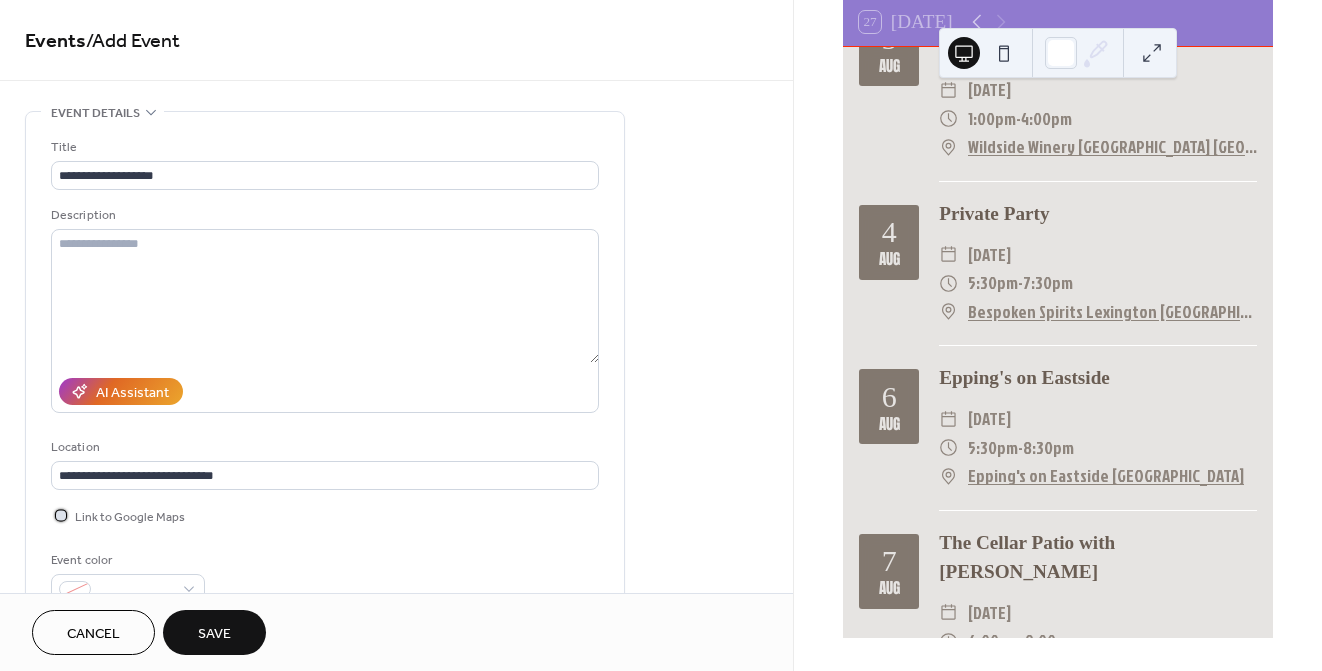 click at bounding box center [61, 515] 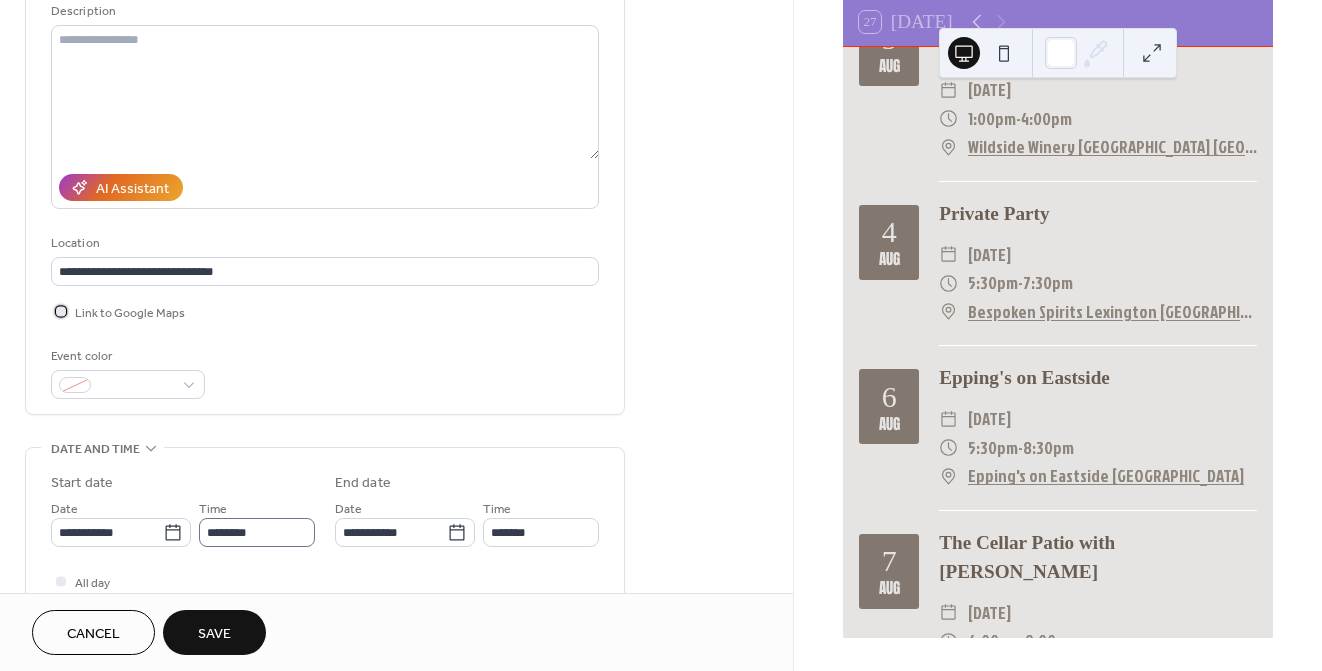 scroll, scrollTop: 206, scrollLeft: 0, axis: vertical 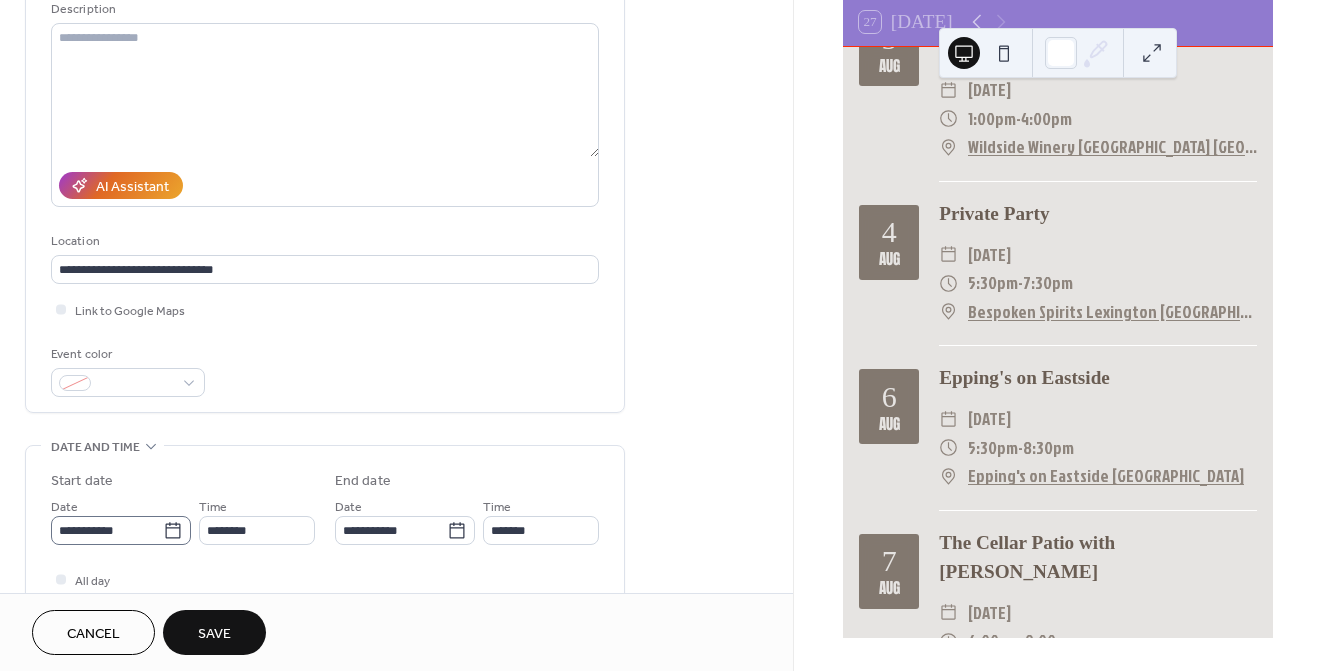 click 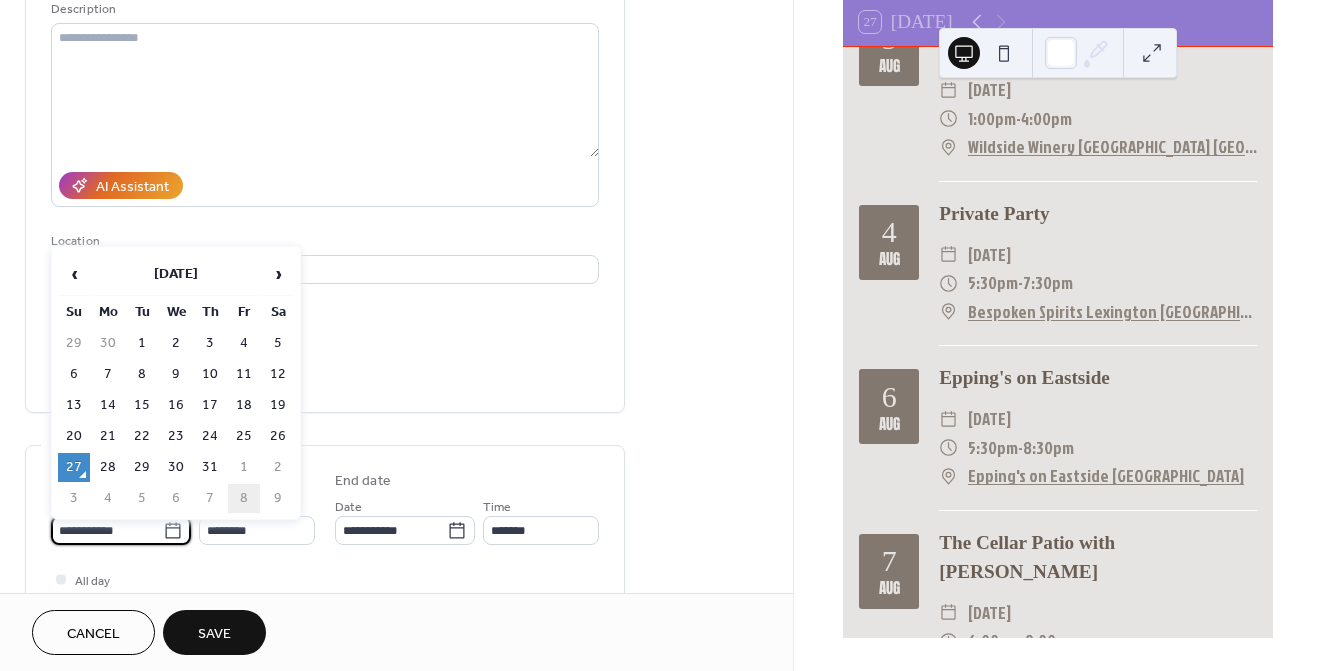 click on "8" at bounding box center (244, 498) 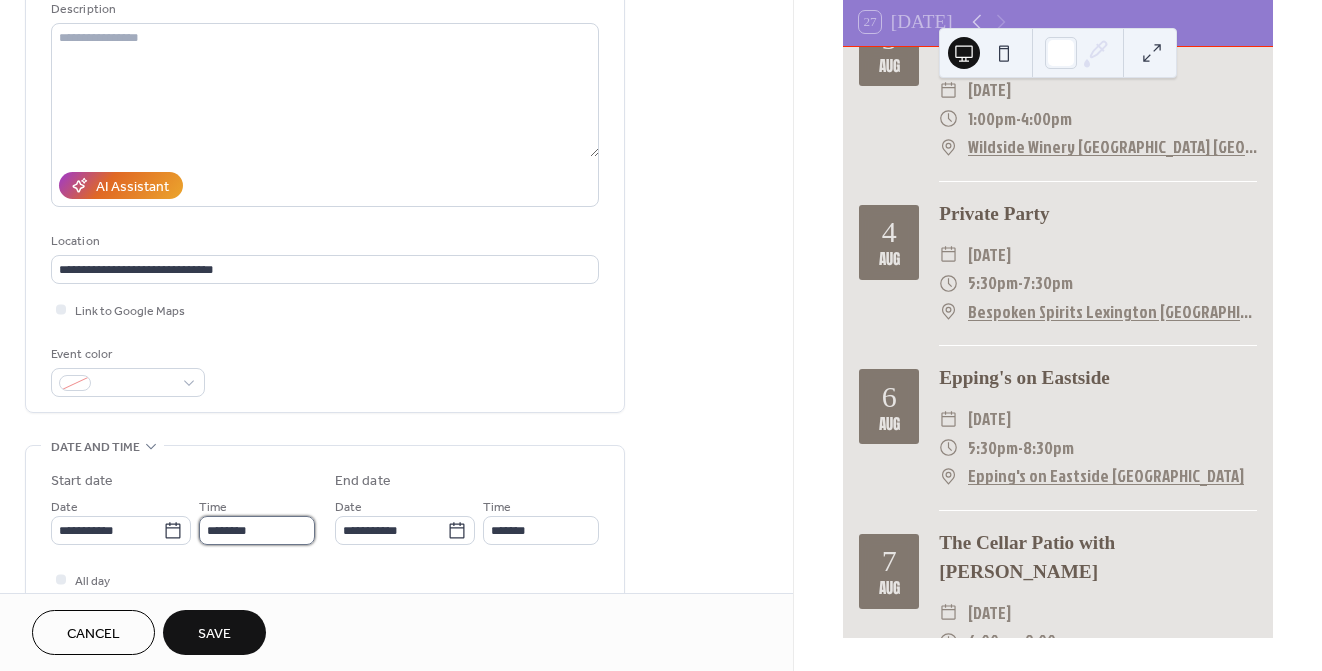 click on "********" at bounding box center [257, 530] 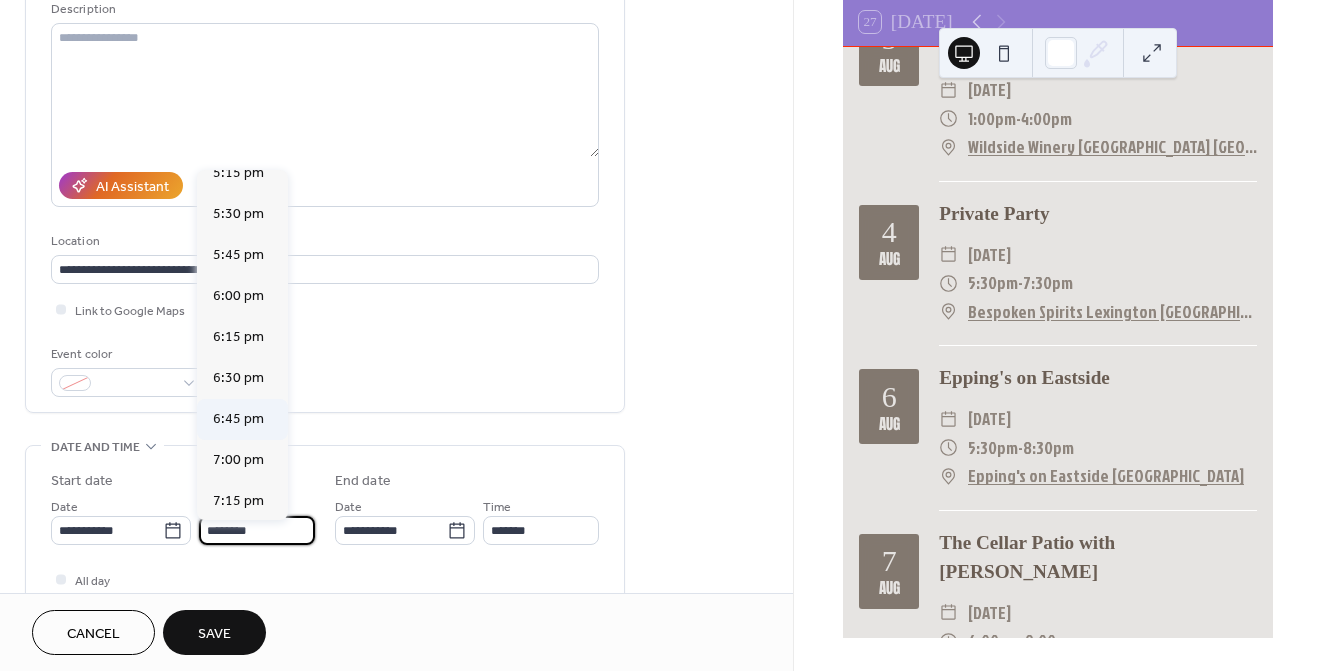 scroll, scrollTop: 2849, scrollLeft: 0, axis: vertical 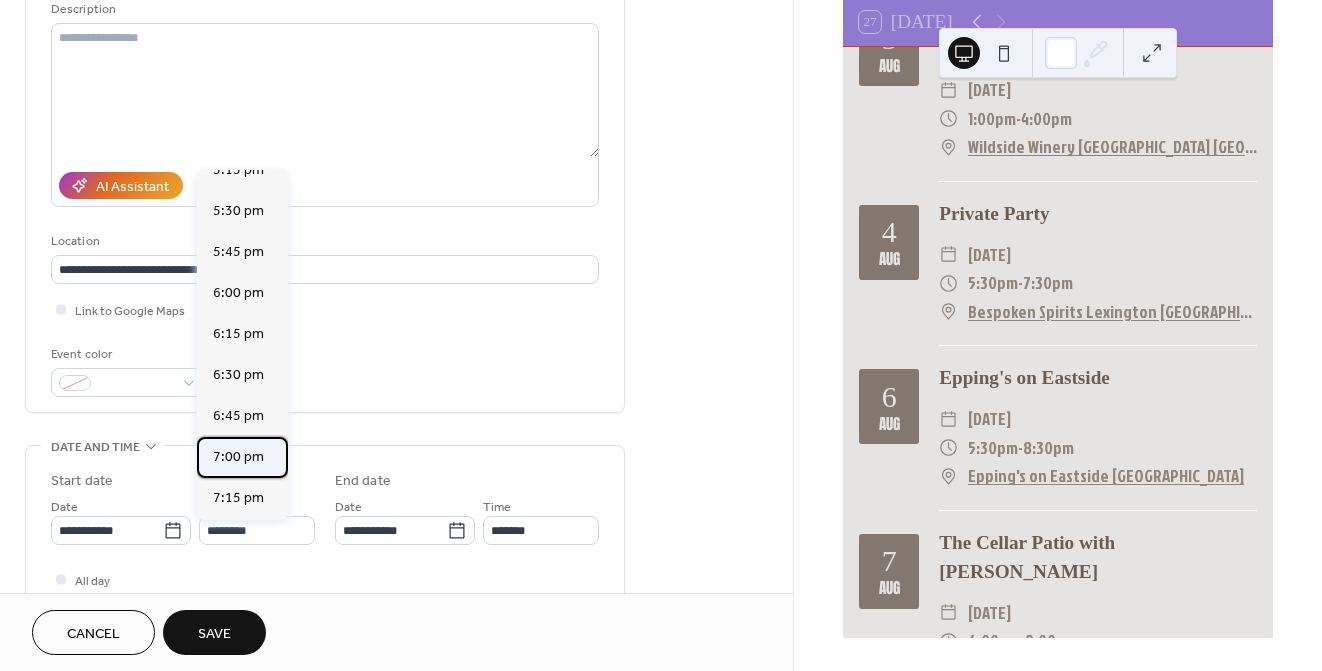 click on "7:00 pm" at bounding box center [238, 457] 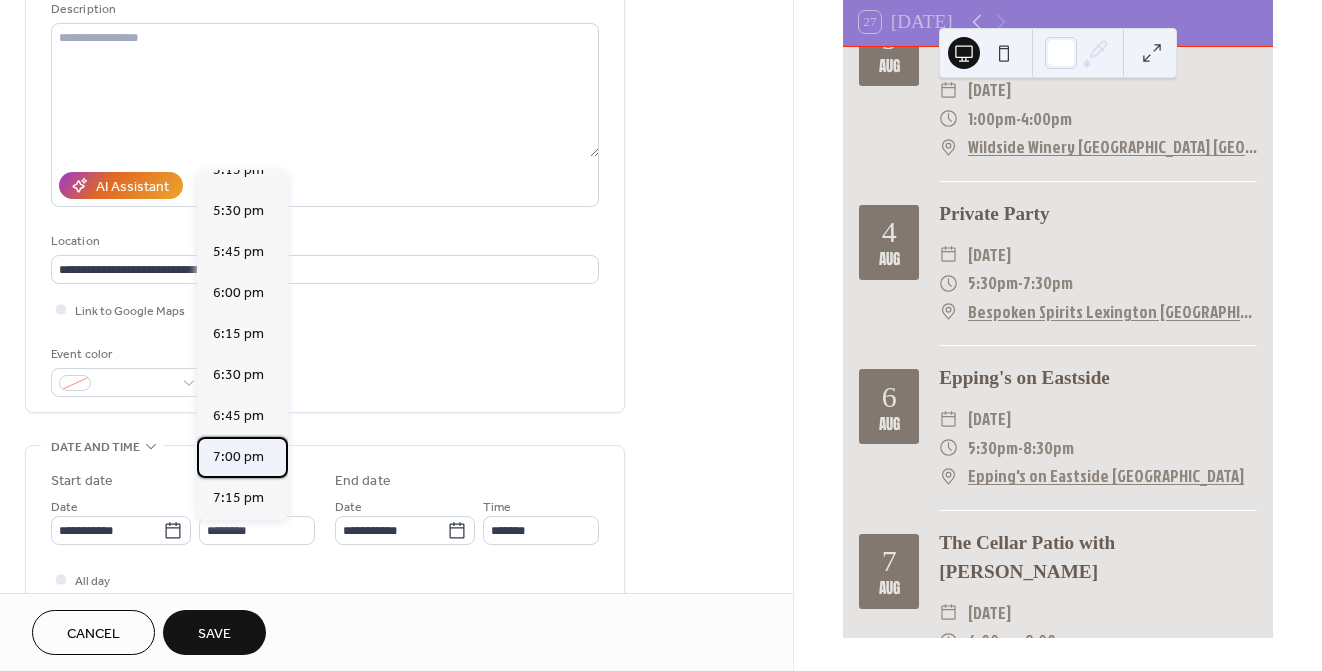 type on "*******" 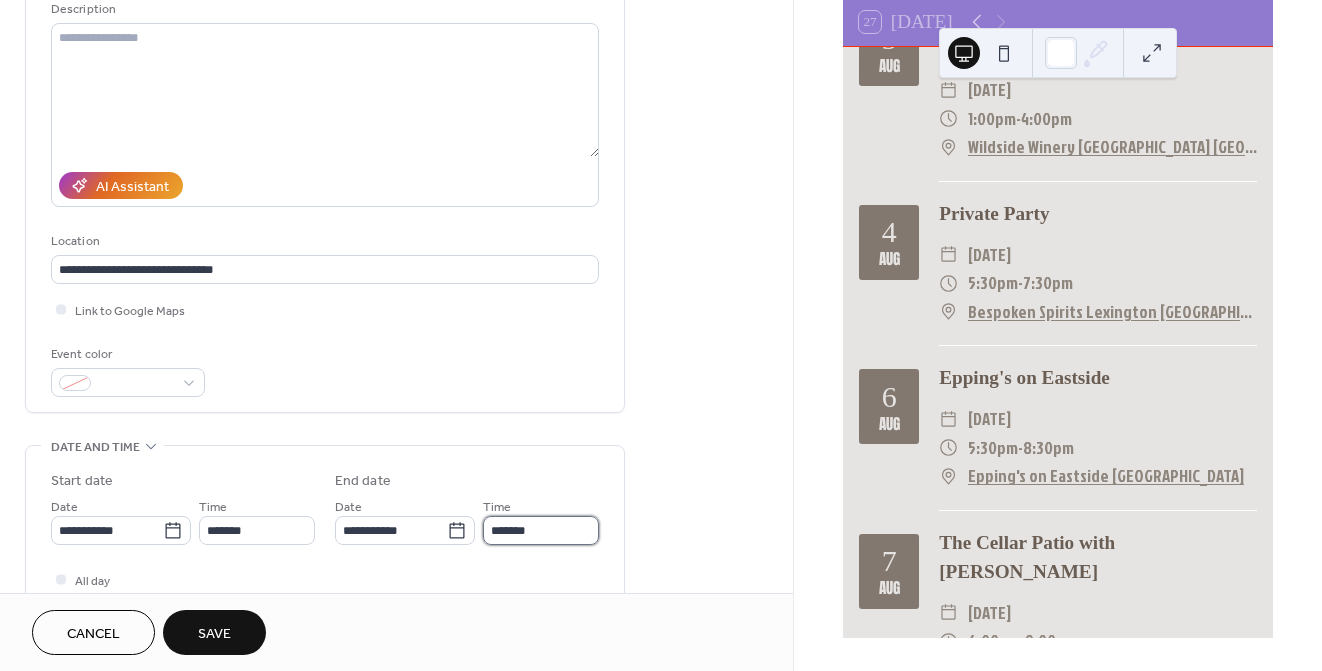 click on "*******" at bounding box center (541, 530) 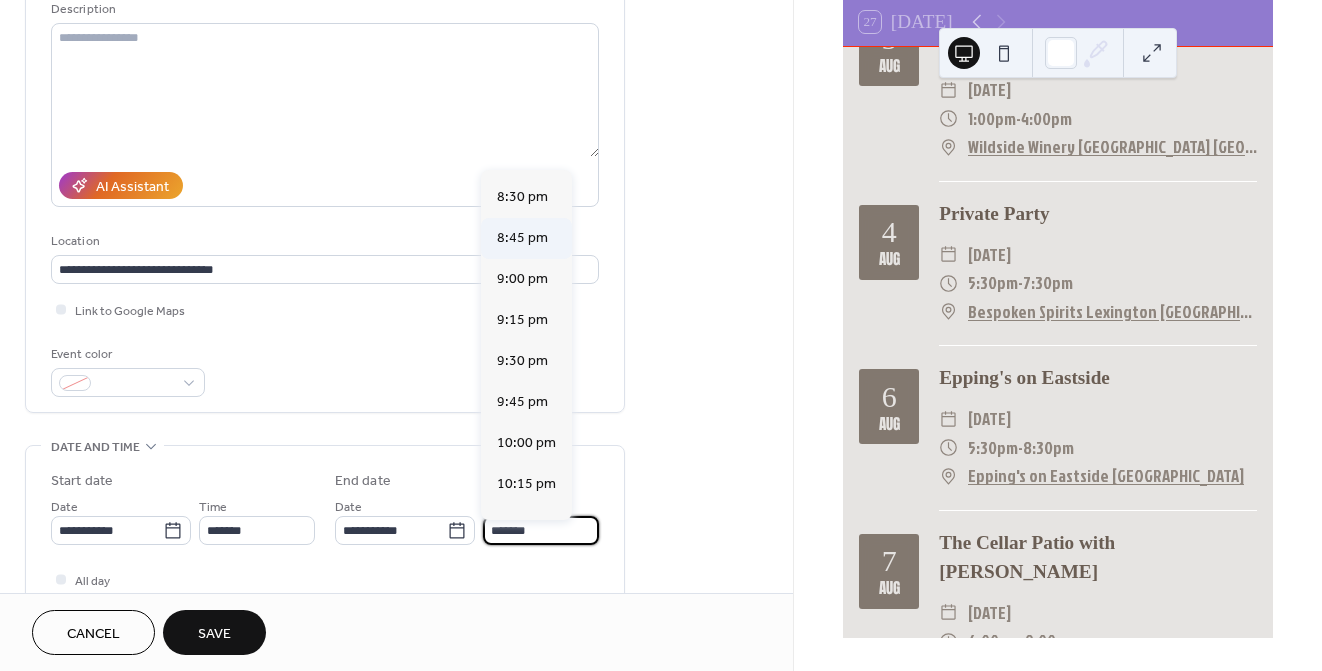 scroll, scrollTop: 209, scrollLeft: 0, axis: vertical 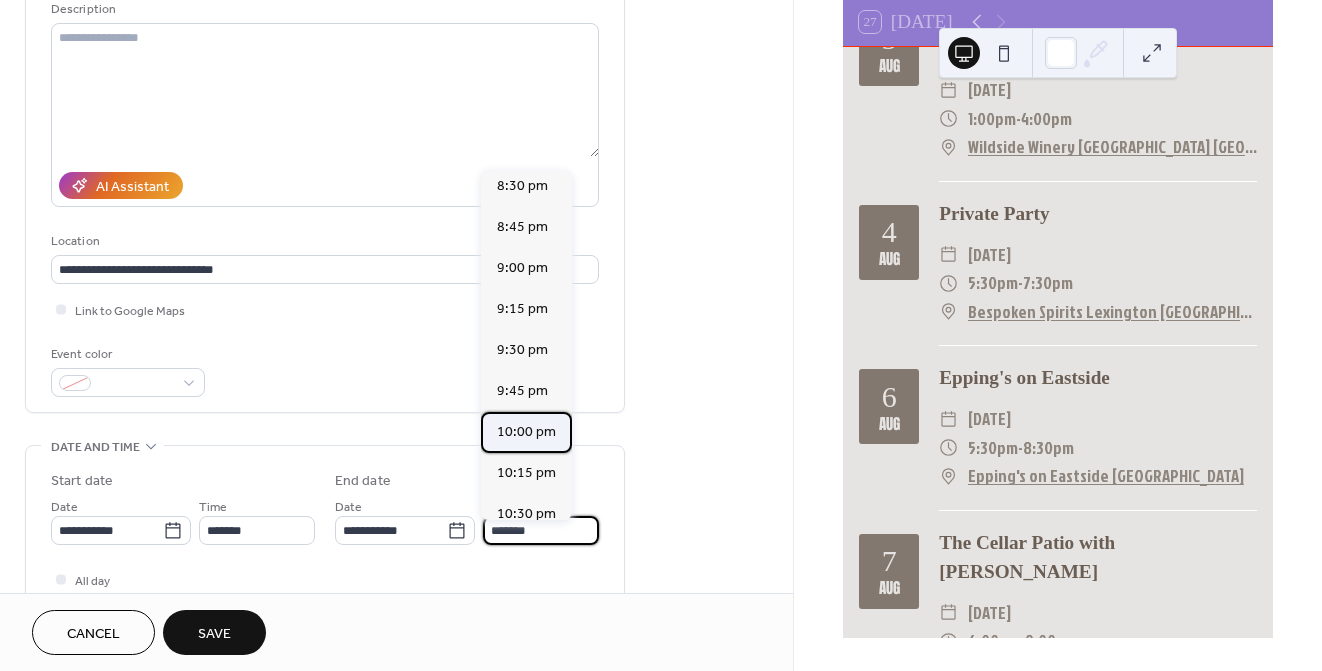 click on "10:00 pm" at bounding box center [526, 432] 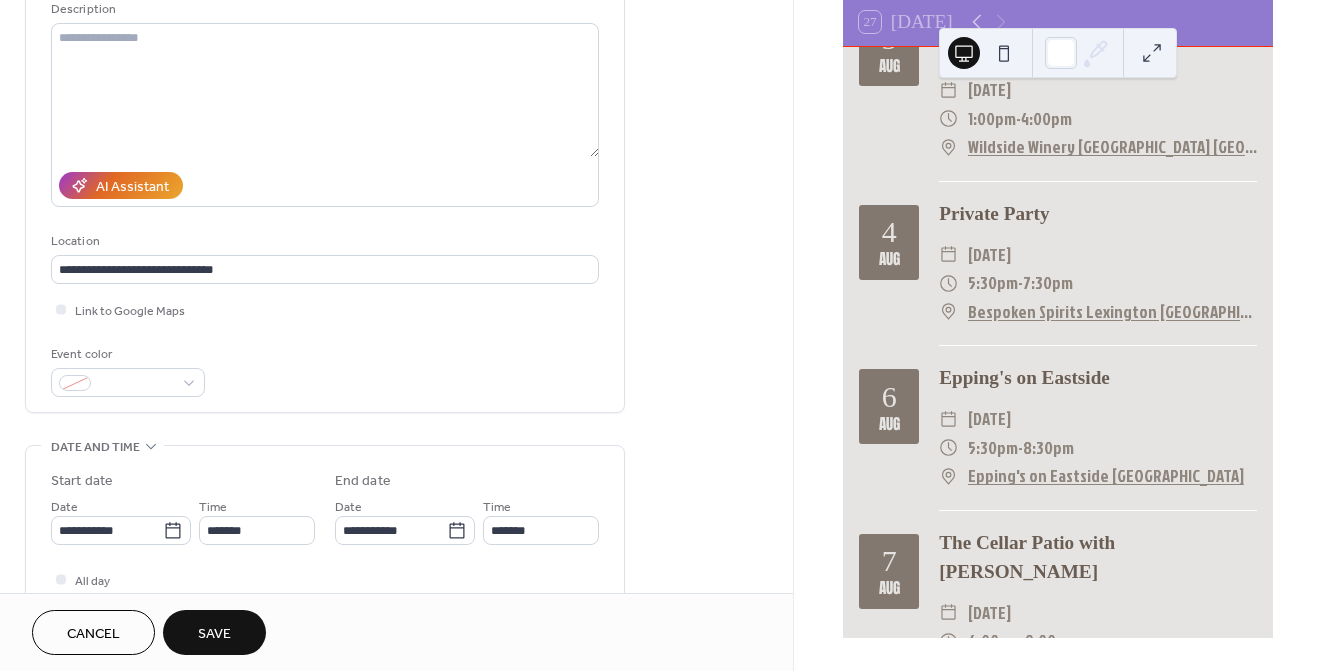 type on "********" 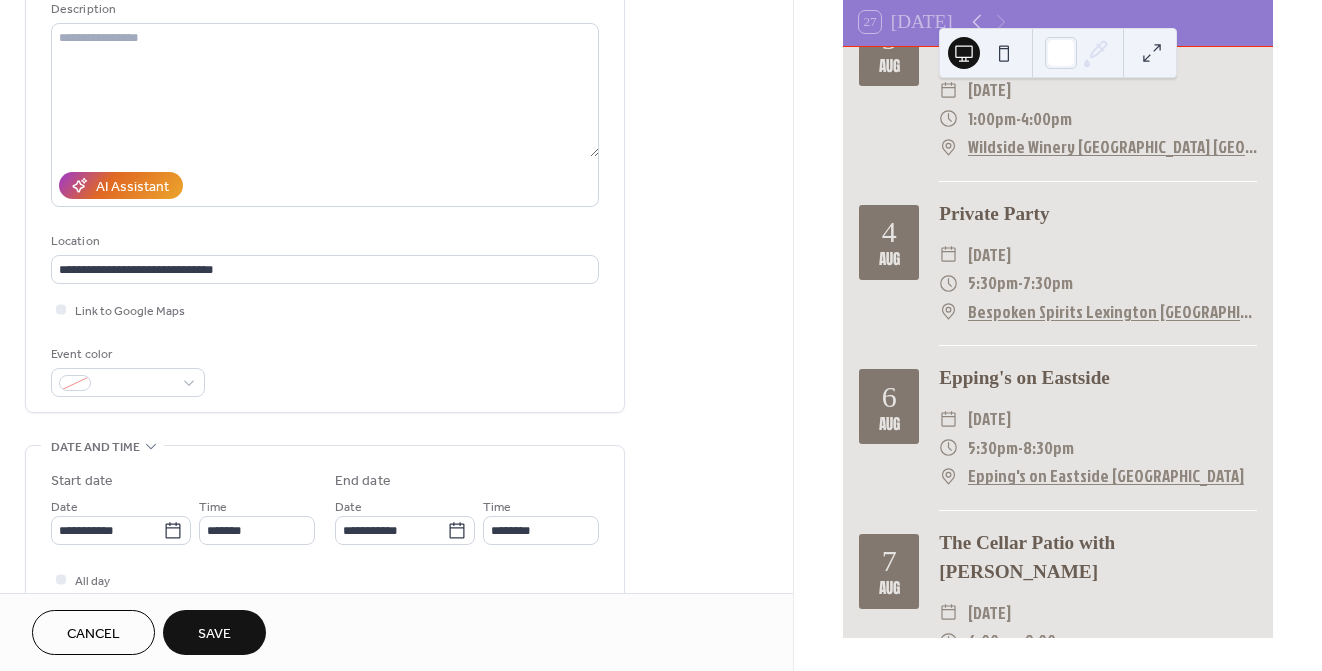 click on "Save" at bounding box center [214, 634] 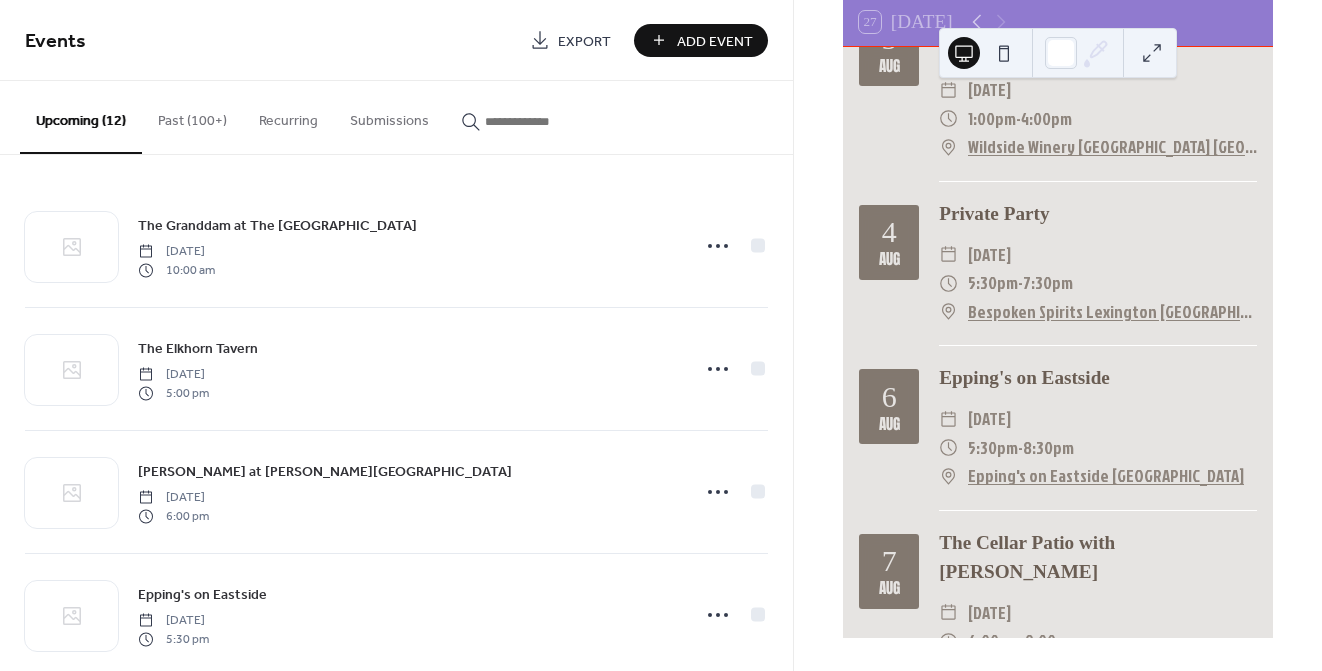 scroll, scrollTop: 221, scrollLeft: 0, axis: vertical 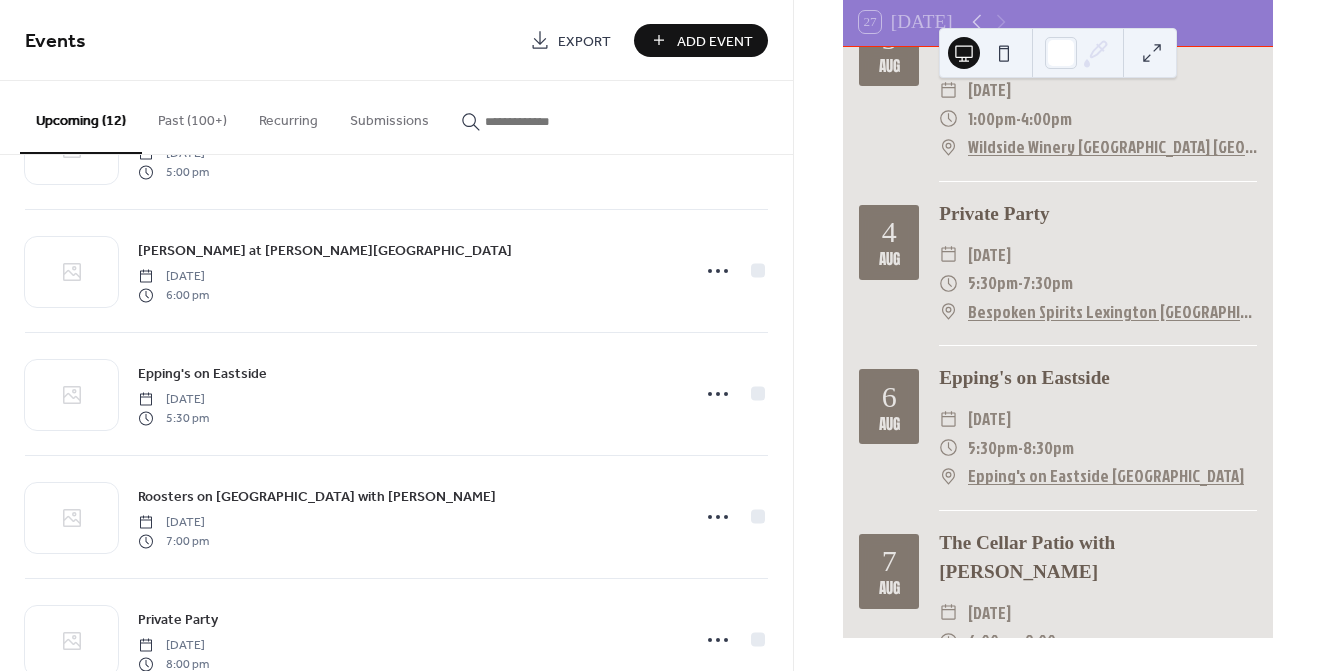 click on "Add Event" at bounding box center [715, 41] 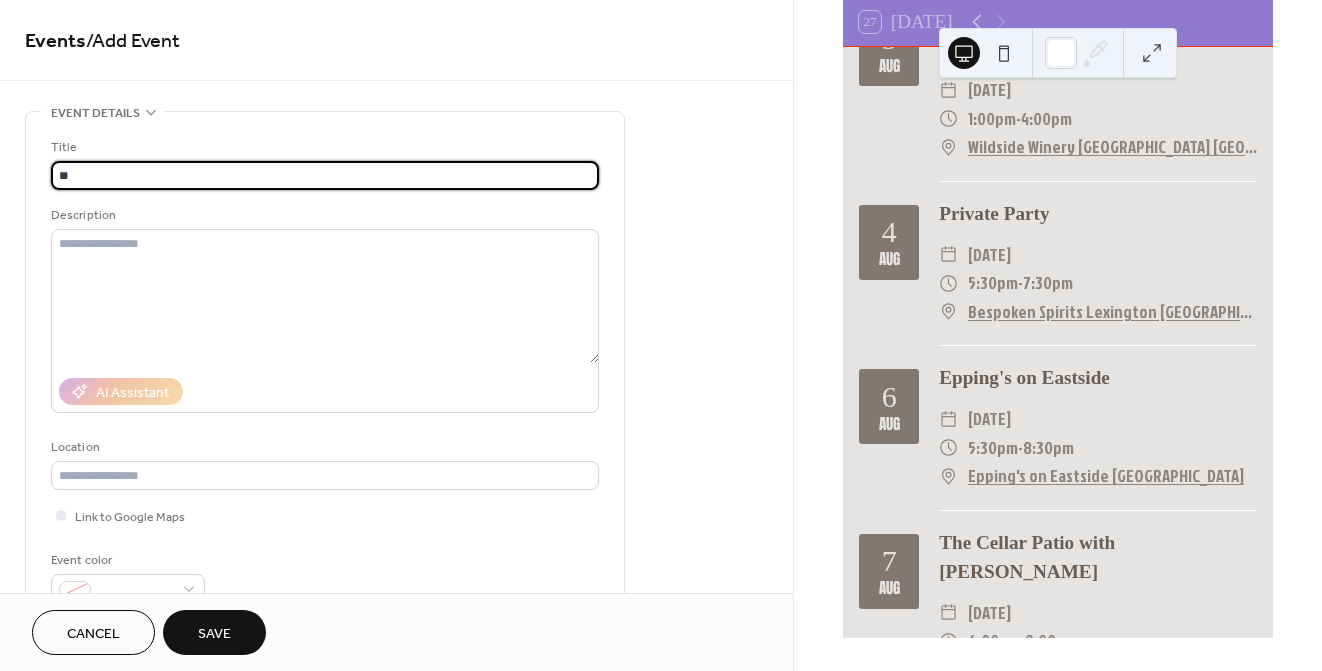 type on "*" 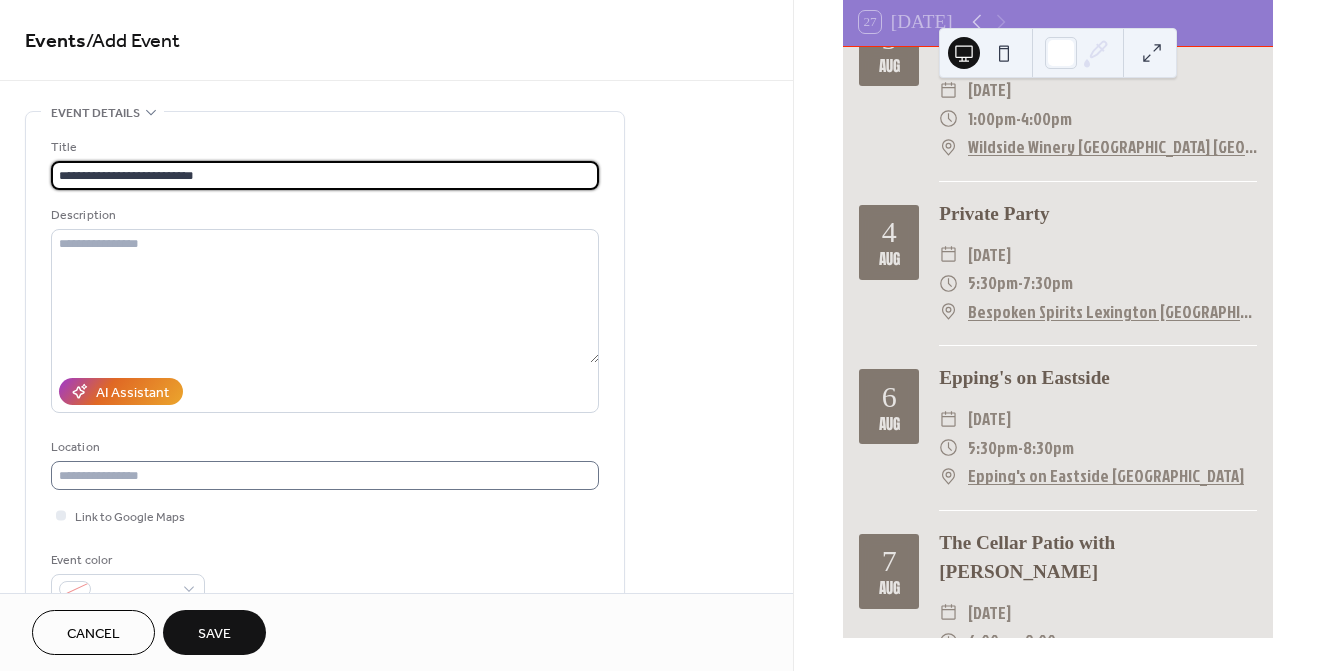 type on "**********" 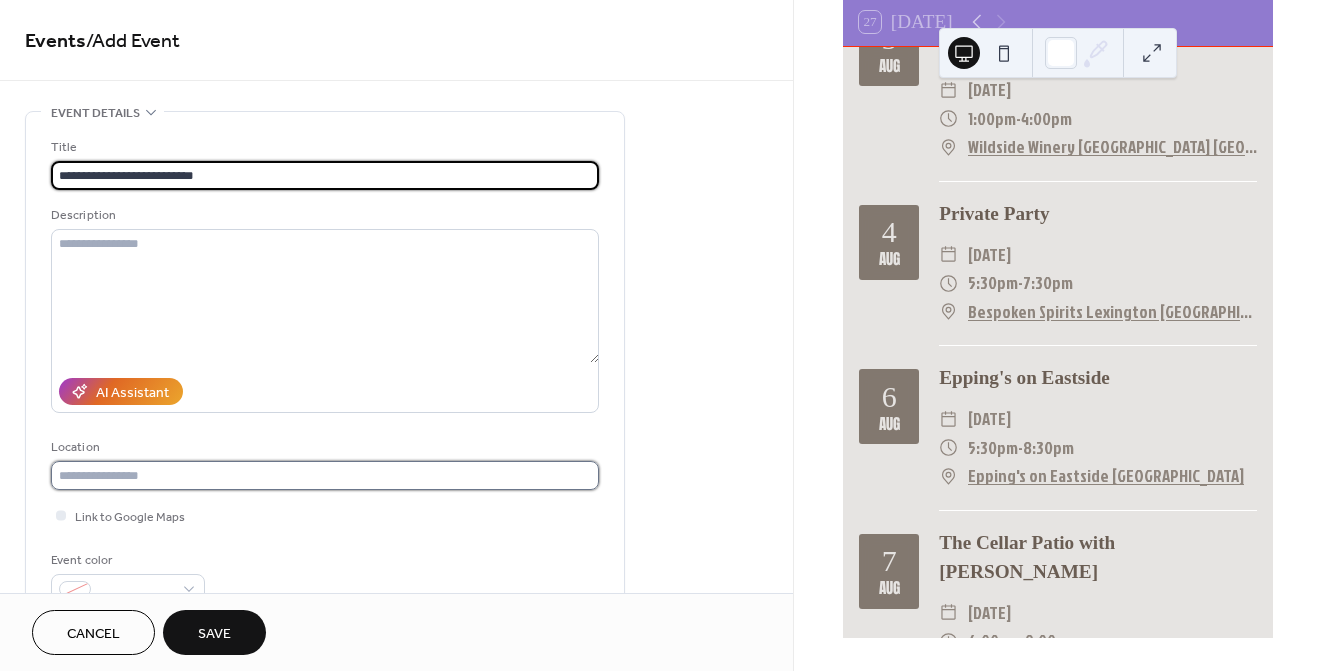 click at bounding box center (325, 475) 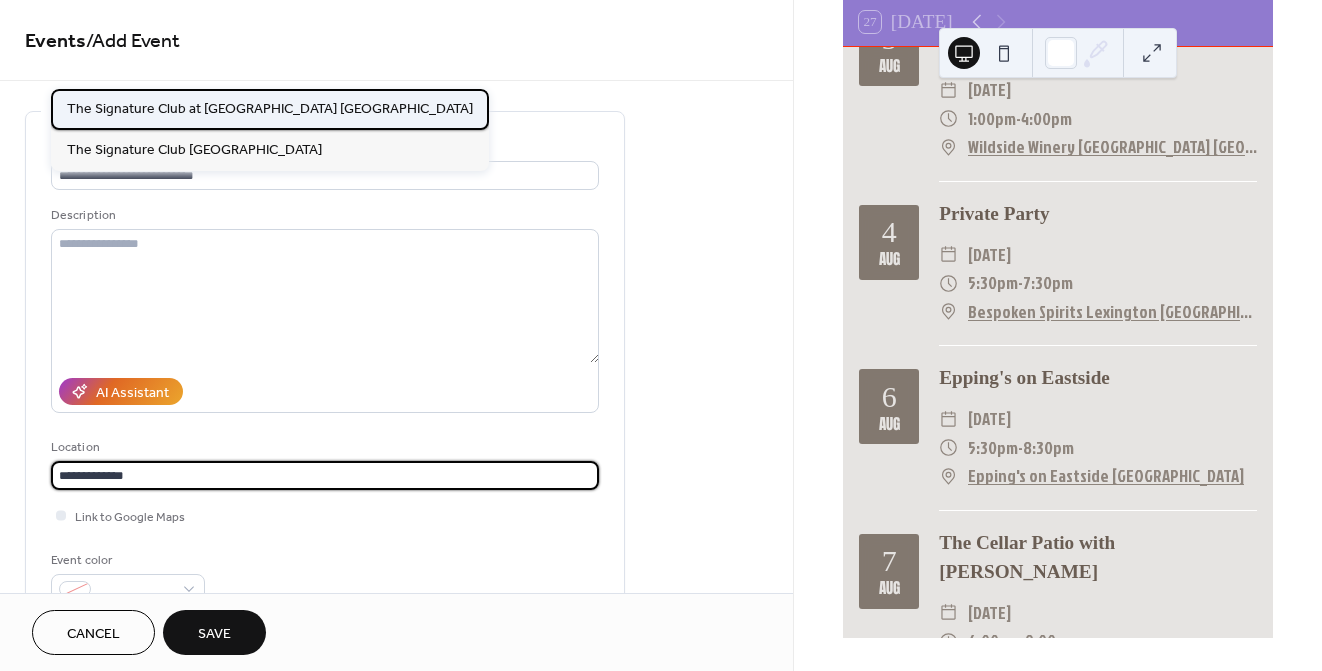 click on "The Signature Club at [GEOGRAPHIC_DATA] [GEOGRAPHIC_DATA]" at bounding box center [270, 109] 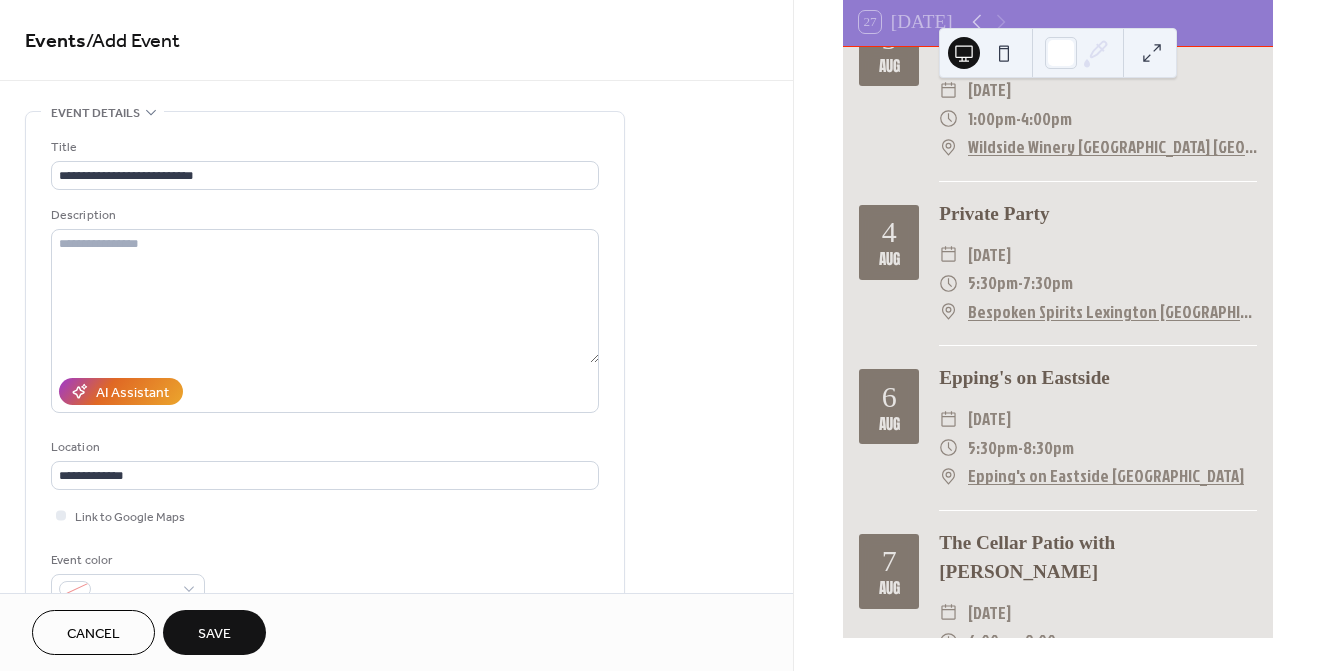 type on "**********" 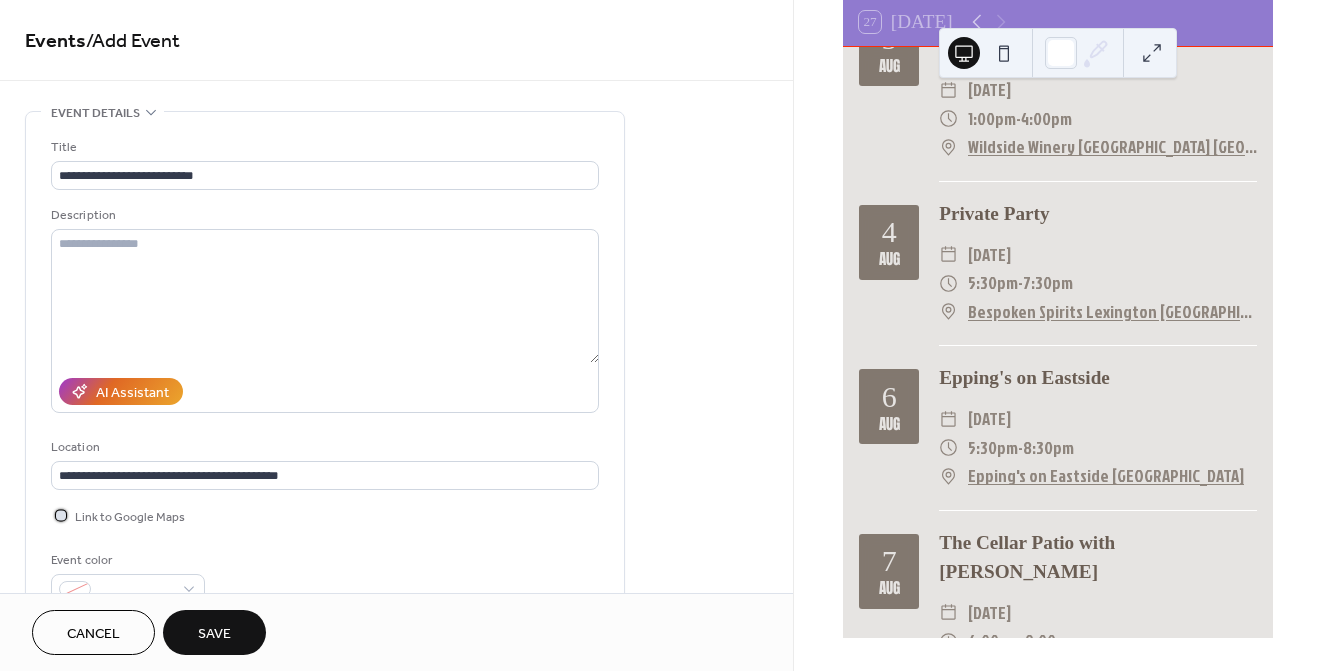 click at bounding box center (61, 515) 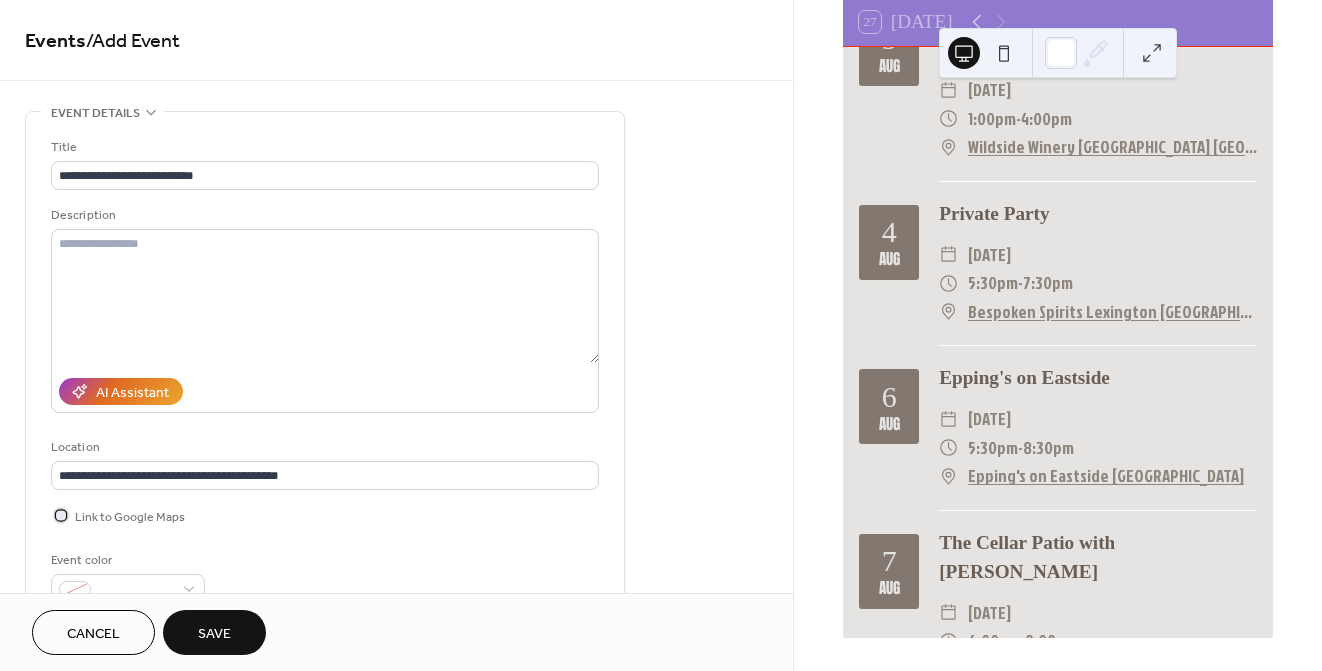 scroll, scrollTop: 191, scrollLeft: 0, axis: vertical 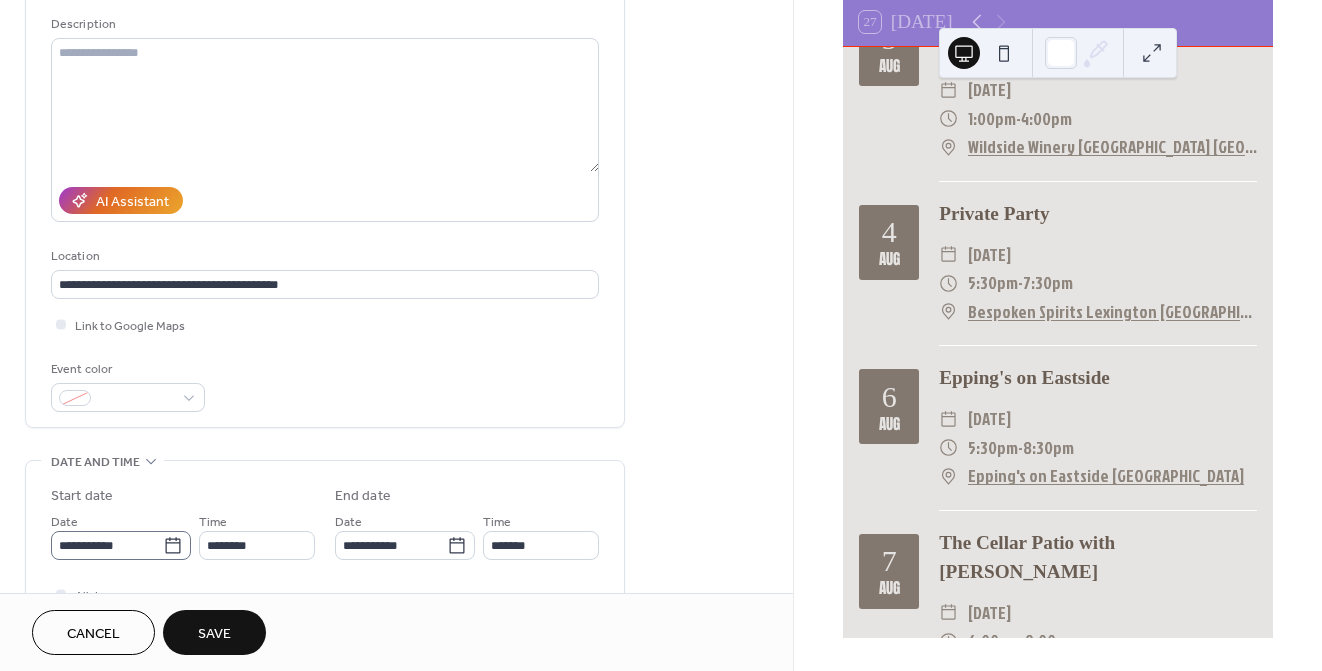 click 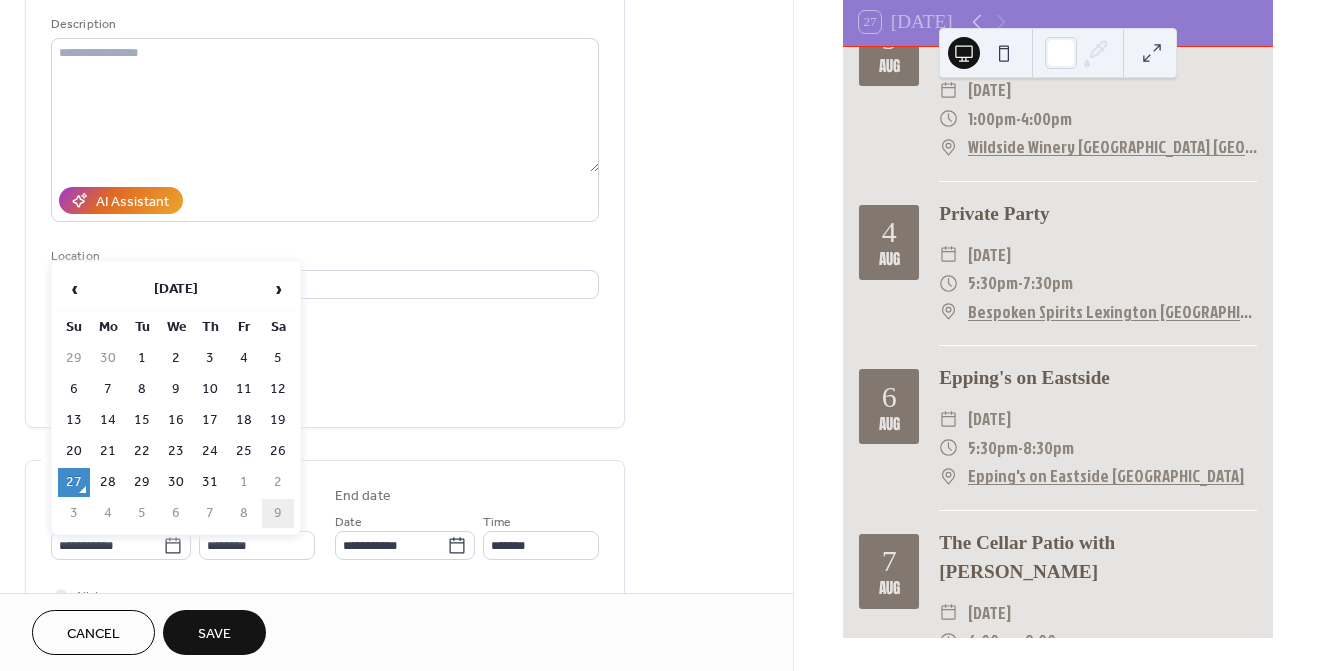 click on "9" at bounding box center [278, 513] 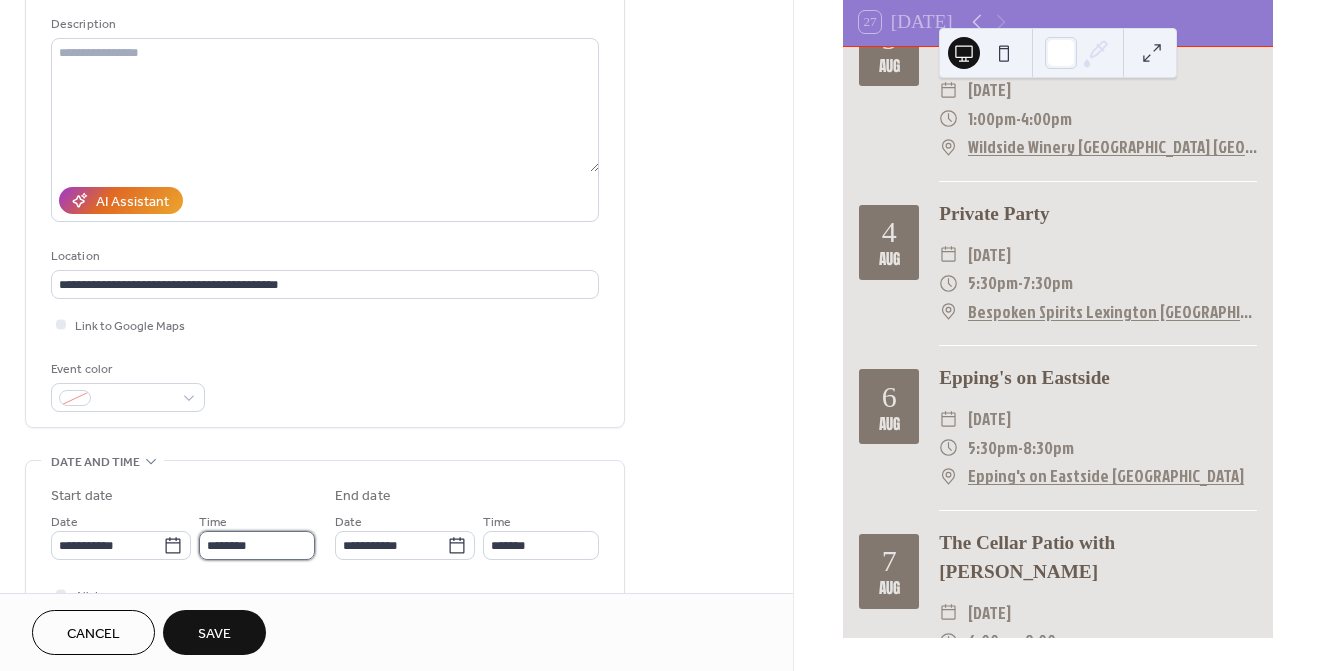 click on "********" at bounding box center [257, 545] 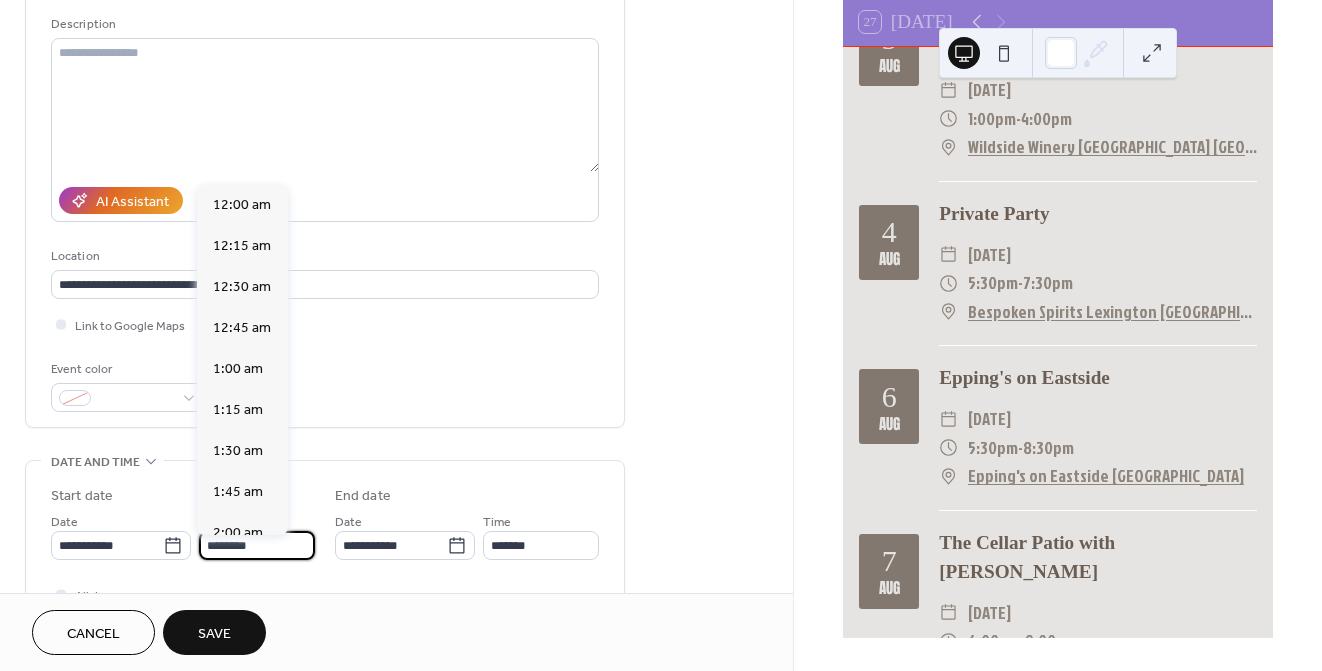 scroll, scrollTop: 1968, scrollLeft: 0, axis: vertical 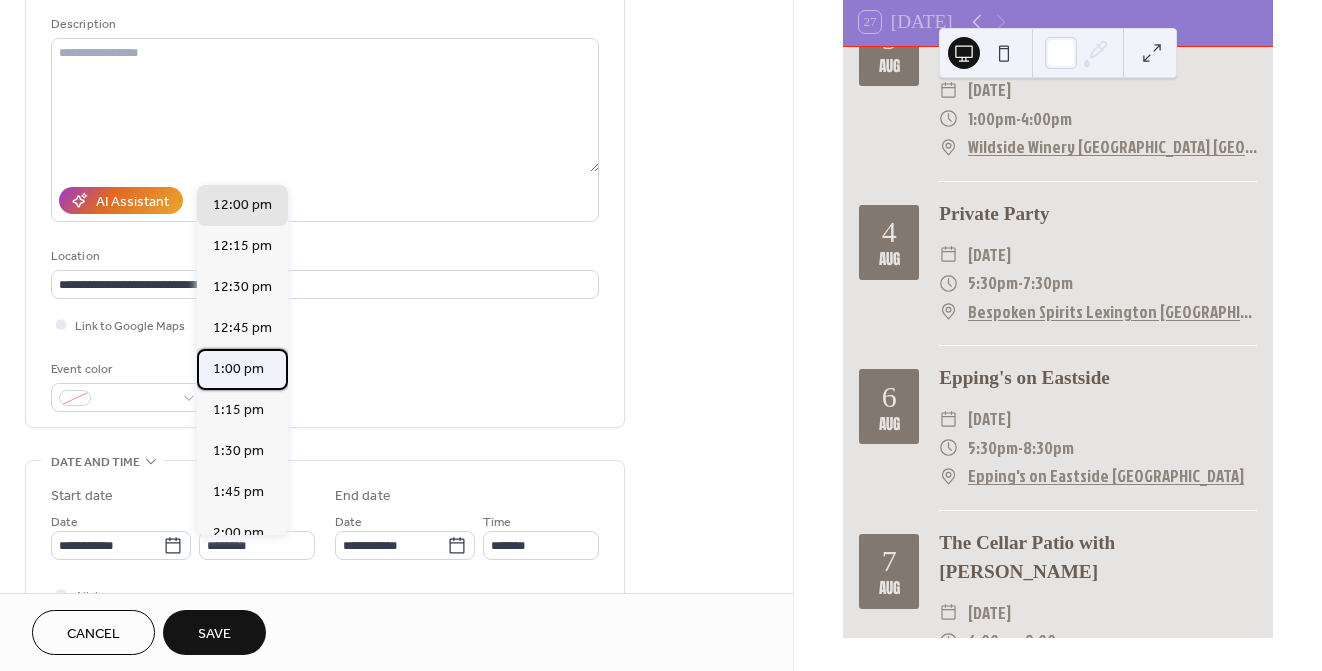 click on "1:00 pm" at bounding box center (238, 369) 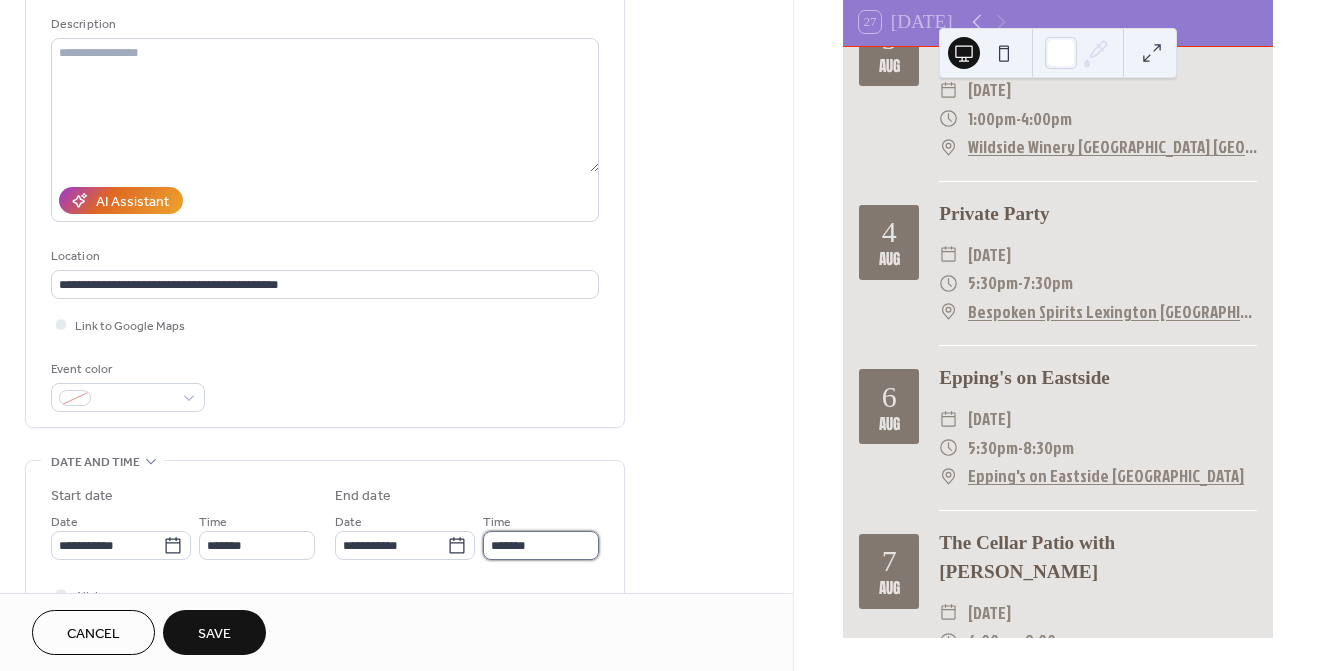 click on "*******" at bounding box center (541, 545) 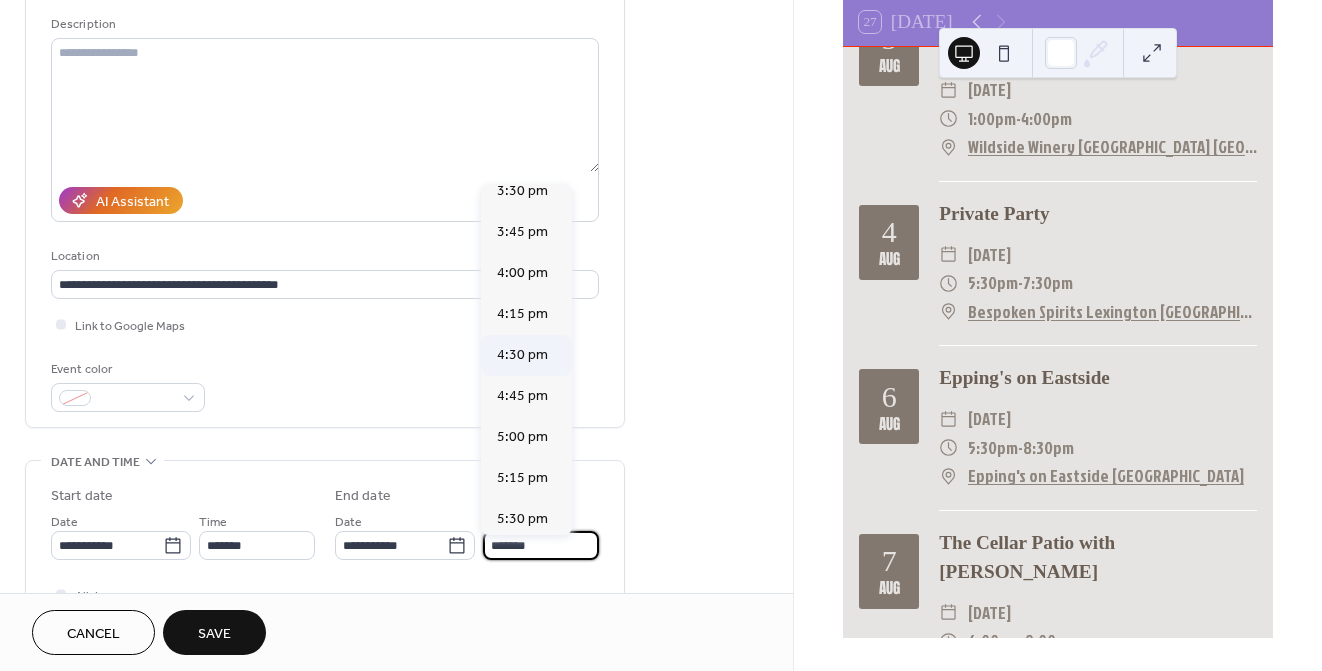 scroll, scrollTop: 387, scrollLeft: 0, axis: vertical 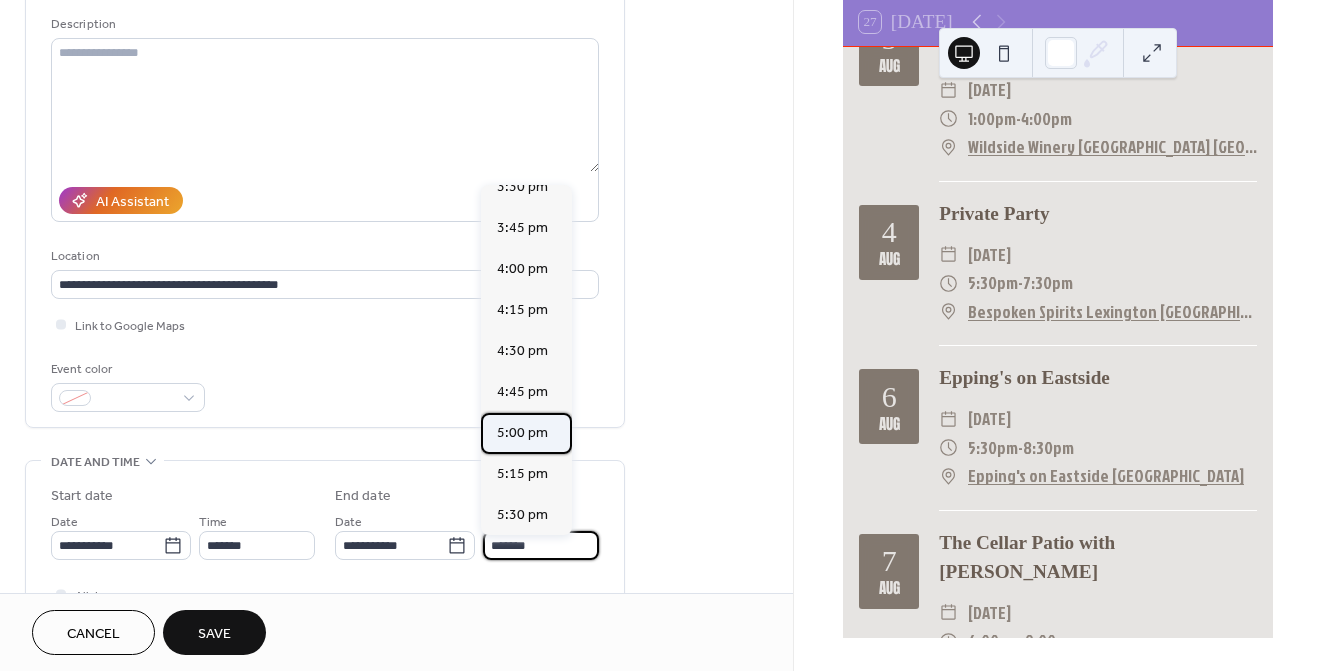 click on "5:00 pm" at bounding box center [522, 433] 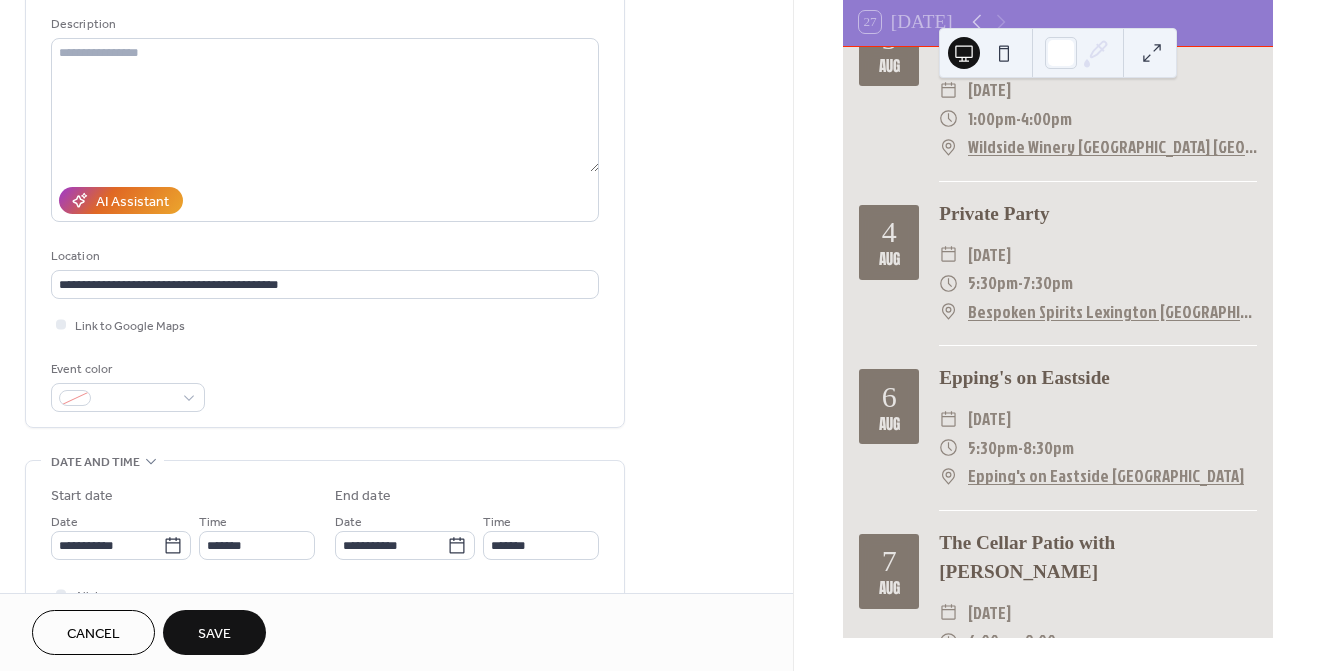 type on "*******" 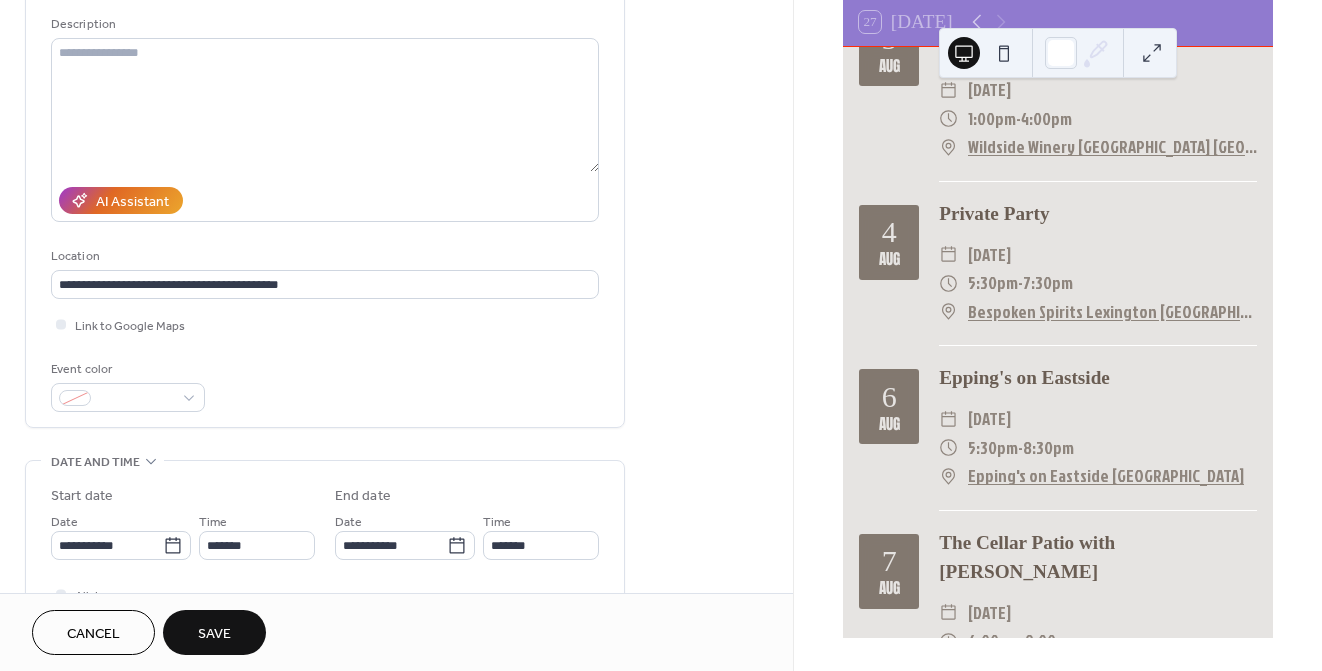 click on "Save" at bounding box center [214, 634] 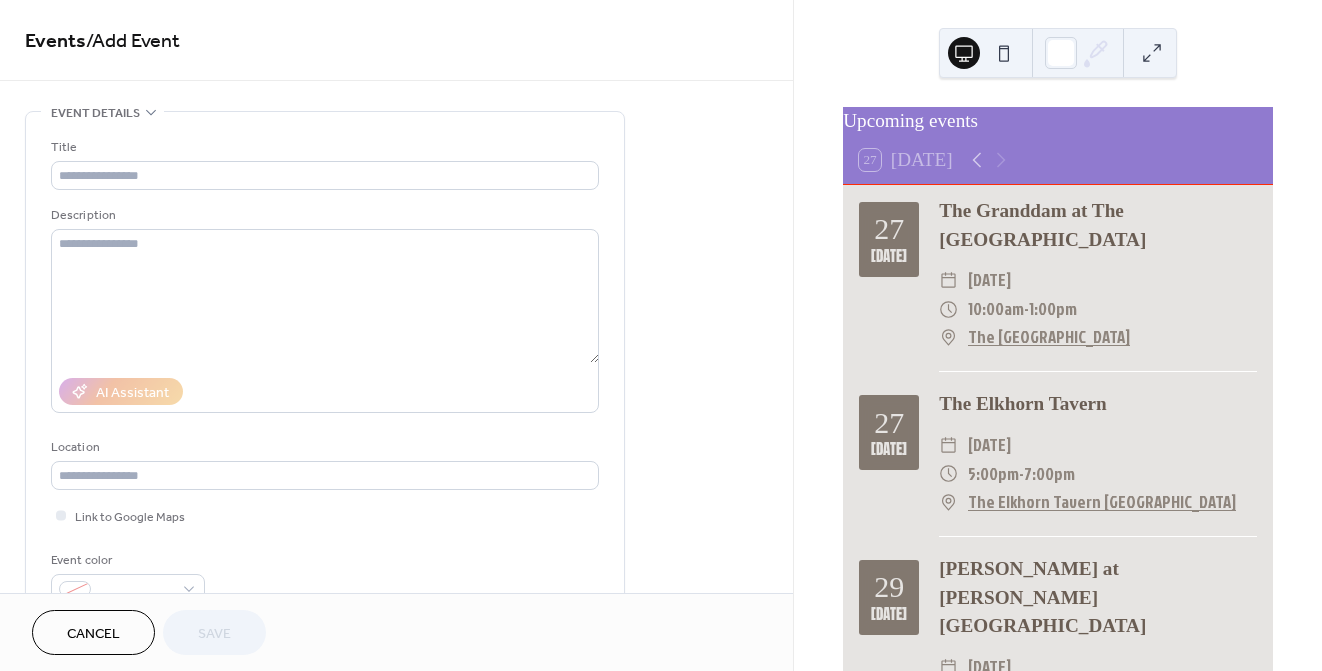 scroll, scrollTop: 0, scrollLeft: 0, axis: both 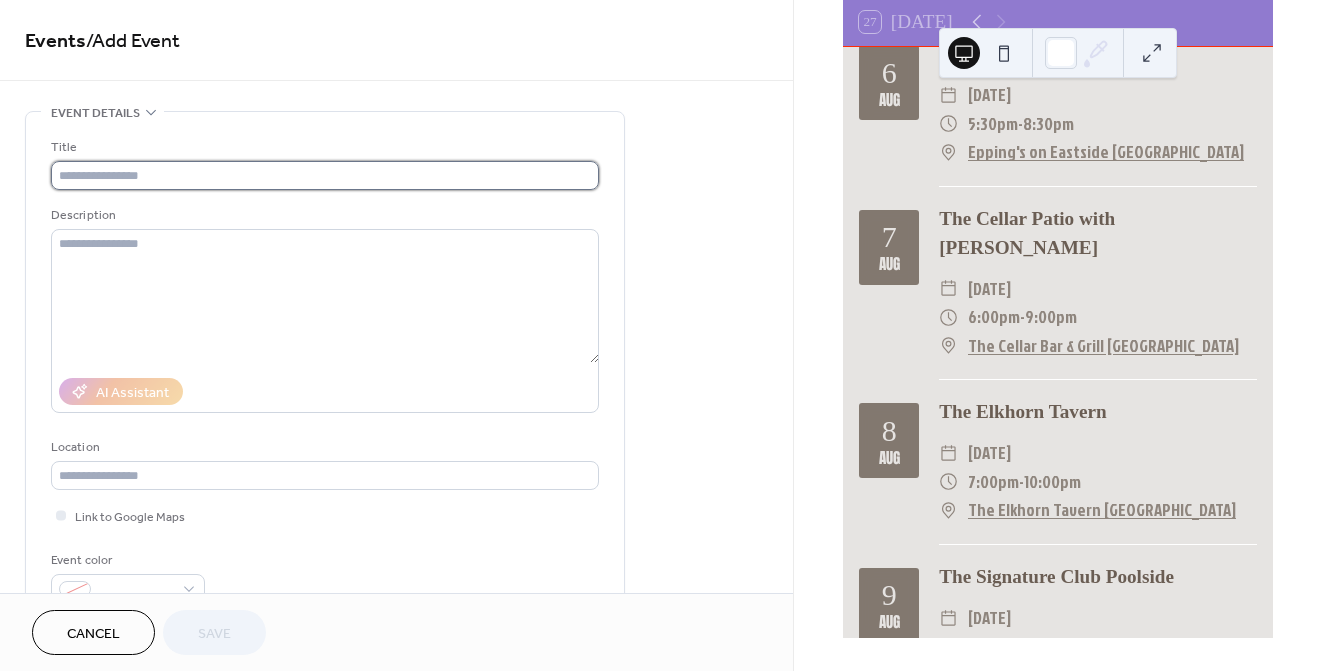 click at bounding box center (325, 175) 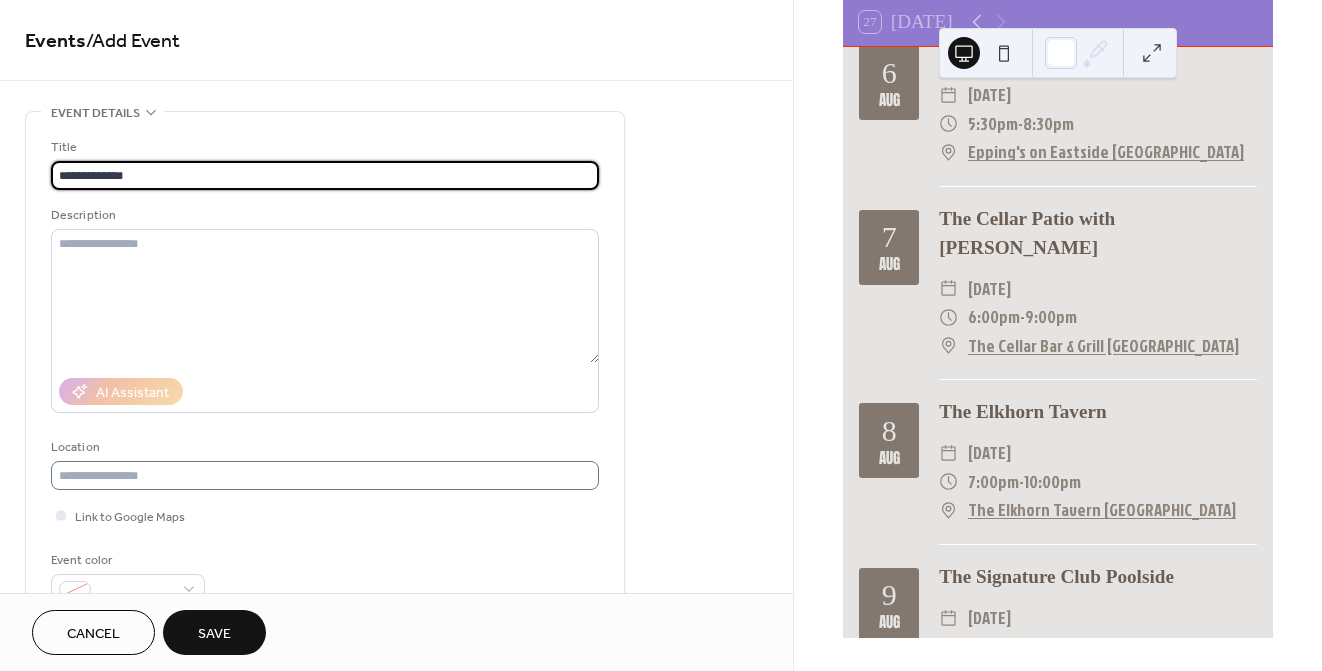 type on "**********" 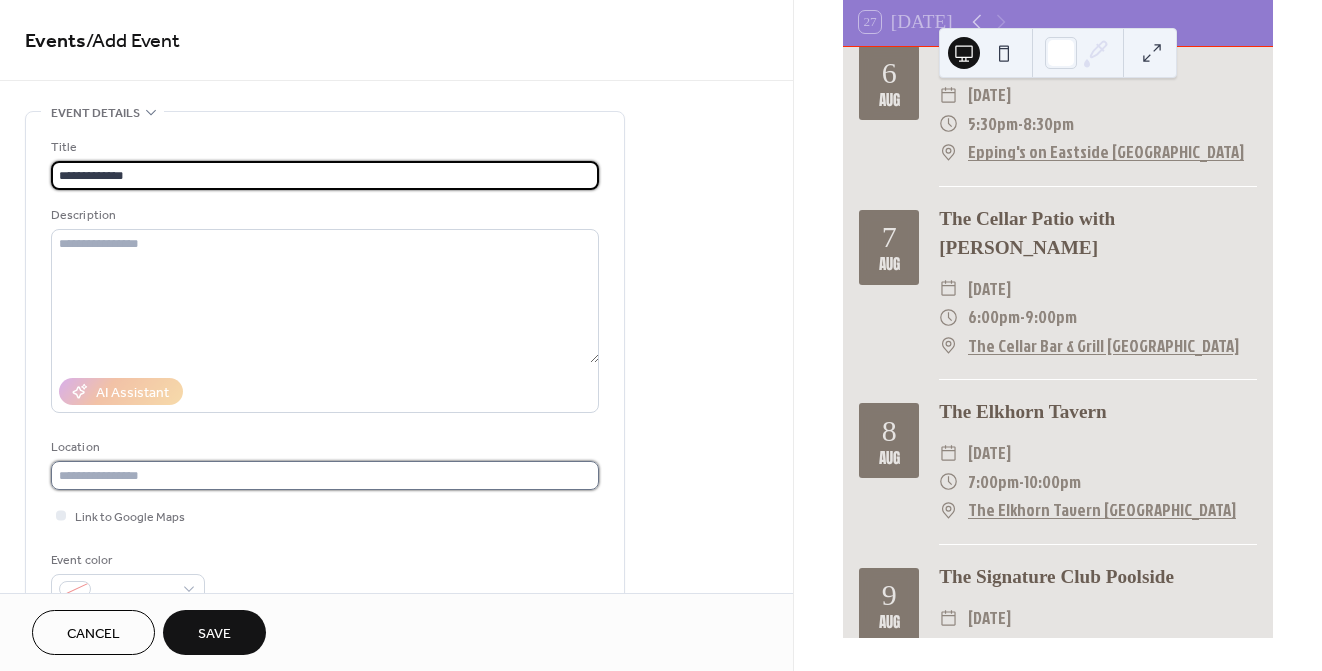 click at bounding box center [325, 475] 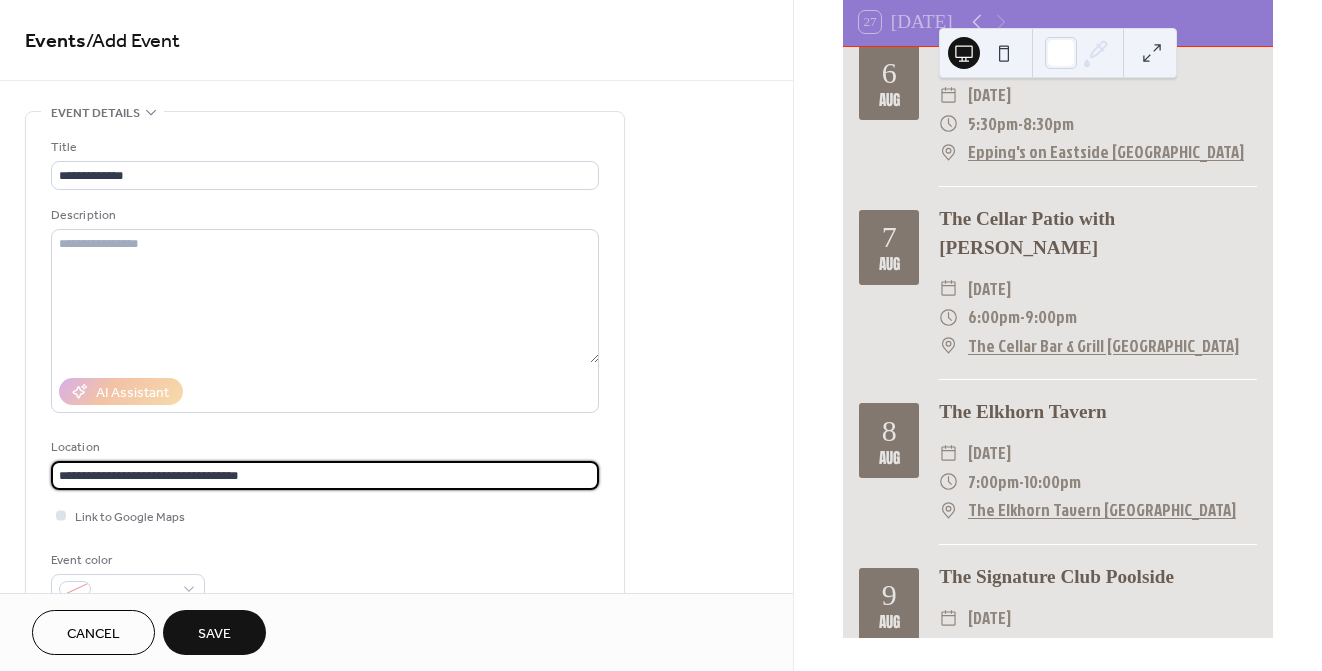 type on "**********" 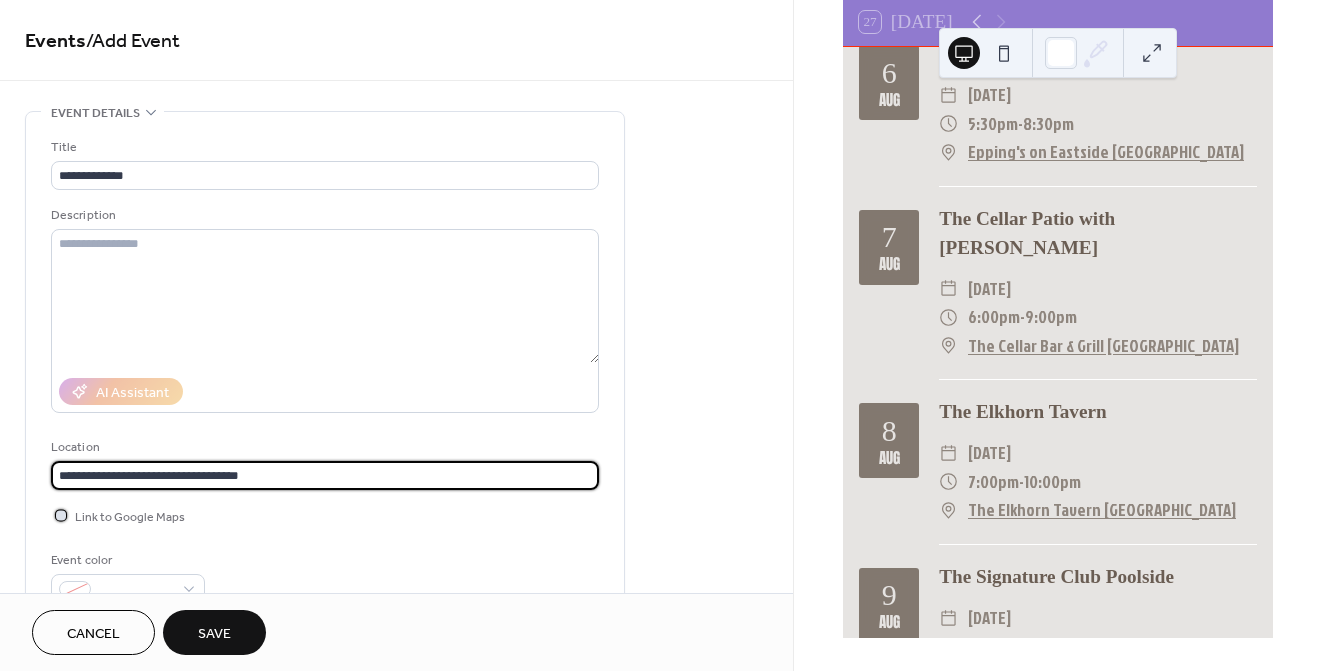 click at bounding box center [61, 515] 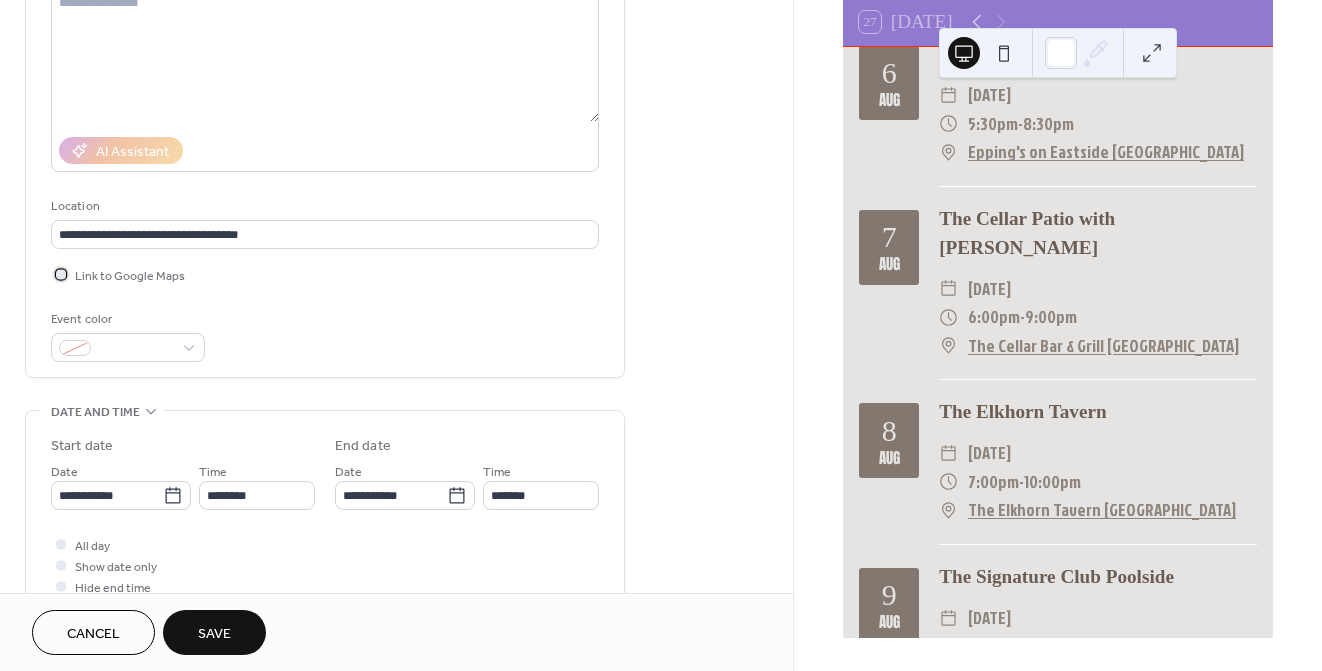 scroll, scrollTop: 243, scrollLeft: 0, axis: vertical 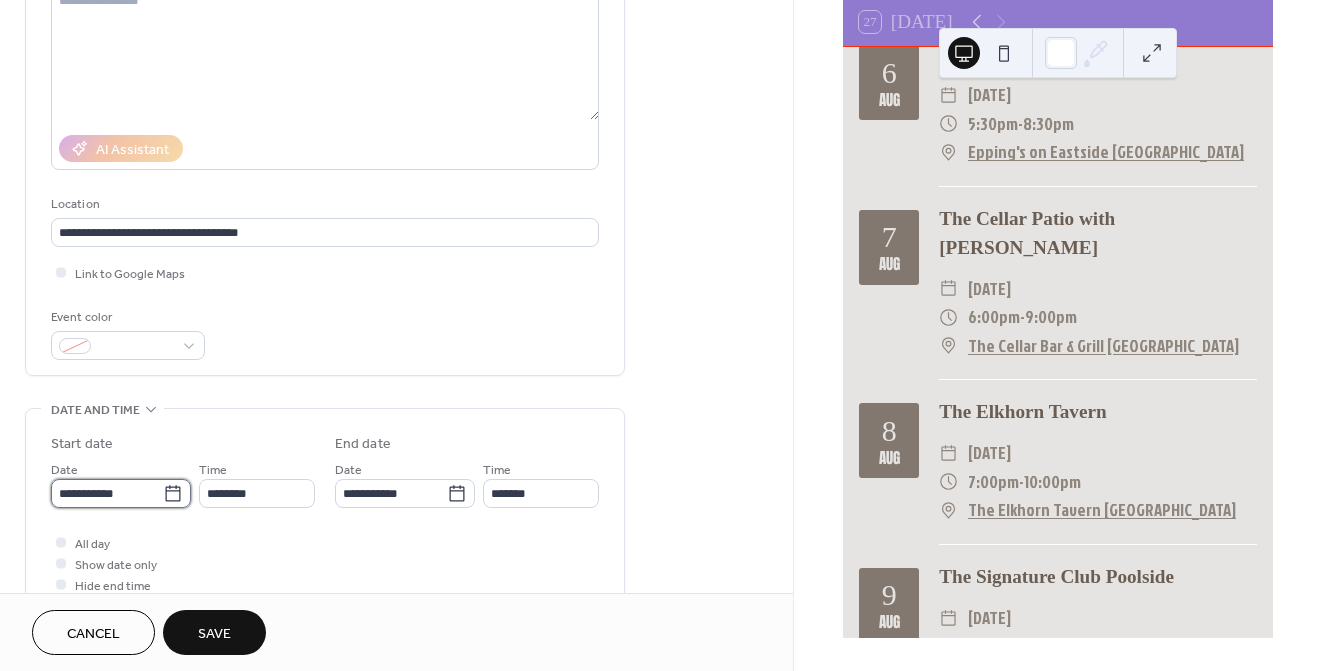 click on "**********" at bounding box center [107, 493] 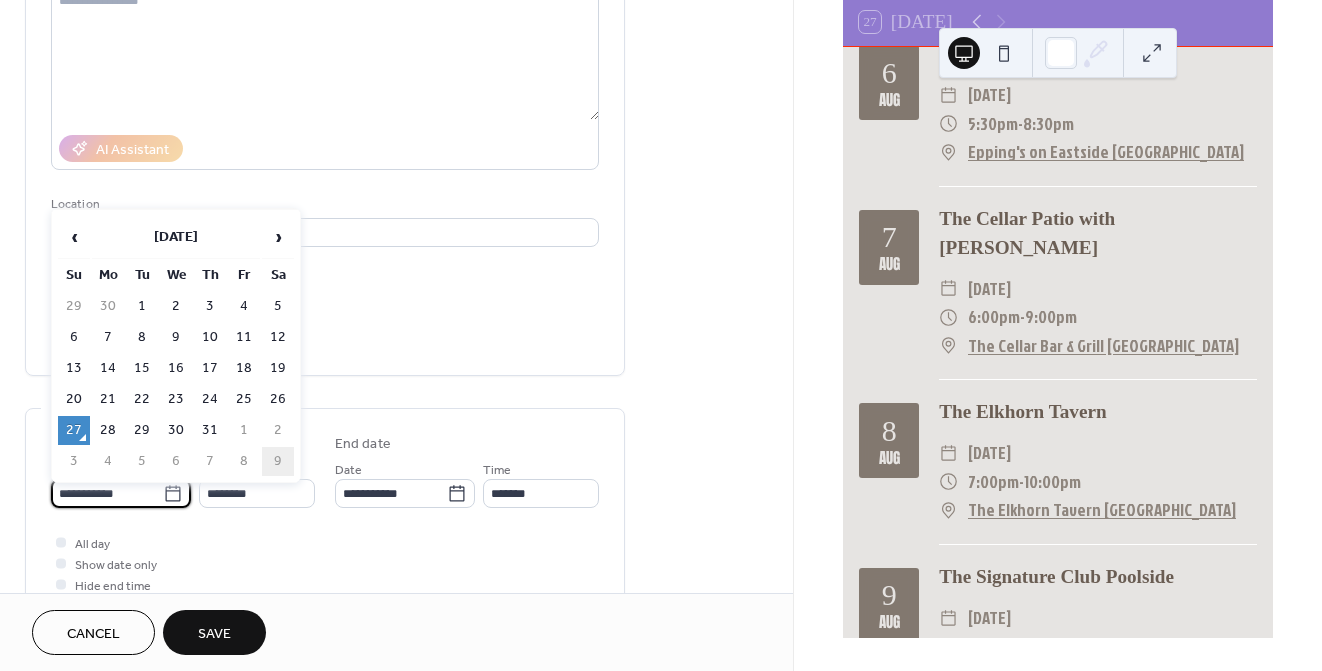 click on "9" at bounding box center (278, 461) 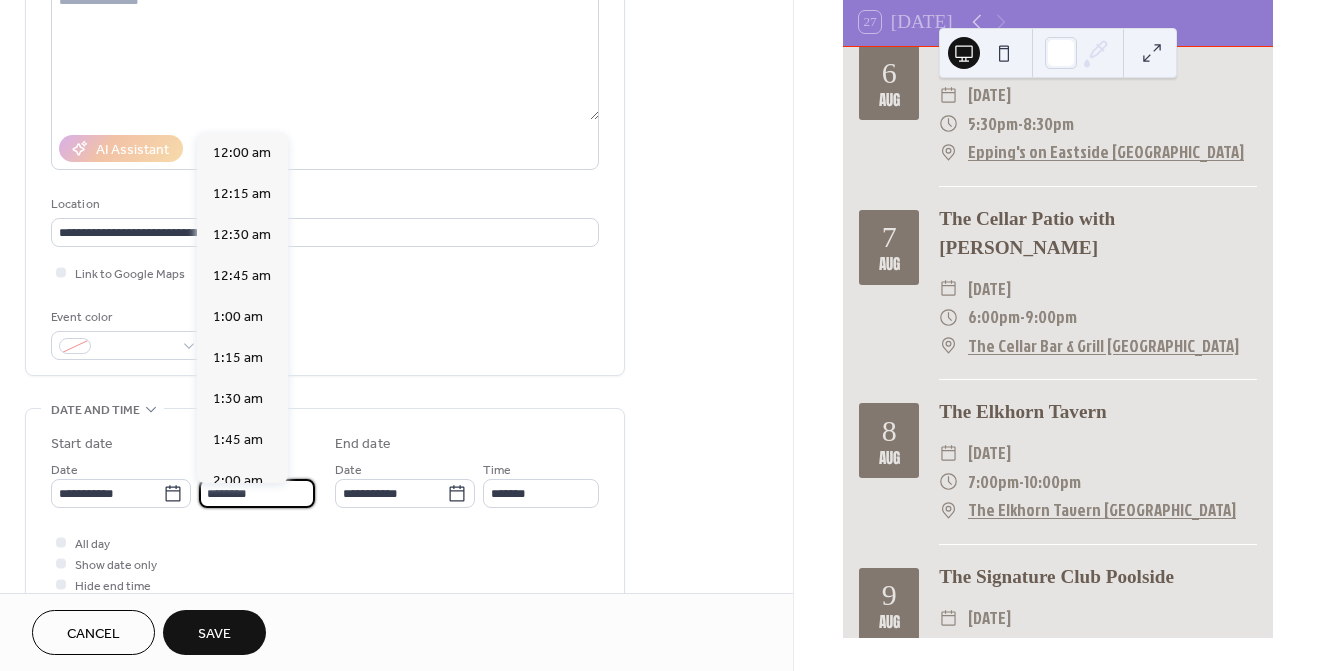 click on "********" at bounding box center [257, 493] 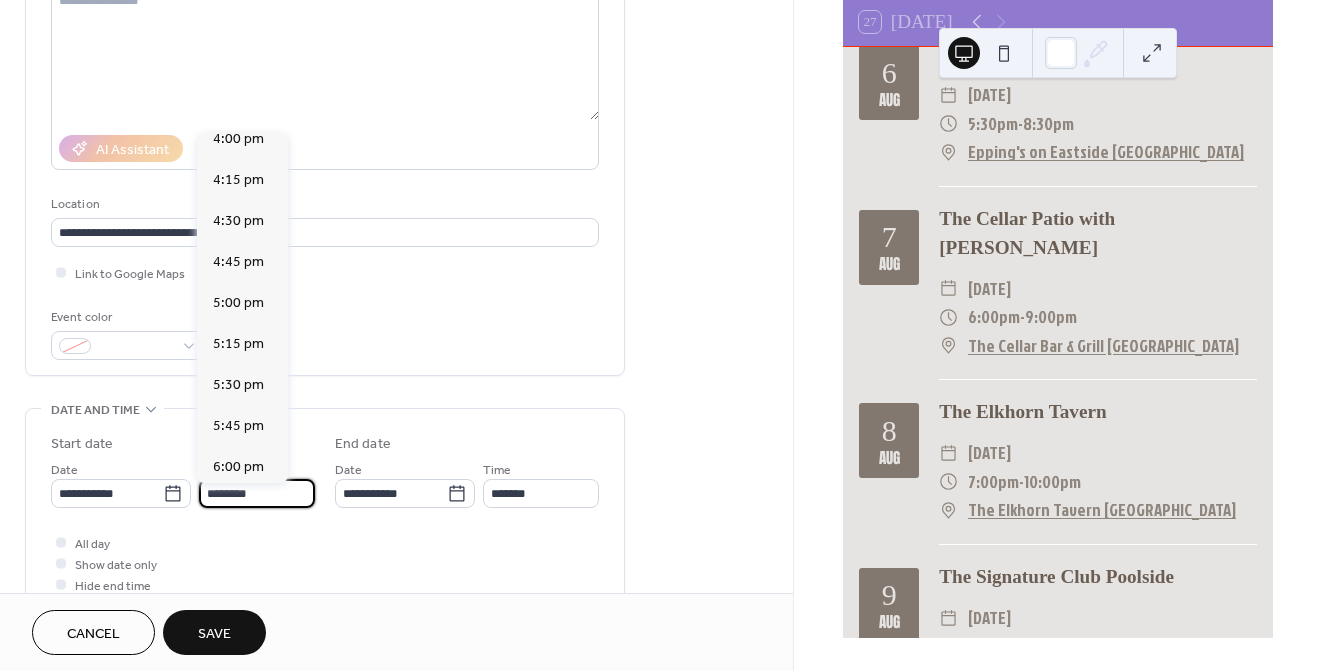 scroll, scrollTop: 2641, scrollLeft: 0, axis: vertical 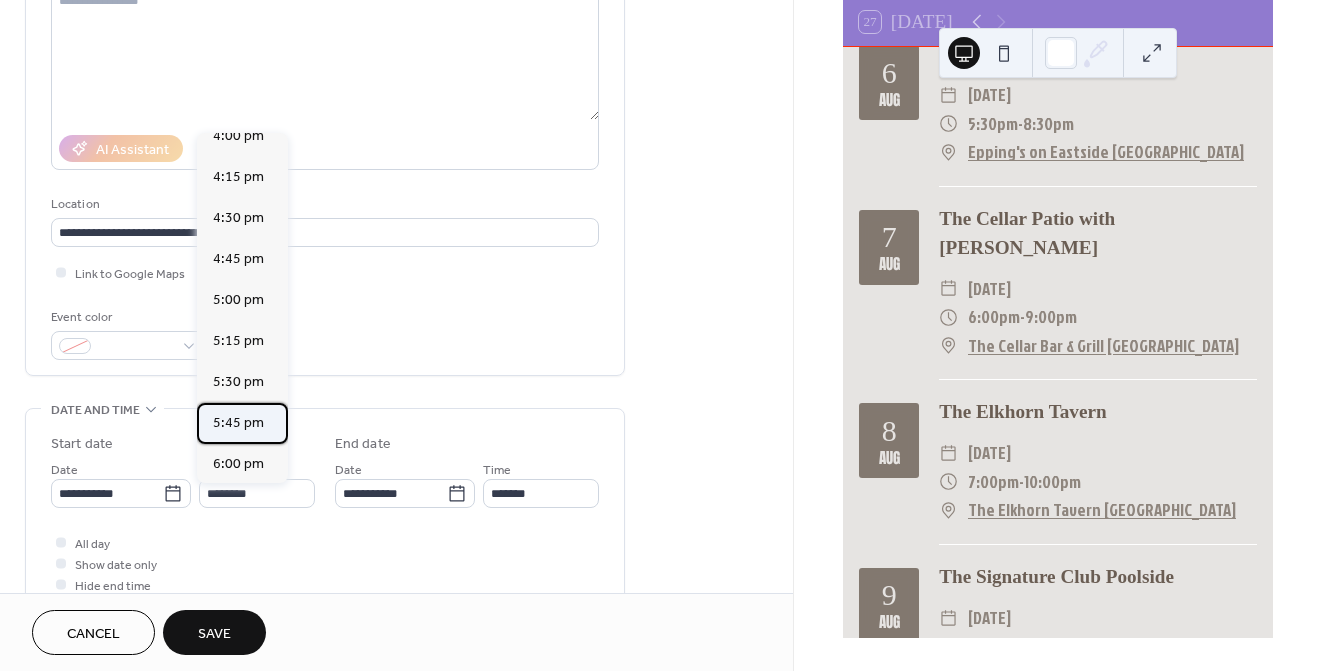 click on "5:45 pm" at bounding box center (238, 423) 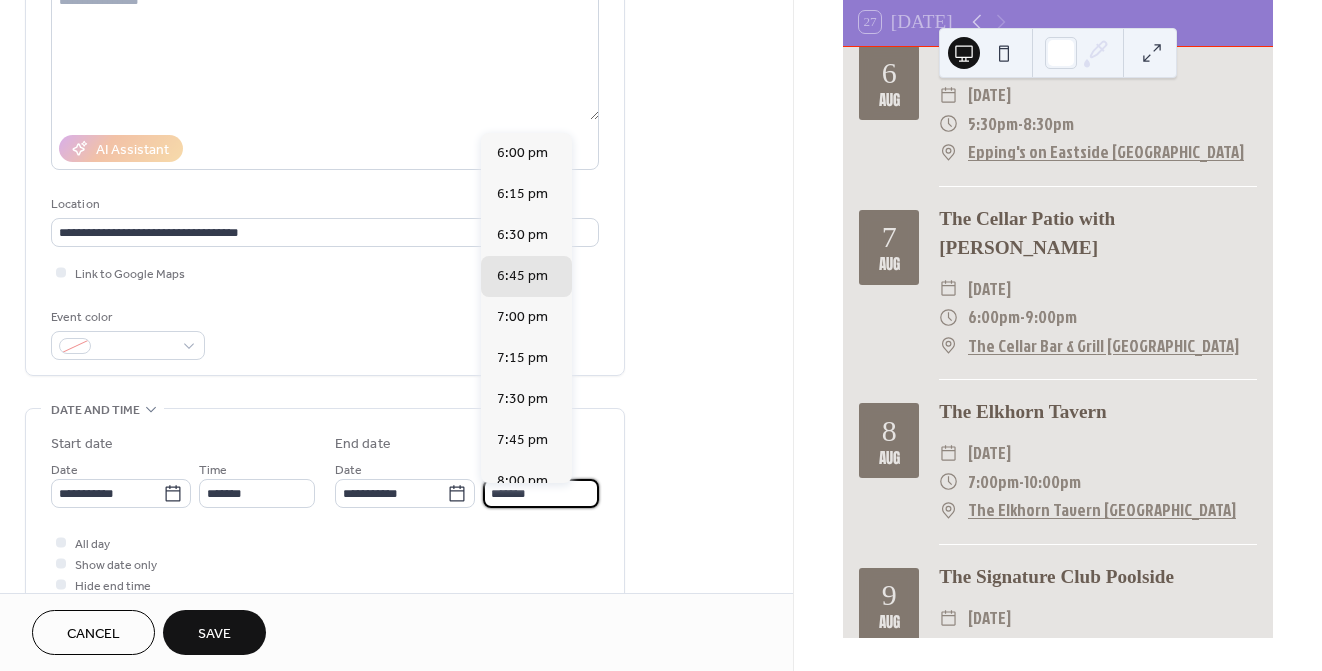 click on "*******" at bounding box center (541, 493) 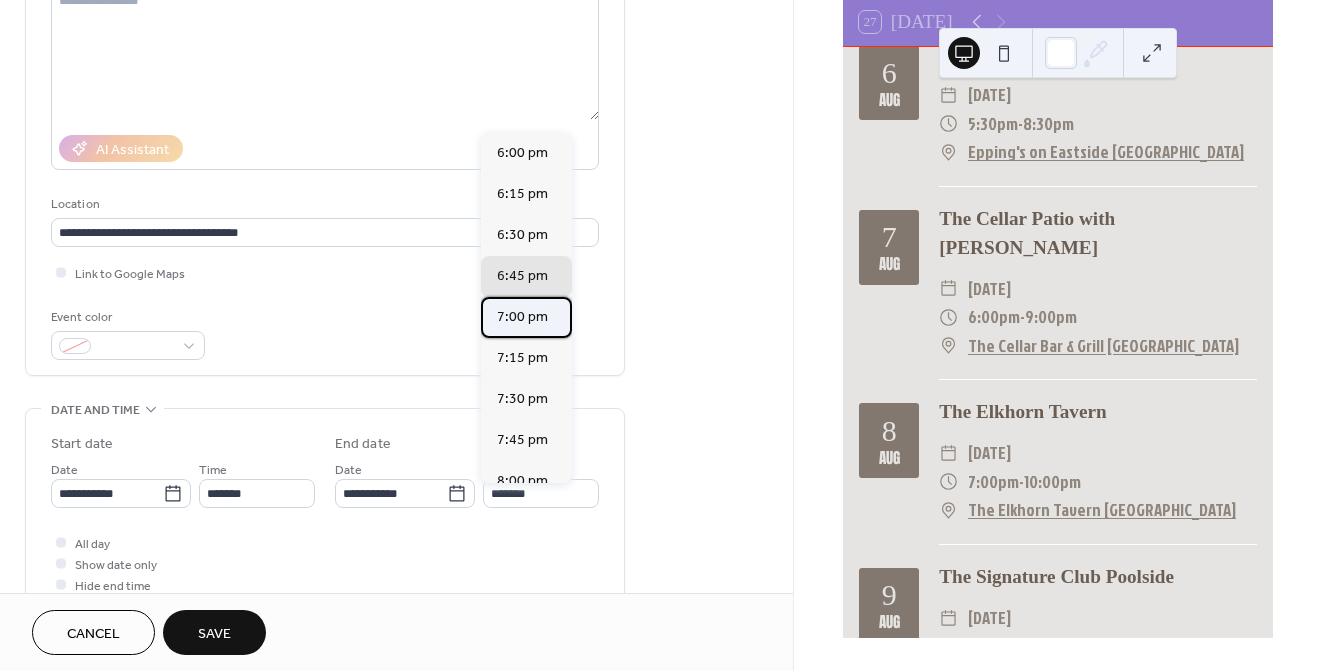 click on "7:00 pm" at bounding box center [522, 317] 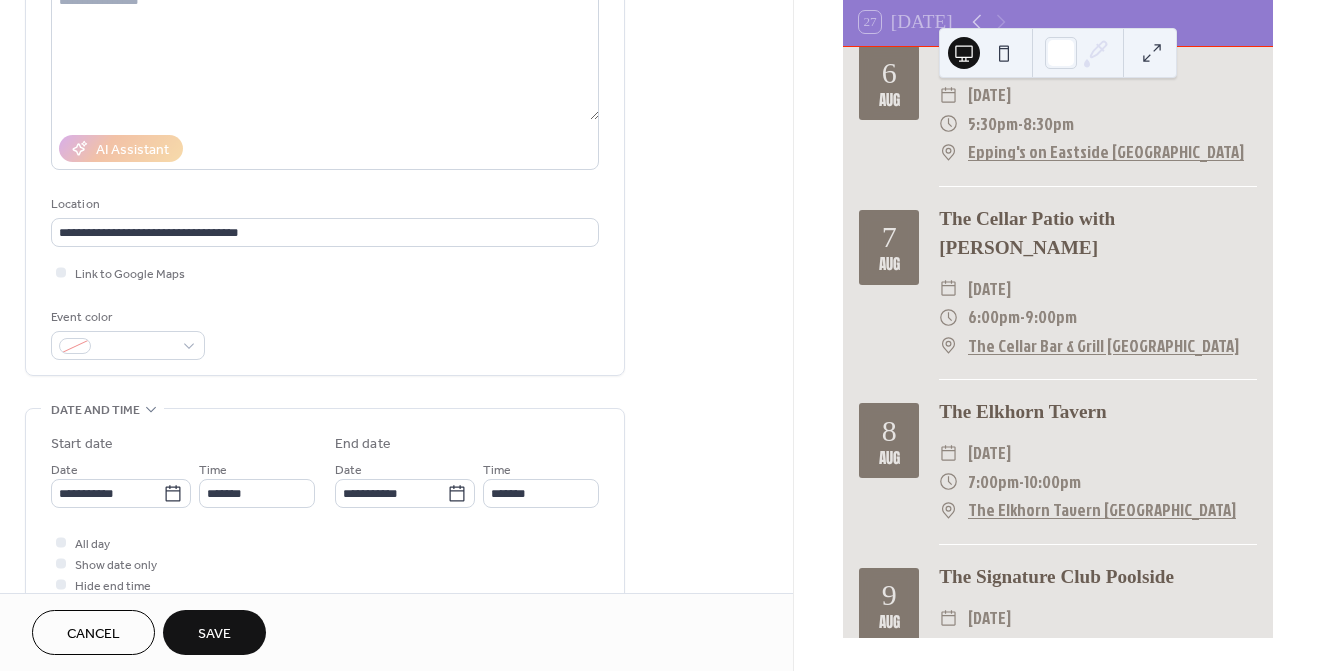 click on "Save" at bounding box center (214, 634) 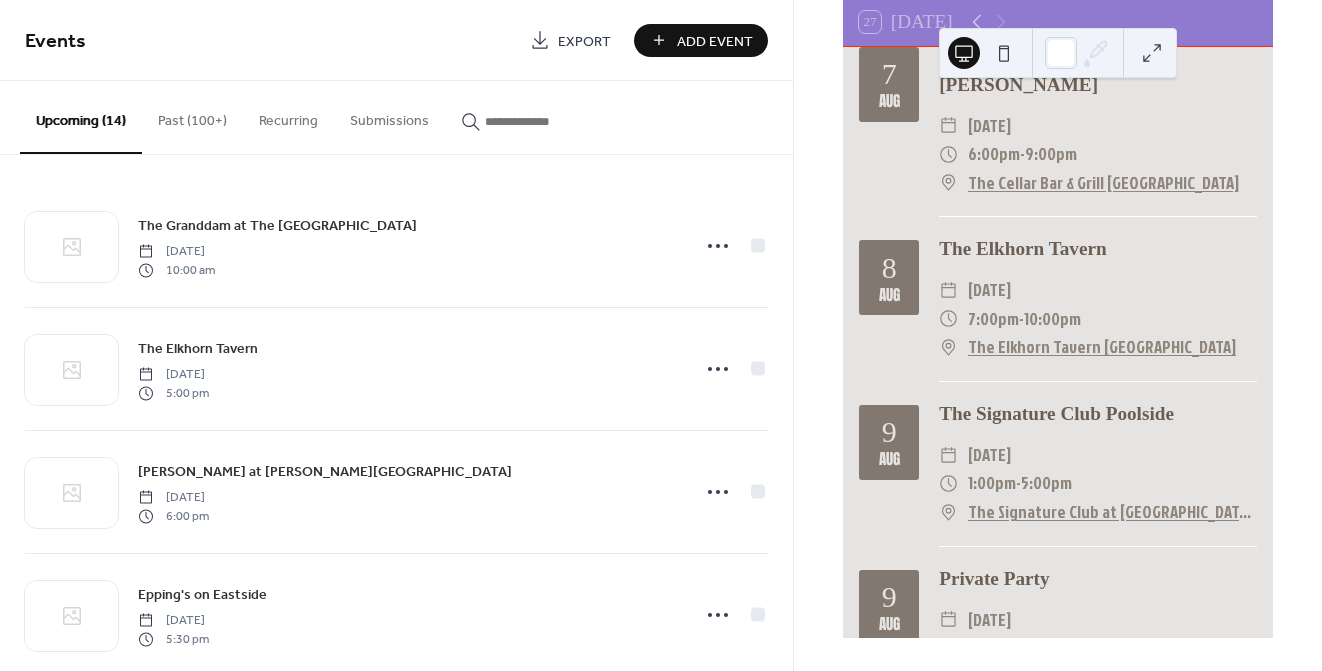 scroll, scrollTop: 1806, scrollLeft: 0, axis: vertical 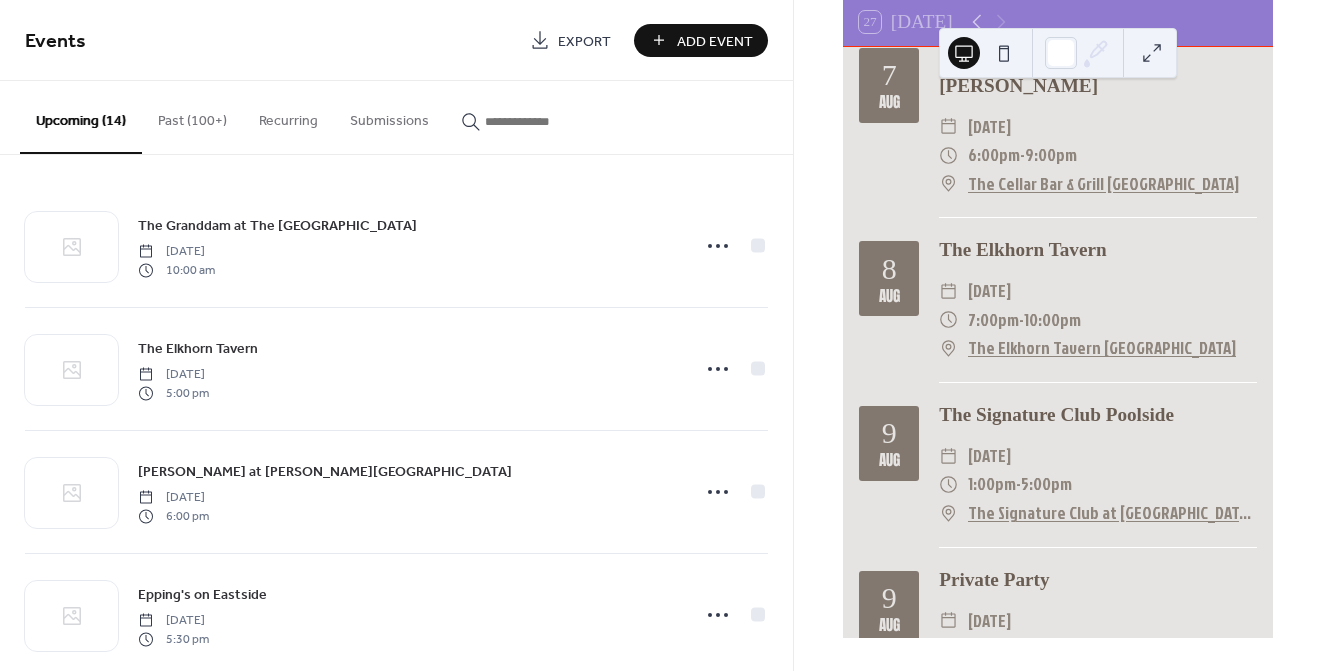 click on "Add Event" at bounding box center [715, 41] 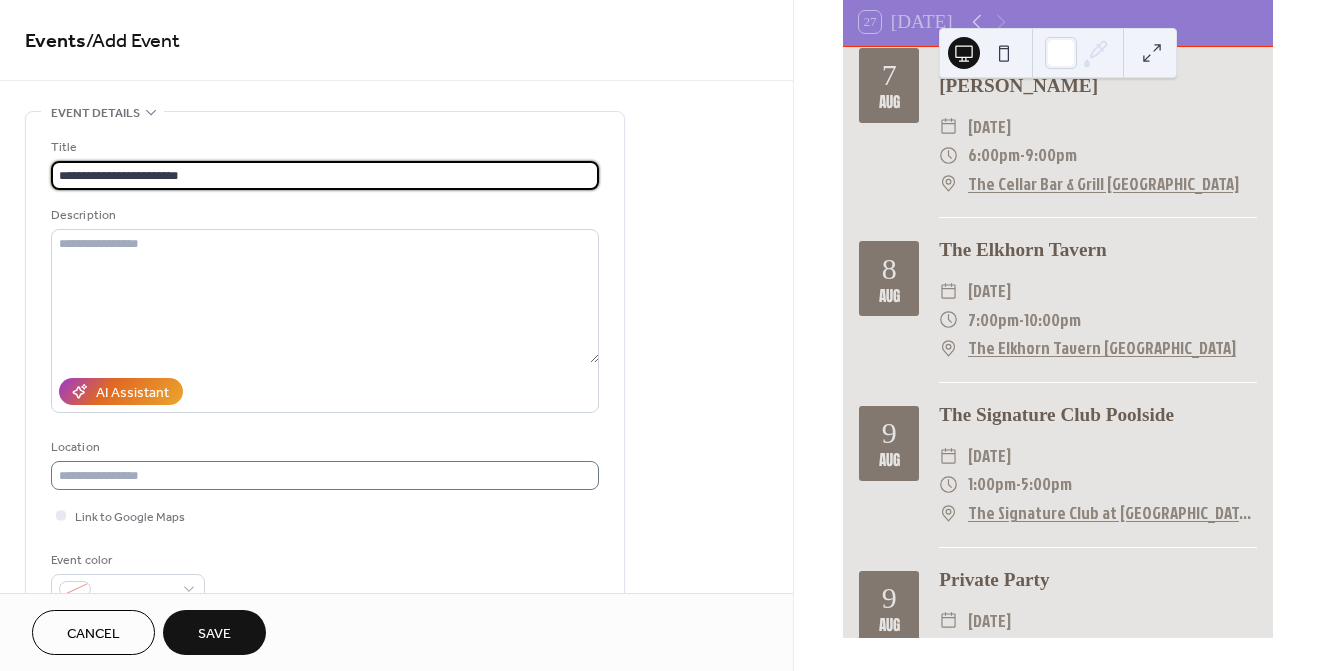 type on "**********" 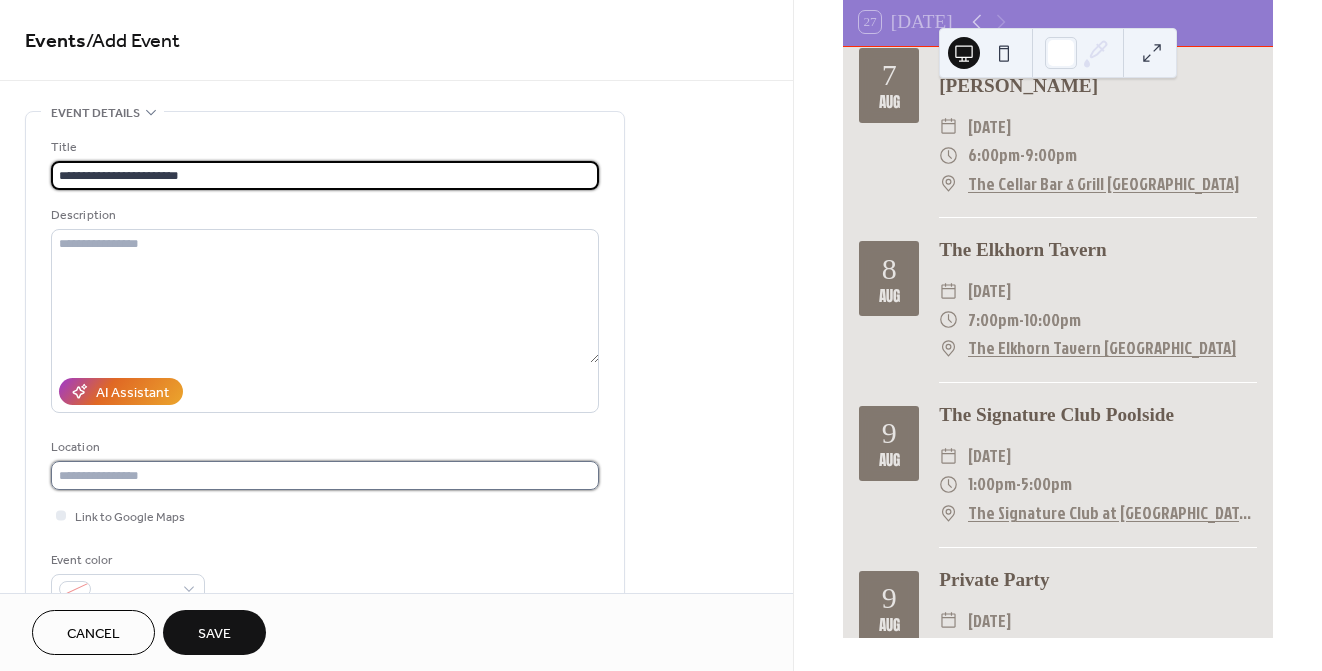 click at bounding box center (325, 475) 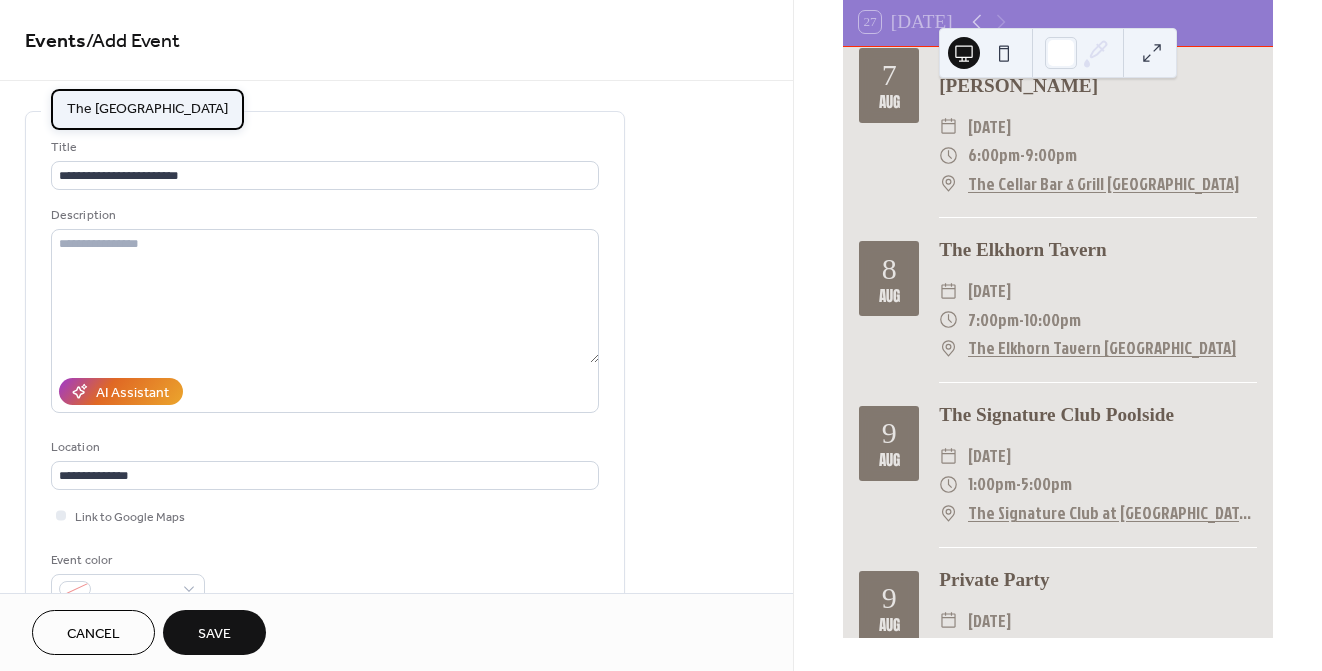 click on "The [GEOGRAPHIC_DATA]" at bounding box center [147, 109] 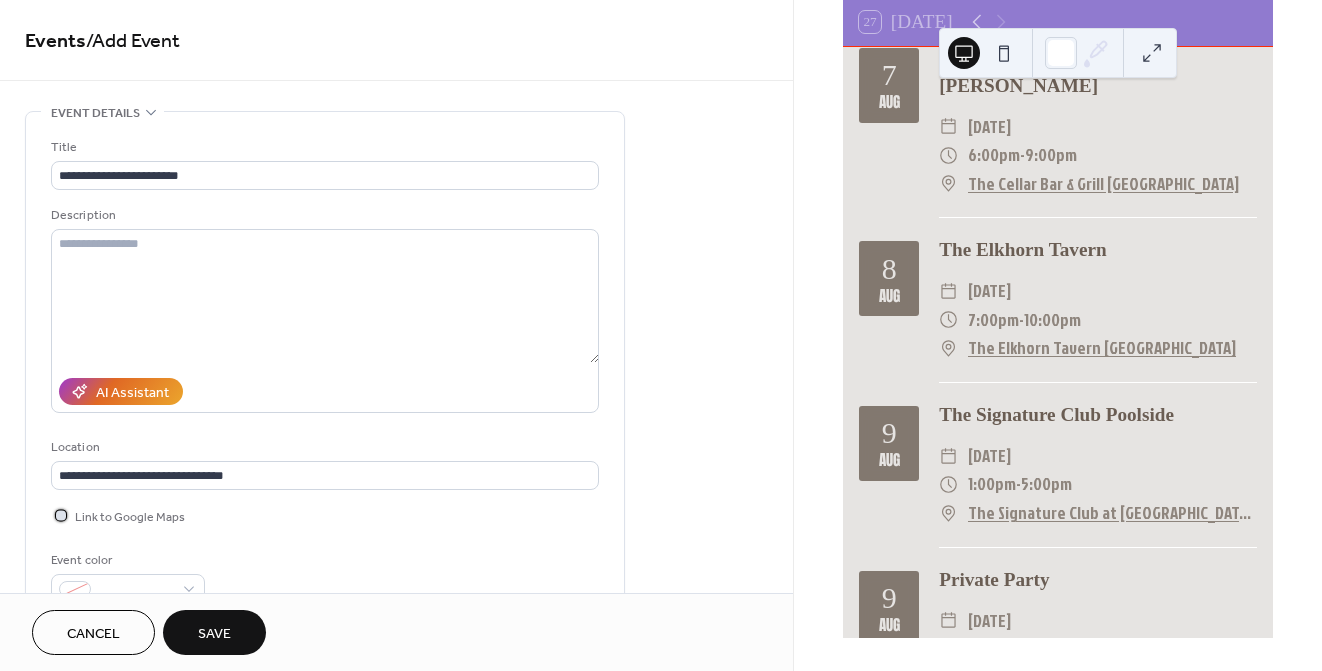 click at bounding box center [61, 515] 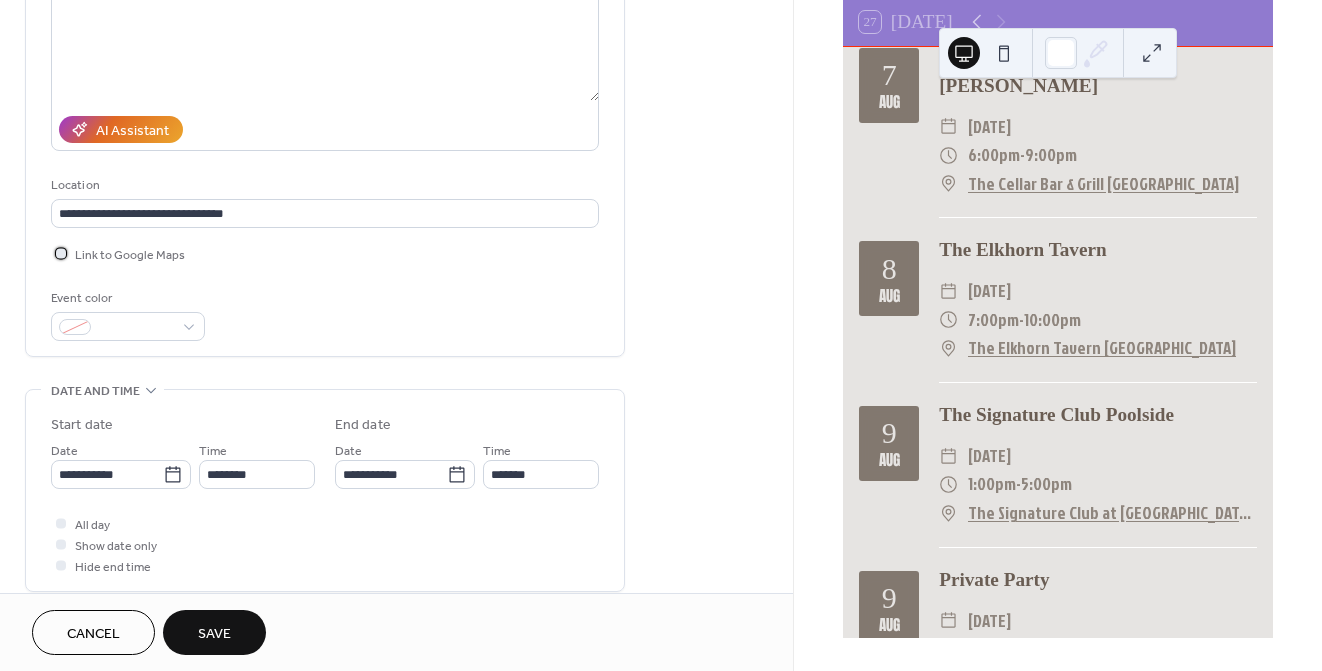 scroll, scrollTop: 283, scrollLeft: 0, axis: vertical 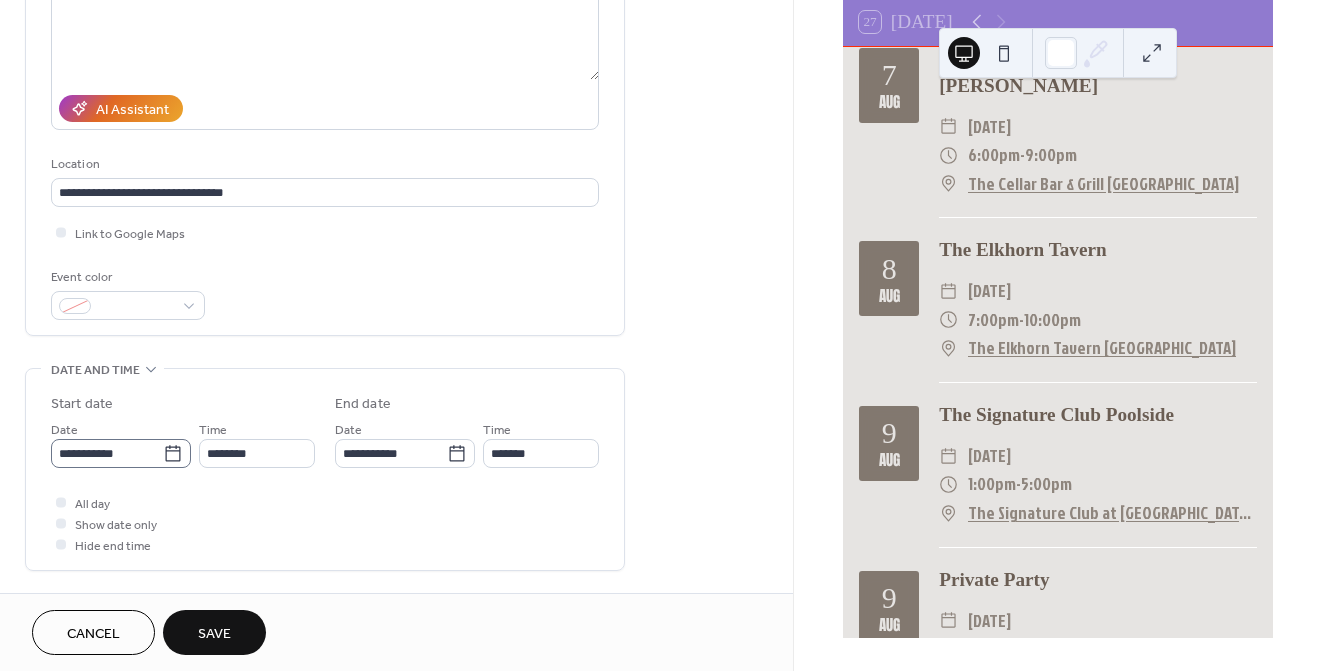 click 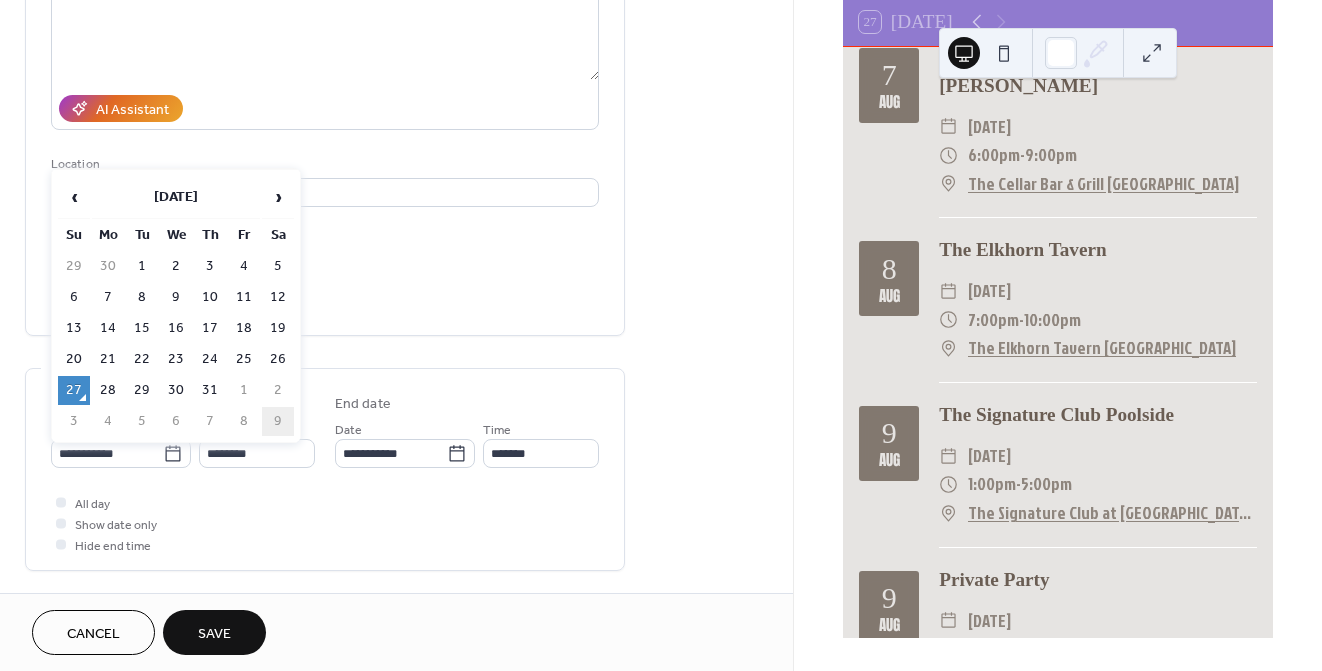 click on "9" at bounding box center (278, 421) 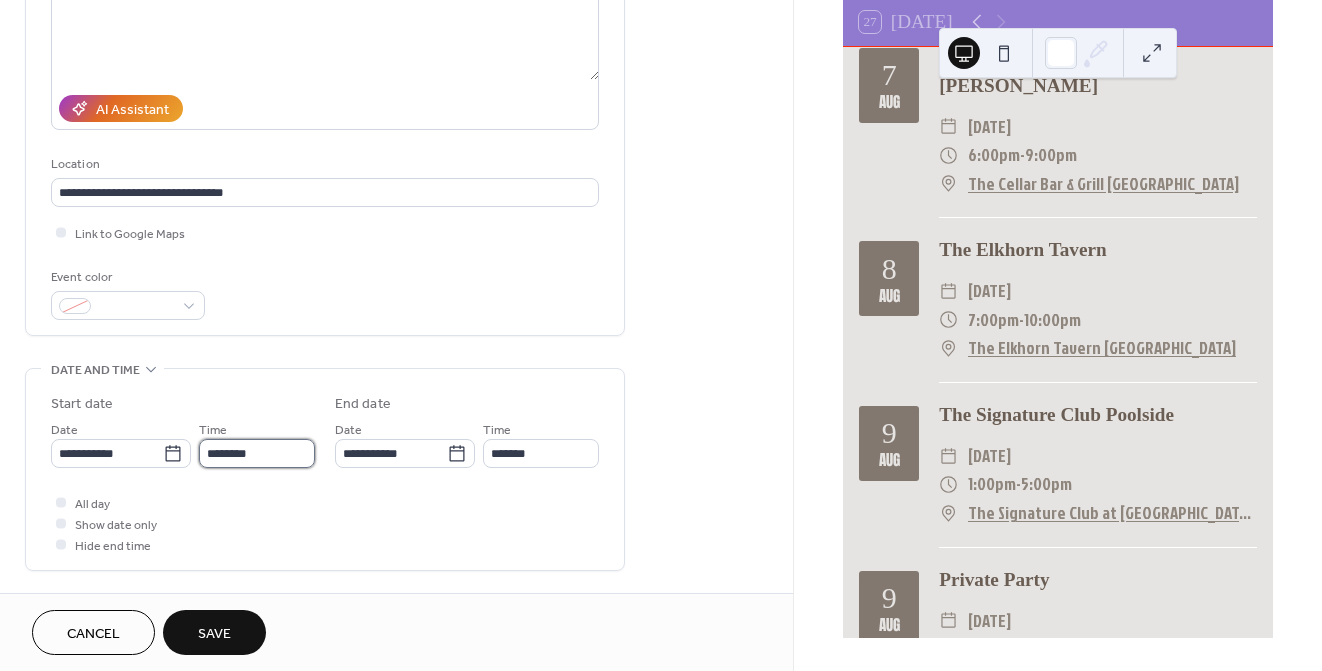click on "********" at bounding box center [257, 453] 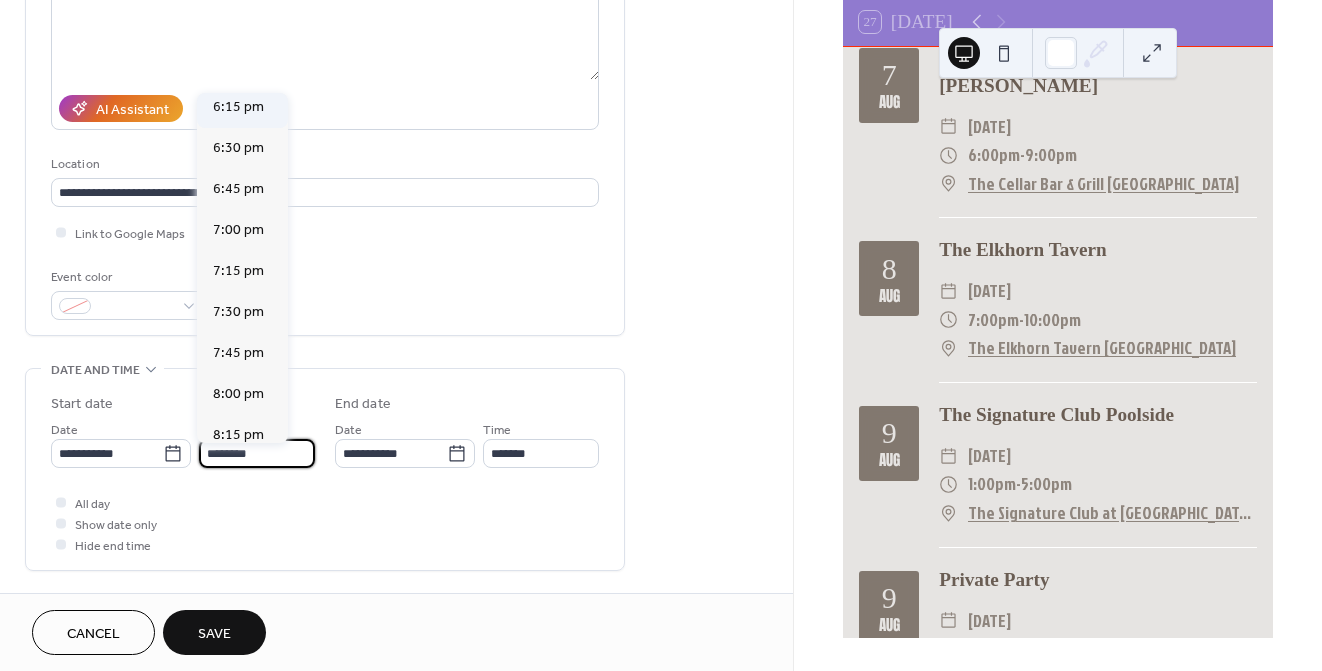 scroll, scrollTop: 3011, scrollLeft: 0, axis: vertical 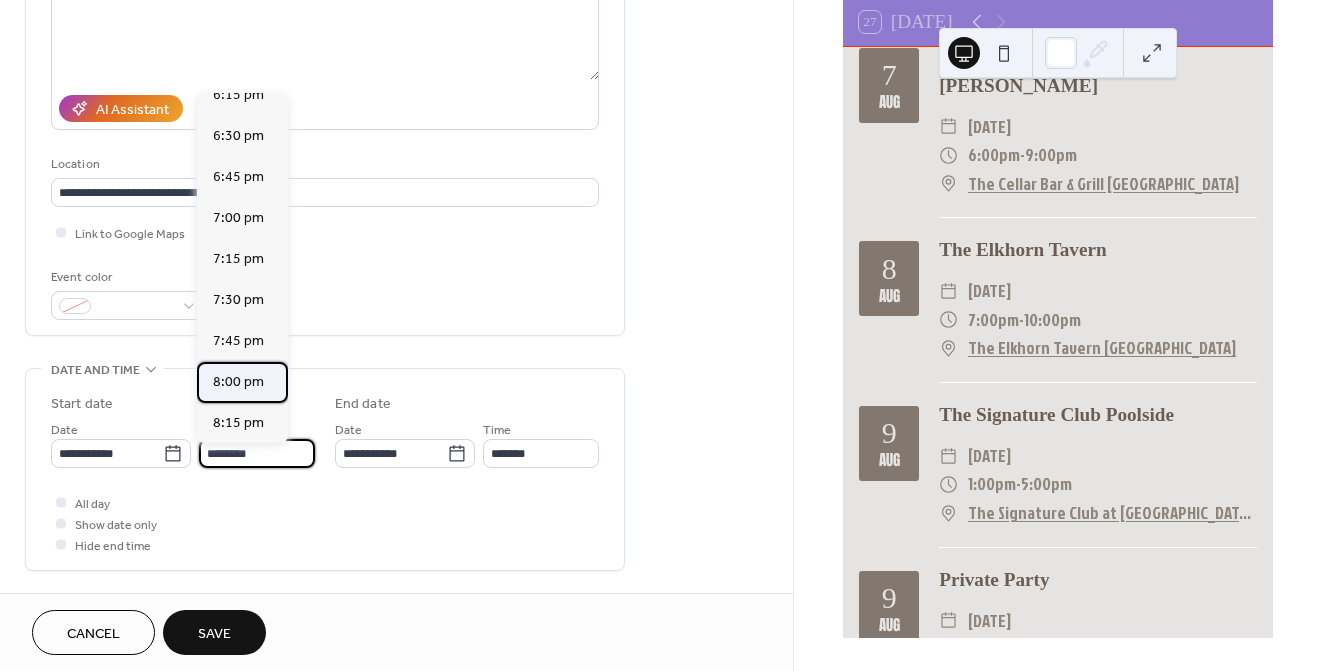 click on "8:00 pm" at bounding box center (238, 382) 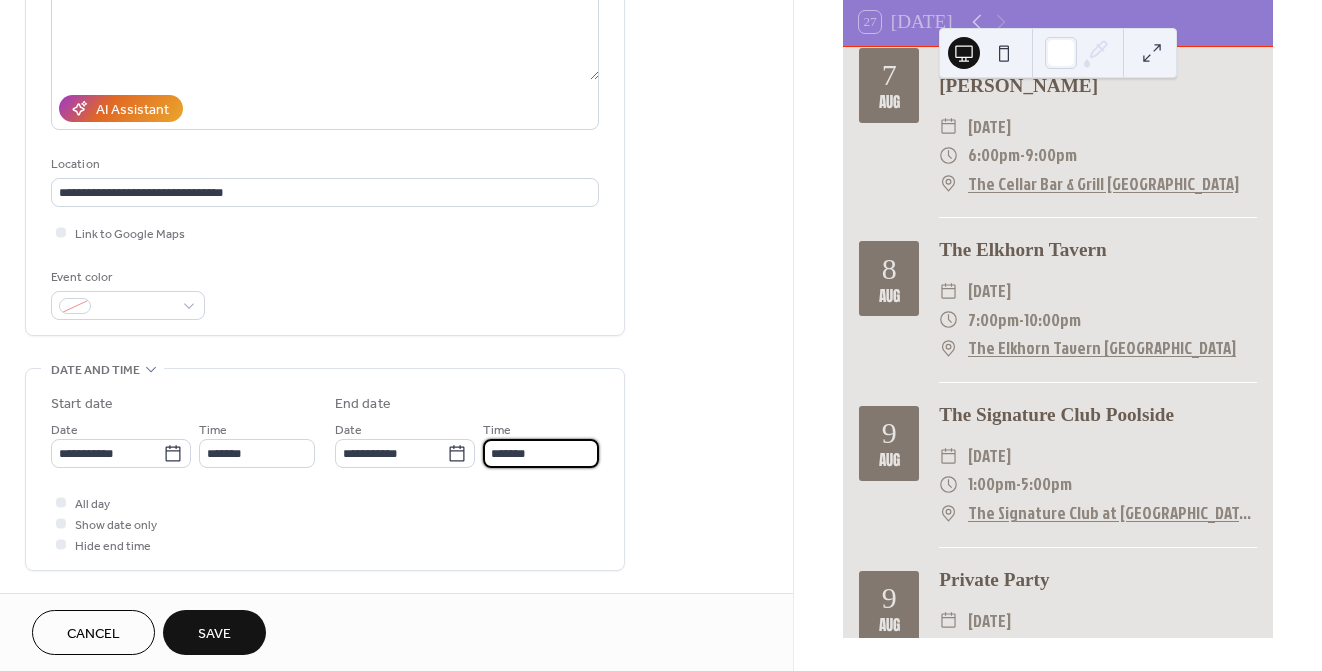 click on "*******" at bounding box center [541, 453] 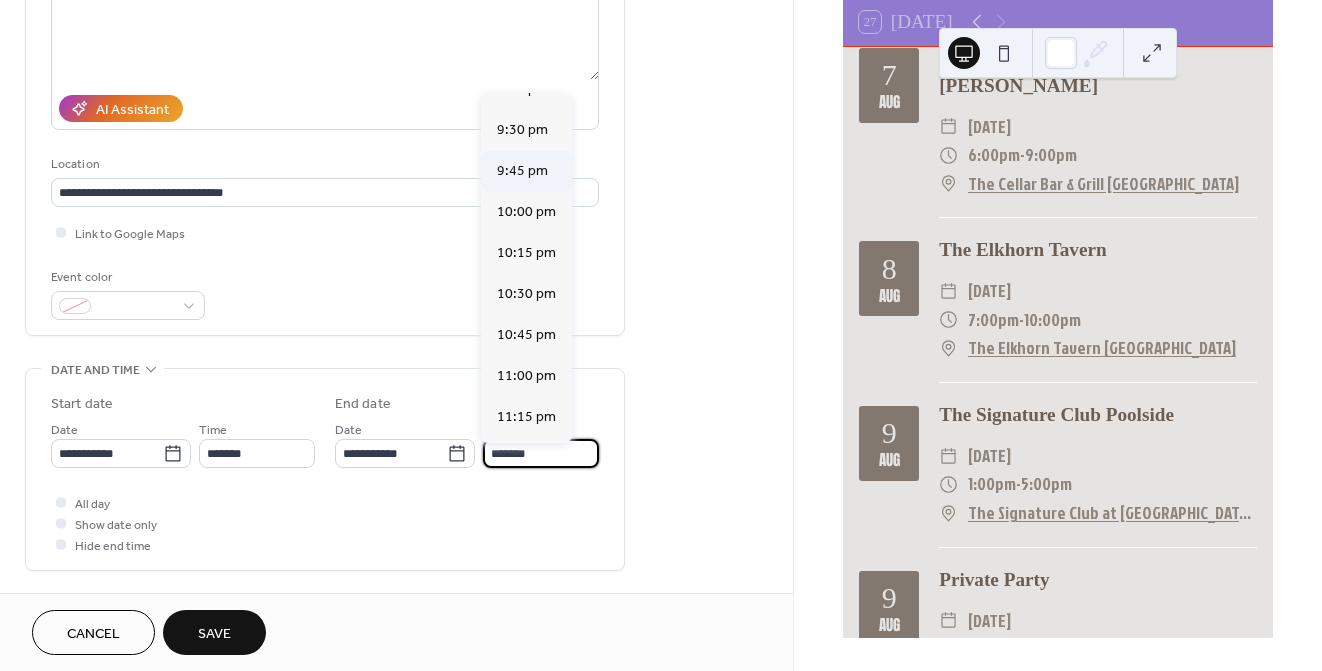 scroll, scrollTop: 205, scrollLeft: 0, axis: vertical 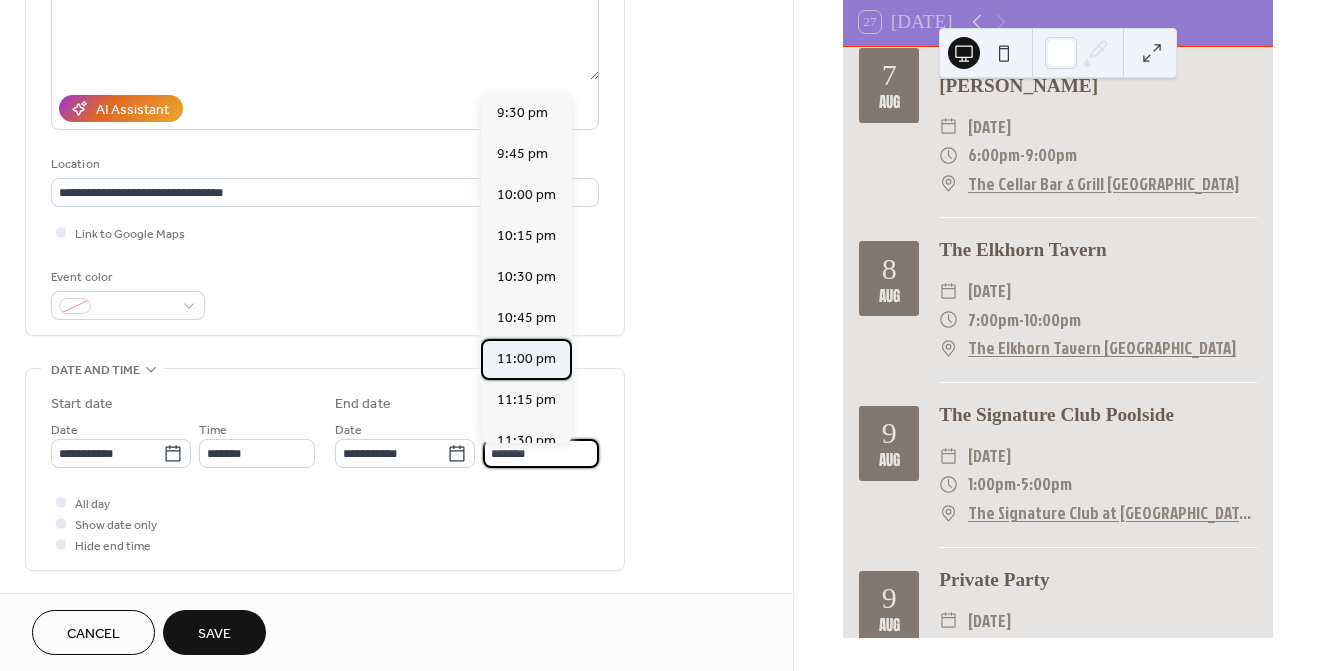 click on "11:00 pm" at bounding box center (526, 359) 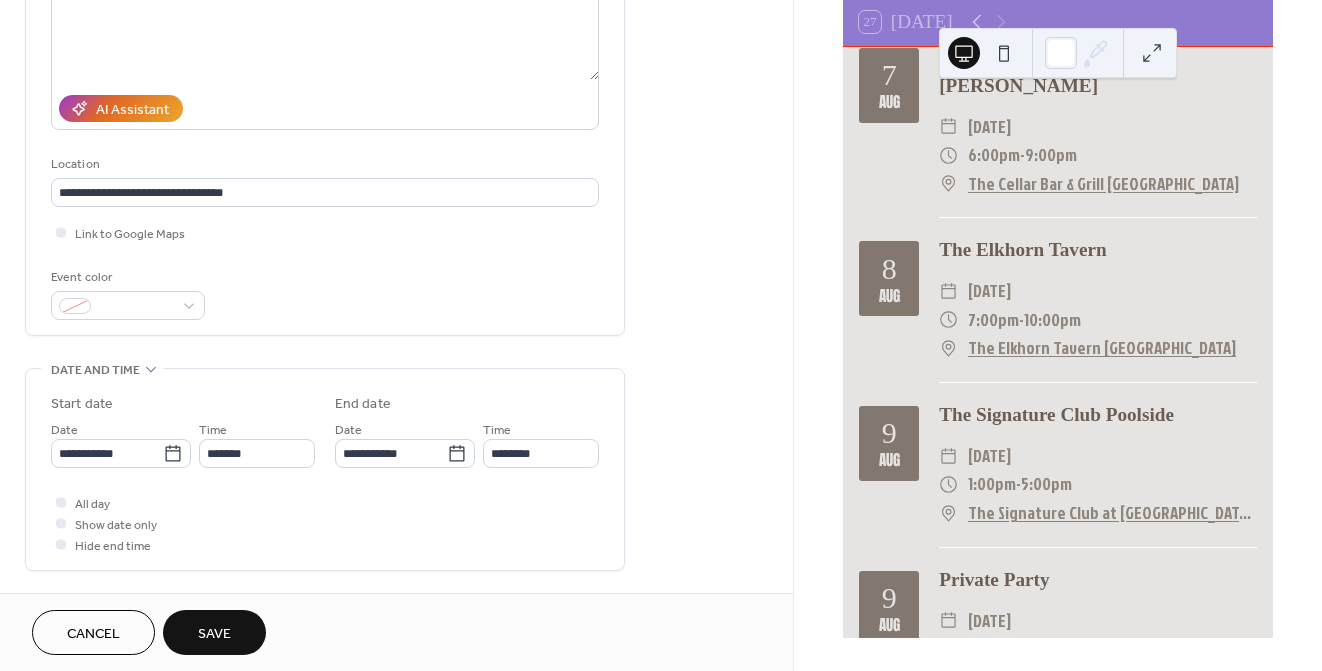 click on "Save" at bounding box center [214, 634] 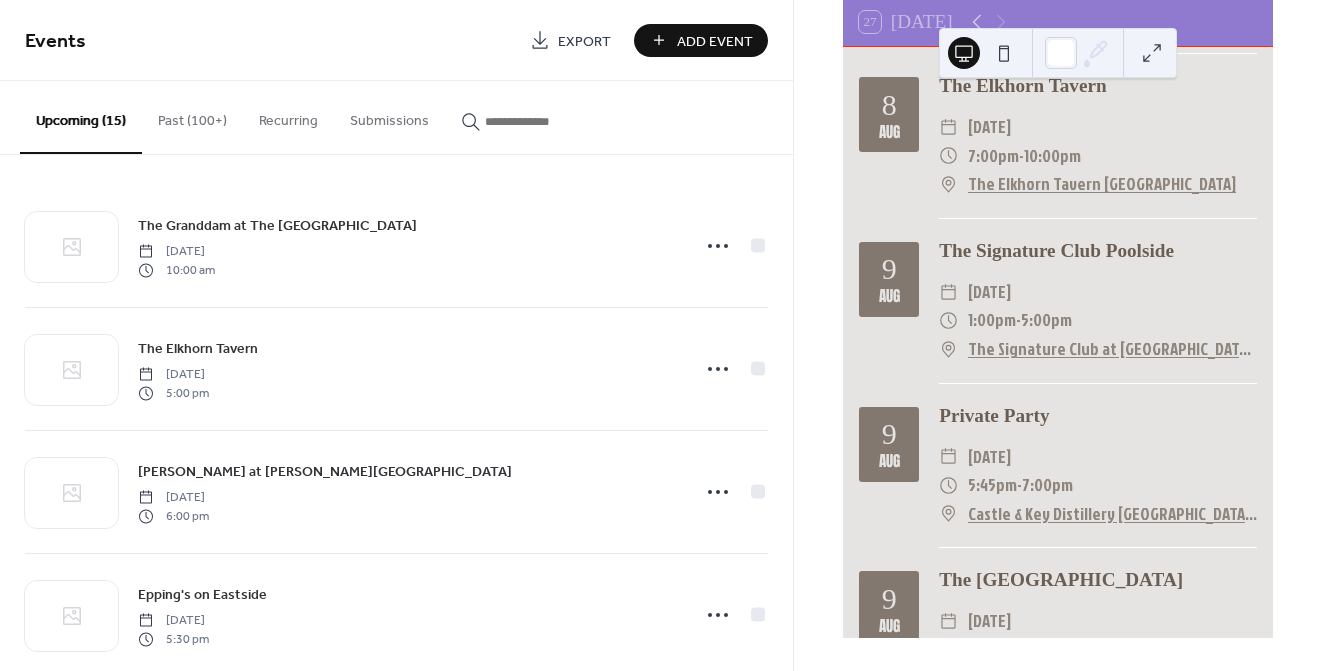 scroll, scrollTop: 1969, scrollLeft: 0, axis: vertical 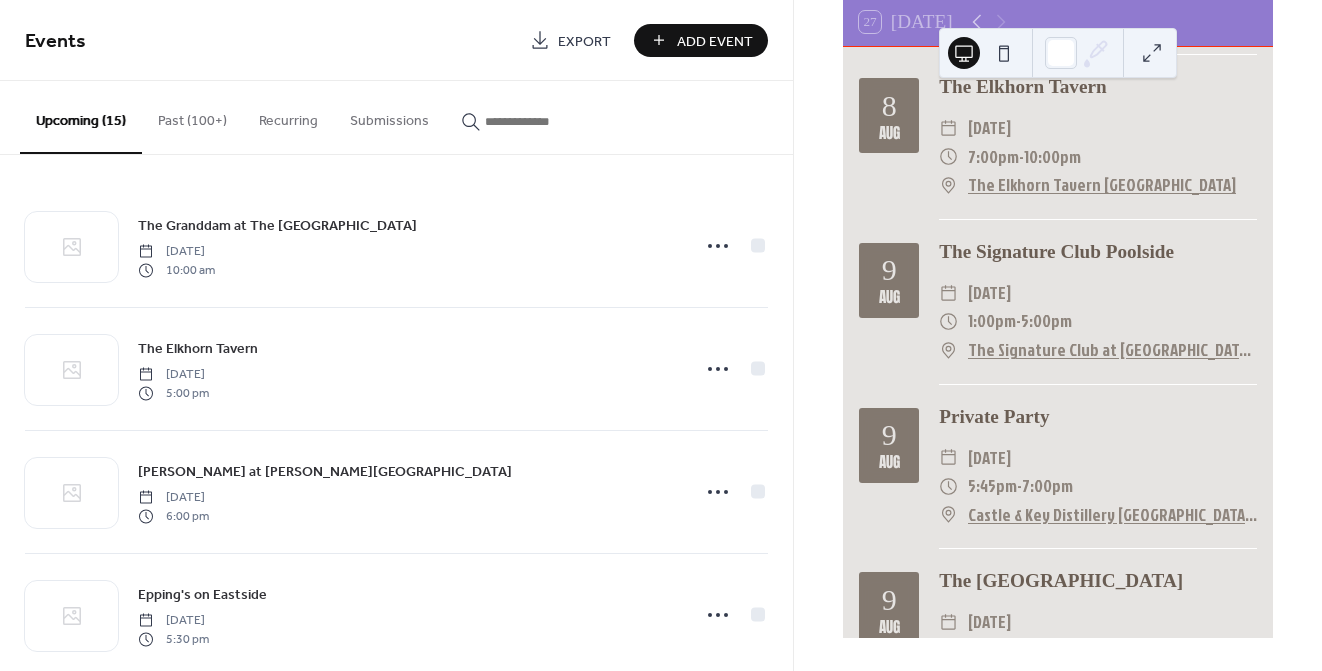 click on "Add Event" at bounding box center (715, 41) 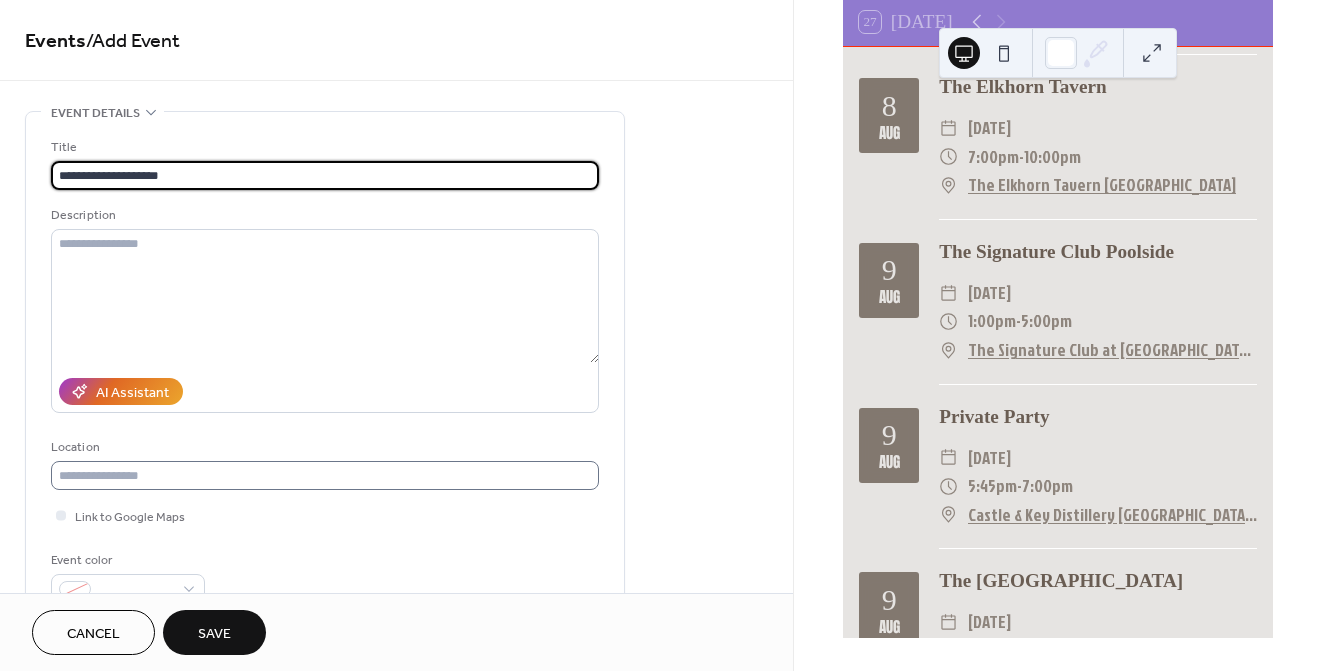type on "**********" 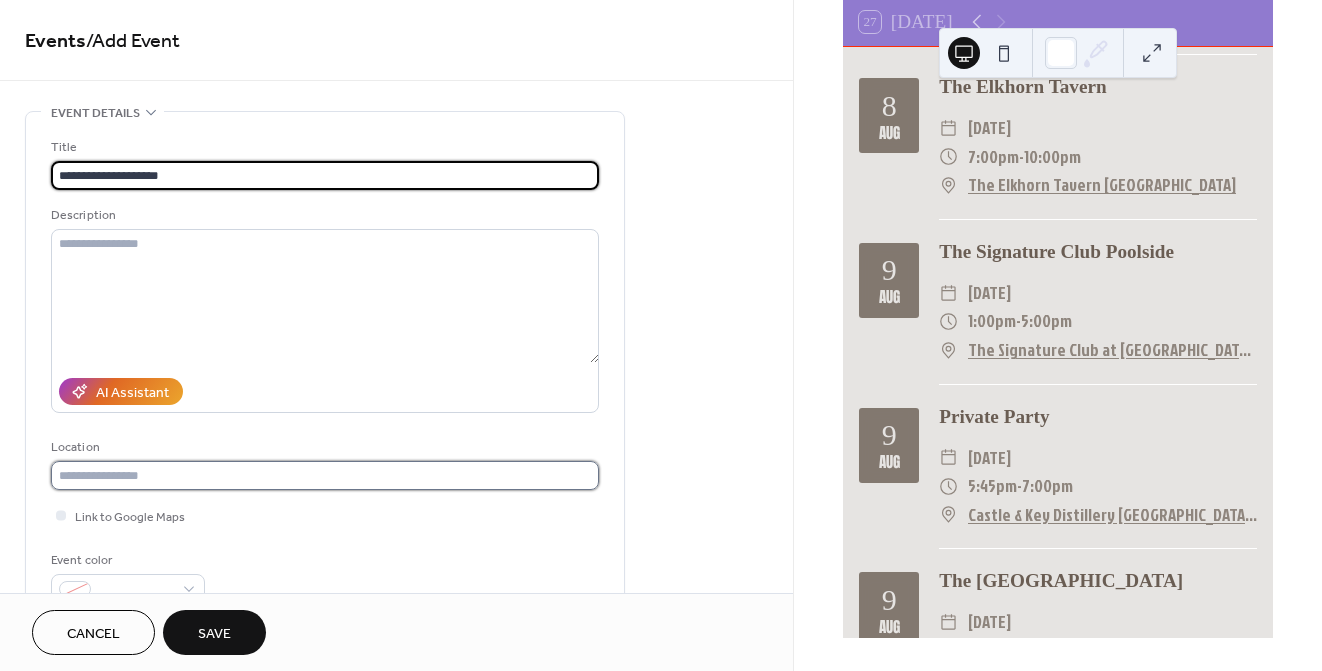 click at bounding box center [325, 475] 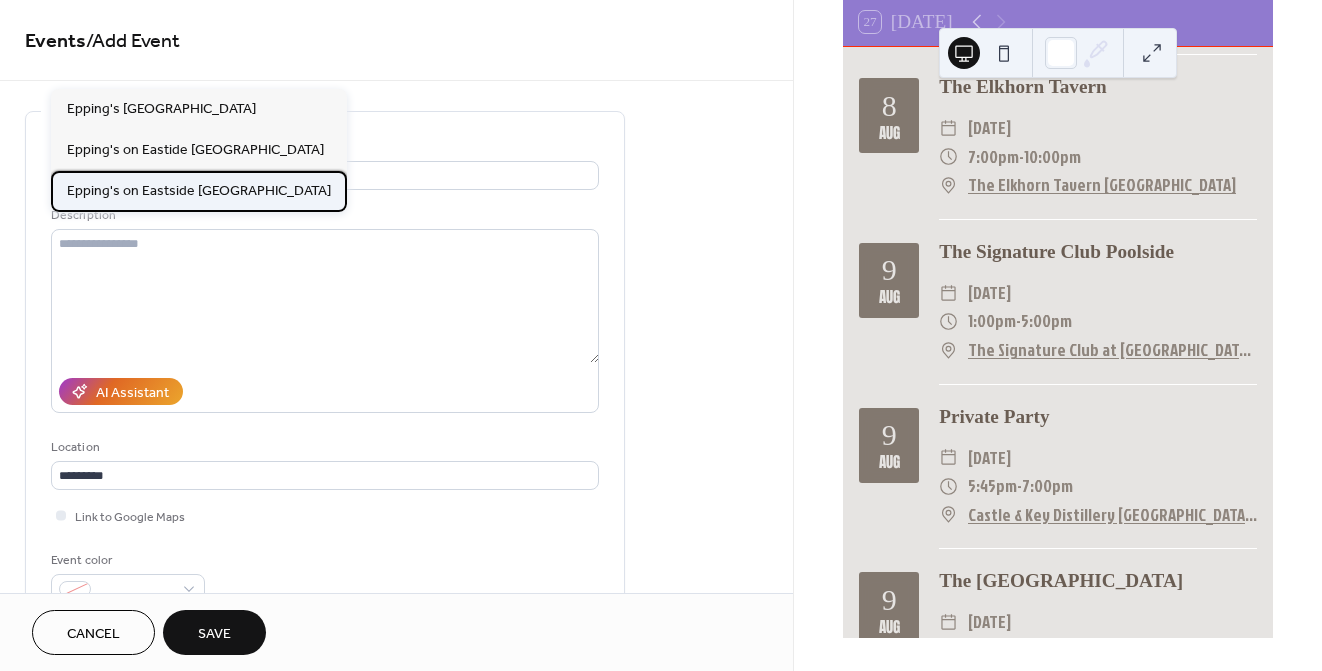click on "Epping's on Eastside [GEOGRAPHIC_DATA]" at bounding box center (199, 191) 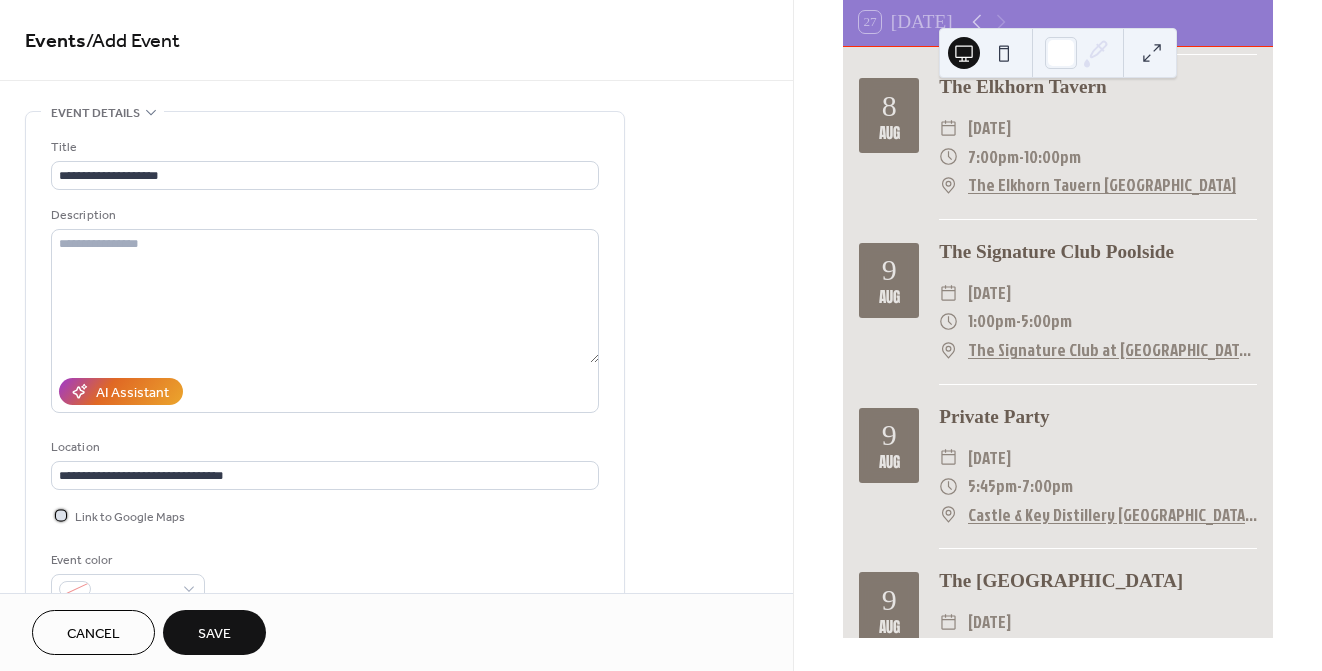 click at bounding box center (61, 515) 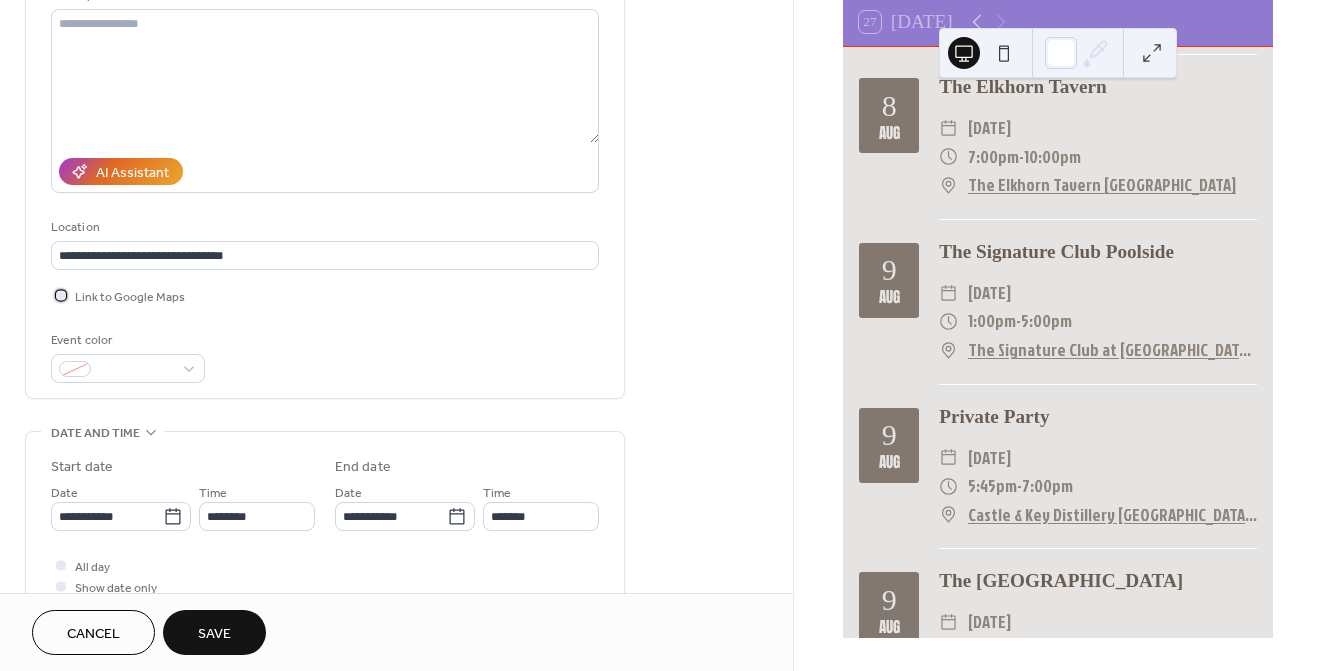 scroll, scrollTop: 223, scrollLeft: 0, axis: vertical 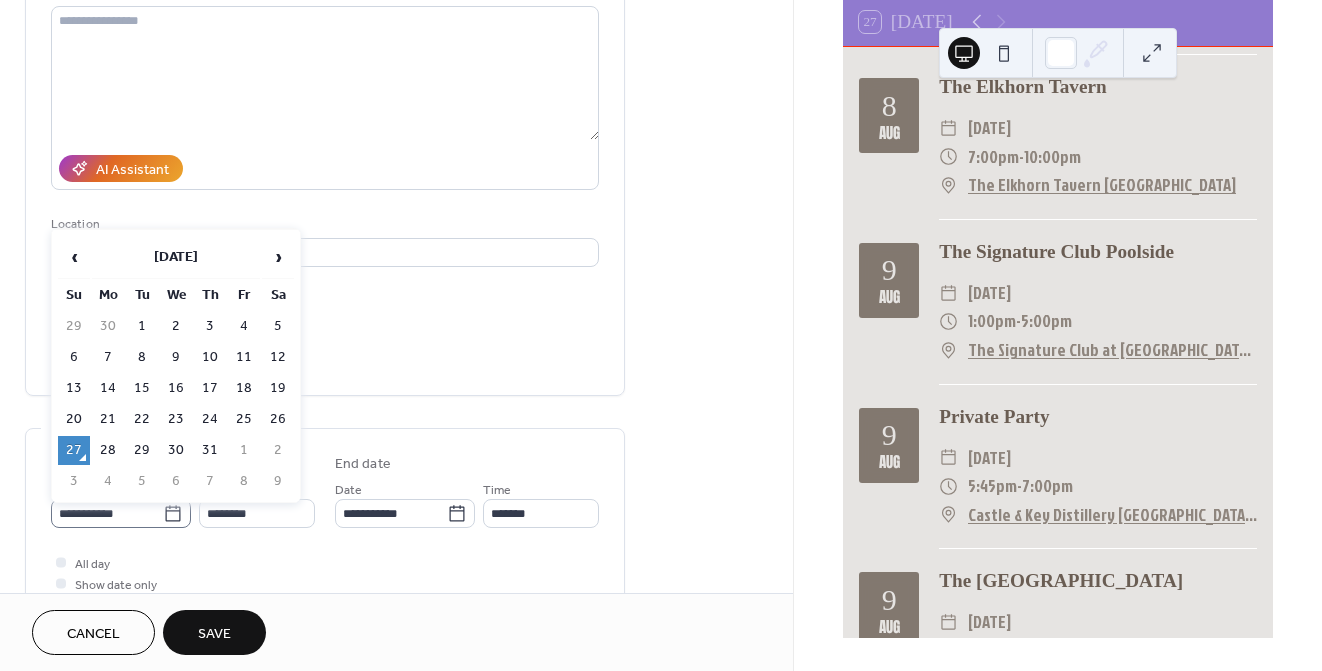 click 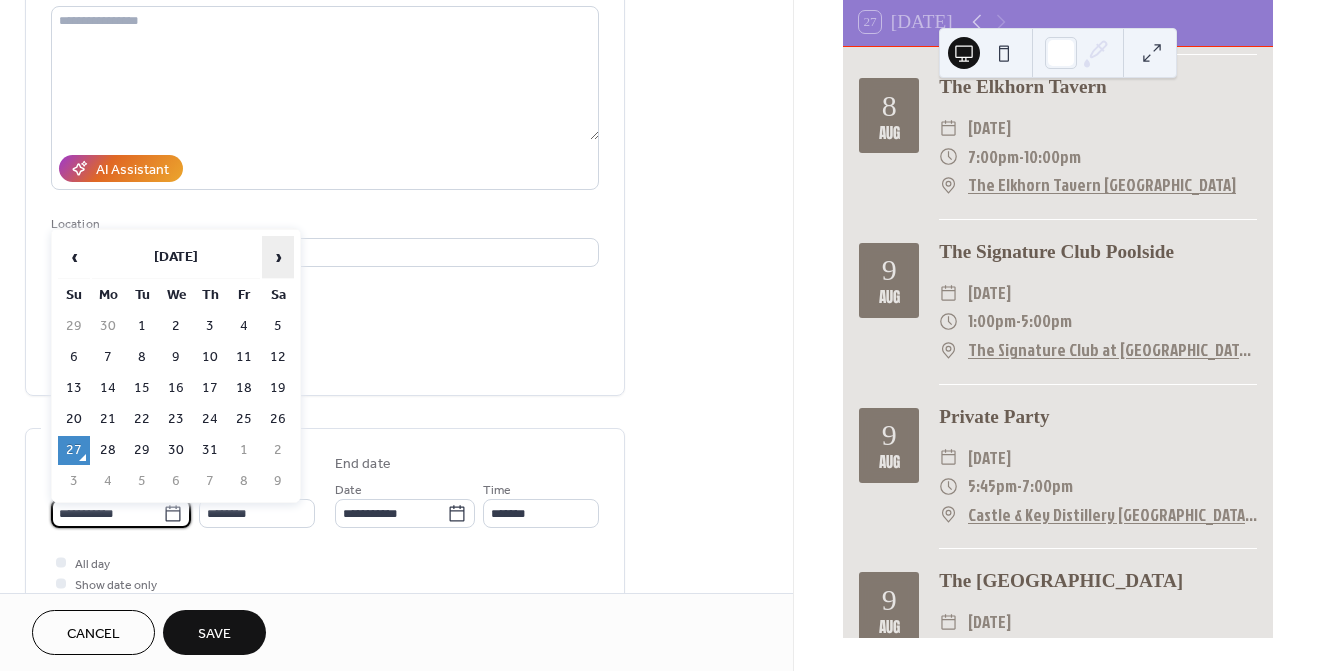 click on "›" at bounding box center [278, 257] 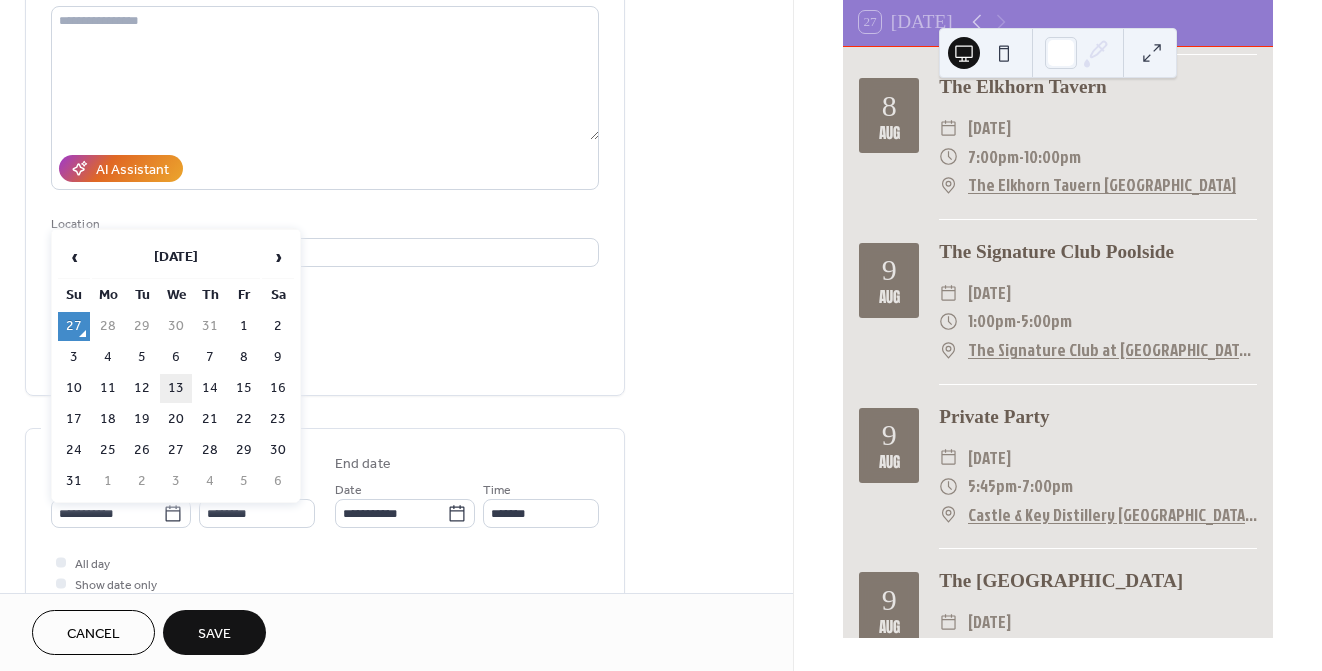 click on "13" at bounding box center [176, 388] 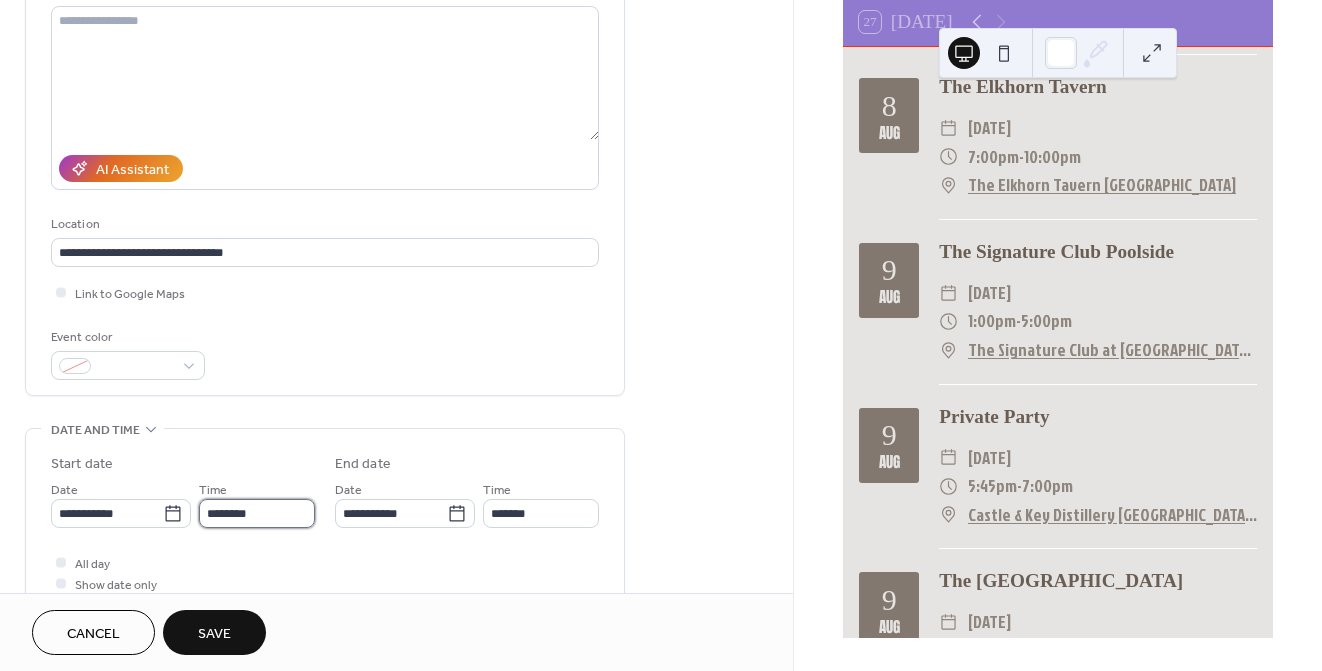 click on "********" at bounding box center [257, 513] 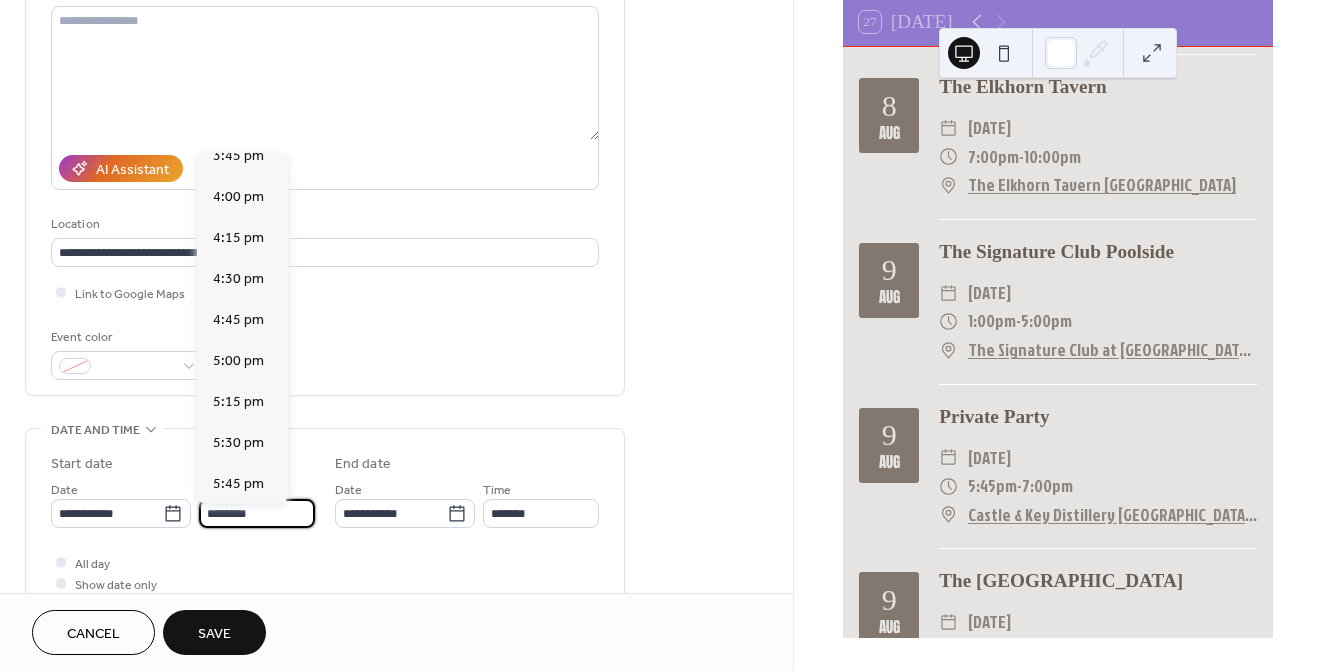 scroll, scrollTop: 2626, scrollLeft: 0, axis: vertical 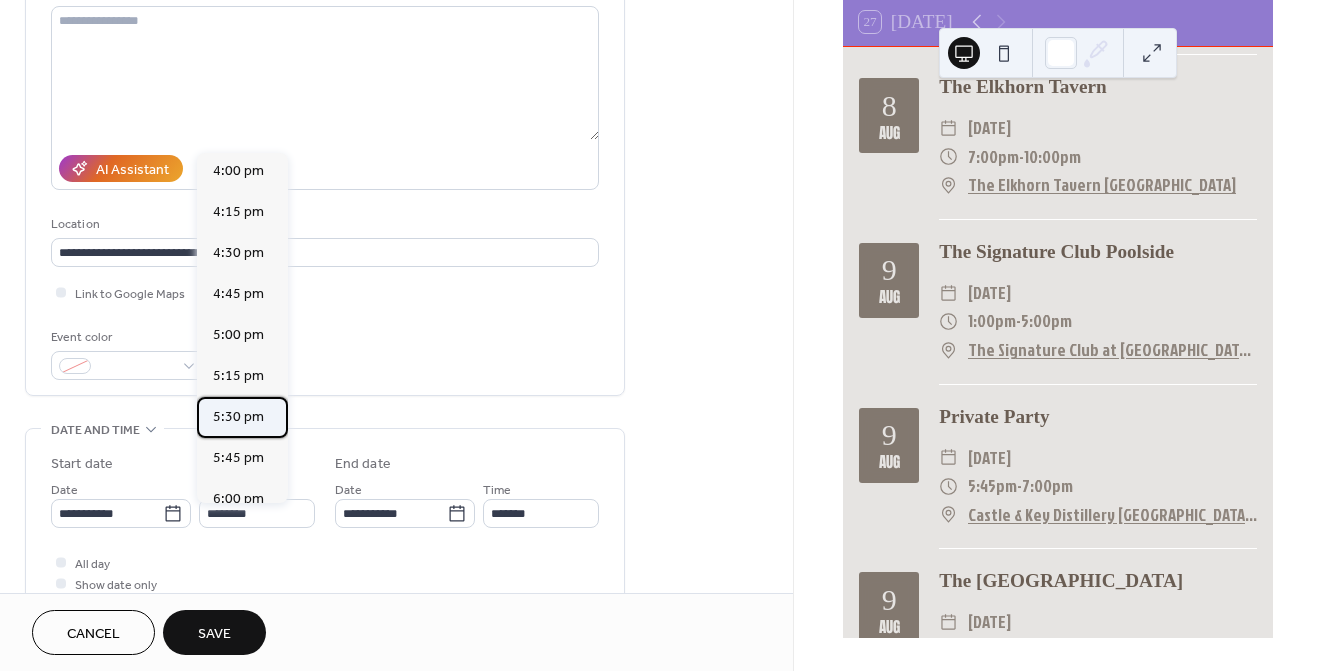 click on "5:30 pm" at bounding box center (238, 417) 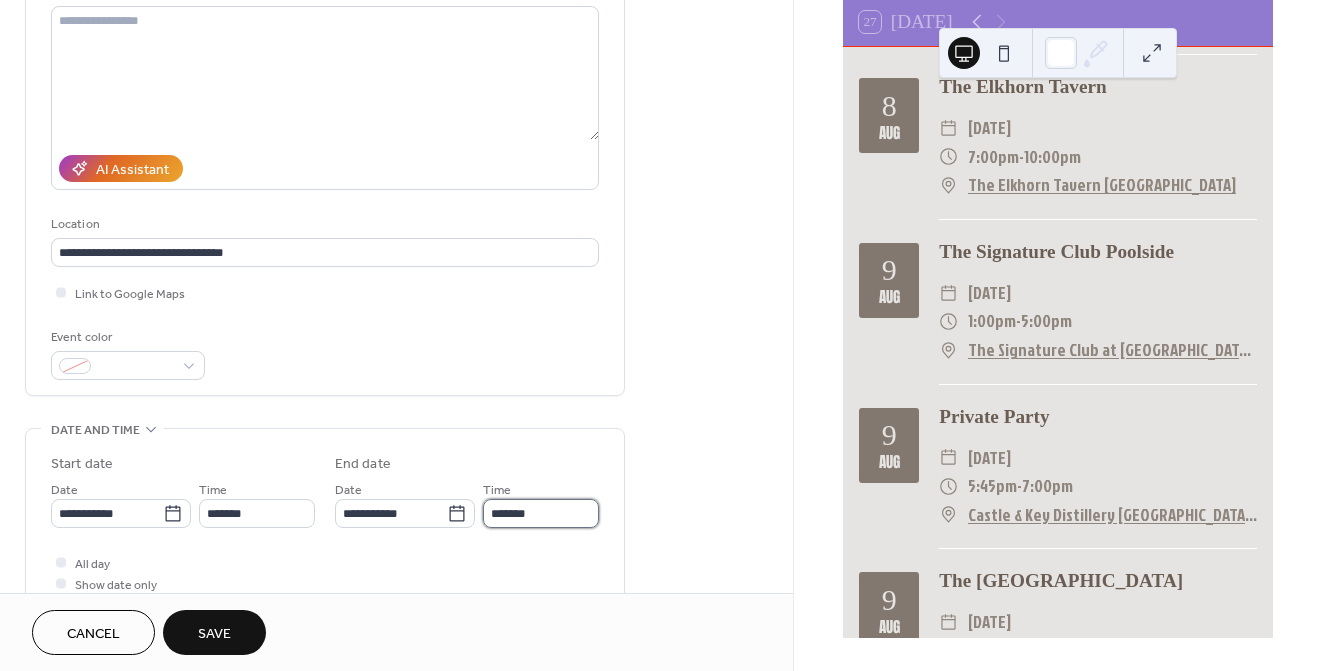 click on "*******" at bounding box center [541, 513] 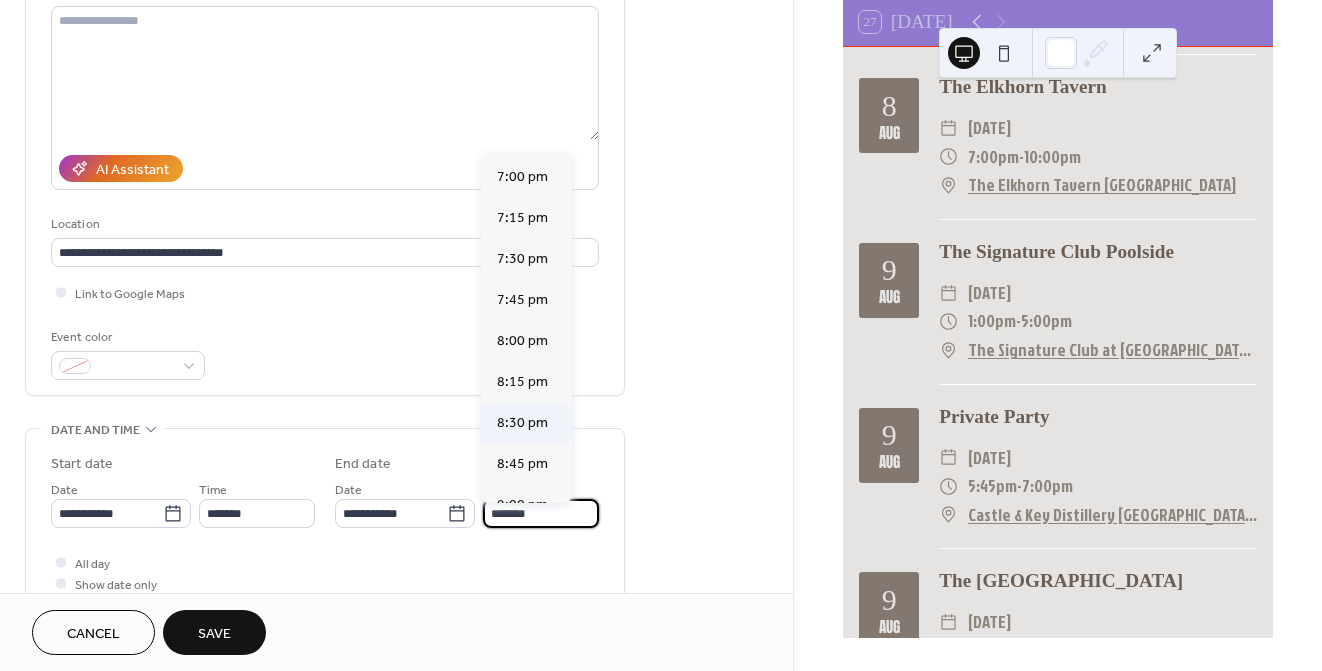 scroll, scrollTop: 202, scrollLeft: 0, axis: vertical 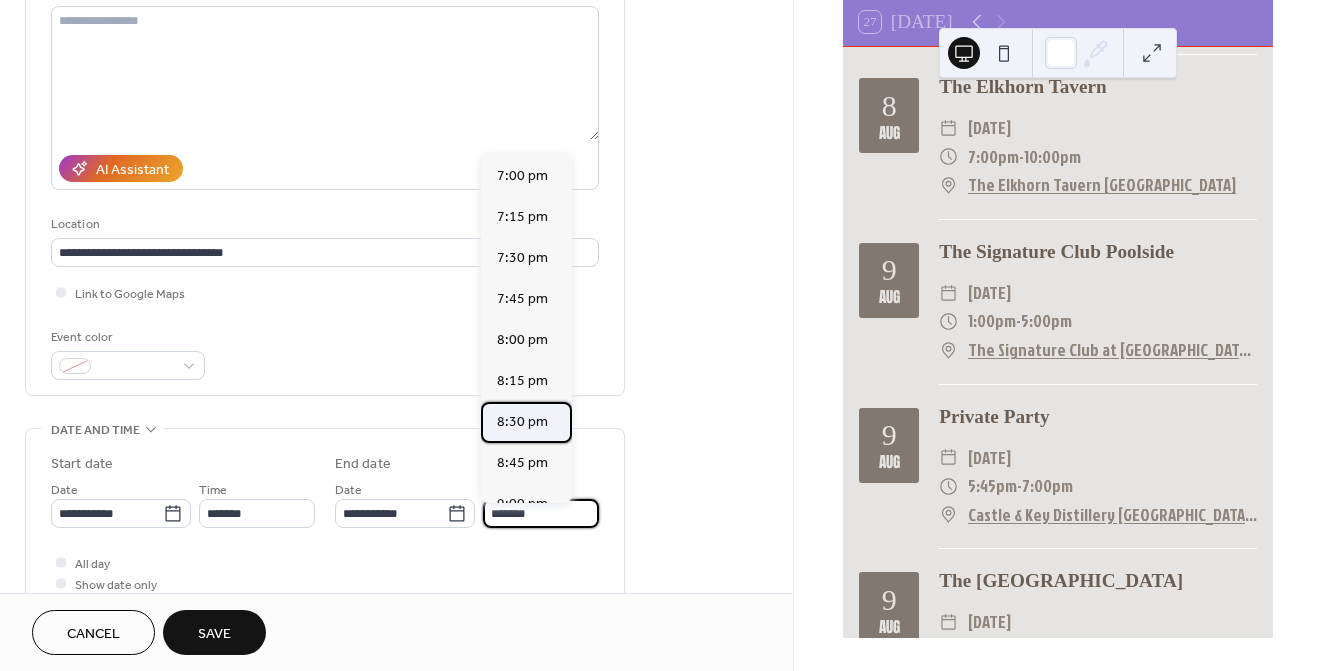 click on "8:30 pm" at bounding box center (522, 422) 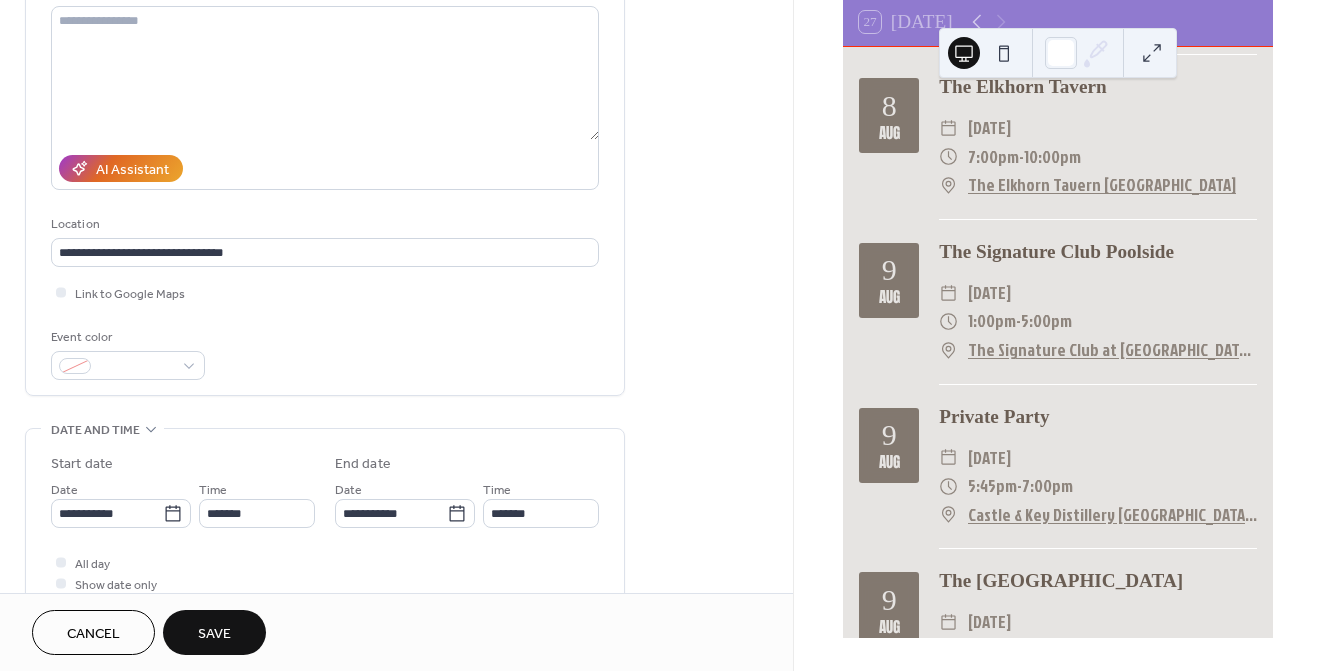 click on "Save" at bounding box center [214, 634] 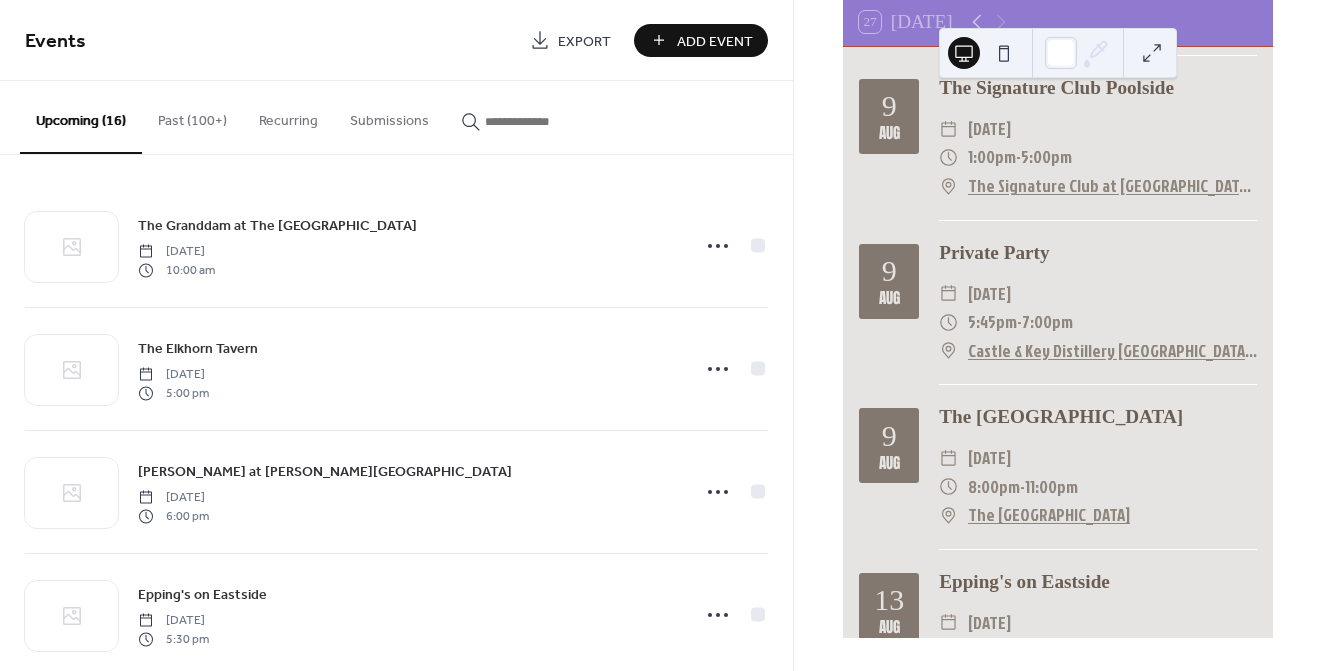 scroll, scrollTop: 2131, scrollLeft: 0, axis: vertical 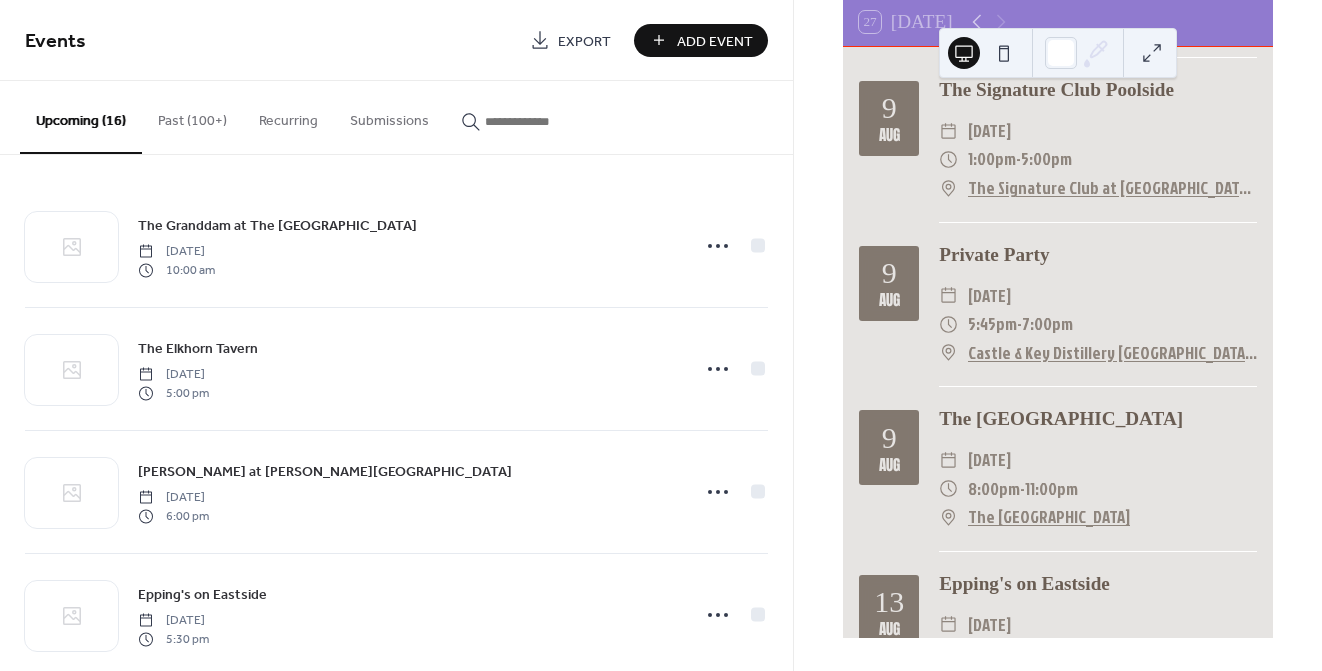 click on "Add Event" at bounding box center (715, 41) 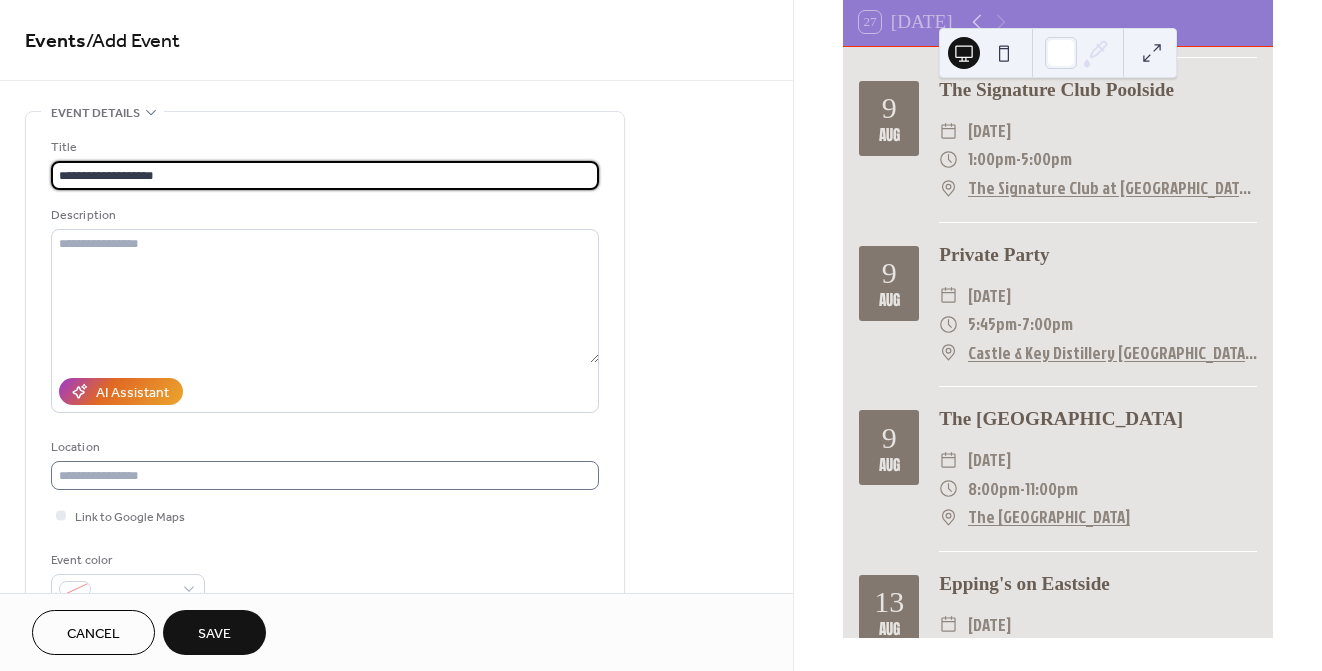 type on "**********" 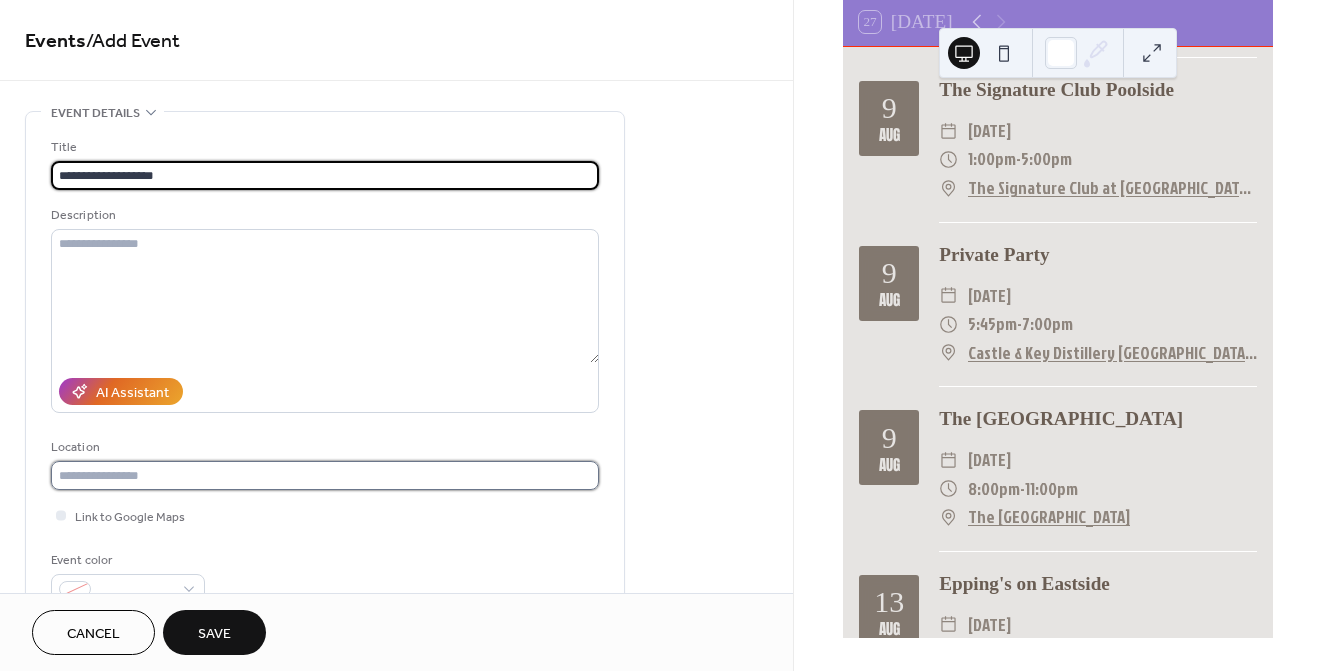 click at bounding box center [325, 475] 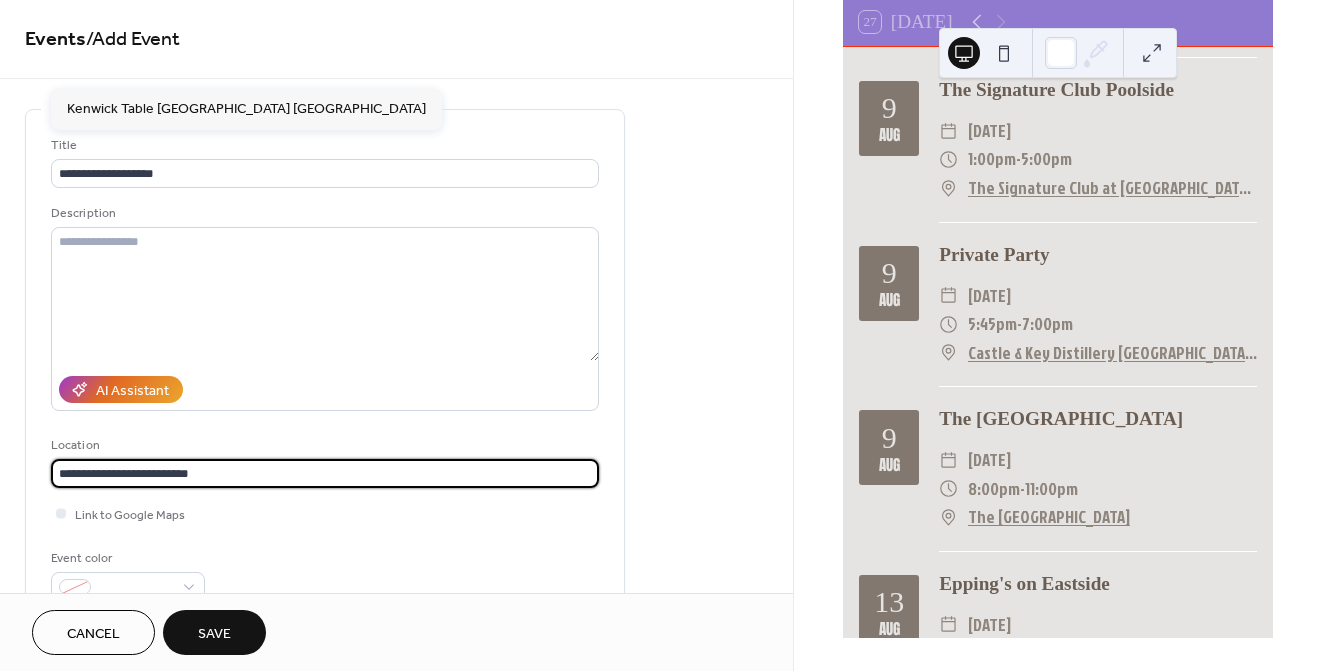 scroll, scrollTop: 8, scrollLeft: 0, axis: vertical 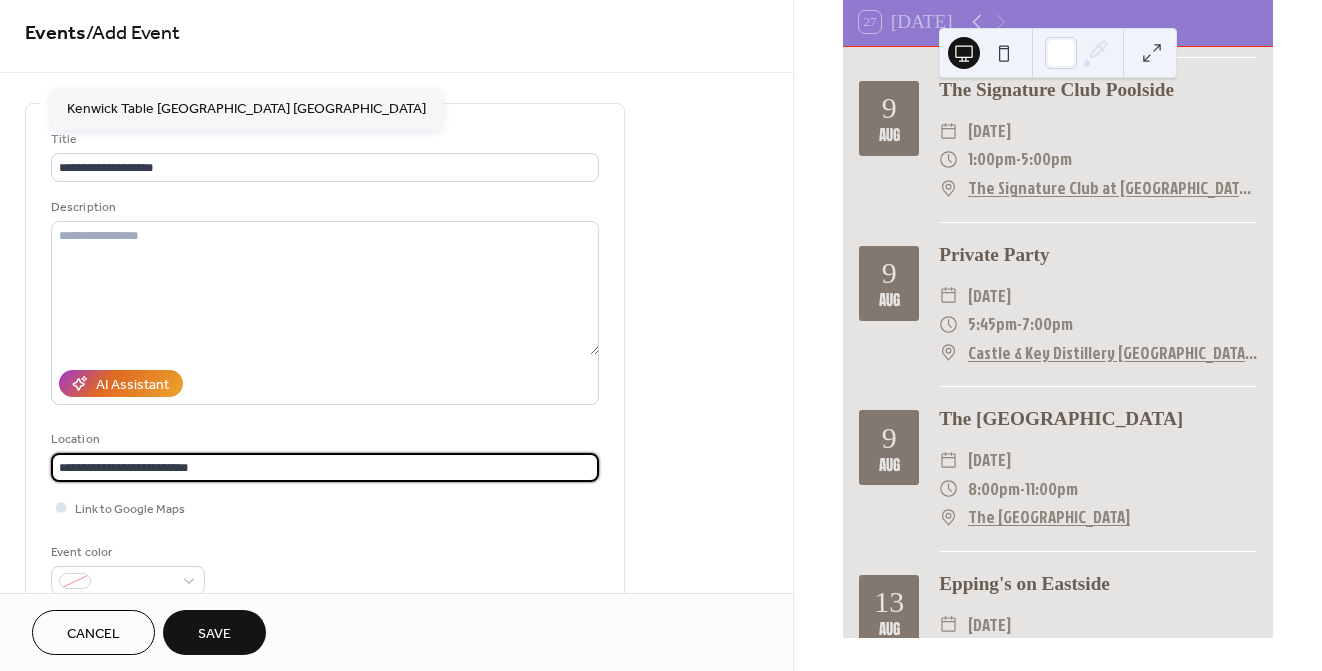 type on "**********" 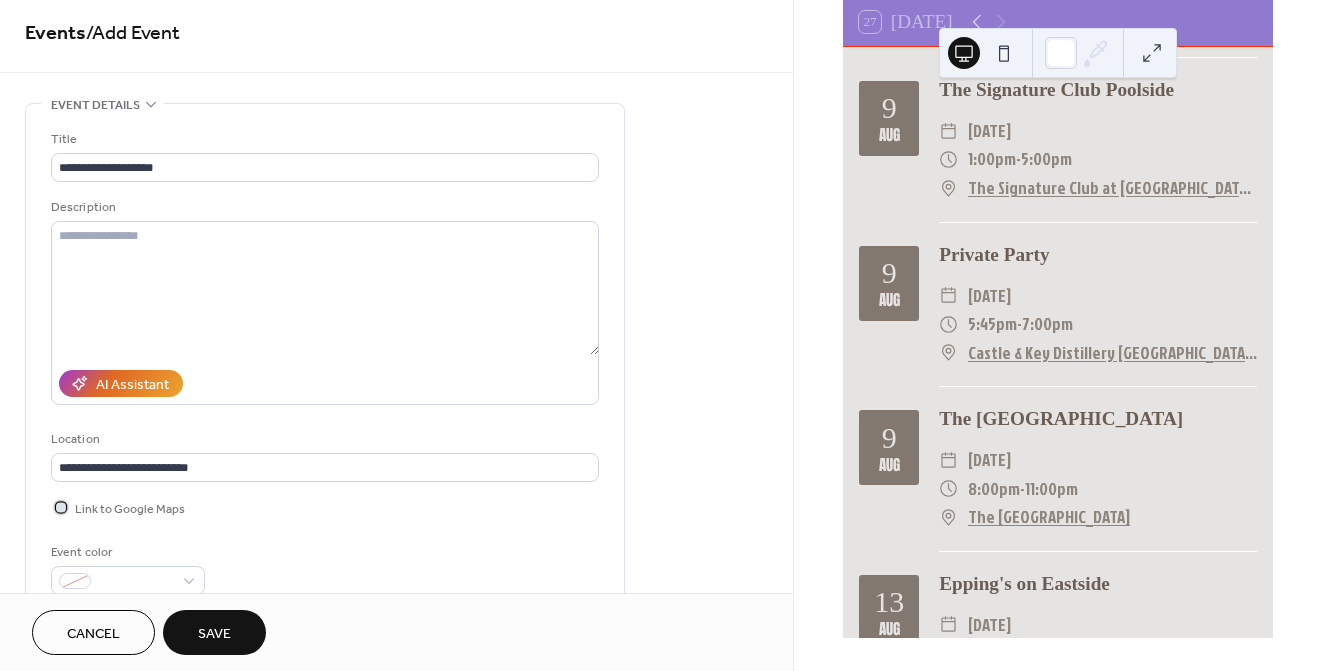 click at bounding box center [61, 507] 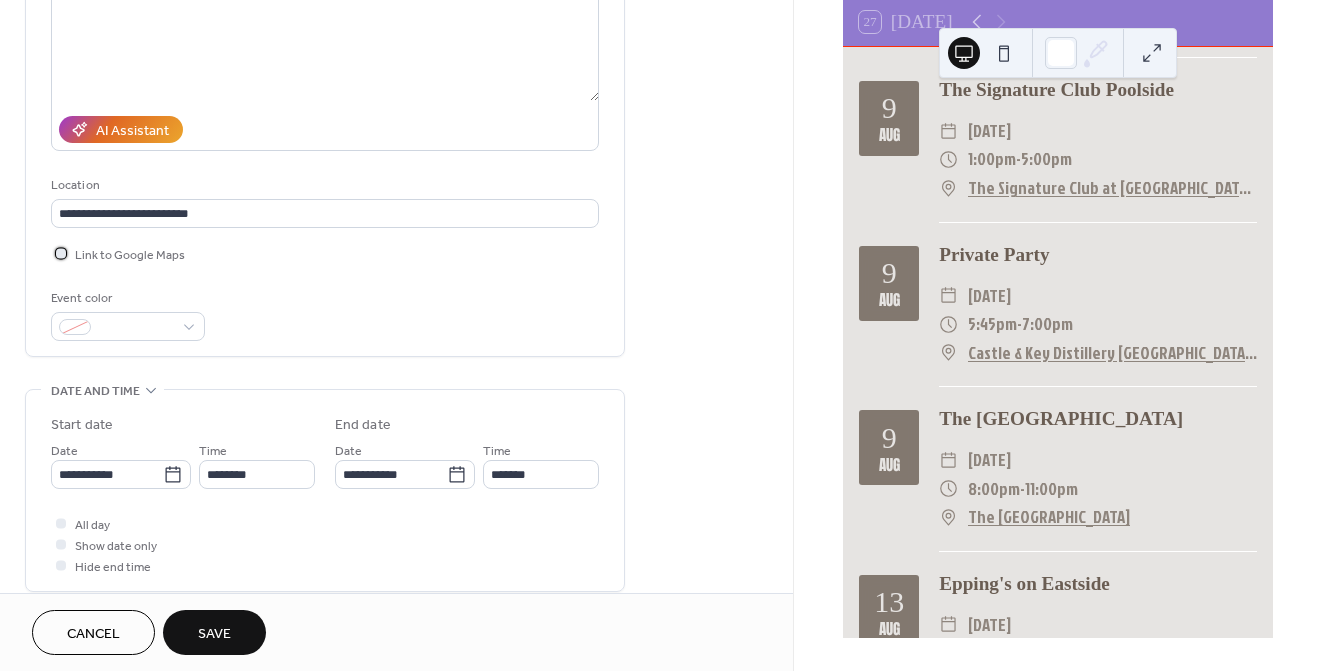 scroll, scrollTop: 266, scrollLeft: 0, axis: vertical 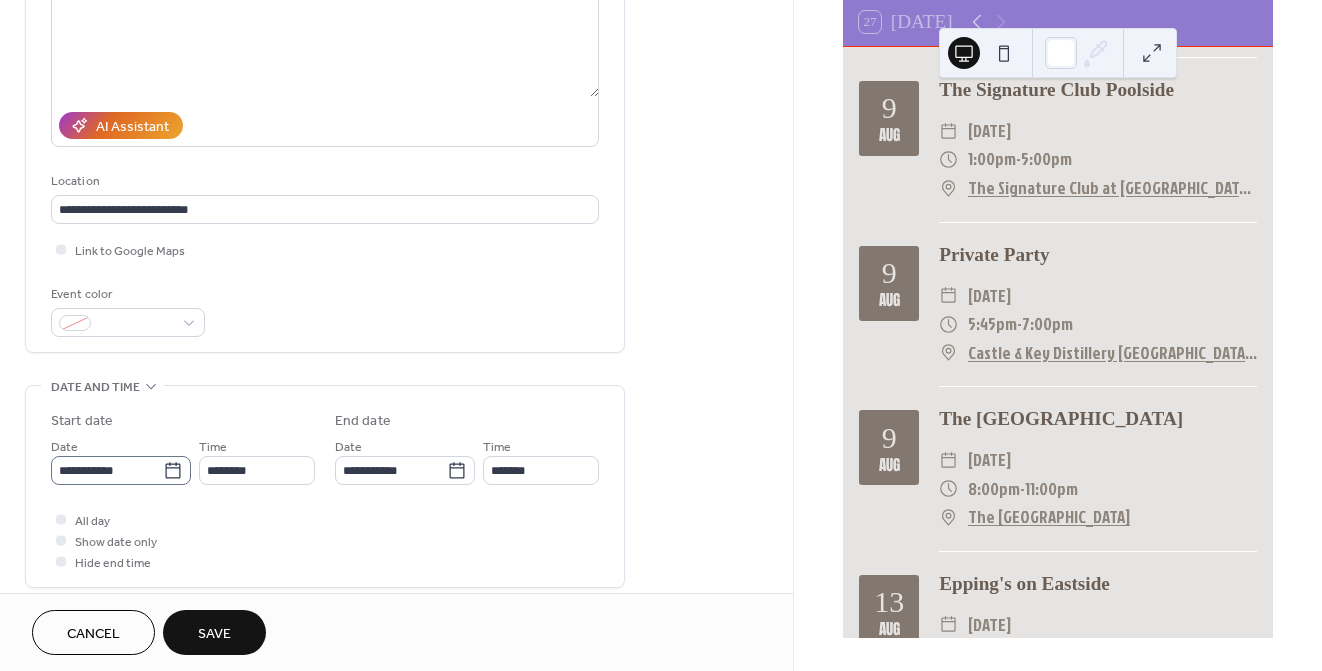 click on "**********" at bounding box center [121, 470] 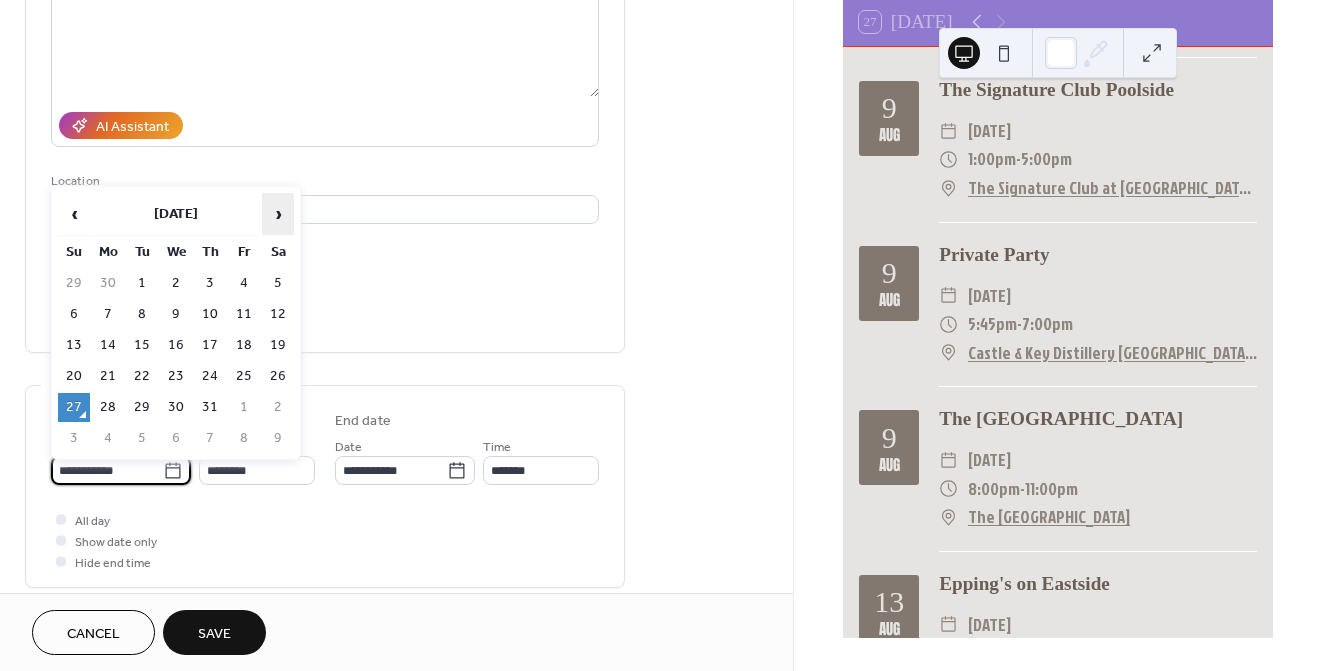 click on "›" at bounding box center (278, 214) 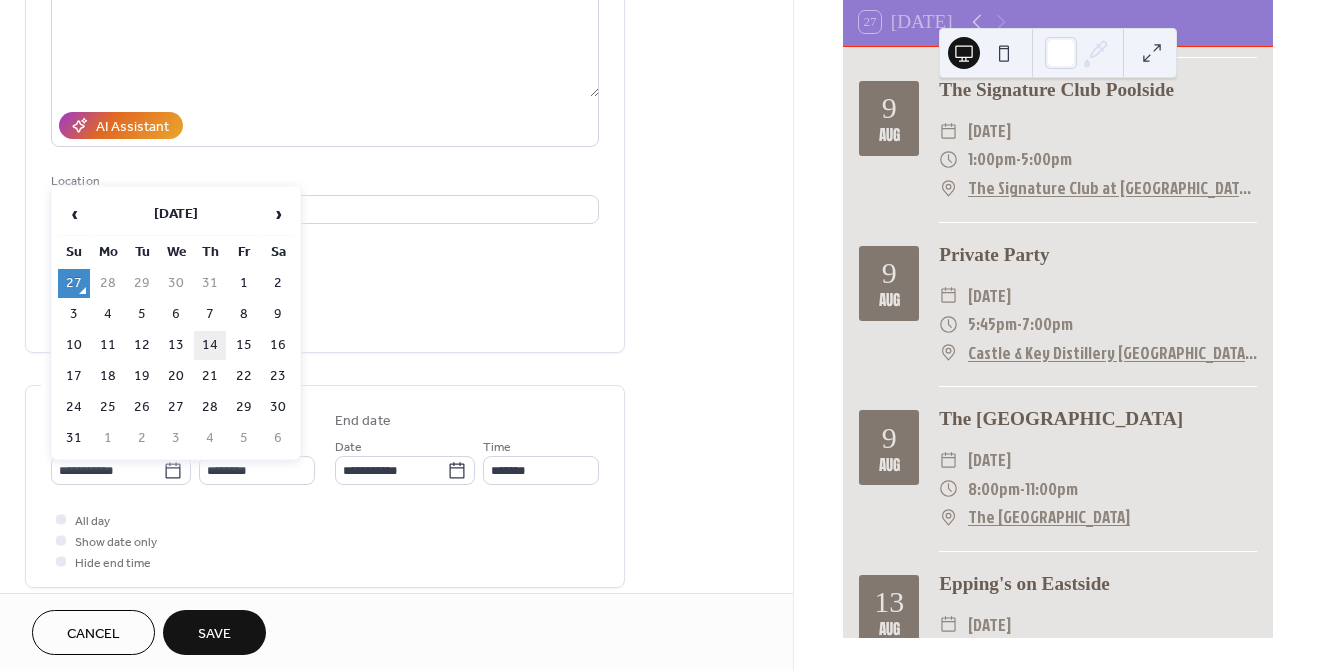 click on "14" at bounding box center [210, 345] 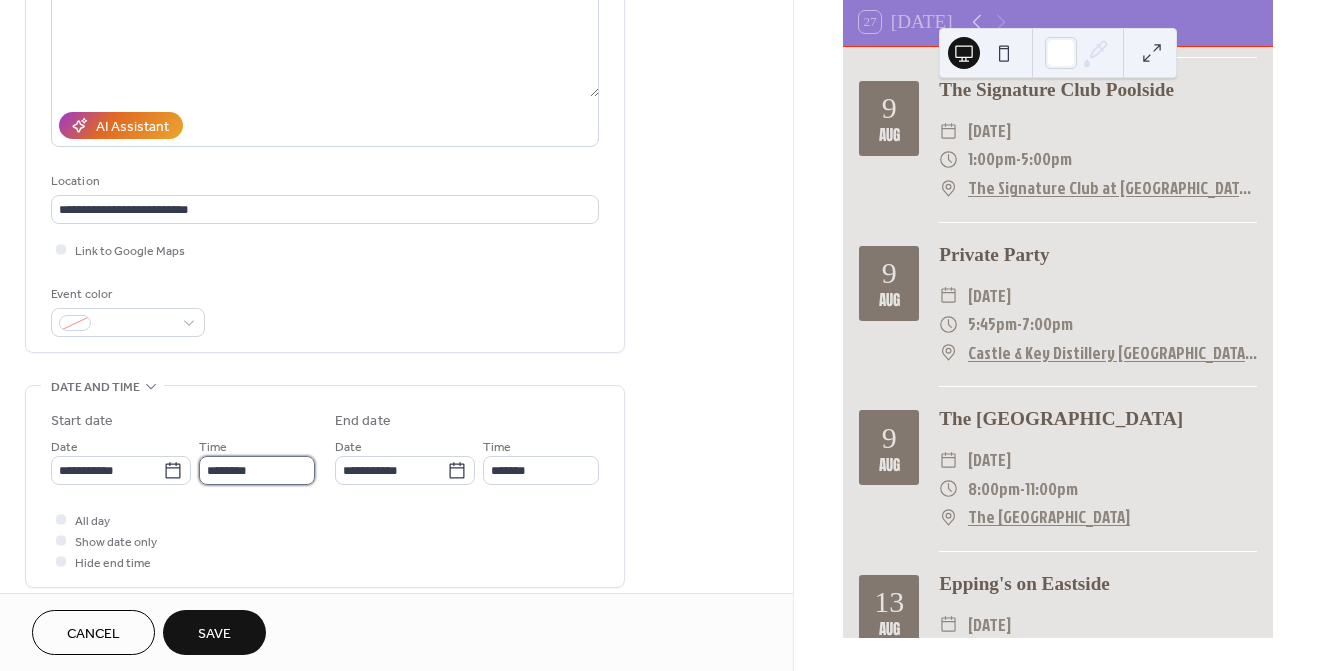 click on "********" at bounding box center (257, 470) 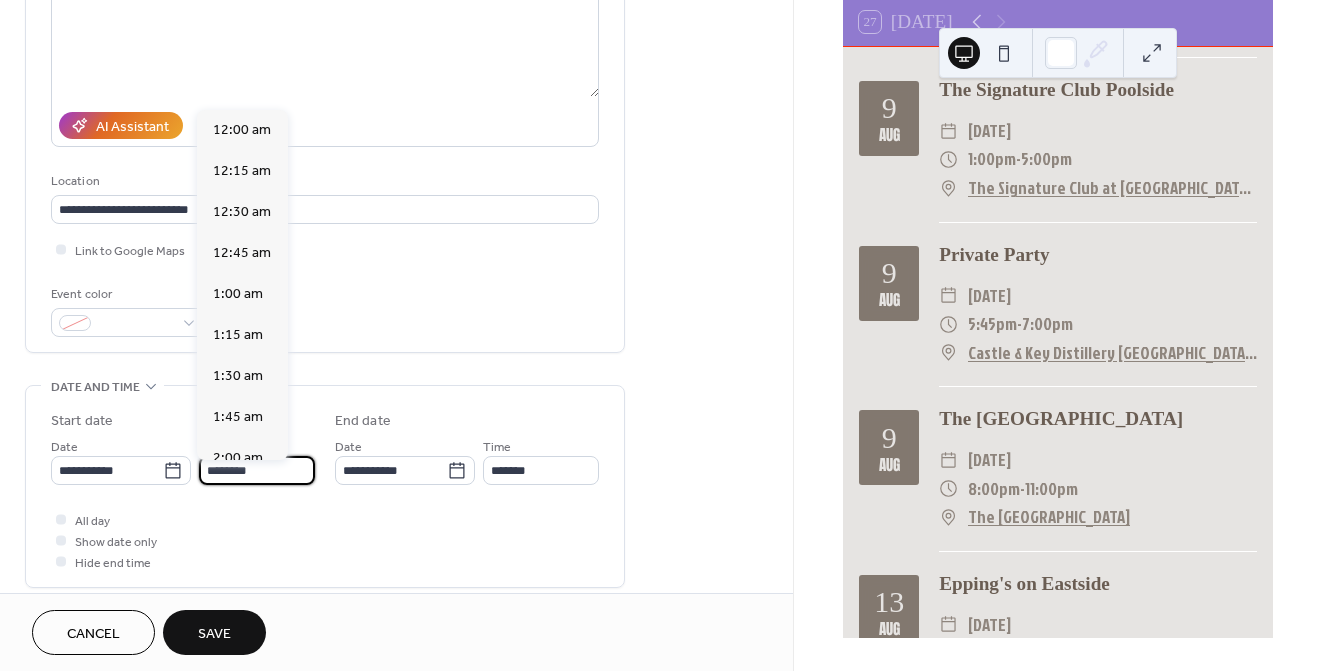 scroll, scrollTop: 1968, scrollLeft: 0, axis: vertical 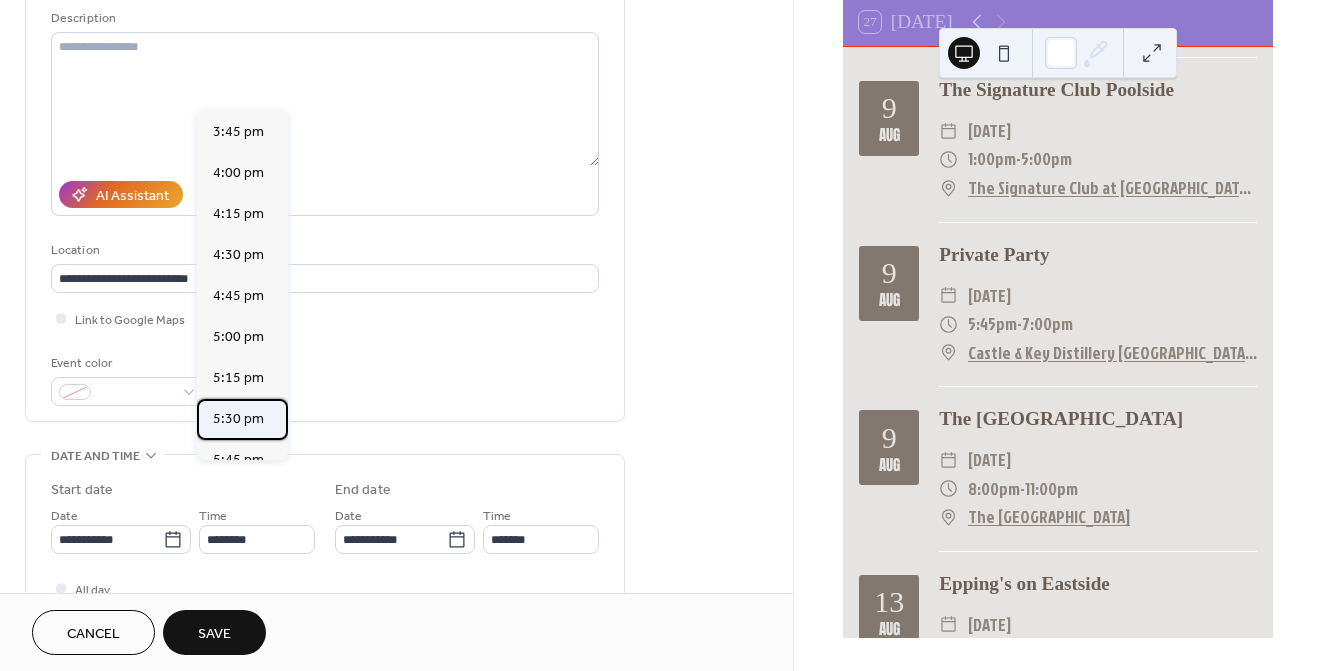 click on "5:30 pm" at bounding box center [238, 419] 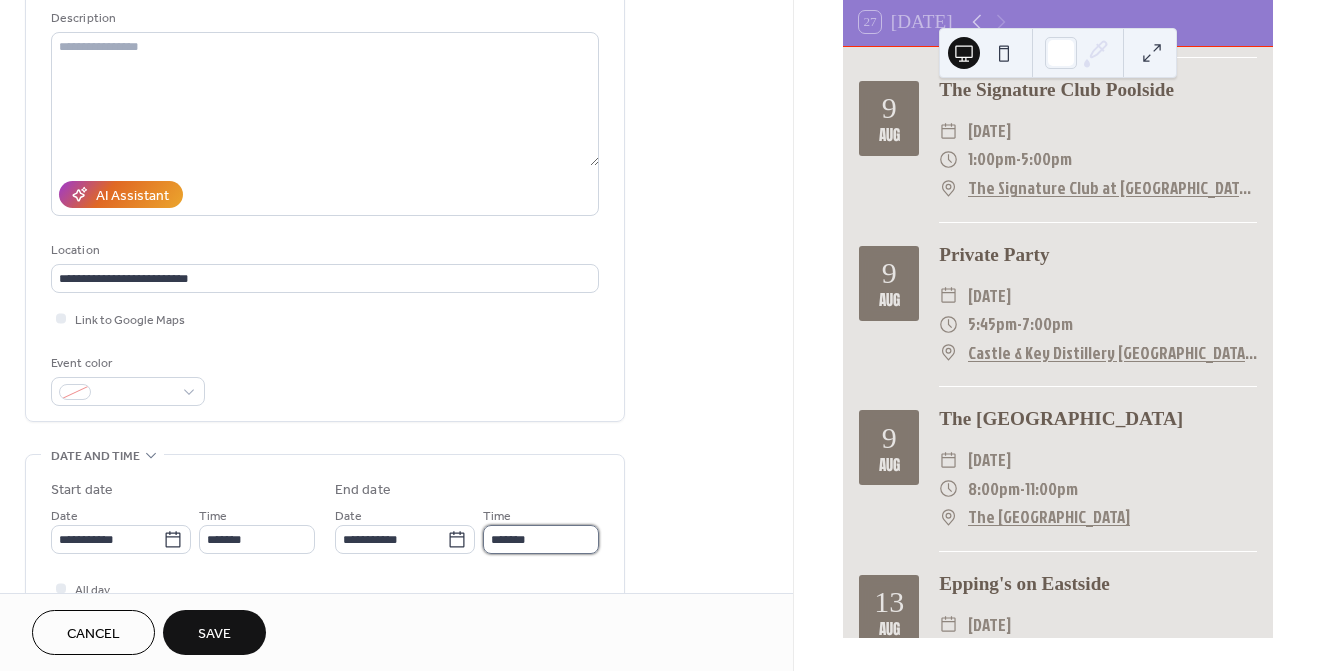 click on "*******" at bounding box center [541, 539] 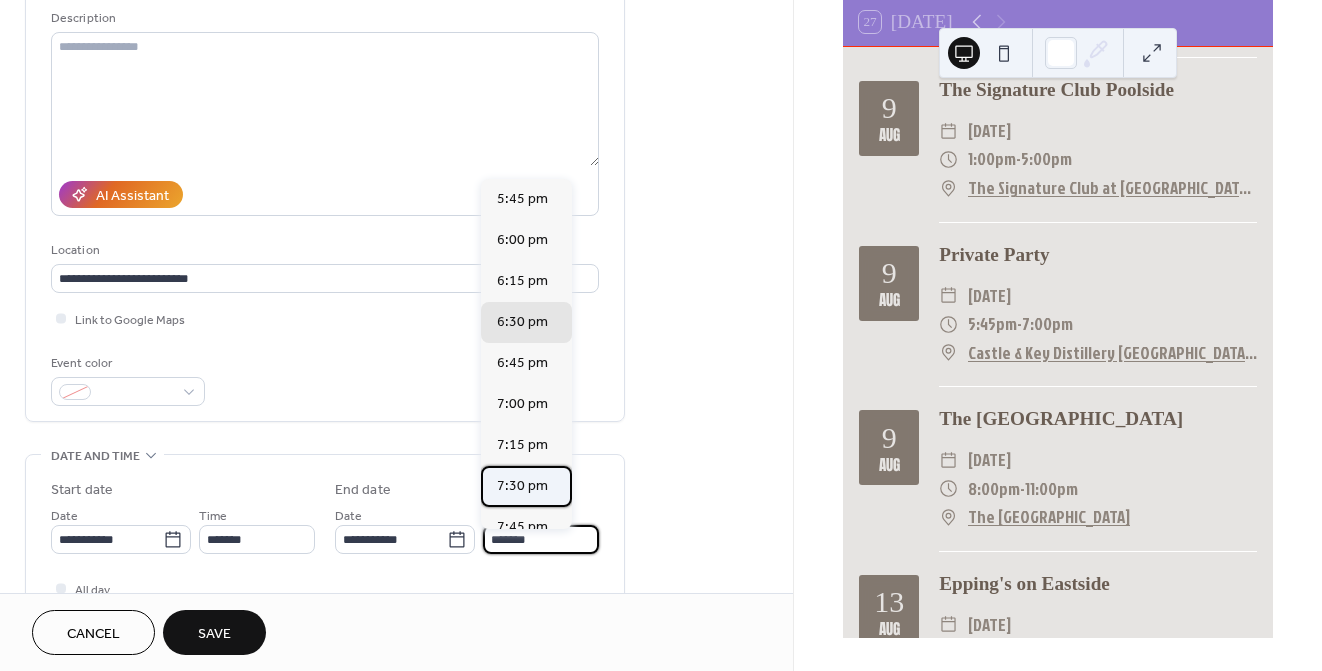 click on "7:30 pm" at bounding box center (522, 486) 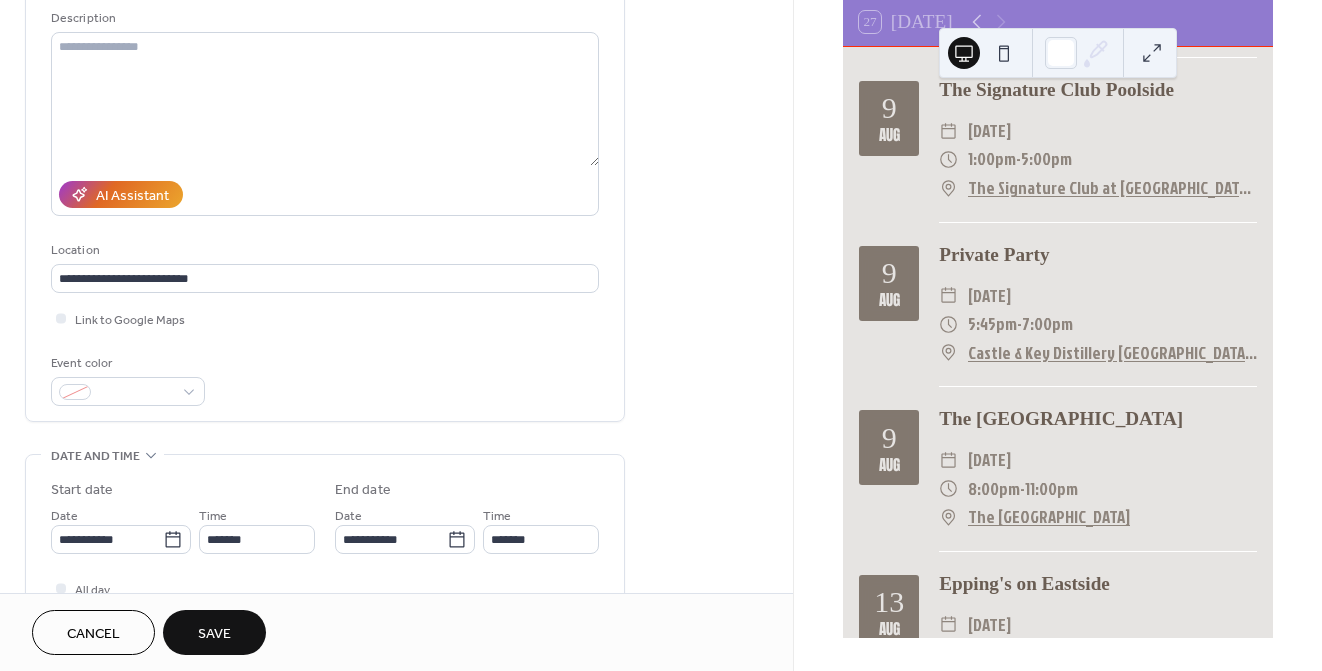 click on "Save" at bounding box center [214, 634] 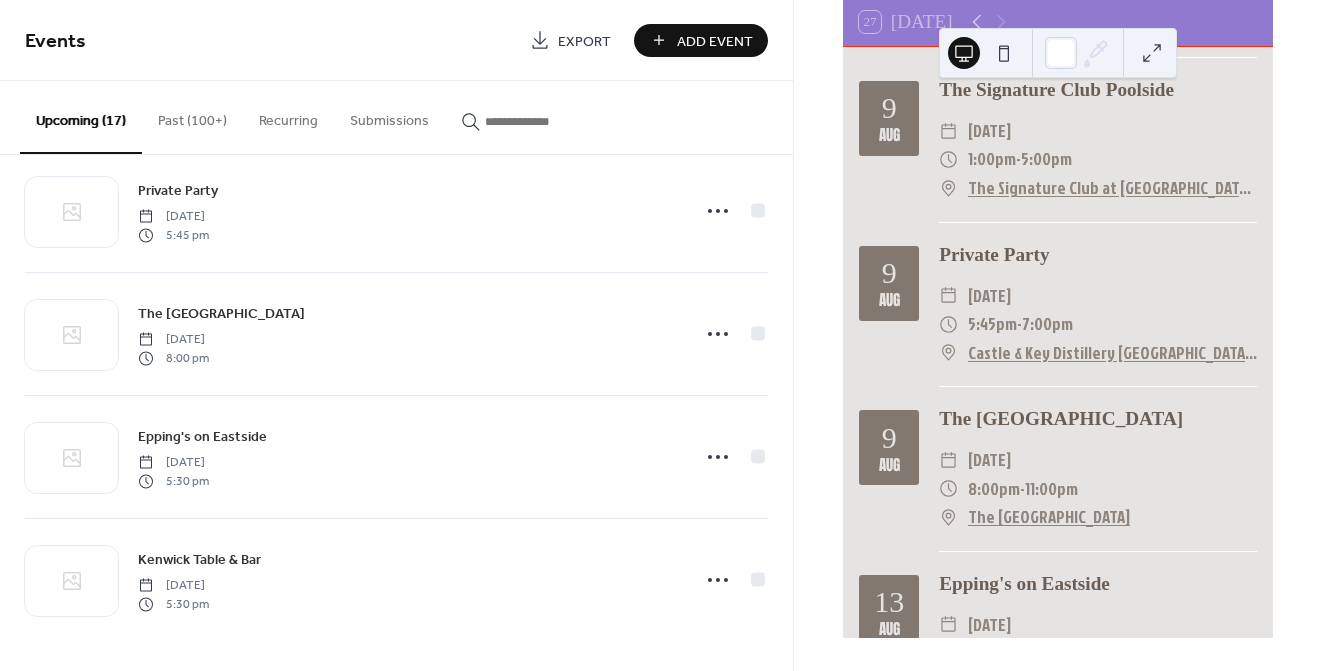 scroll, scrollTop: 1634, scrollLeft: 0, axis: vertical 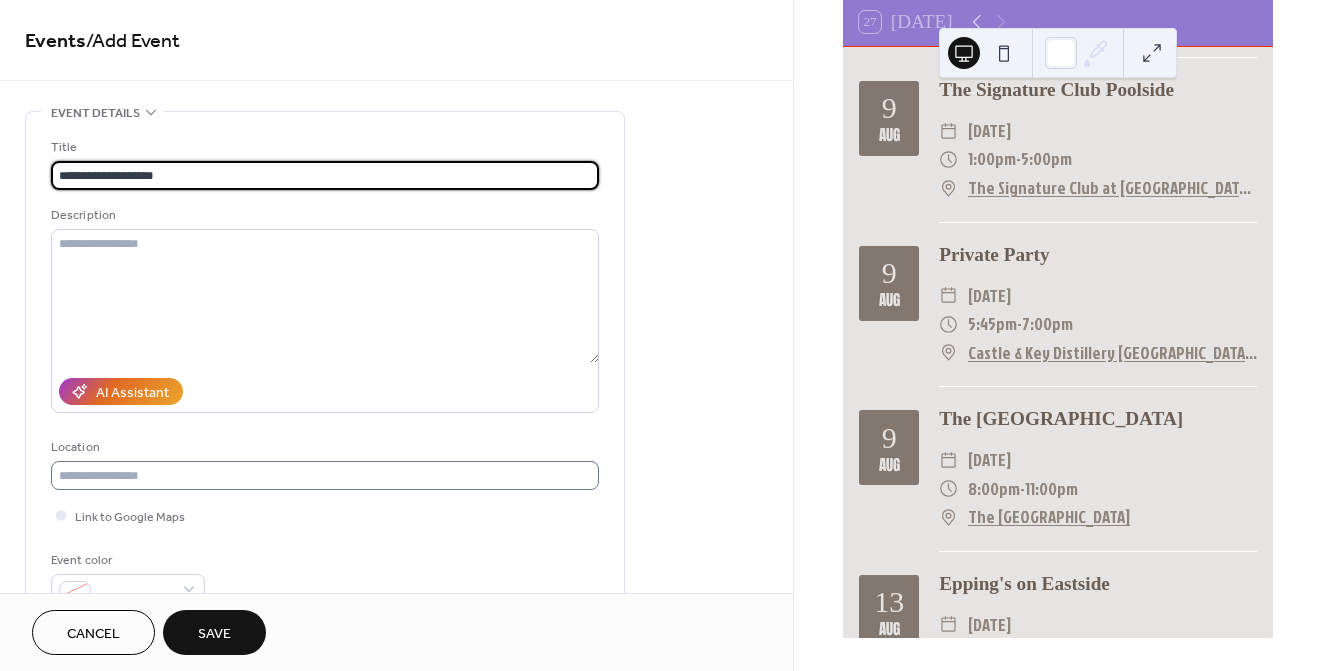 type on "**********" 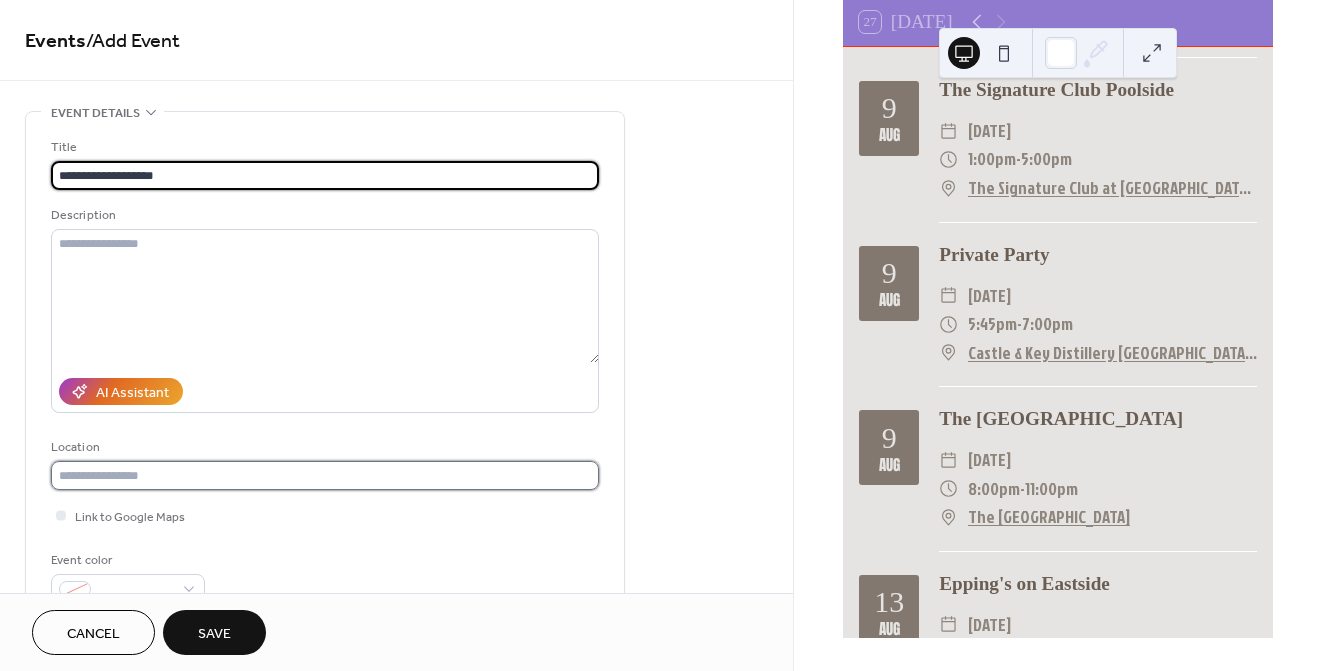 click at bounding box center [325, 475] 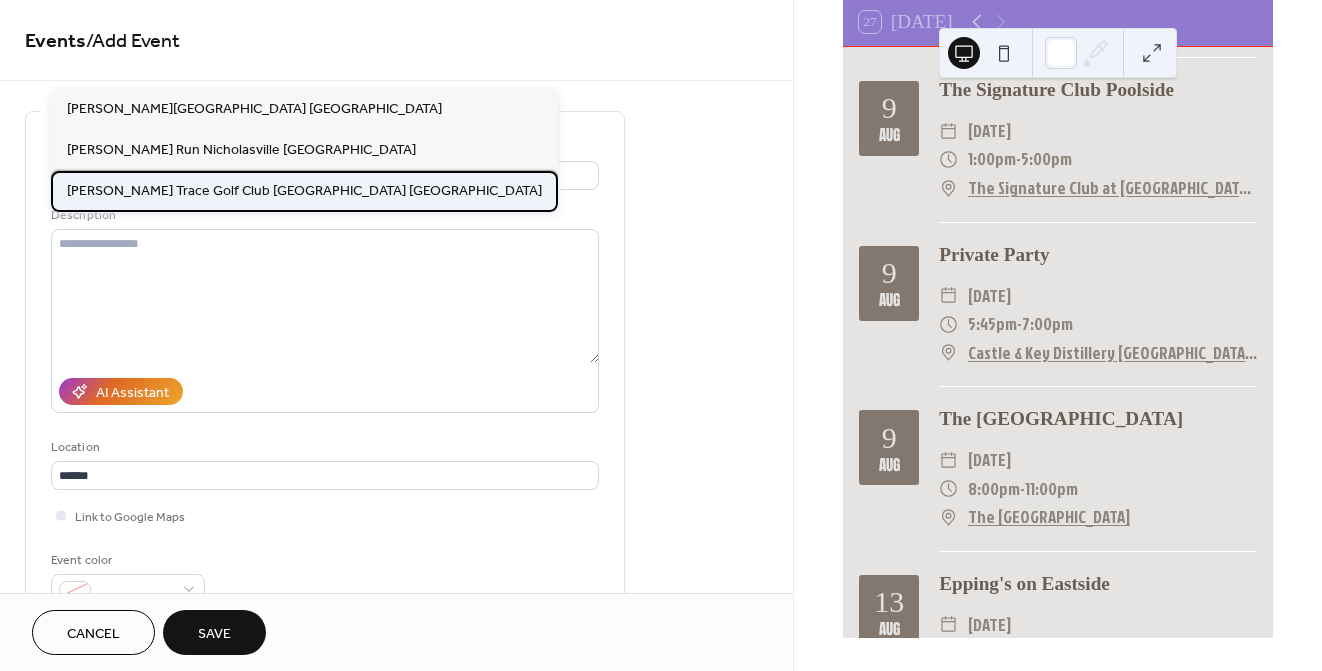 click on "[PERSON_NAME] Trace Golf Club [GEOGRAPHIC_DATA] [GEOGRAPHIC_DATA]" at bounding box center (304, 191) 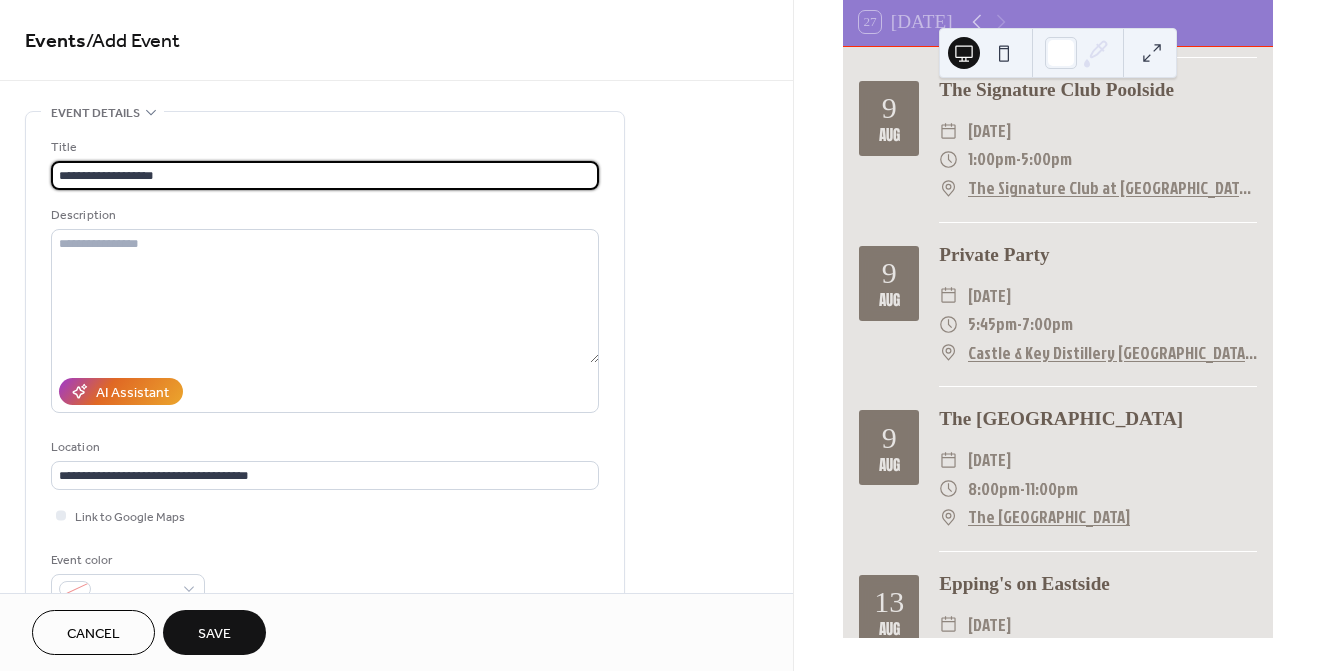 click on "**********" at bounding box center [325, 175] 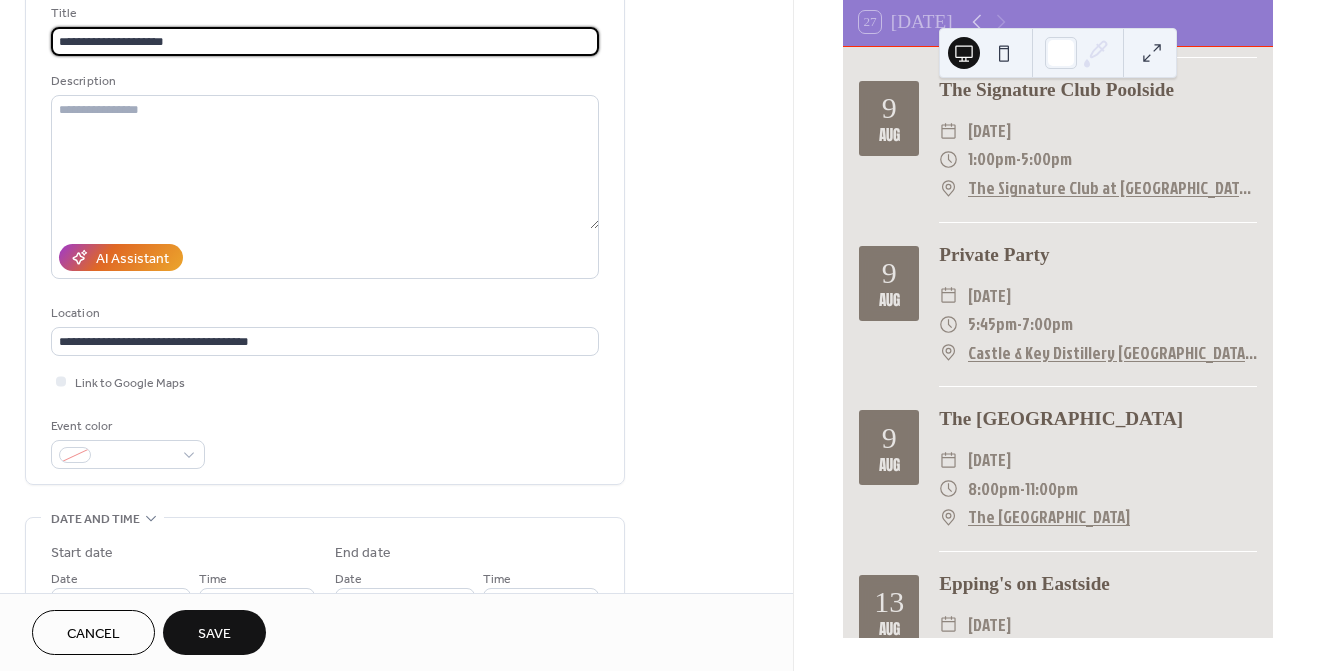 scroll, scrollTop: 139, scrollLeft: 0, axis: vertical 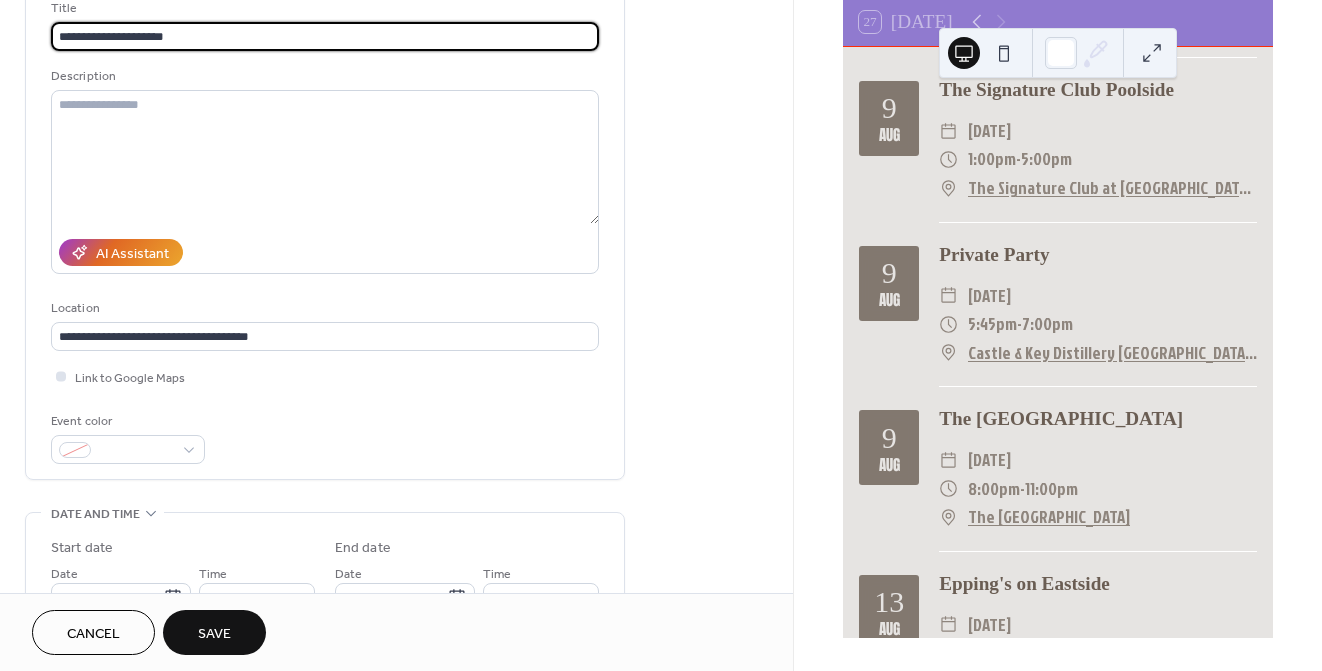 type on "**********" 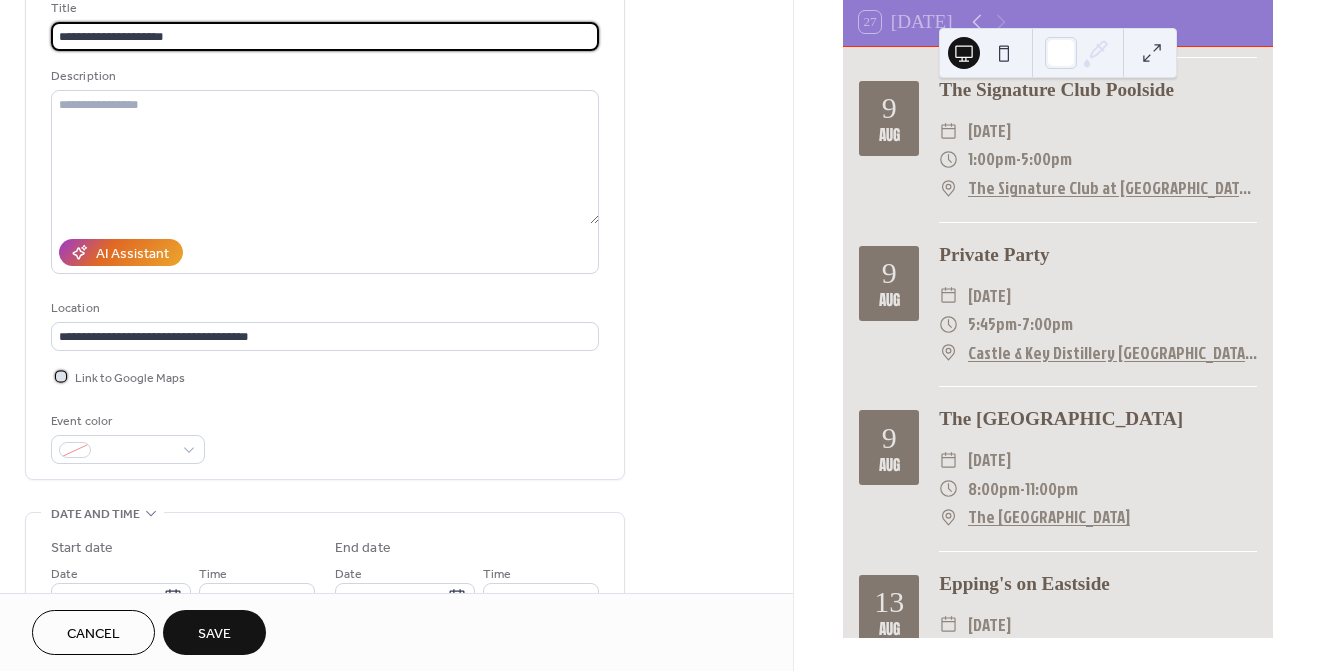 click at bounding box center [61, 376] 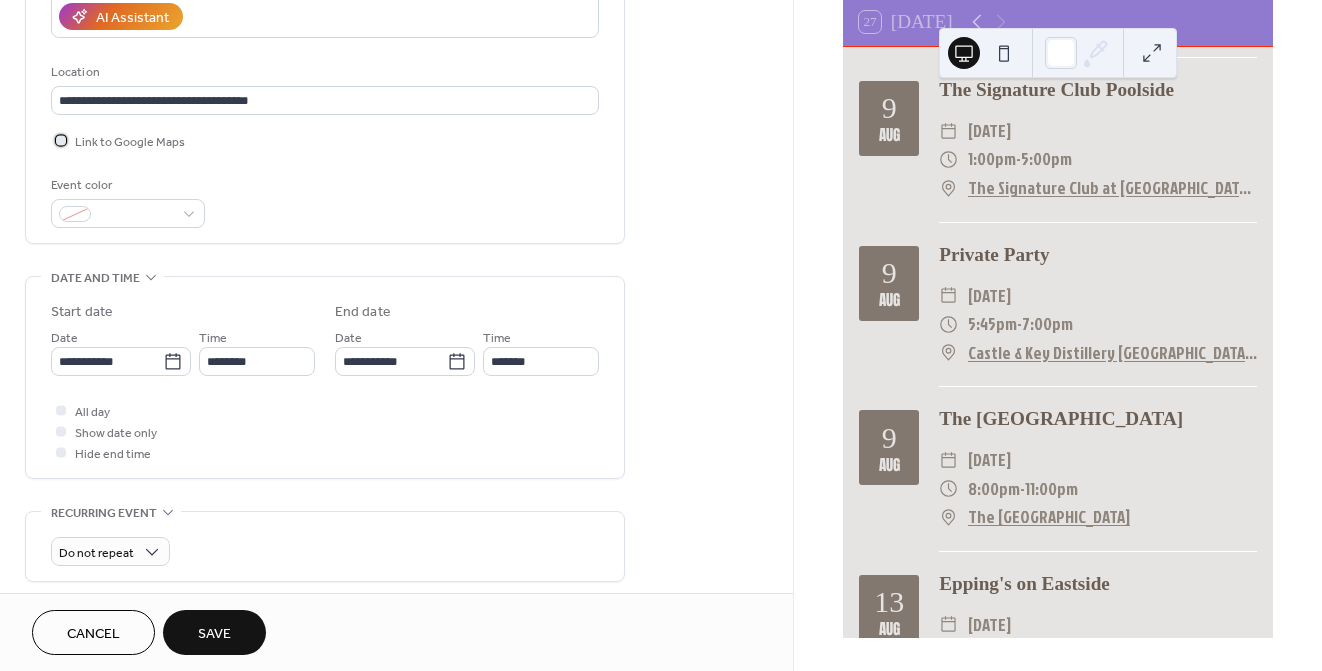 scroll, scrollTop: 378, scrollLeft: 0, axis: vertical 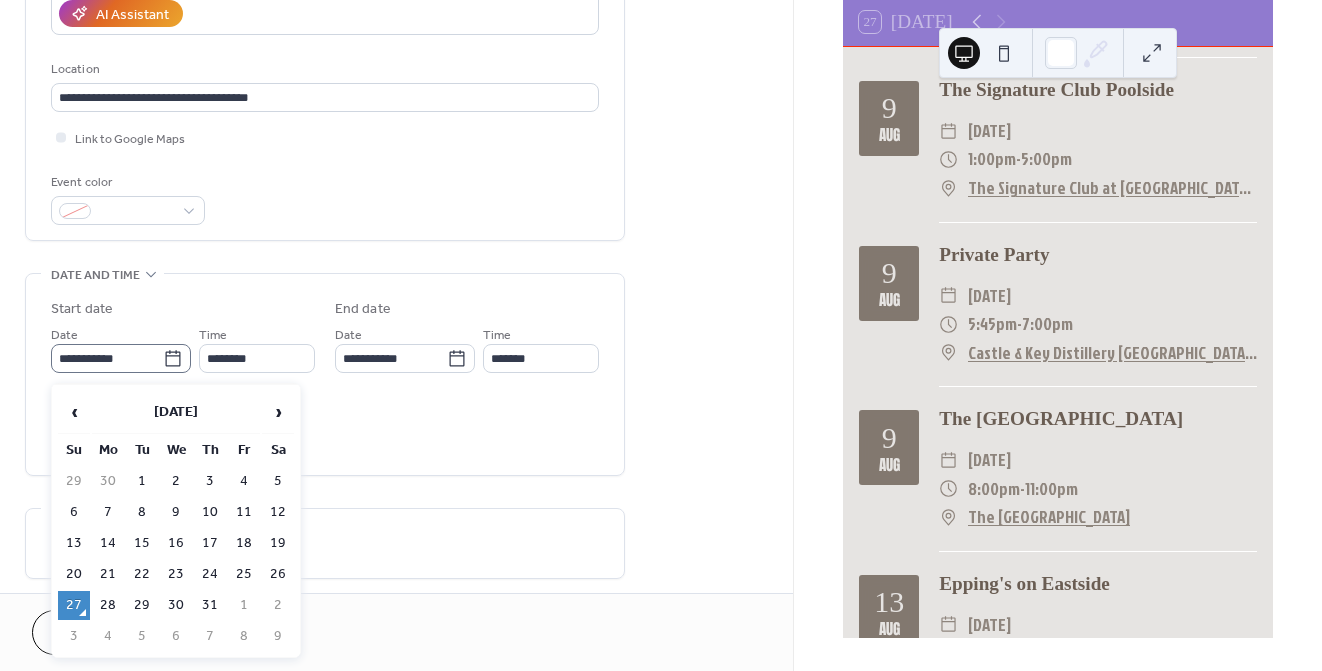 click 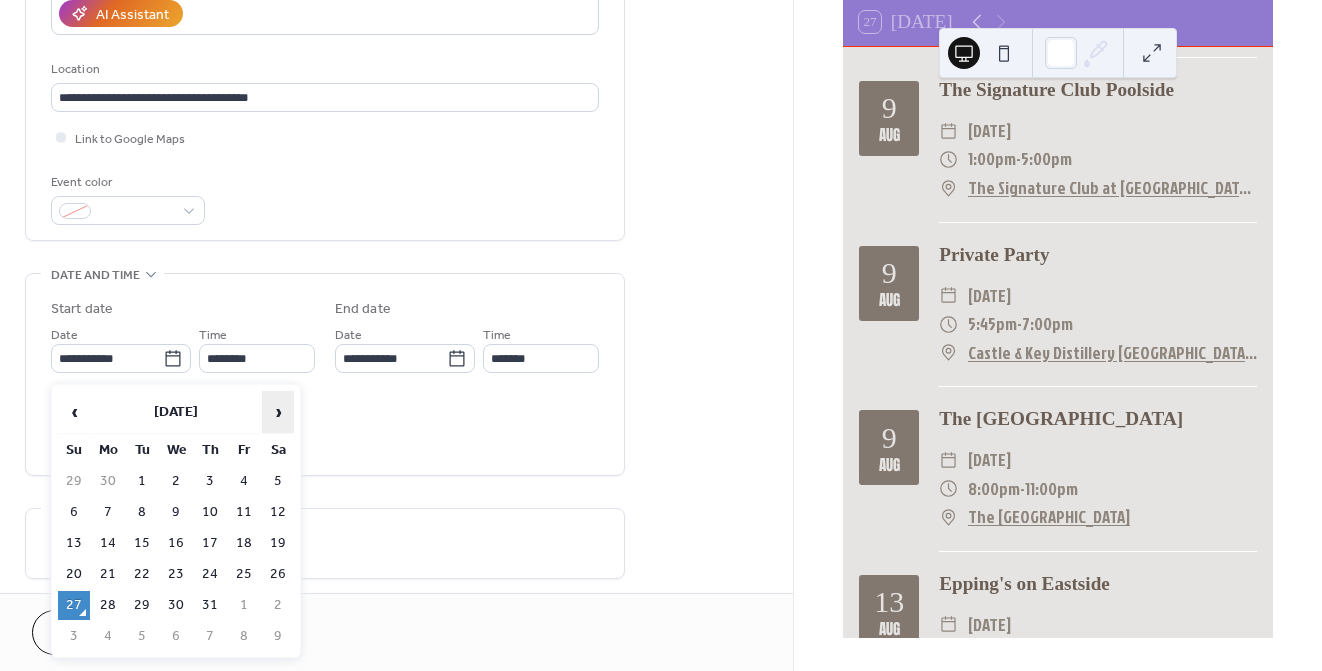 click on "›" at bounding box center [278, 412] 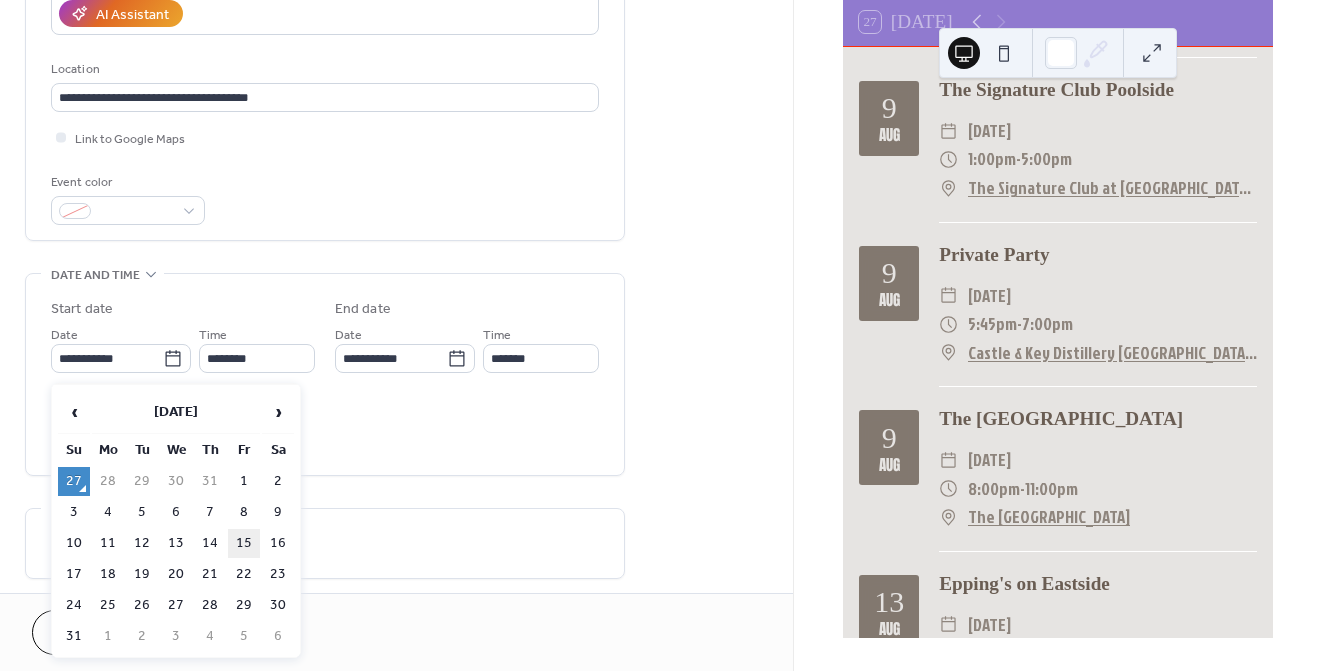 click on "15" at bounding box center (244, 543) 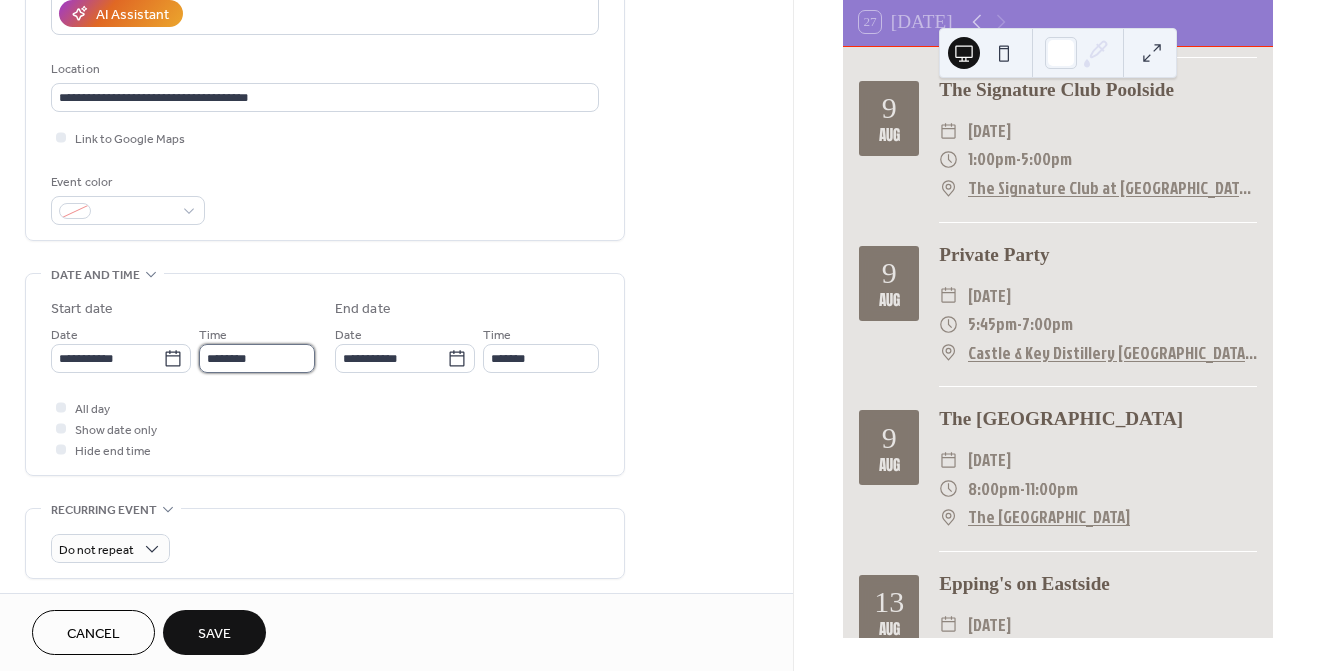 click on "********" at bounding box center (257, 358) 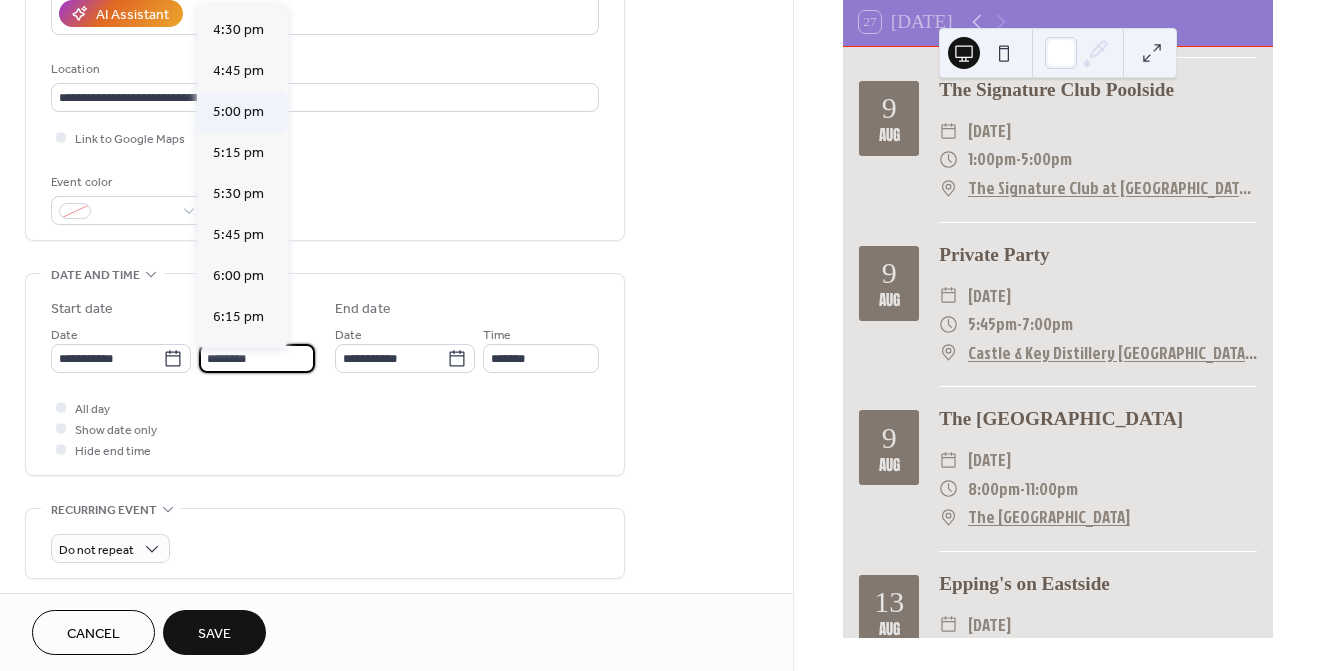 scroll, scrollTop: 2710, scrollLeft: 0, axis: vertical 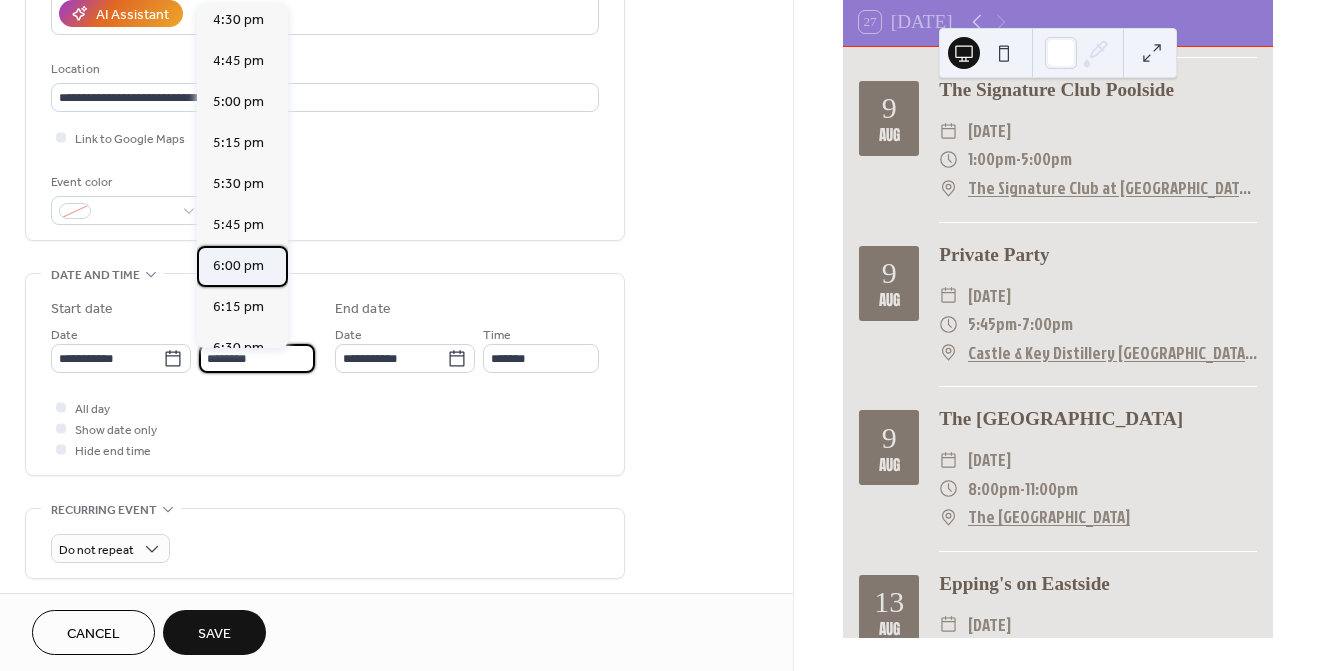 click on "6:00 pm" at bounding box center [238, 266] 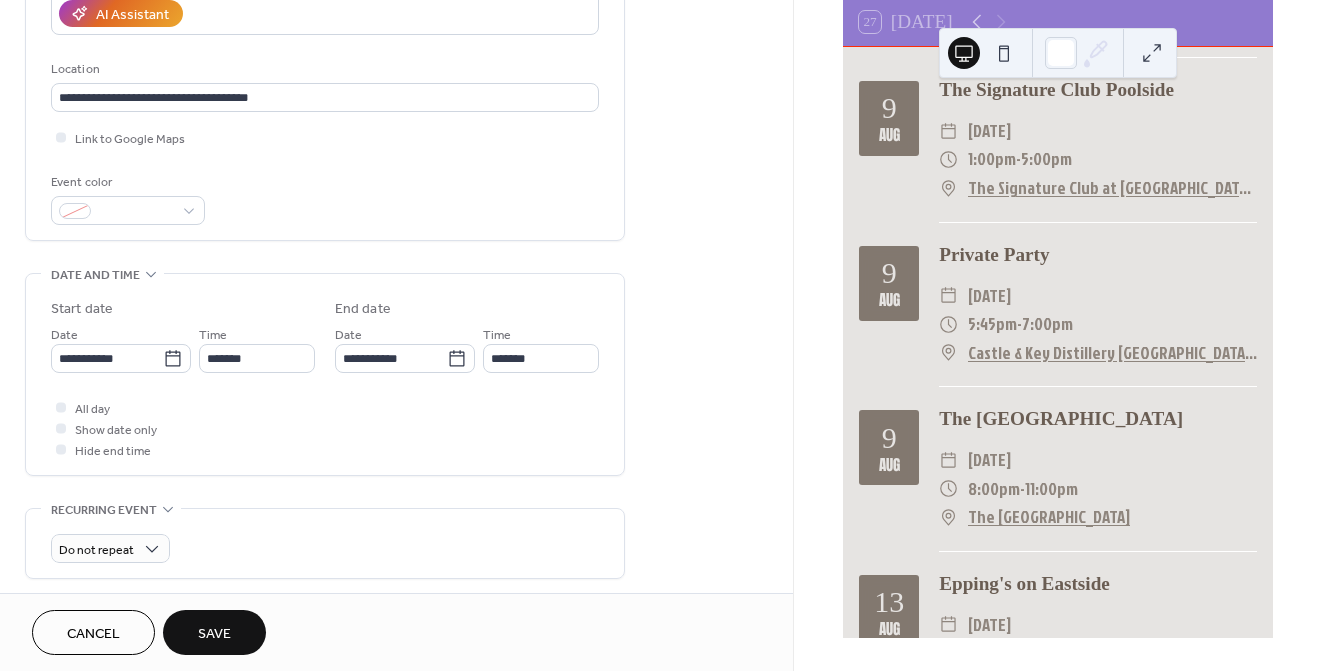 type on "*******" 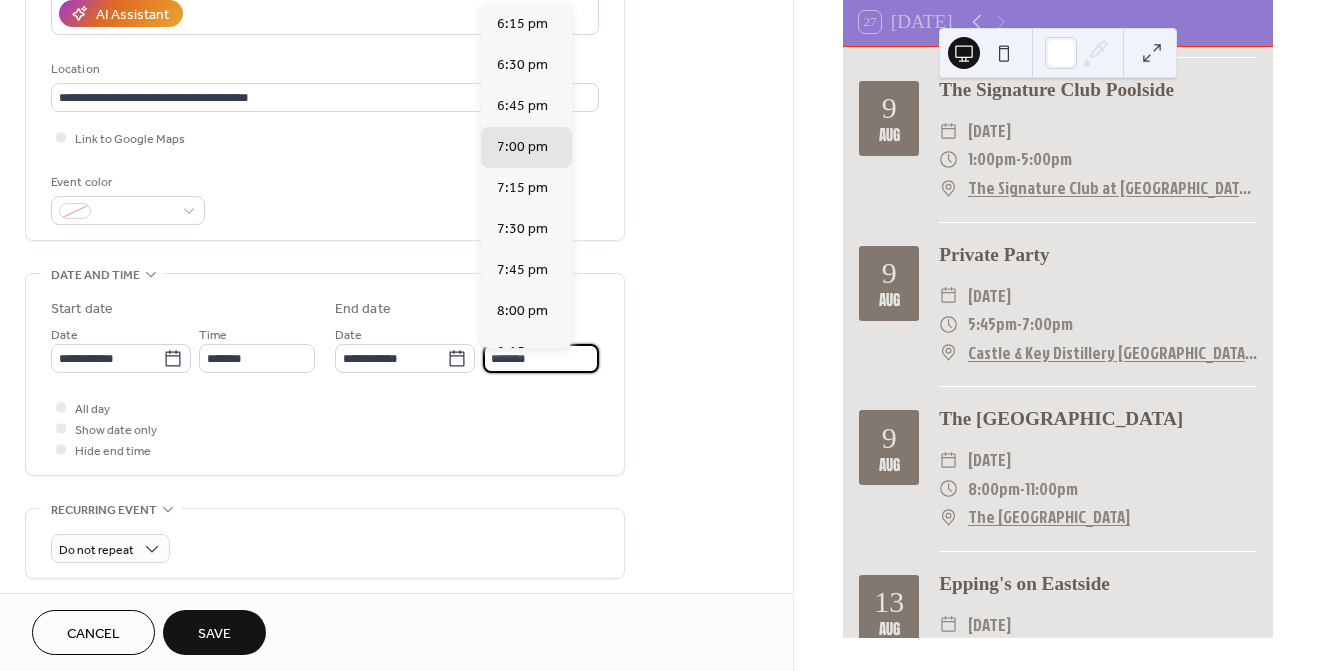 click on "*******" at bounding box center (541, 358) 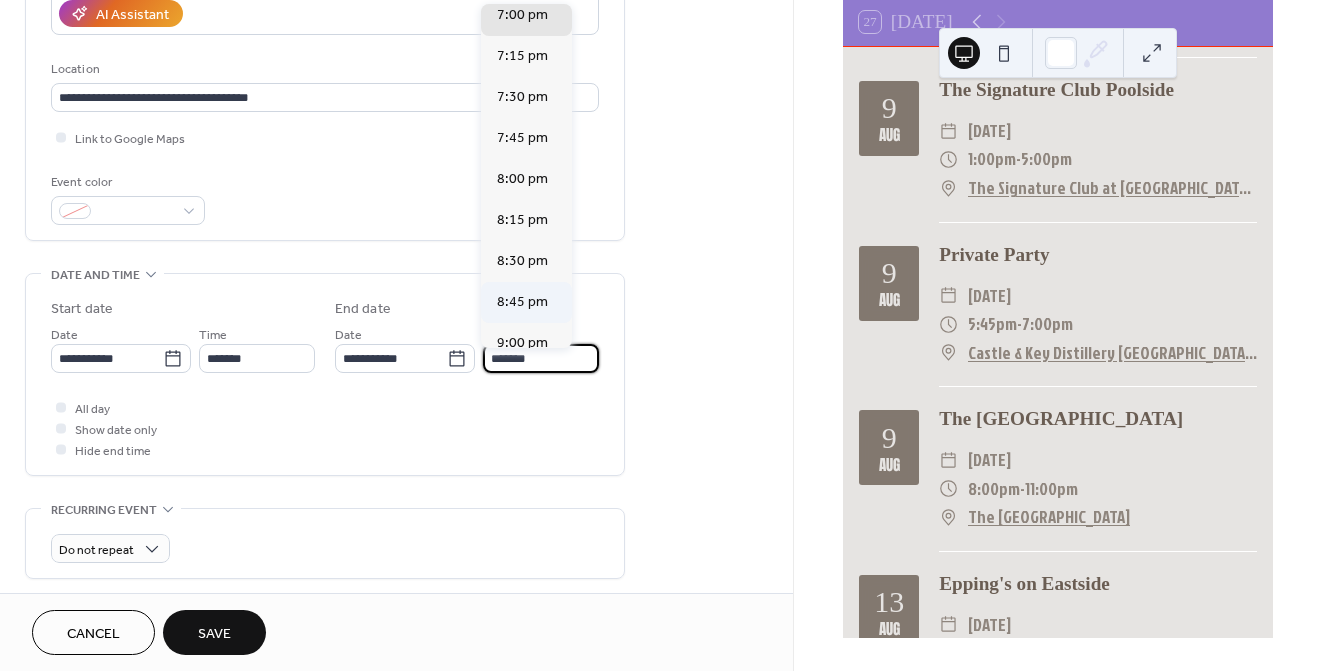 scroll, scrollTop: 156, scrollLeft: 0, axis: vertical 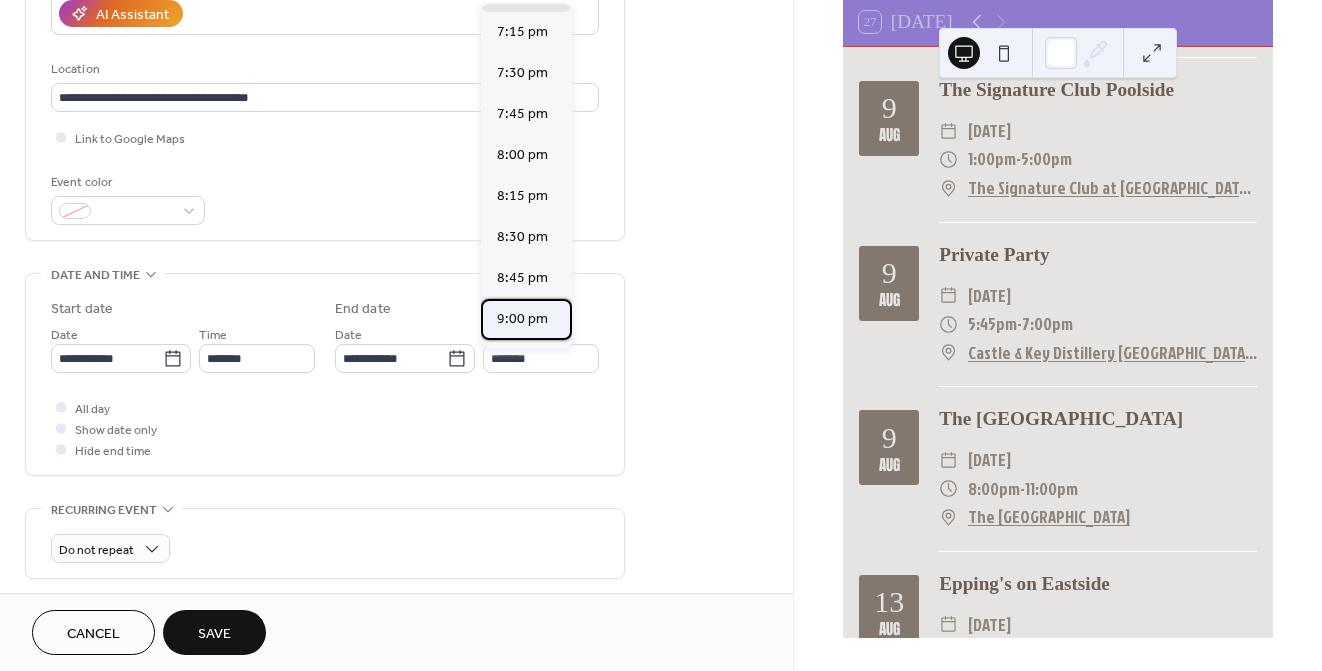 click on "9:00 pm" at bounding box center (522, 319) 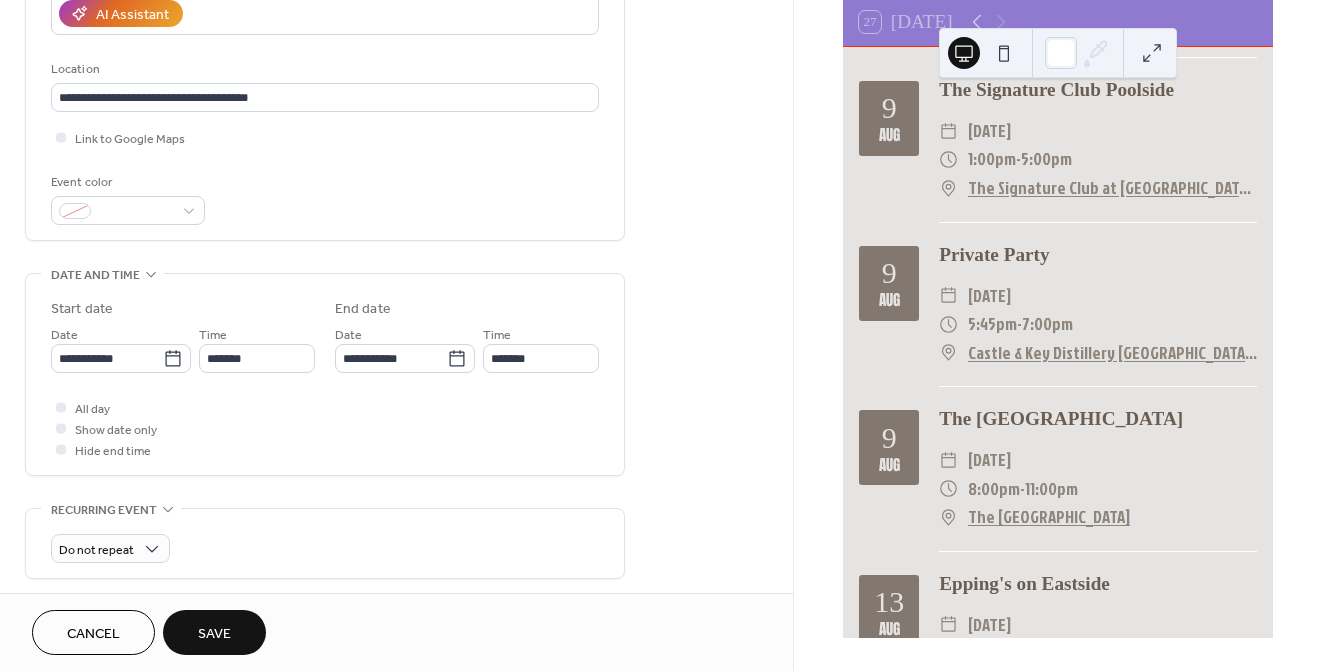 click on "Save" at bounding box center (214, 634) 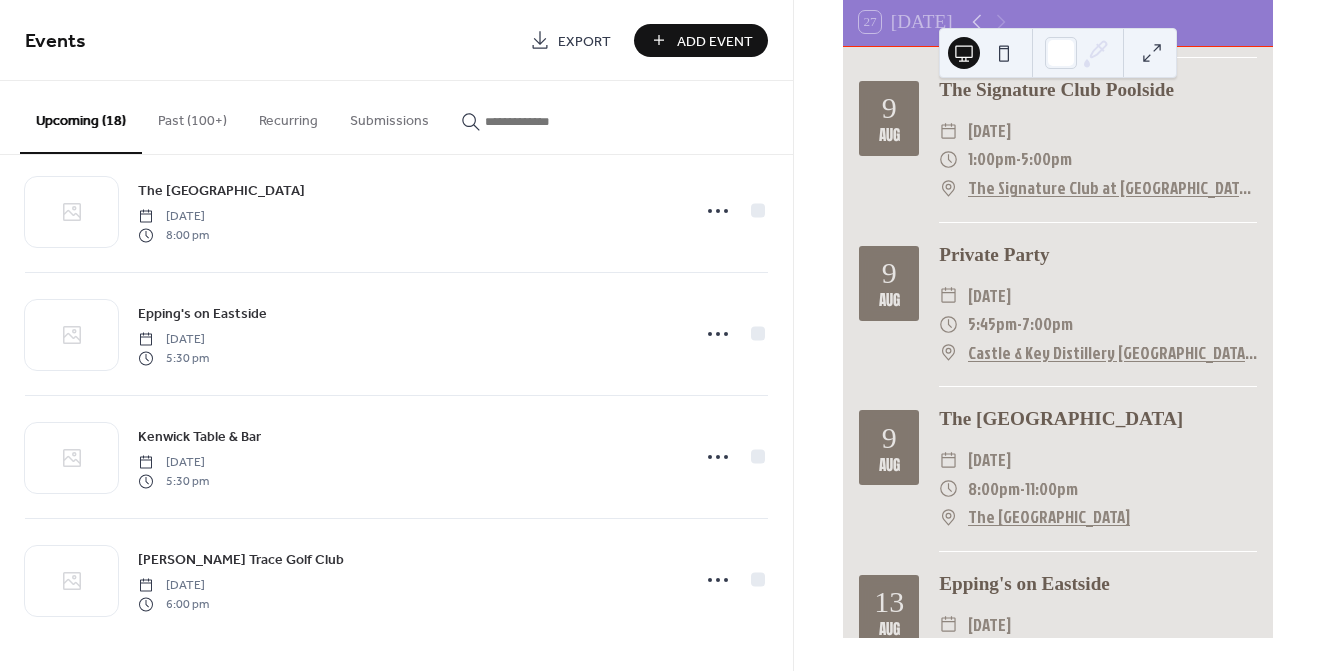 scroll, scrollTop: 1757, scrollLeft: 0, axis: vertical 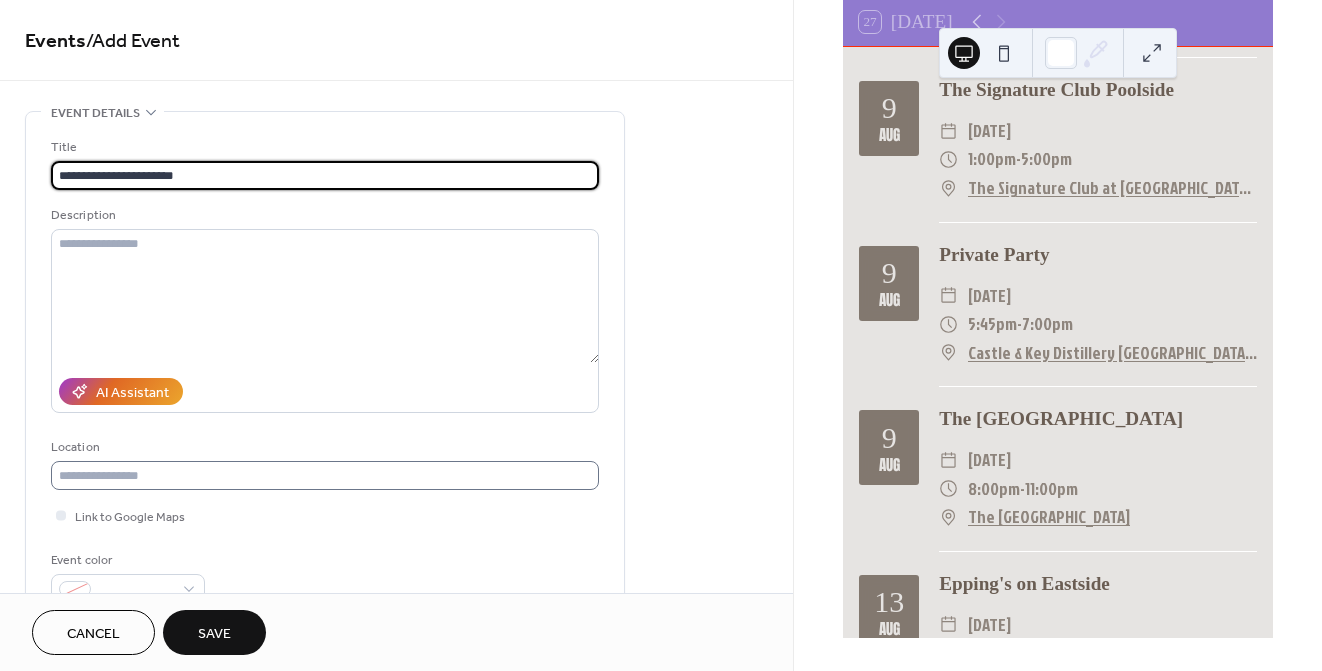 type on "**********" 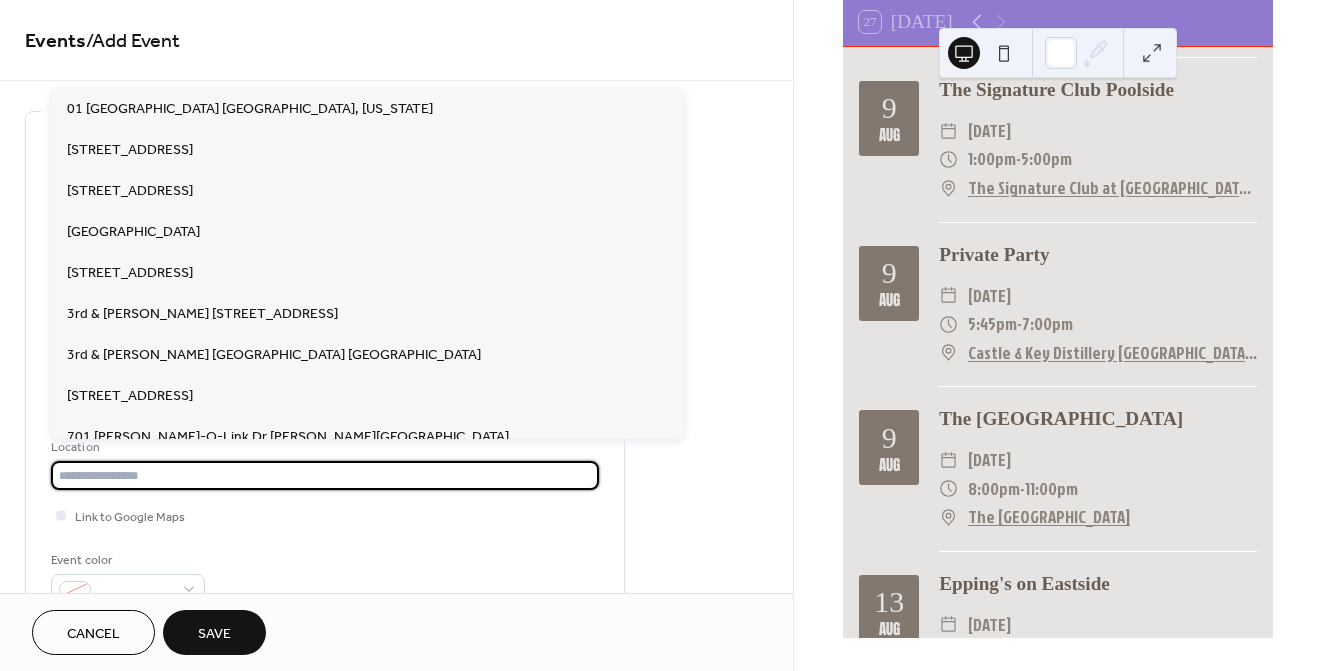 click at bounding box center [325, 475] 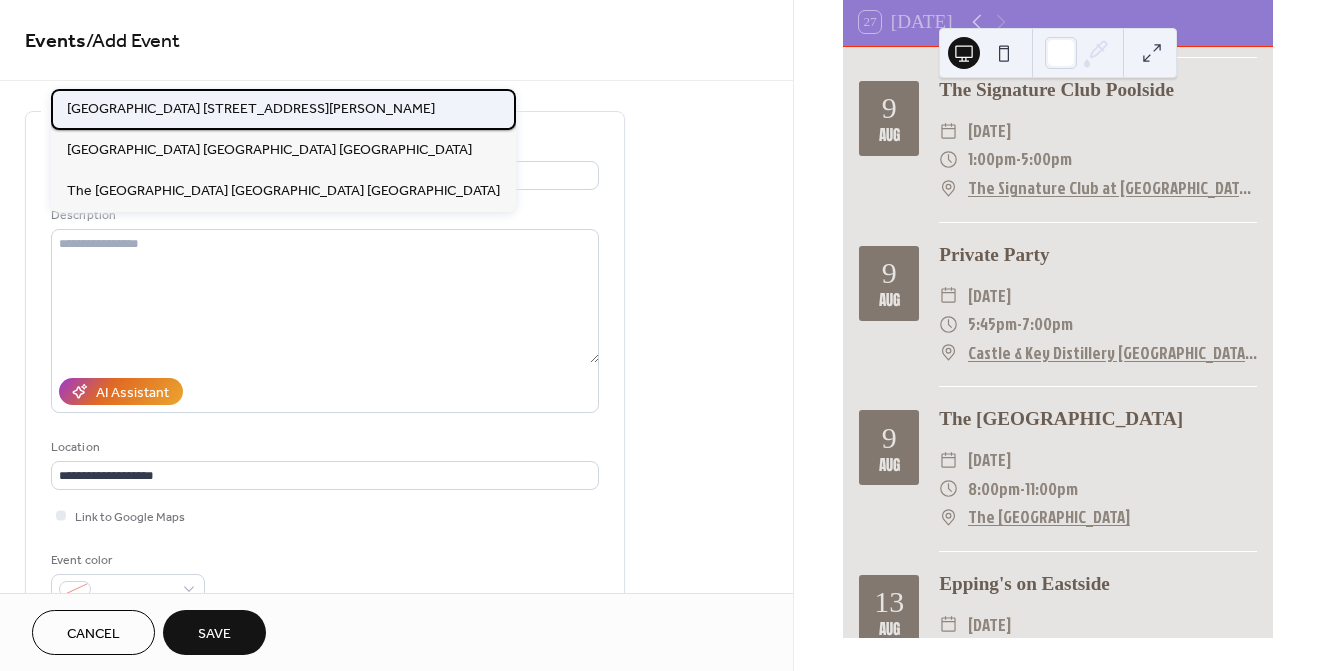 click on "[GEOGRAPHIC_DATA] [STREET_ADDRESS][PERSON_NAME]" at bounding box center [251, 109] 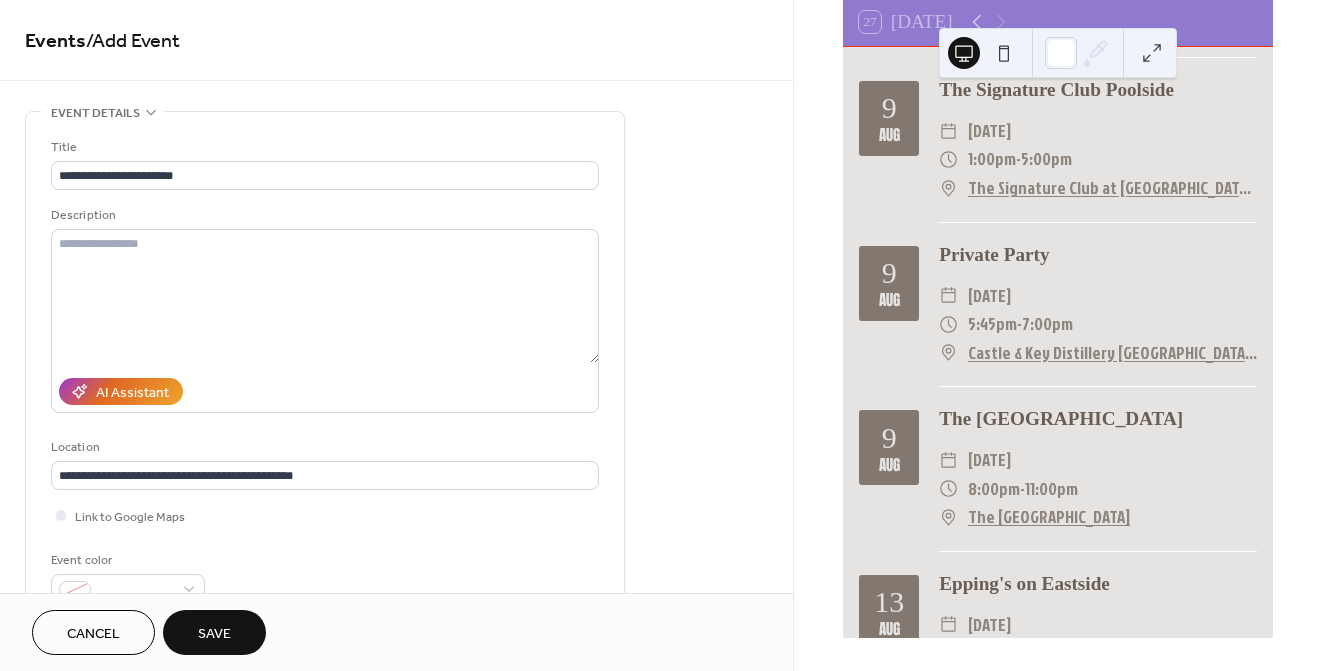 click on "**********" at bounding box center [325, 365] 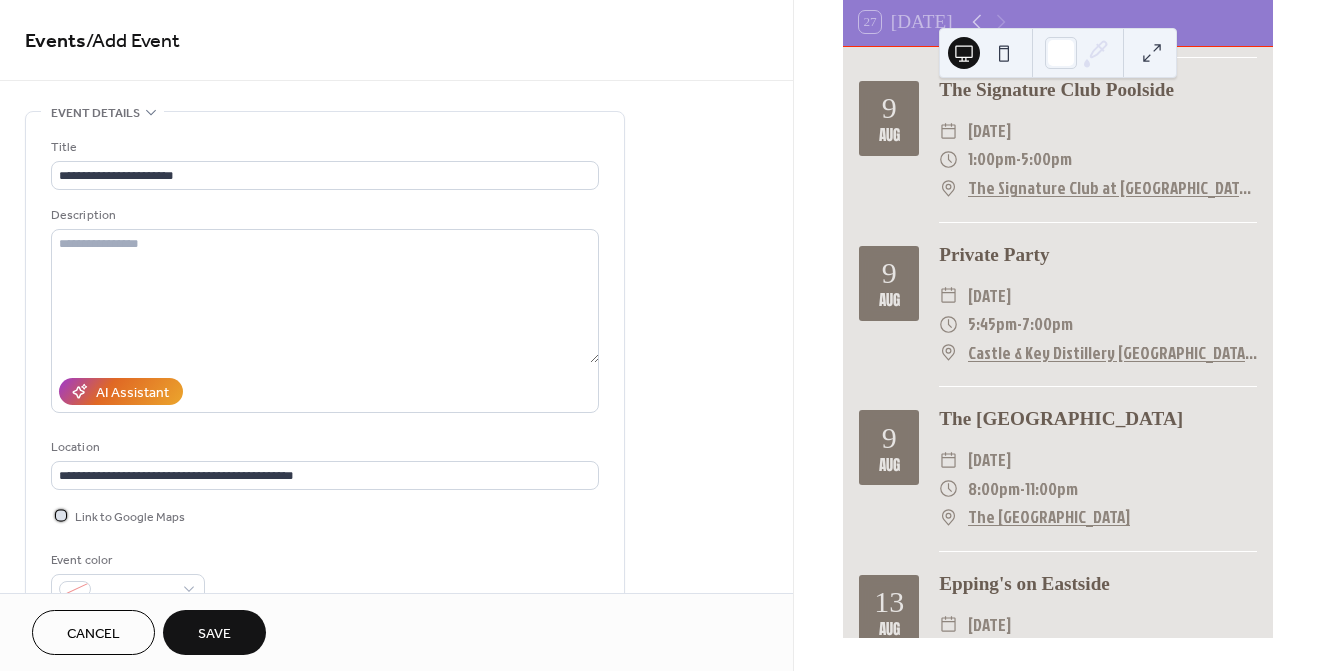 click at bounding box center [61, 515] 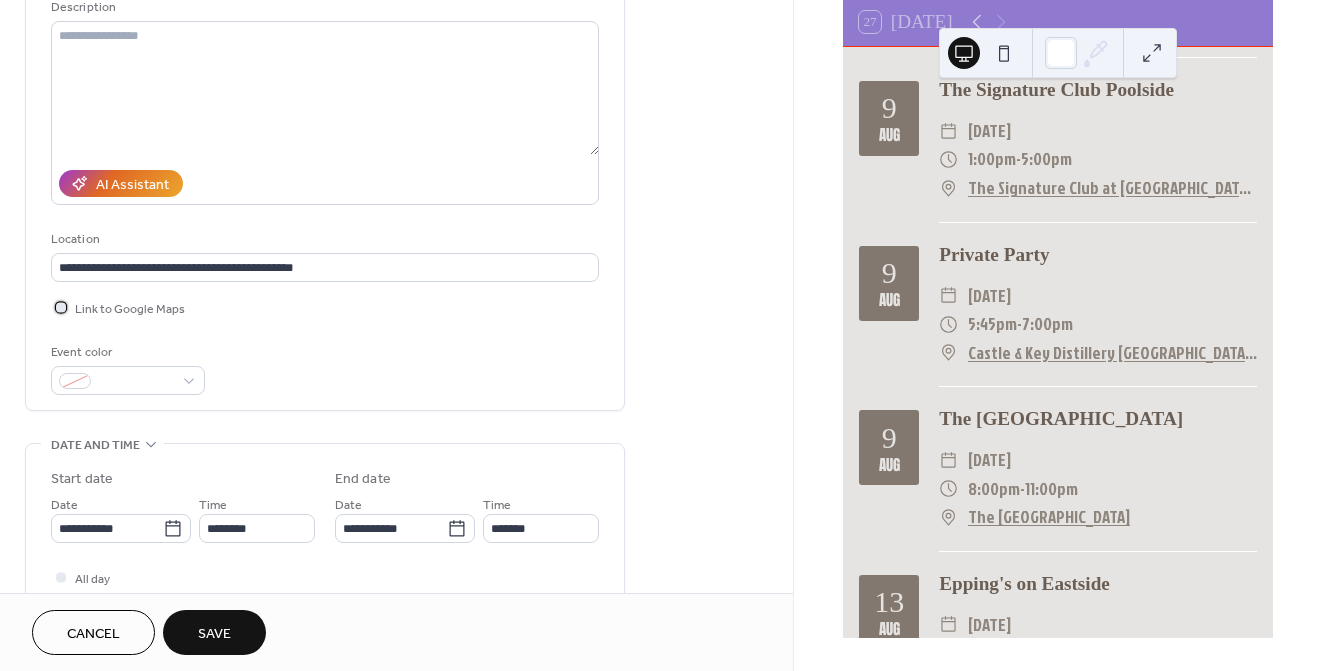 scroll, scrollTop: 210, scrollLeft: 0, axis: vertical 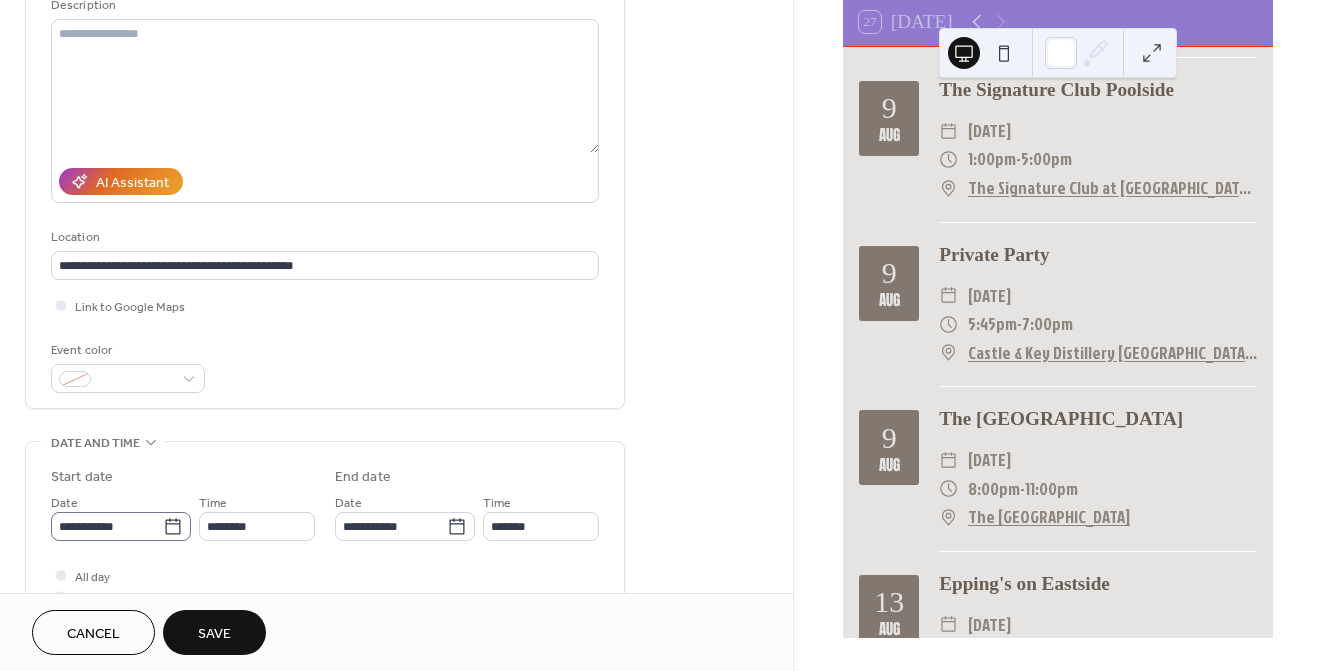 click 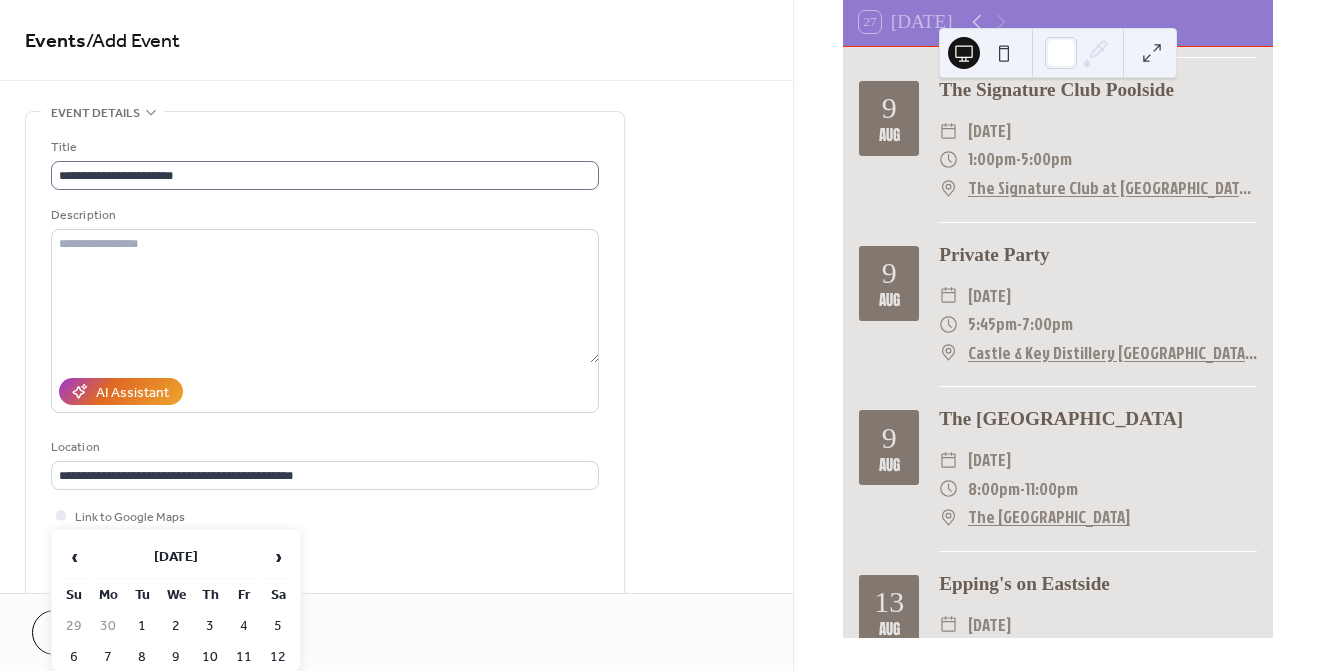 scroll, scrollTop: 0, scrollLeft: 0, axis: both 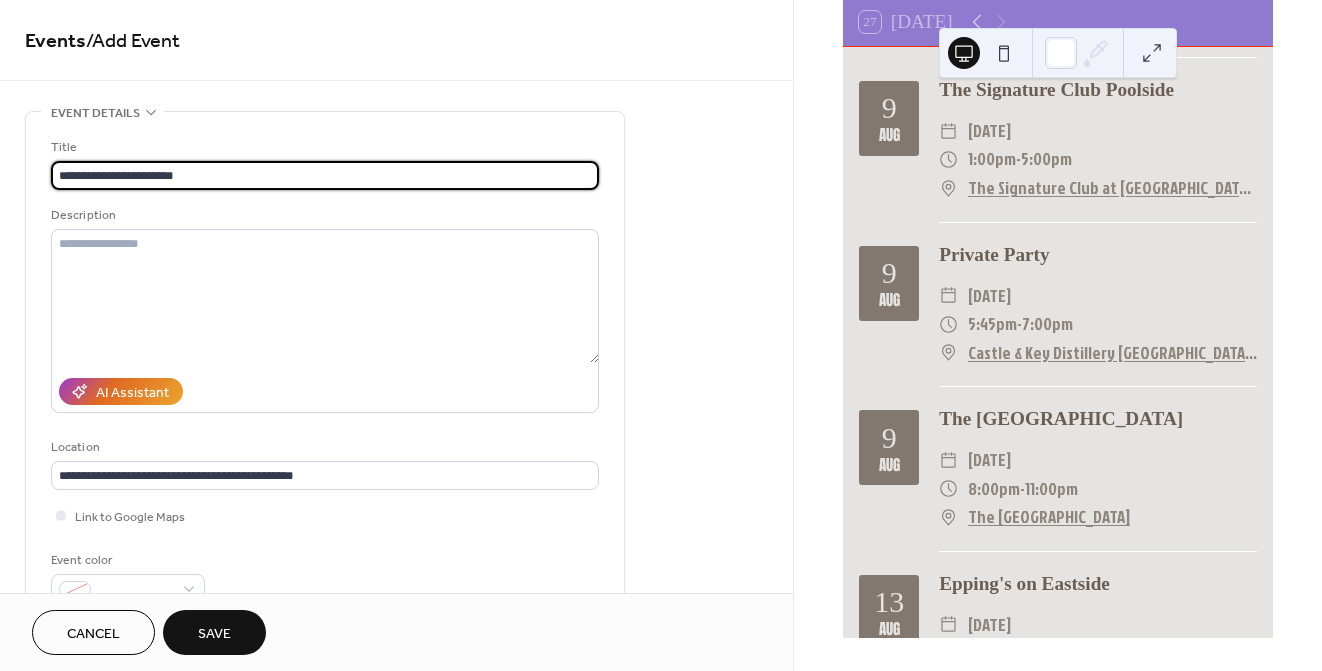 click on "**********" at bounding box center (325, 175) 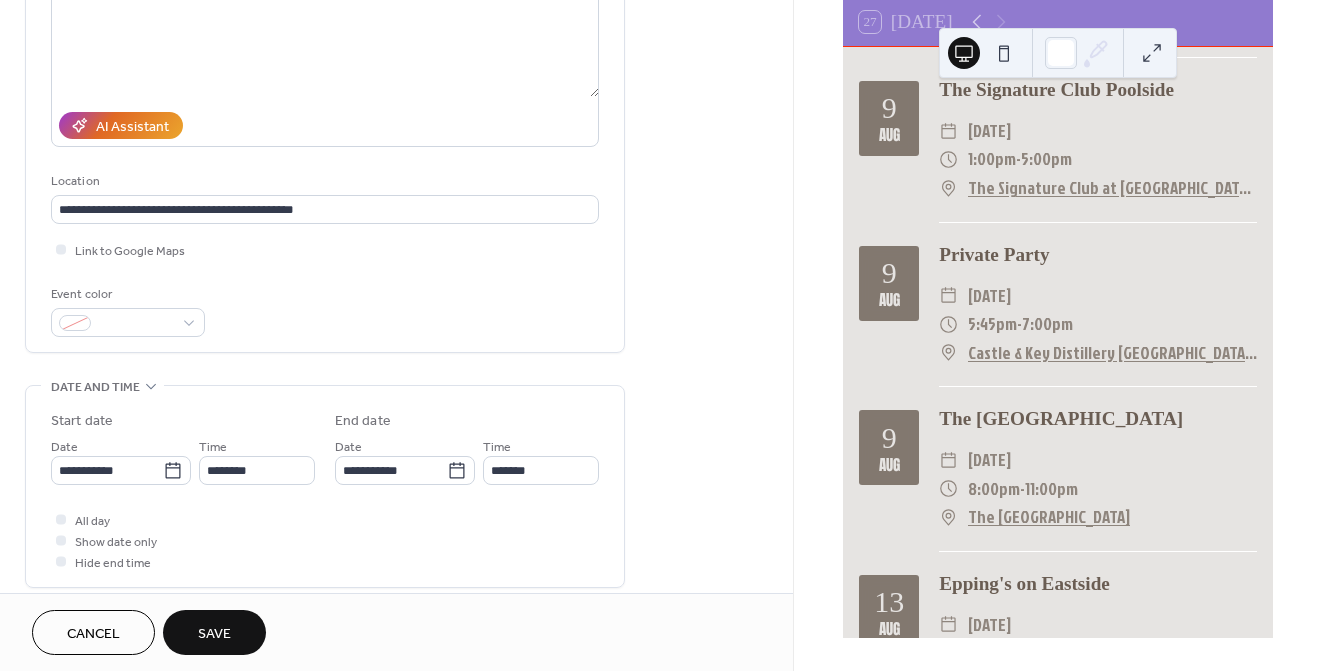 scroll, scrollTop: 296, scrollLeft: 0, axis: vertical 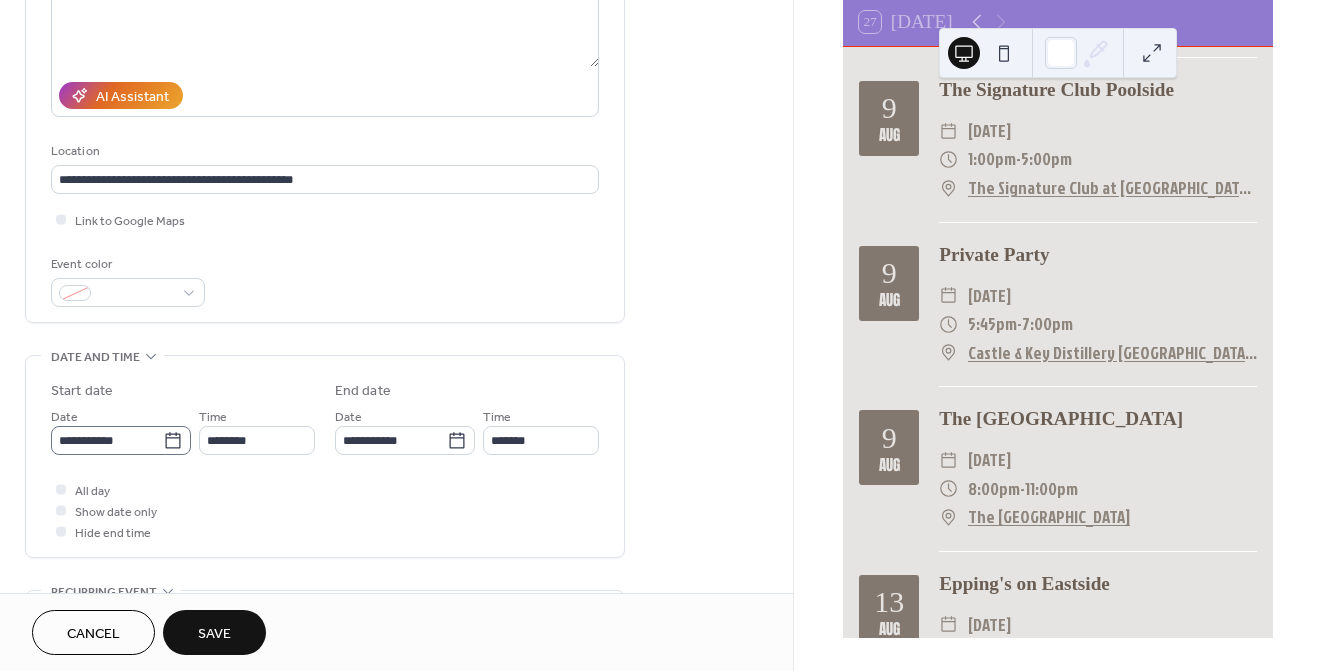 type on "**********" 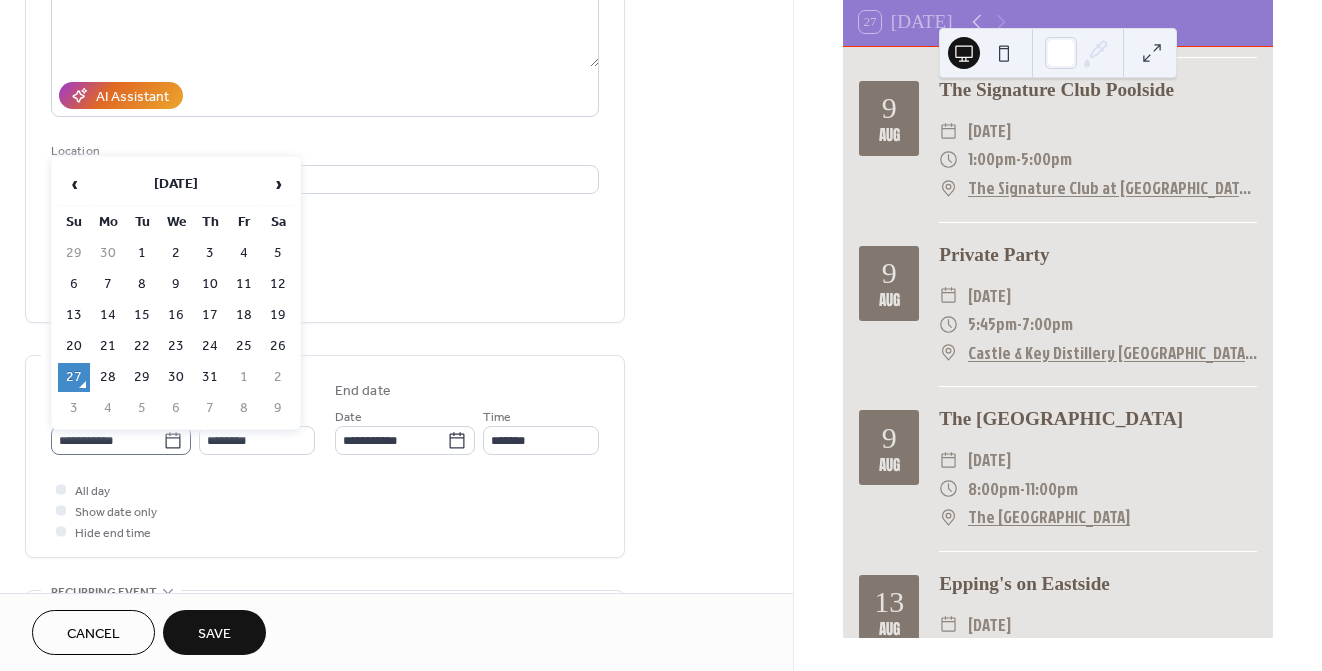 click 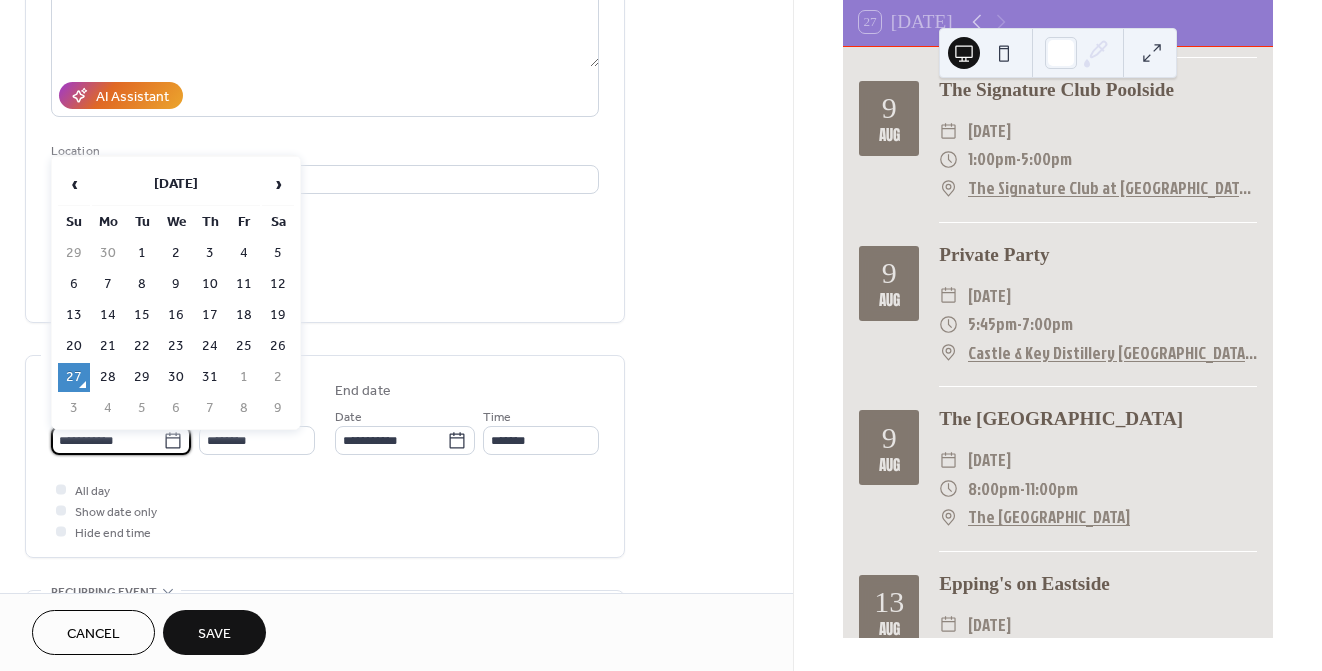 click 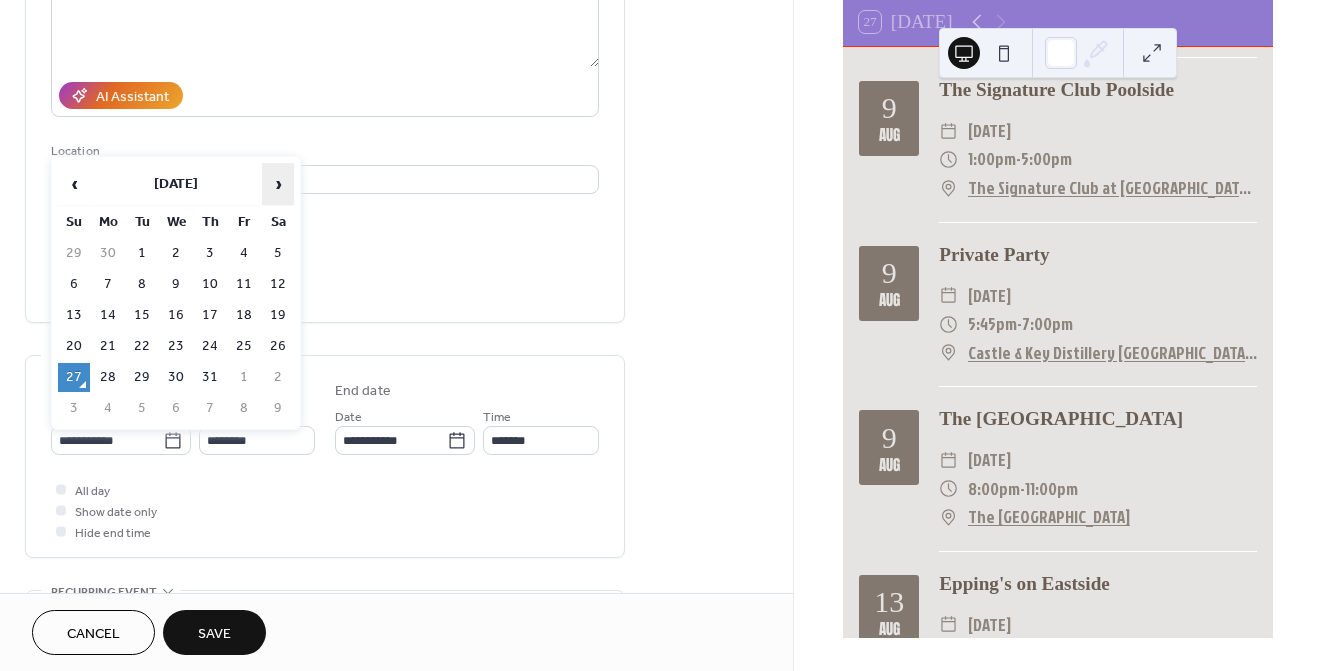 click on "›" at bounding box center [278, 184] 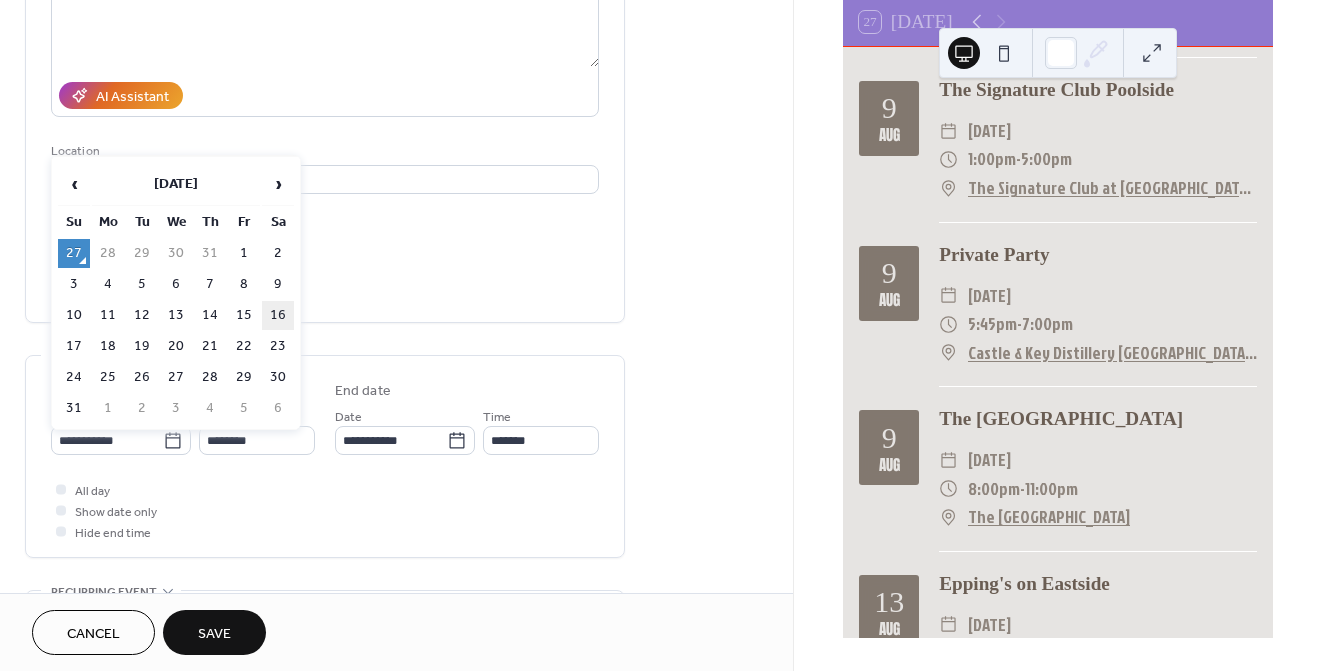 click on "16" at bounding box center (278, 315) 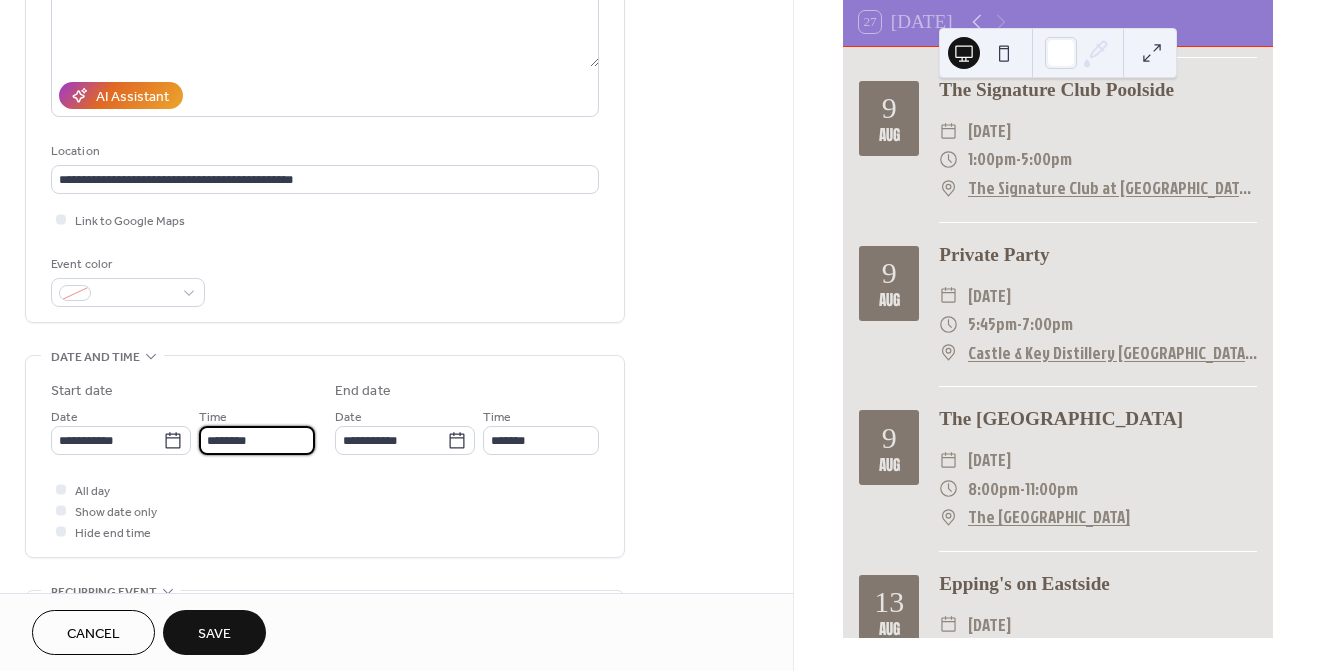 click on "********" at bounding box center (257, 440) 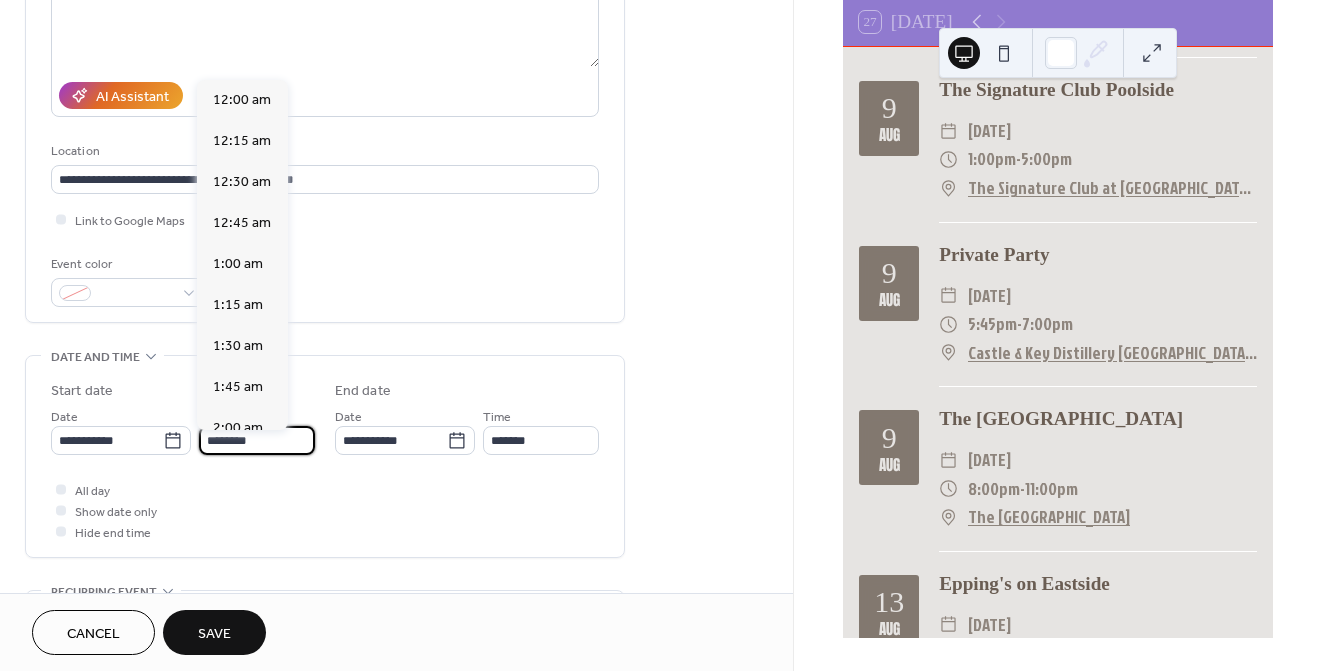 scroll, scrollTop: 1968, scrollLeft: 0, axis: vertical 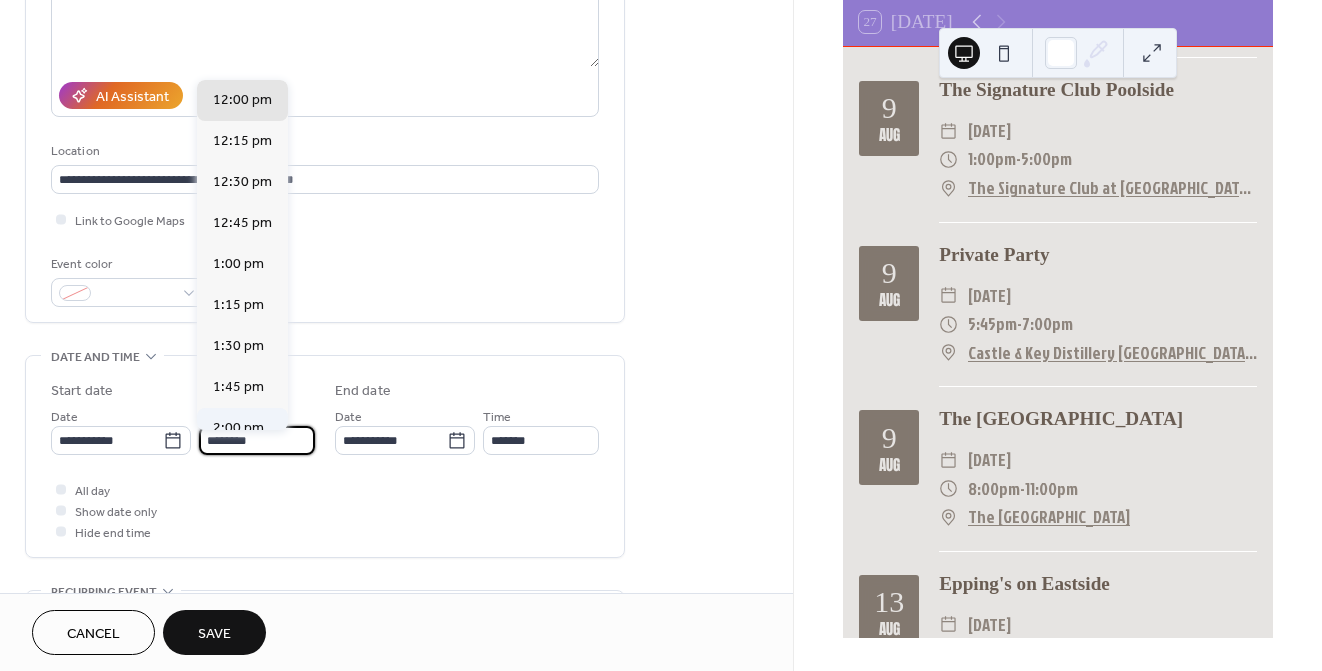 drag, startPoint x: 231, startPoint y: 443, endPoint x: 238, endPoint y: 420, distance: 24.04163 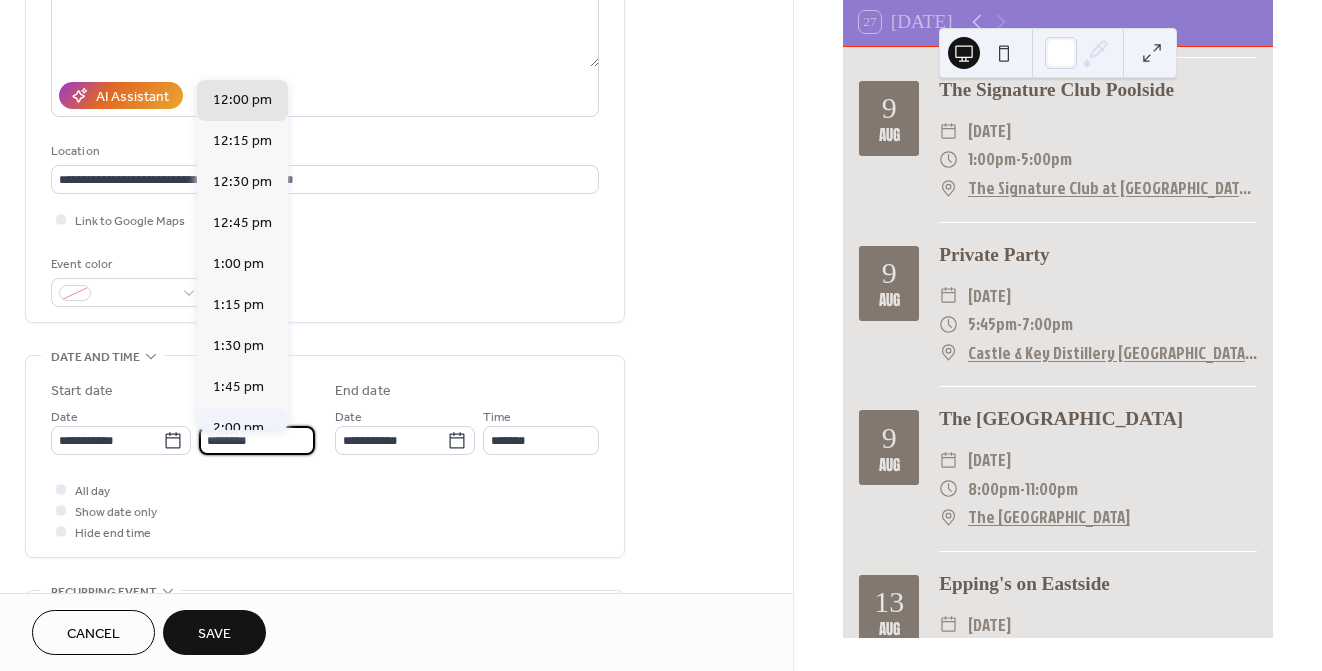 click on "**********" at bounding box center (661, 335) 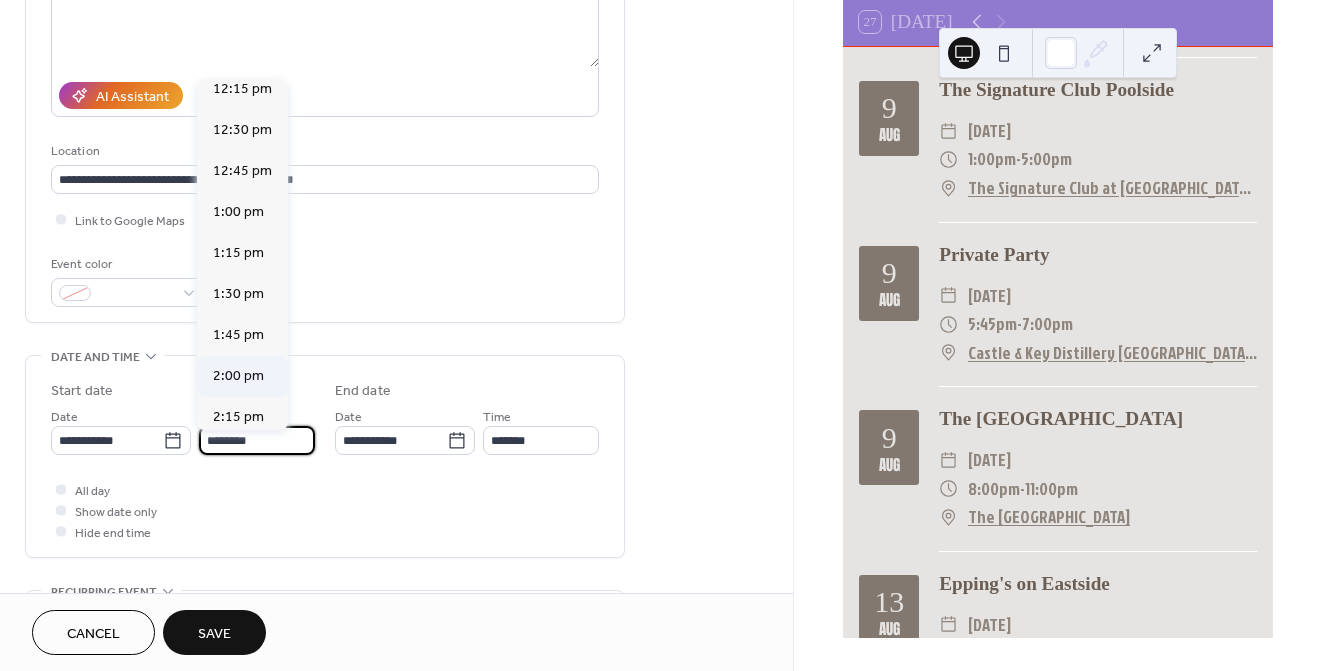 scroll, scrollTop: 2040, scrollLeft: 0, axis: vertical 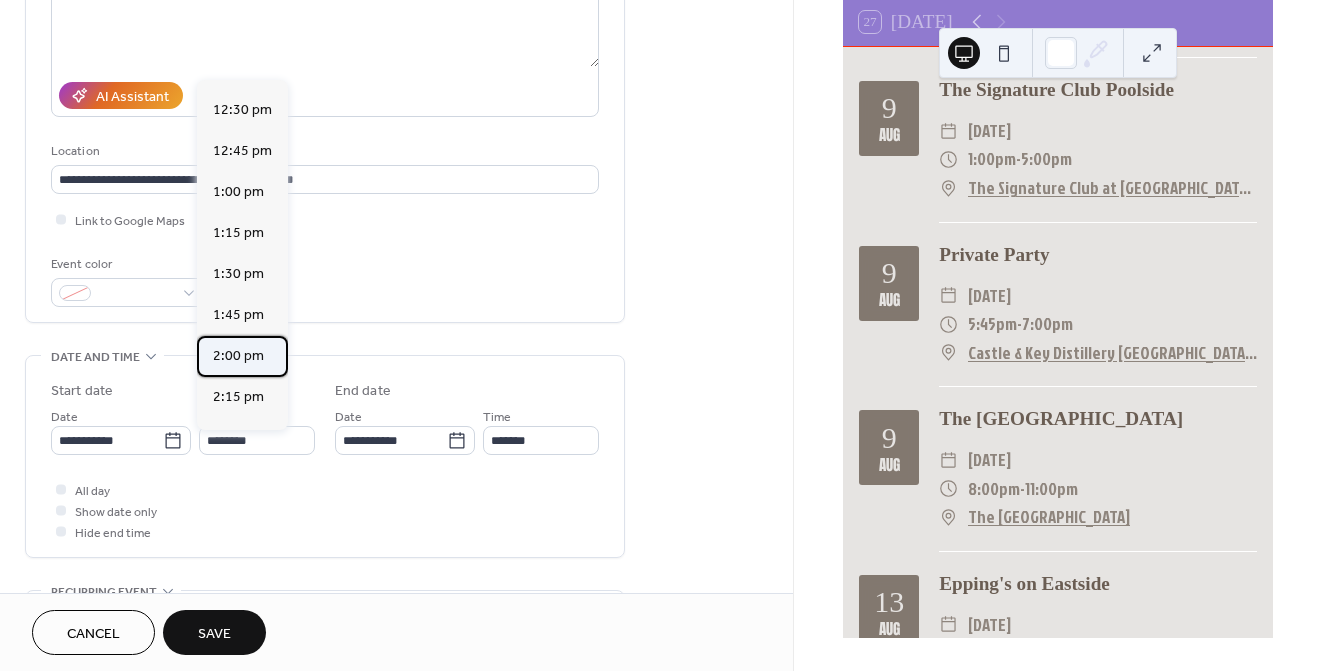 click on "2:00 pm" at bounding box center [238, 356] 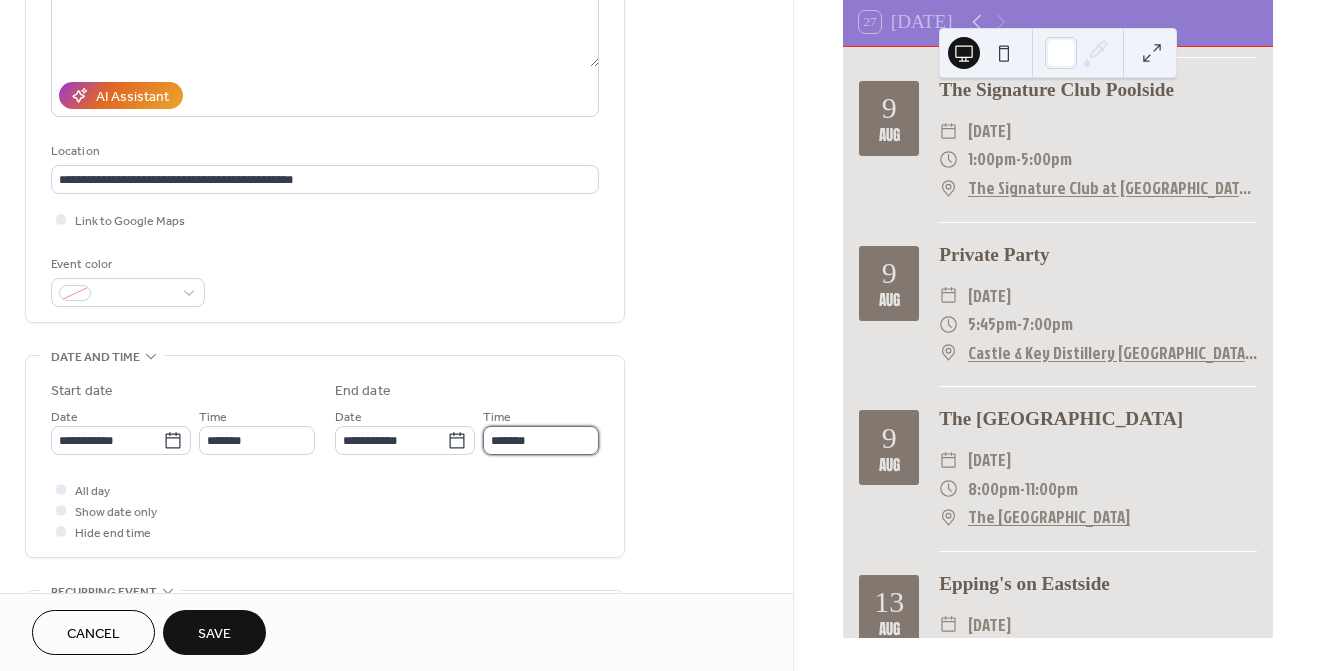 click on "*******" at bounding box center [541, 440] 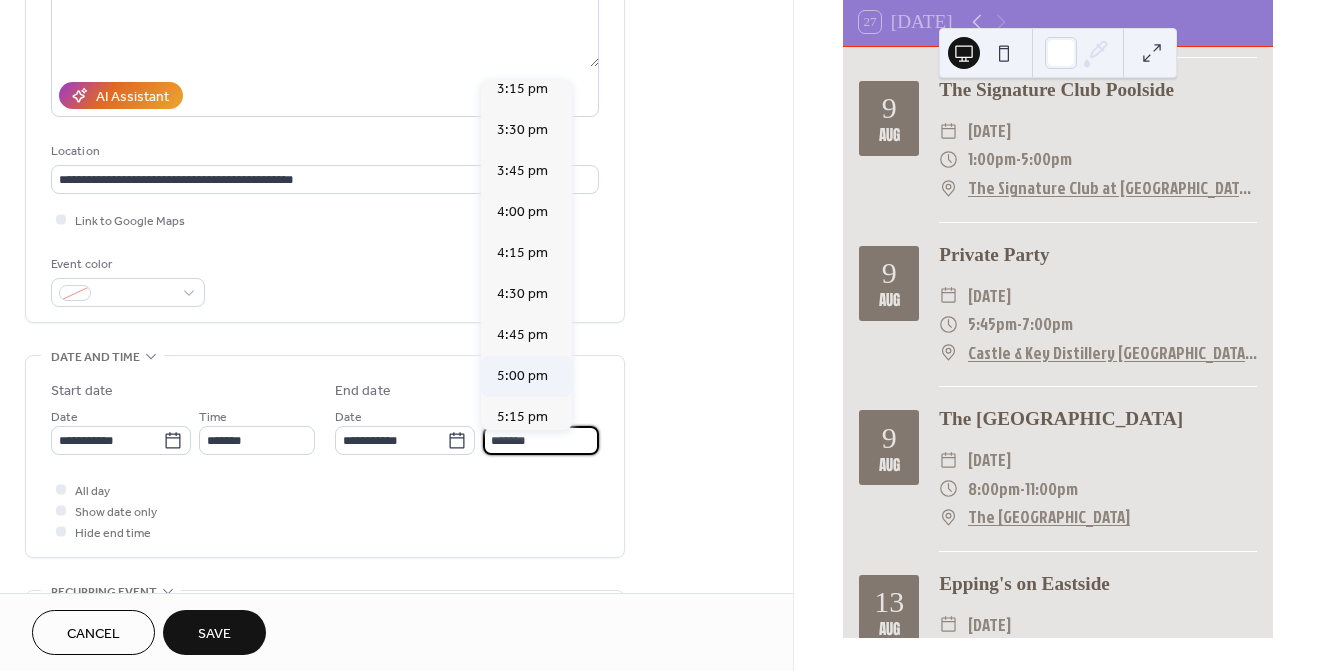 scroll, scrollTop: 179, scrollLeft: 0, axis: vertical 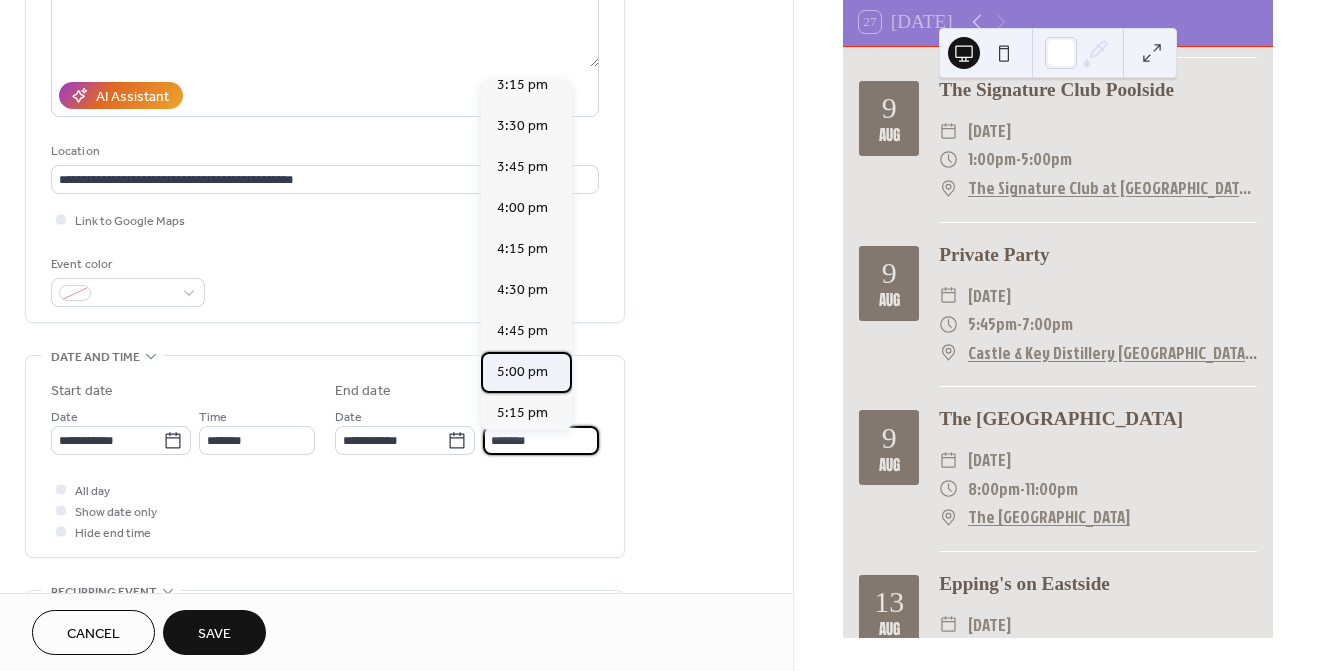 click on "5:00 pm" at bounding box center [522, 372] 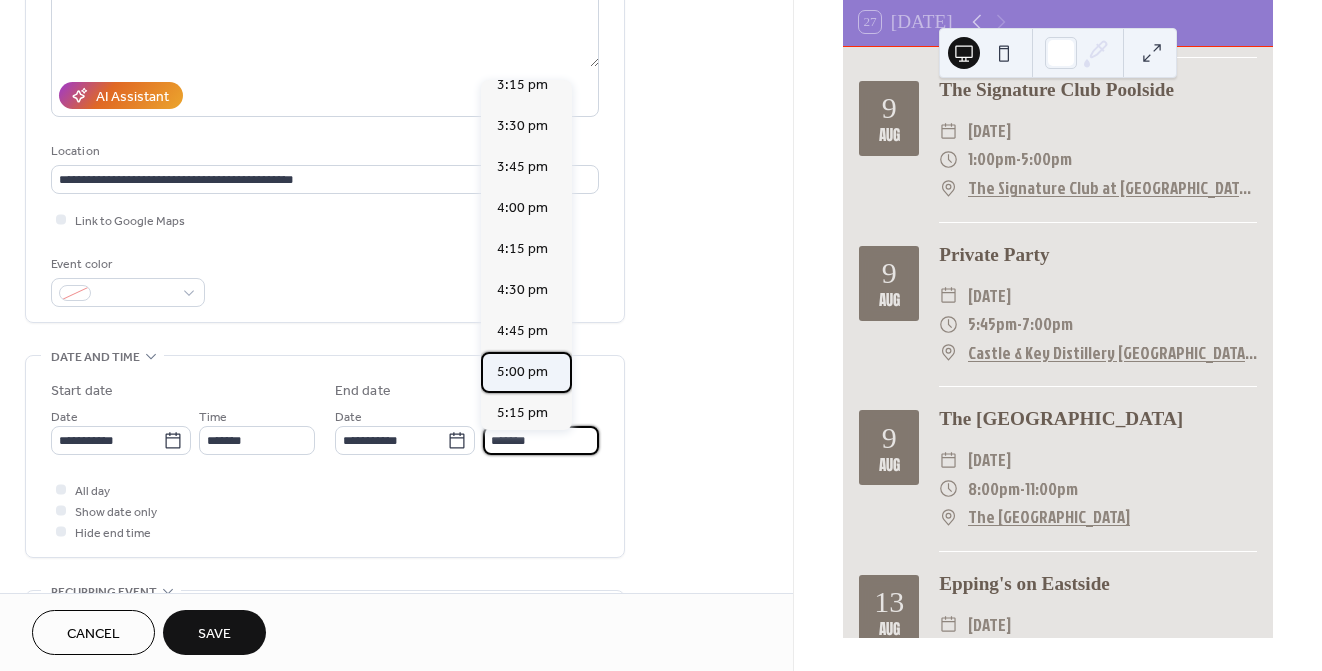 type on "*******" 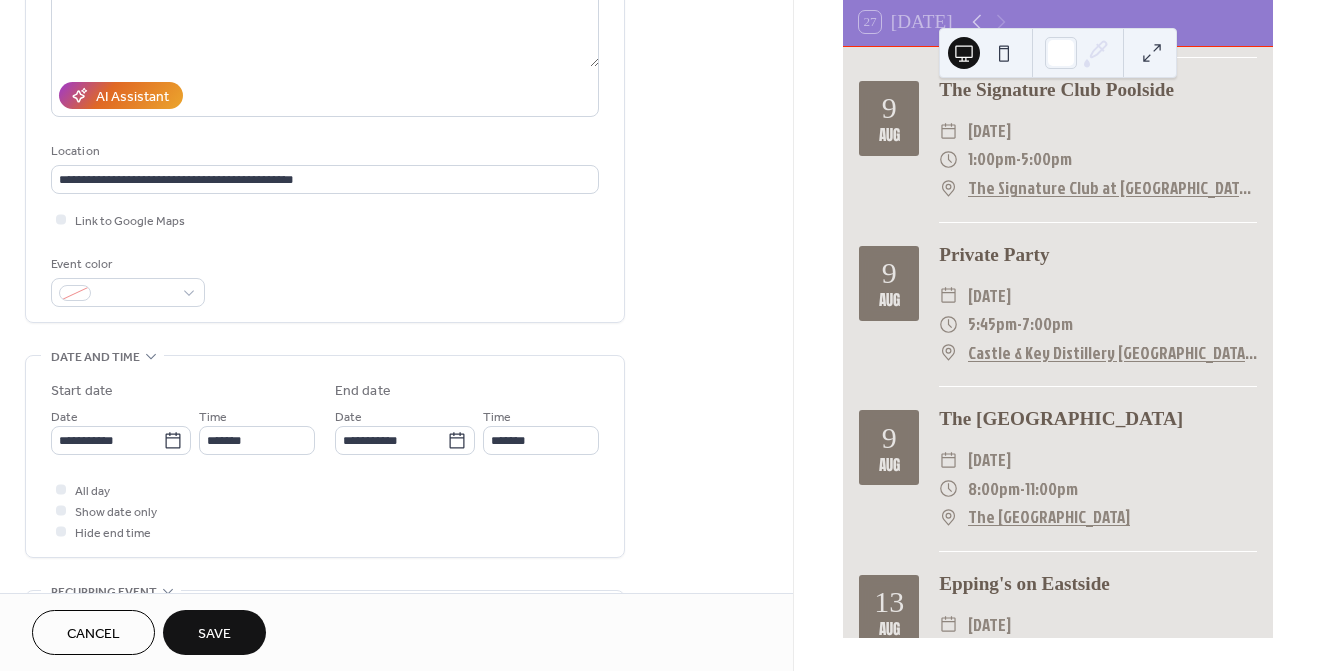 click on "Save" at bounding box center (214, 634) 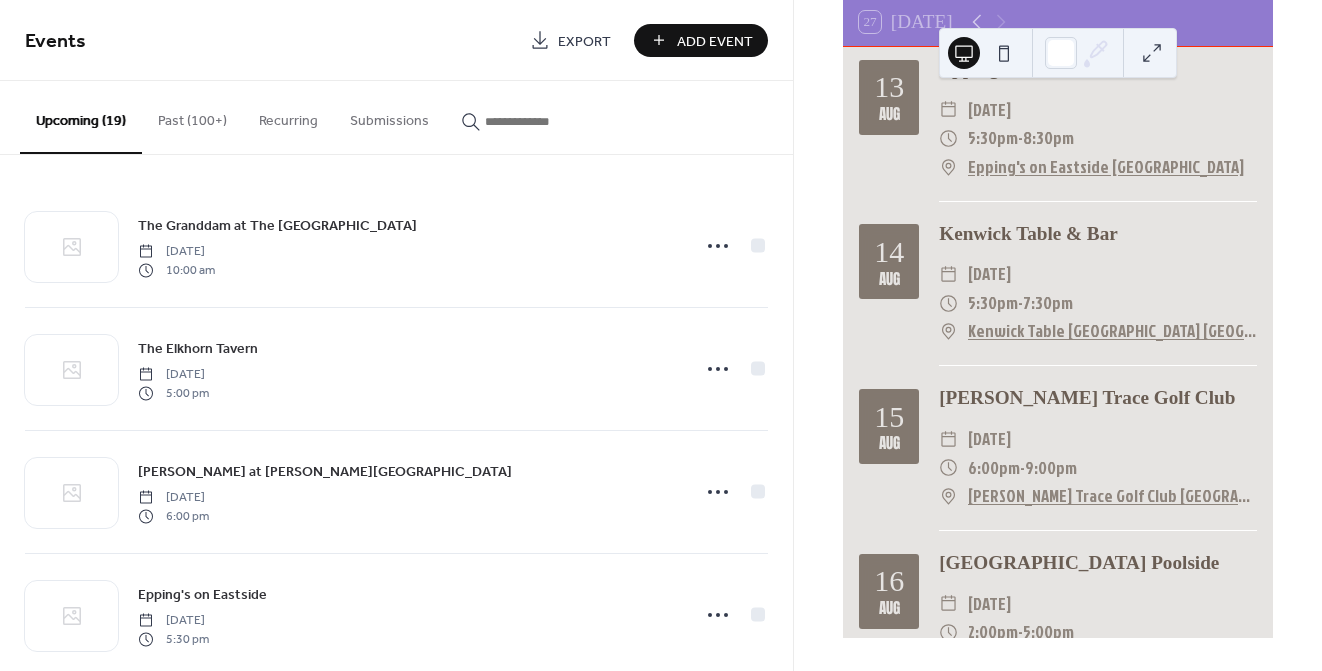 scroll, scrollTop: 2645, scrollLeft: 0, axis: vertical 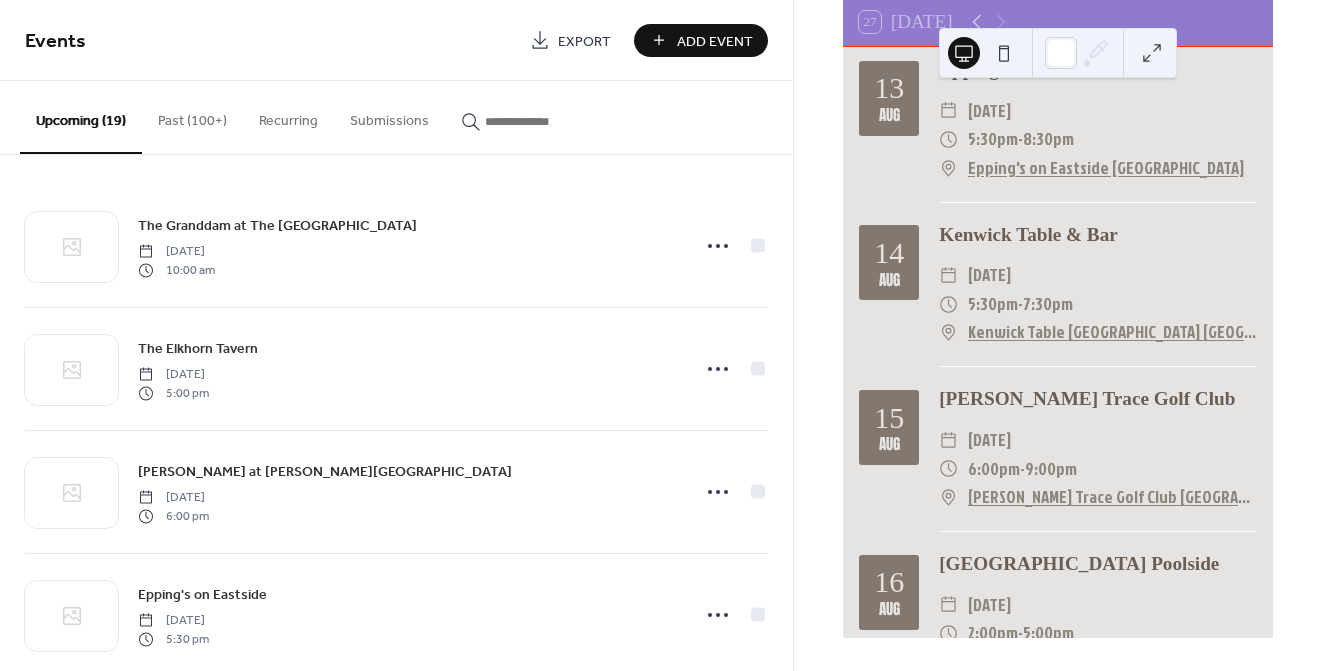 click on "Add Event" at bounding box center (715, 41) 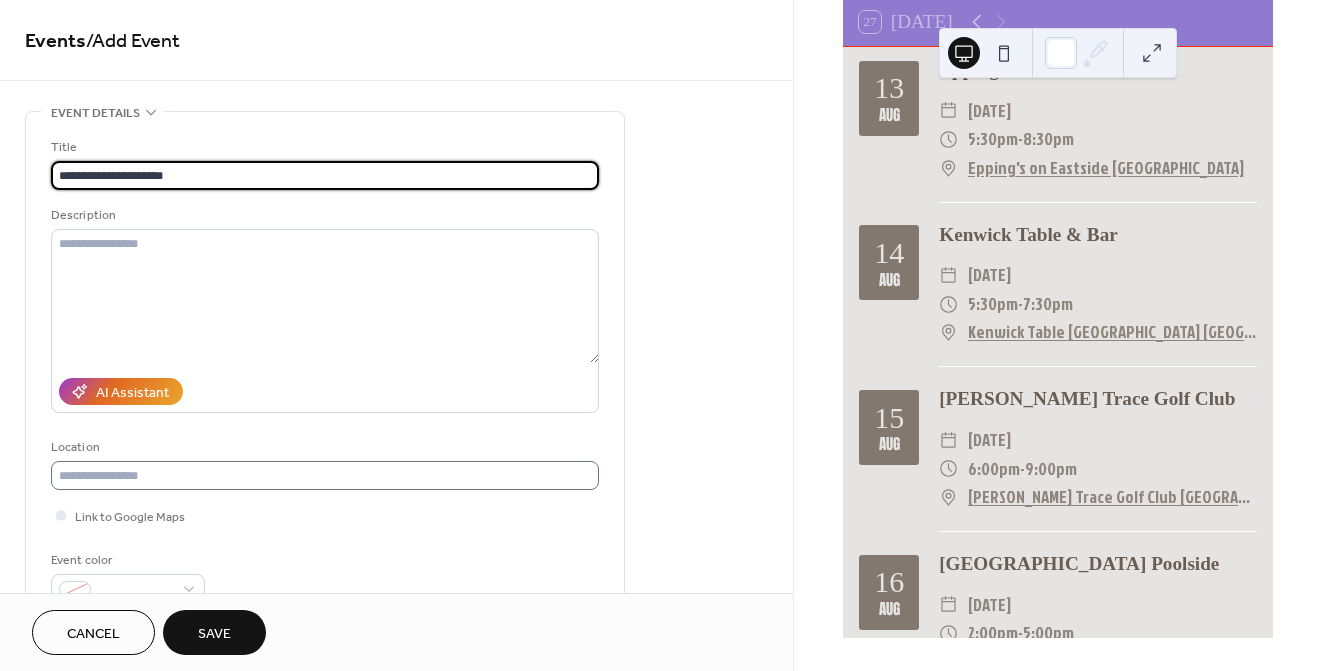 type on "**********" 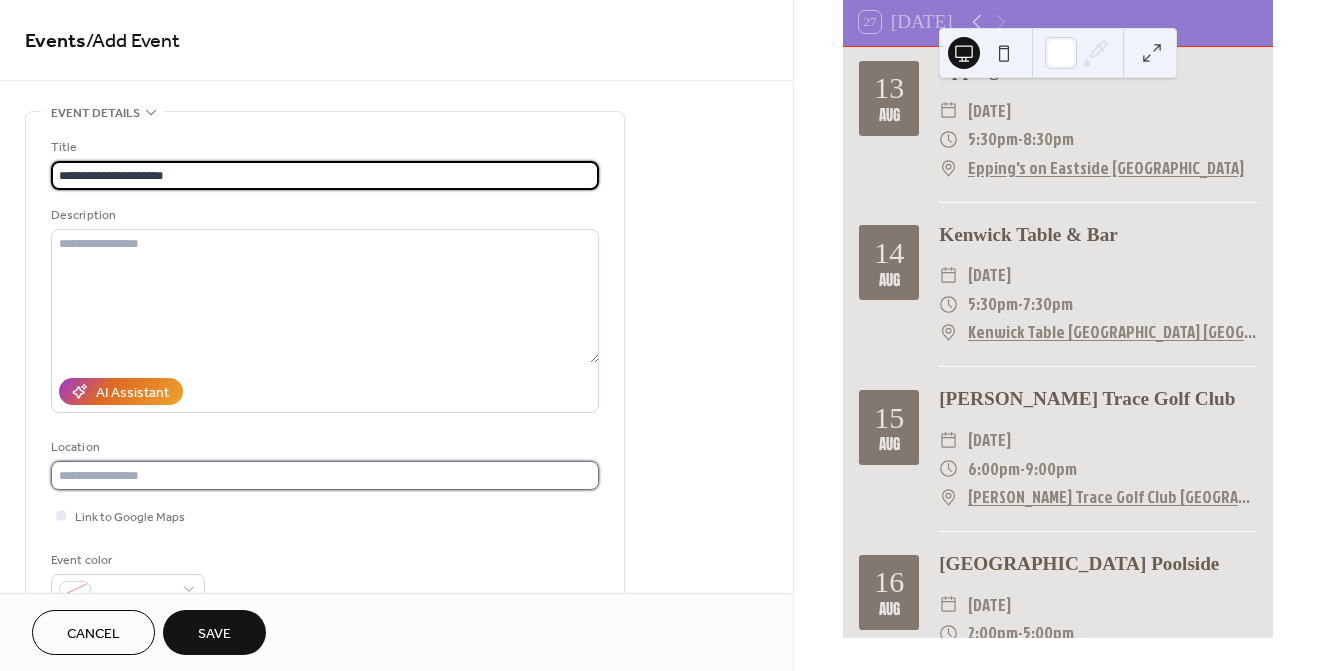 click at bounding box center (325, 475) 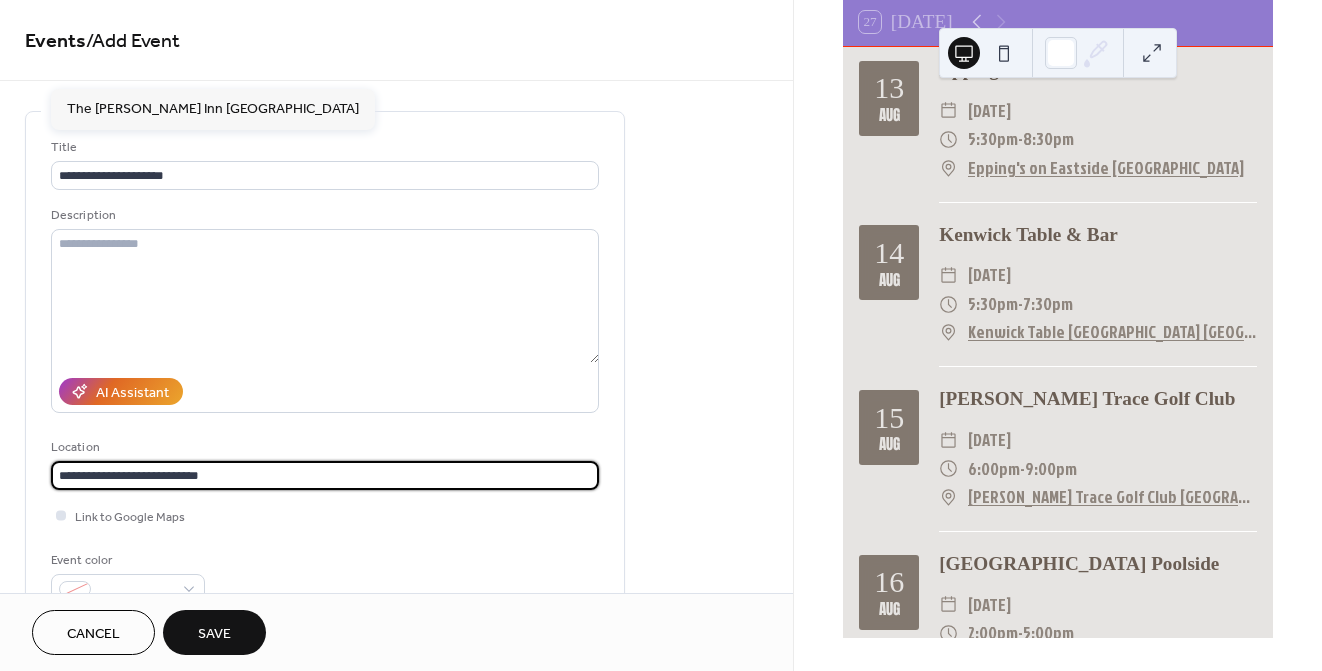 type on "**********" 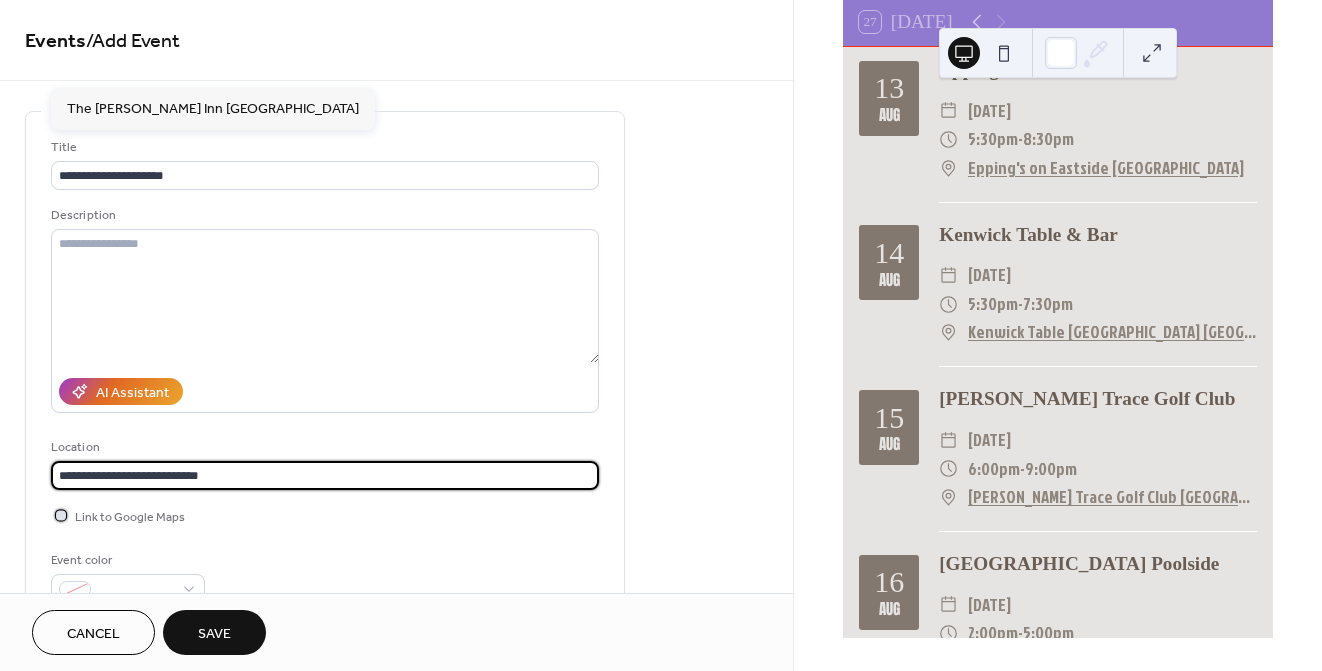 click at bounding box center (61, 515) 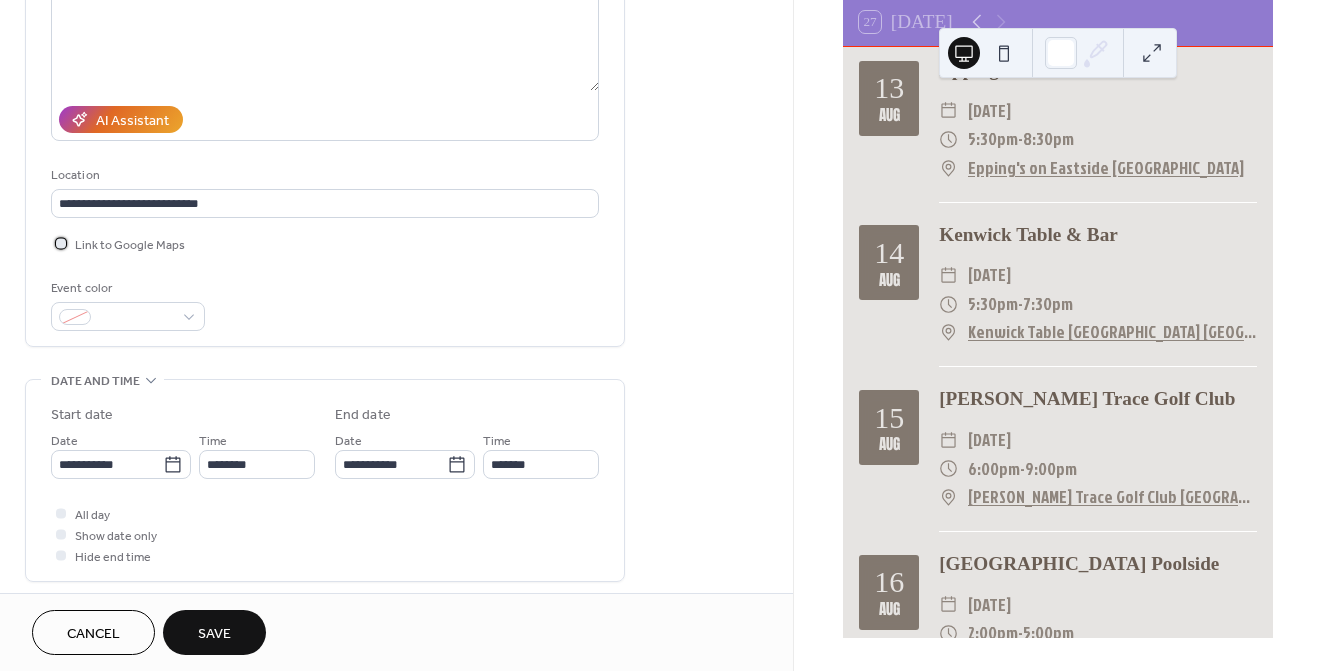 scroll, scrollTop: 274, scrollLeft: 0, axis: vertical 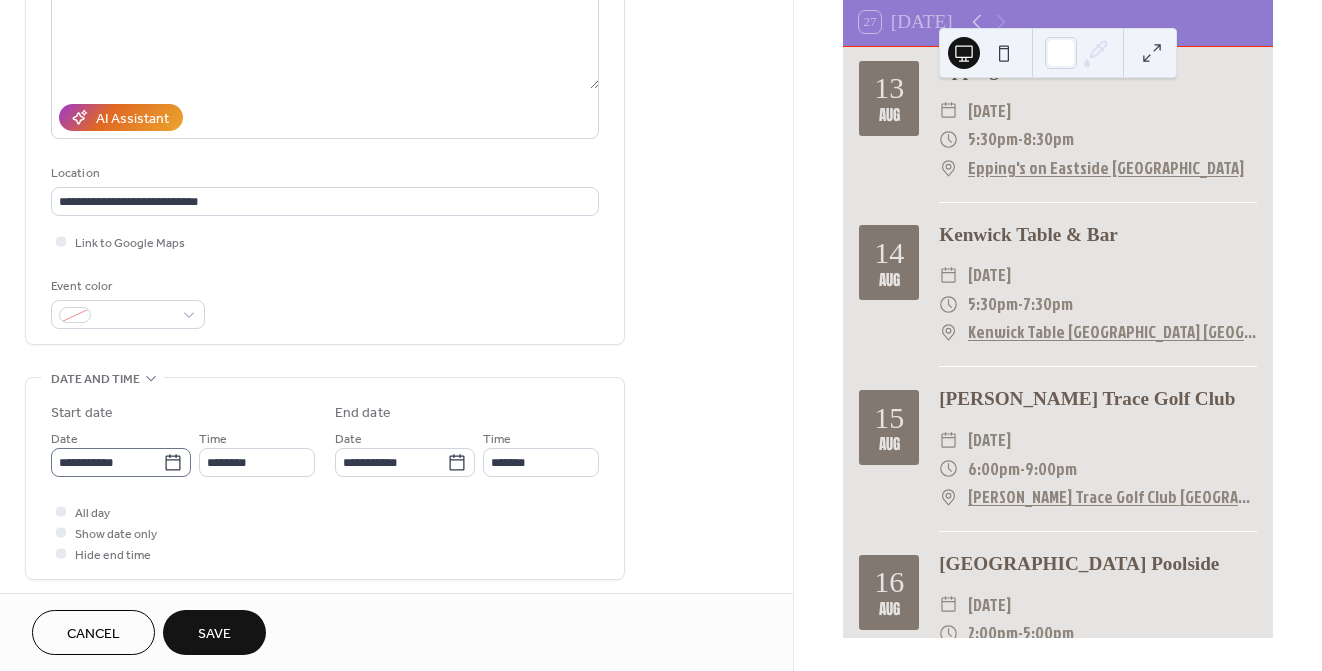 click 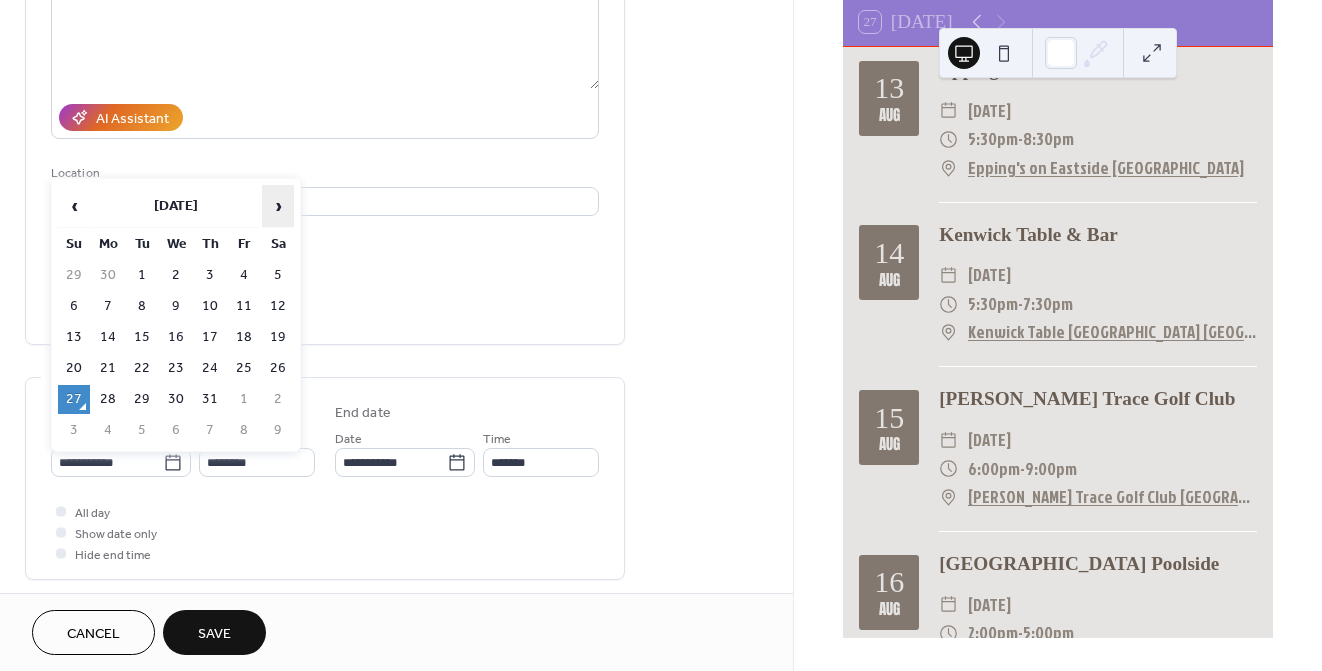 click on "›" at bounding box center [278, 206] 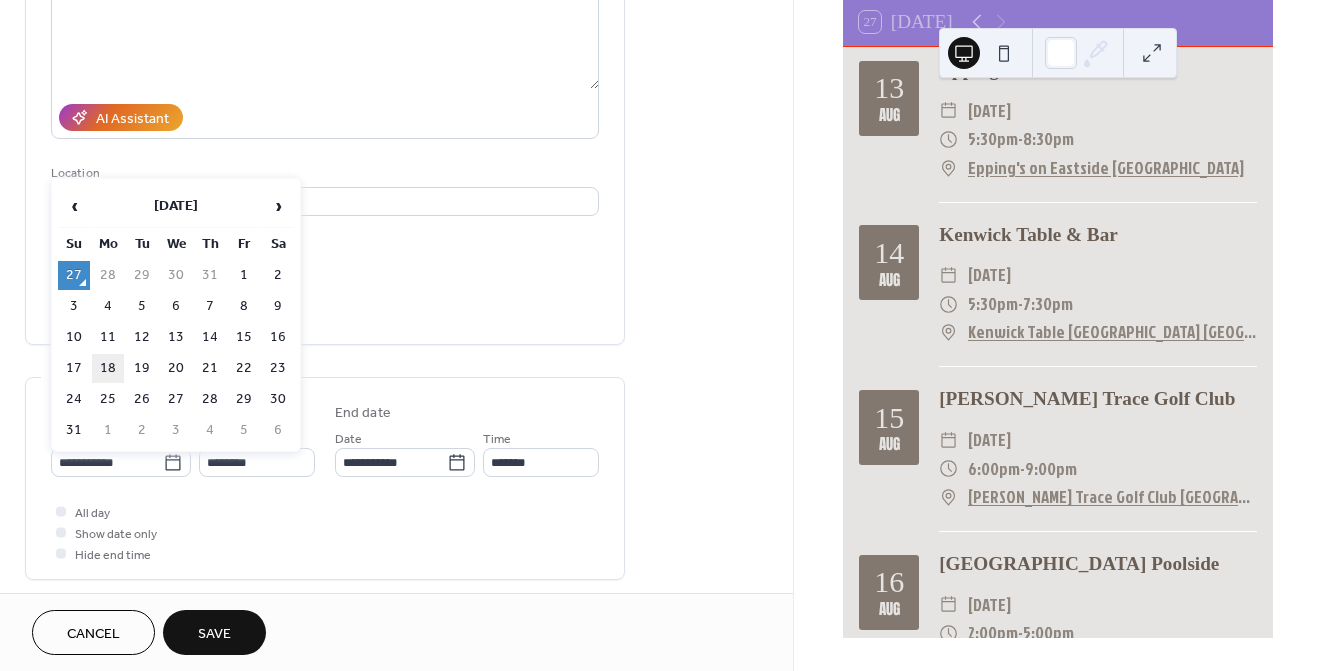 click on "18" at bounding box center (108, 368) 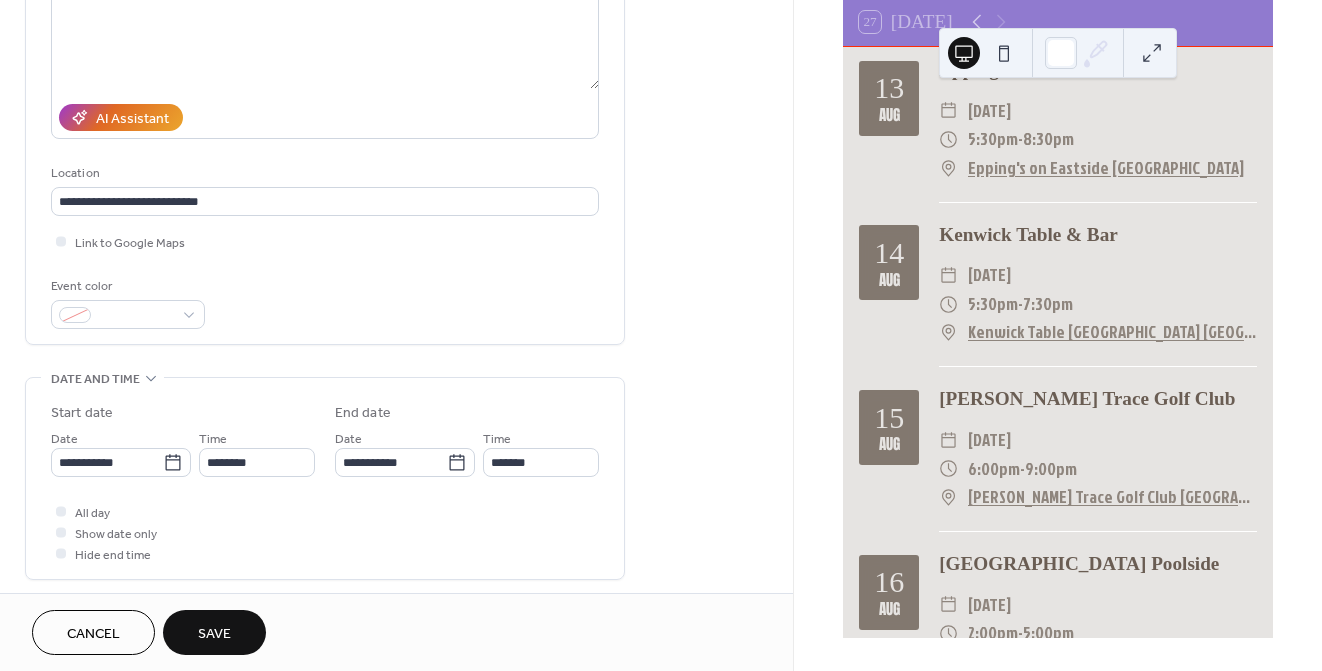 type on "**********" 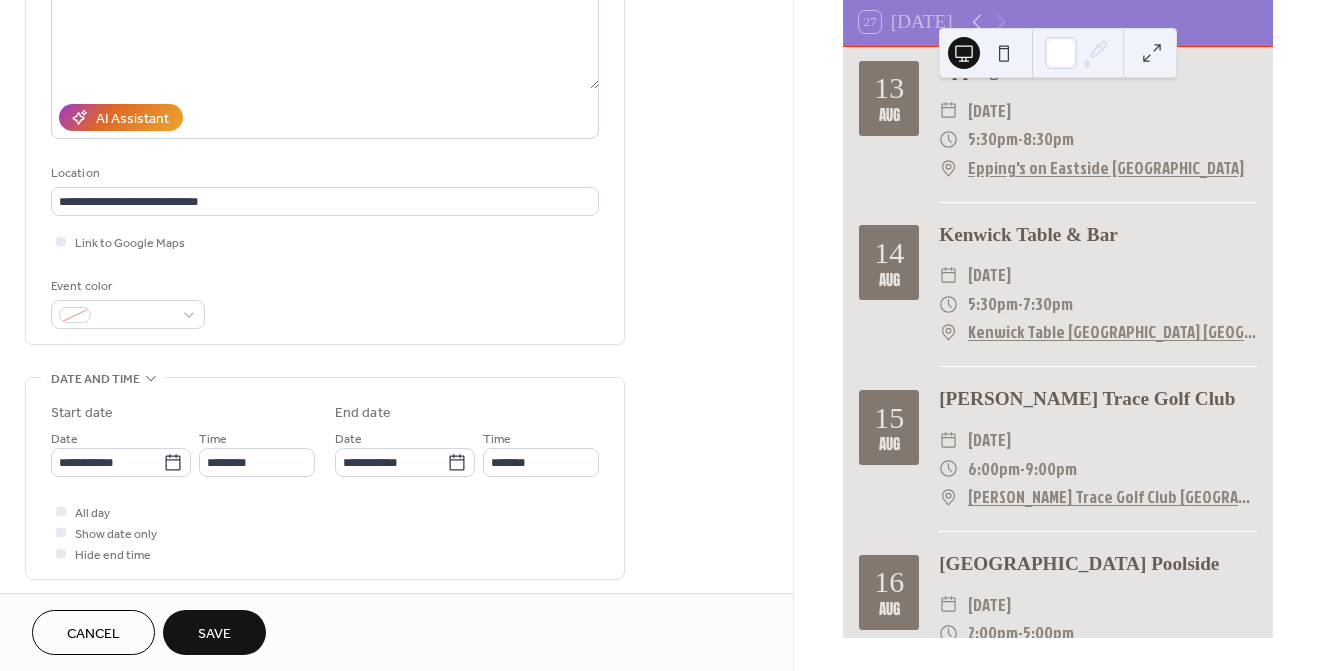 type on "**********" 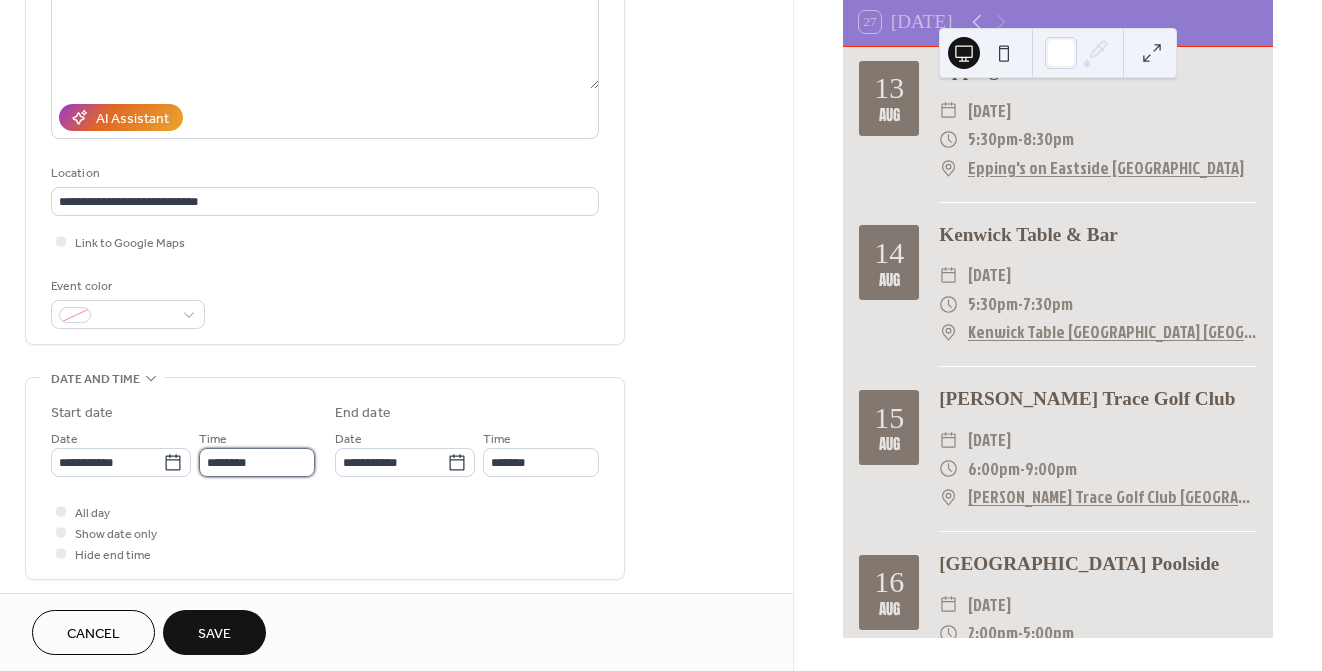 click on "********" at bounding box center (257, 462) 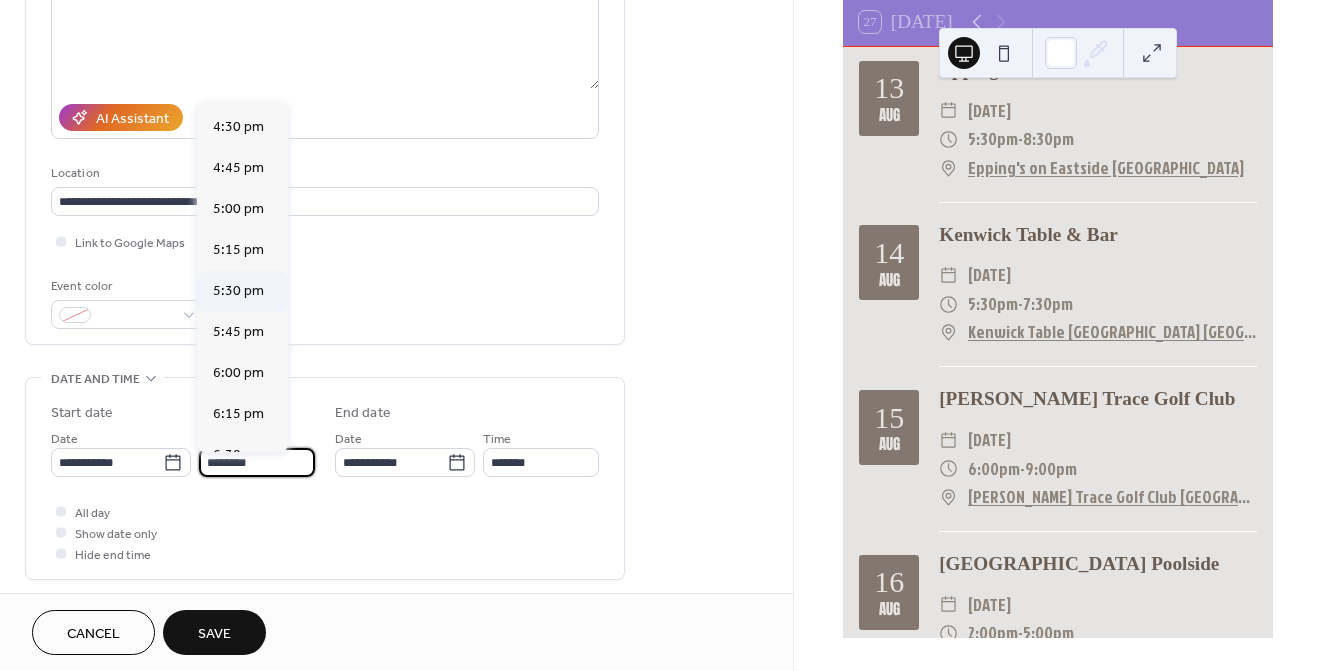 scroll, scrollTop: 2714, scrollLeft: 0, axis: vertical 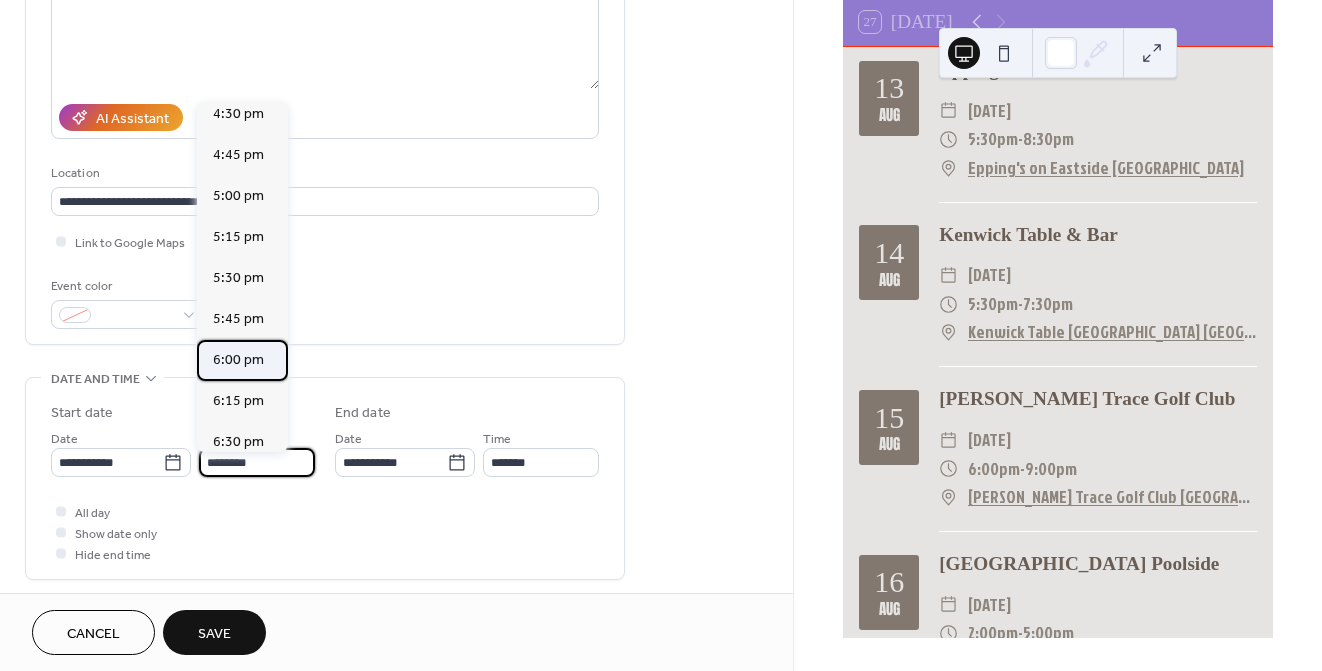 click on "6:00 pm" at bounding box center [238, 360] 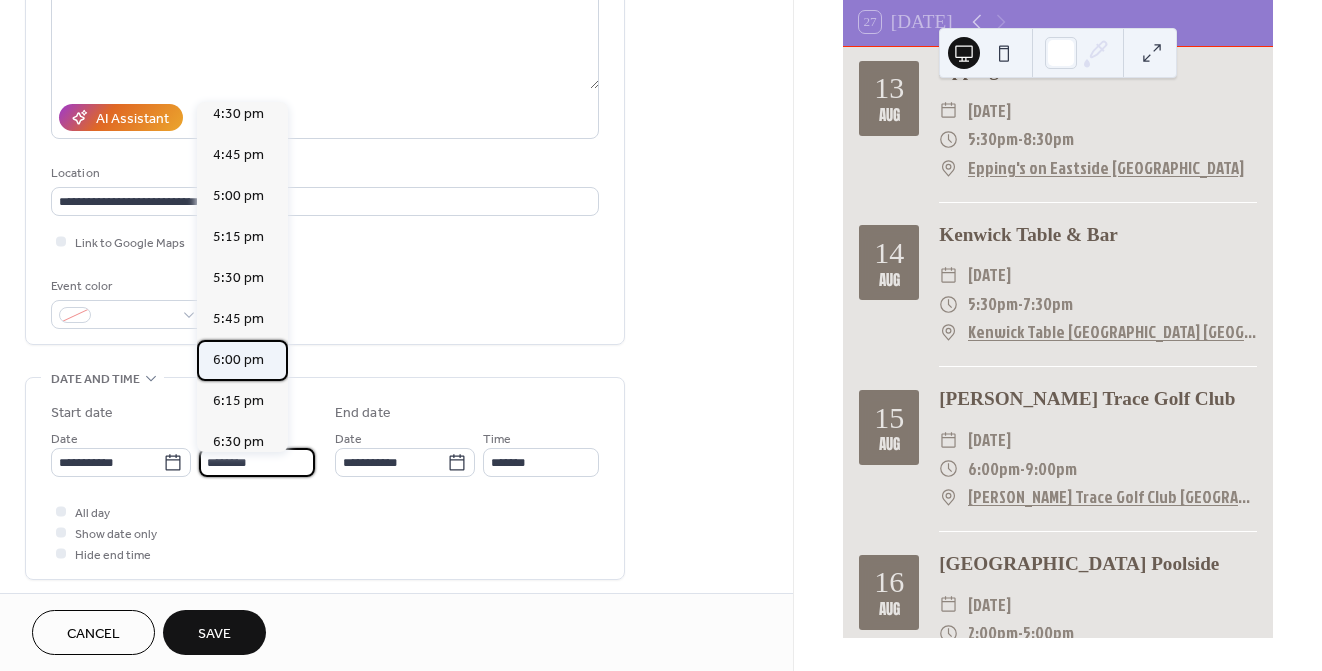 type on "*******" 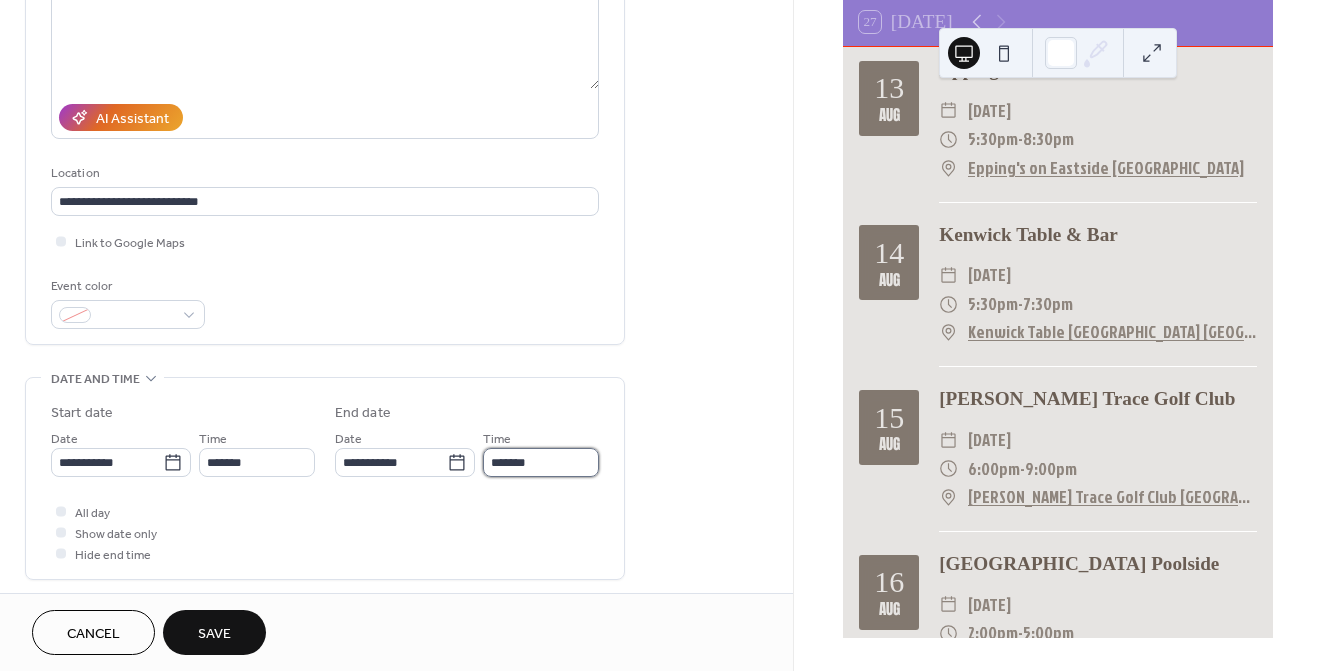 click on "*******" at bounding box center (541, 462) 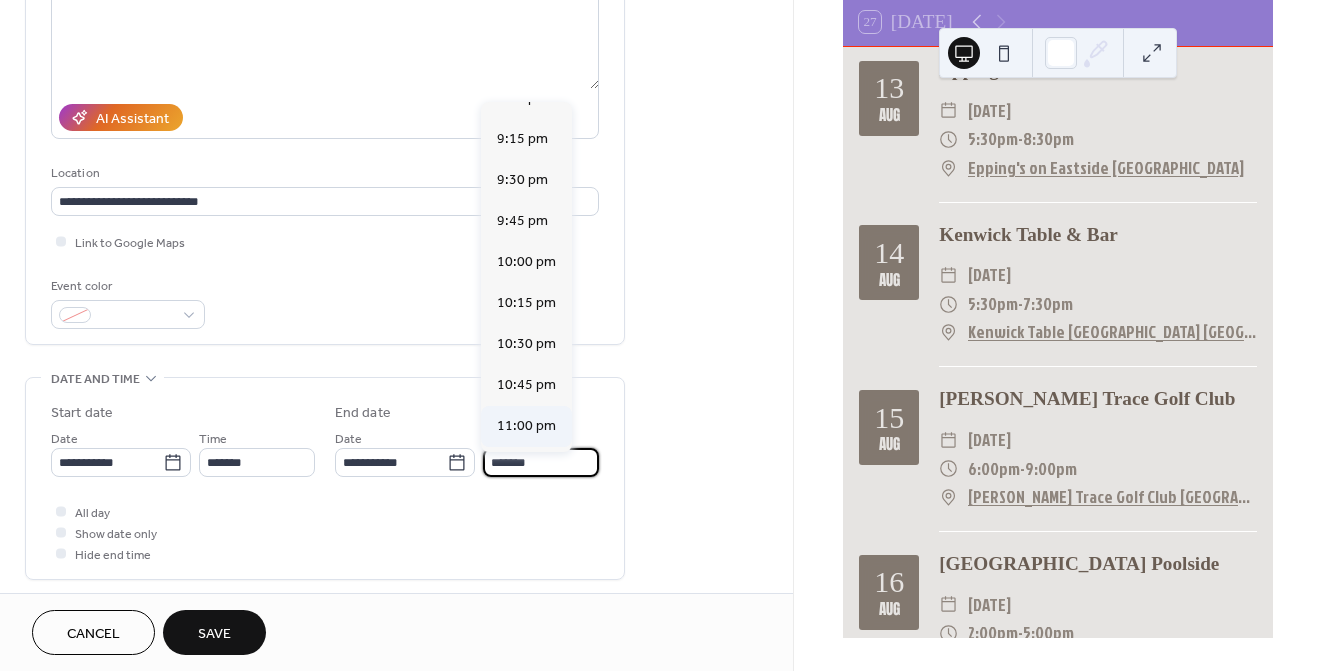 scroll, scrollTop: 467, scrollLeft: 0, axis: vertical 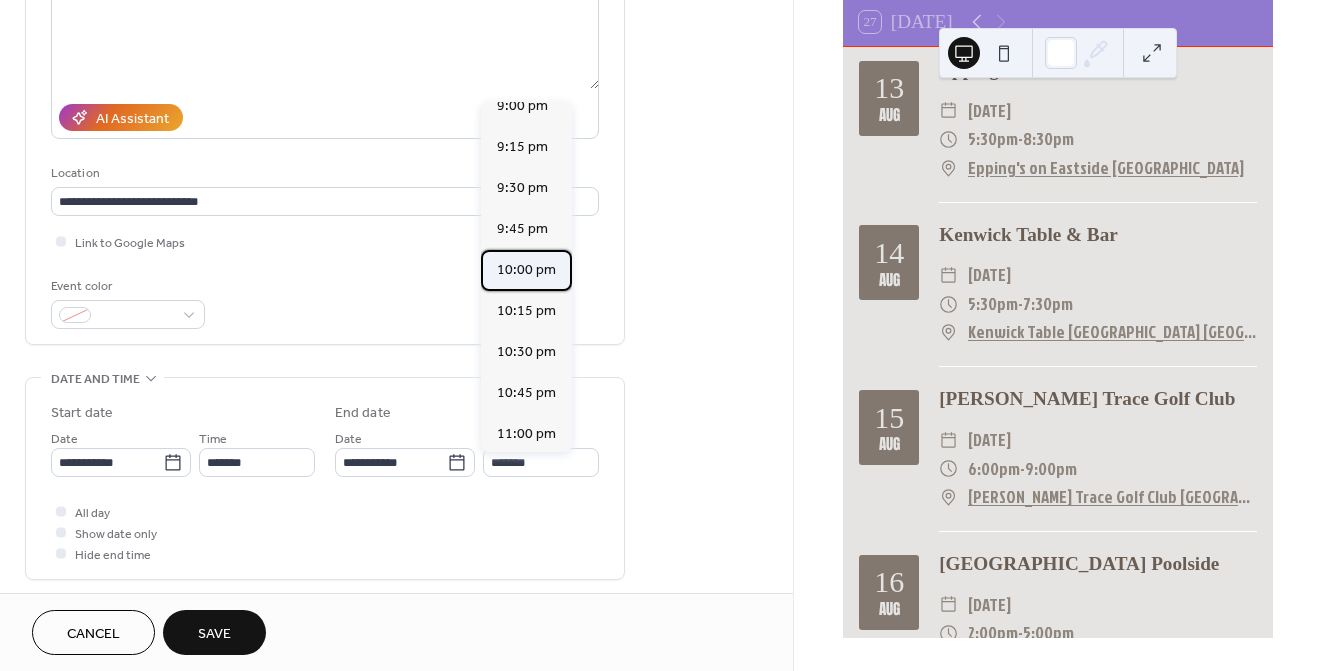 click on "10:00 pm" at bounding box center (526, 270) 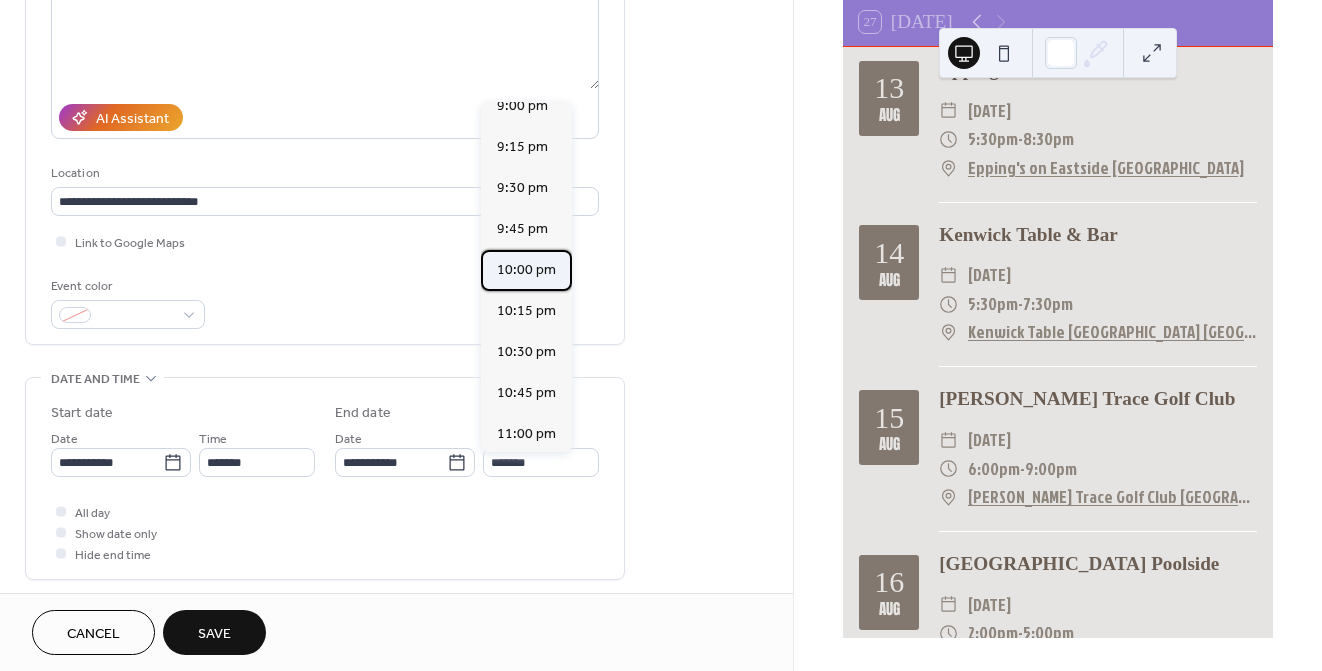 type on "********" 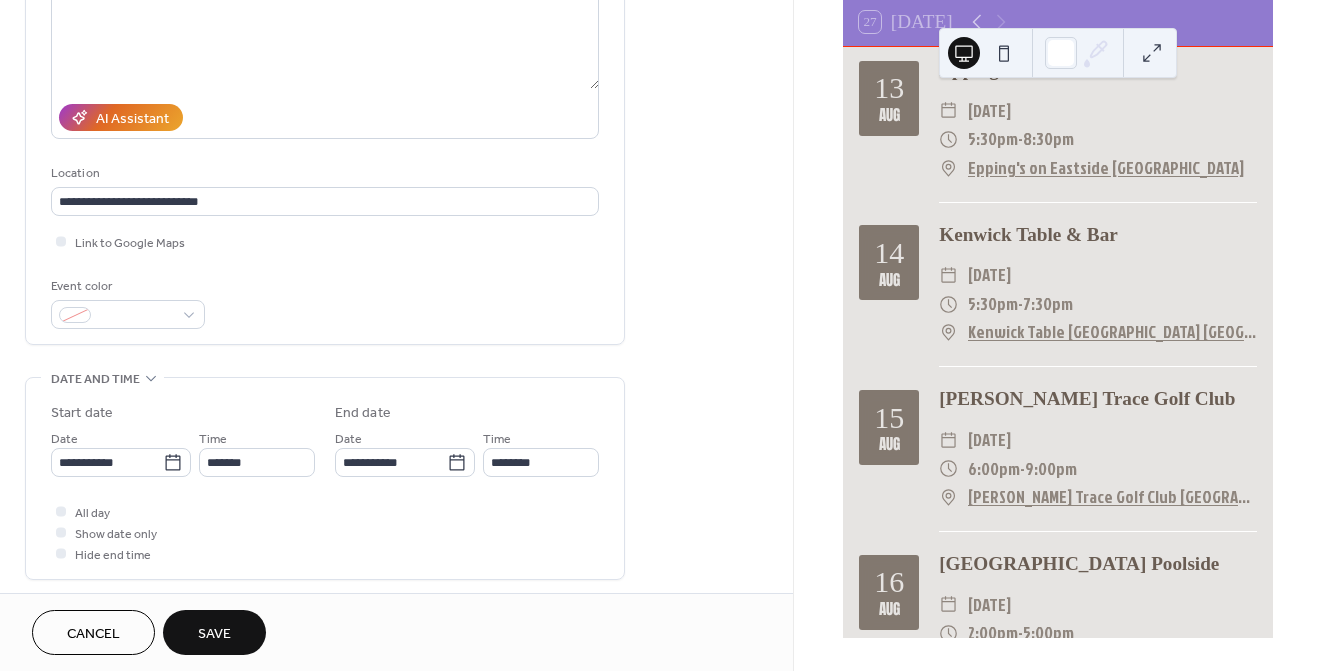 click on "Save" at bounding box center (214, 634) 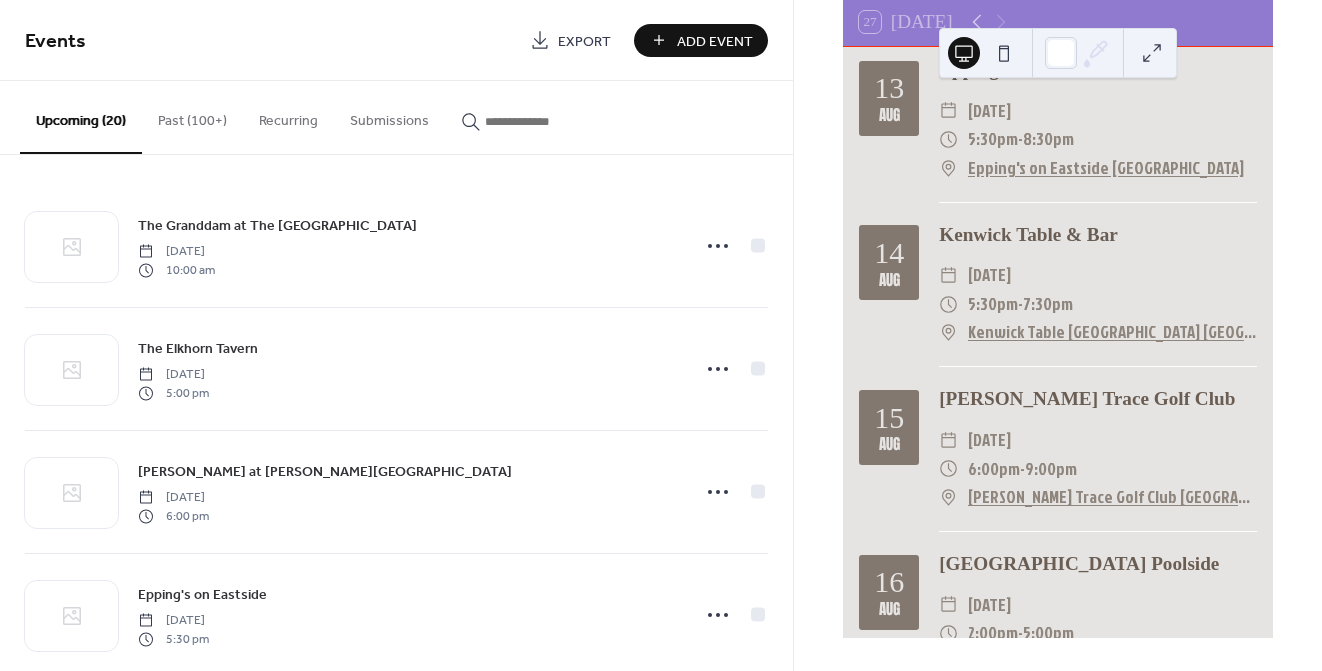 click on "Add Event" at bounding box center [715, 41] 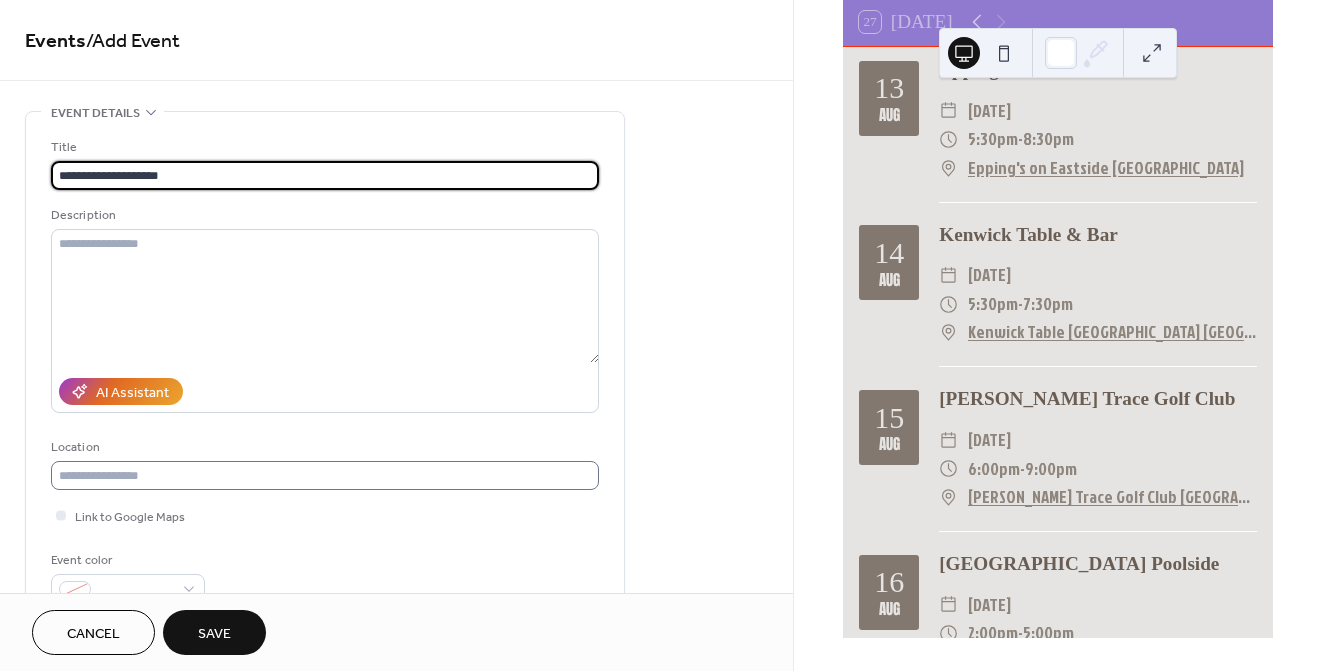 type on "**********" 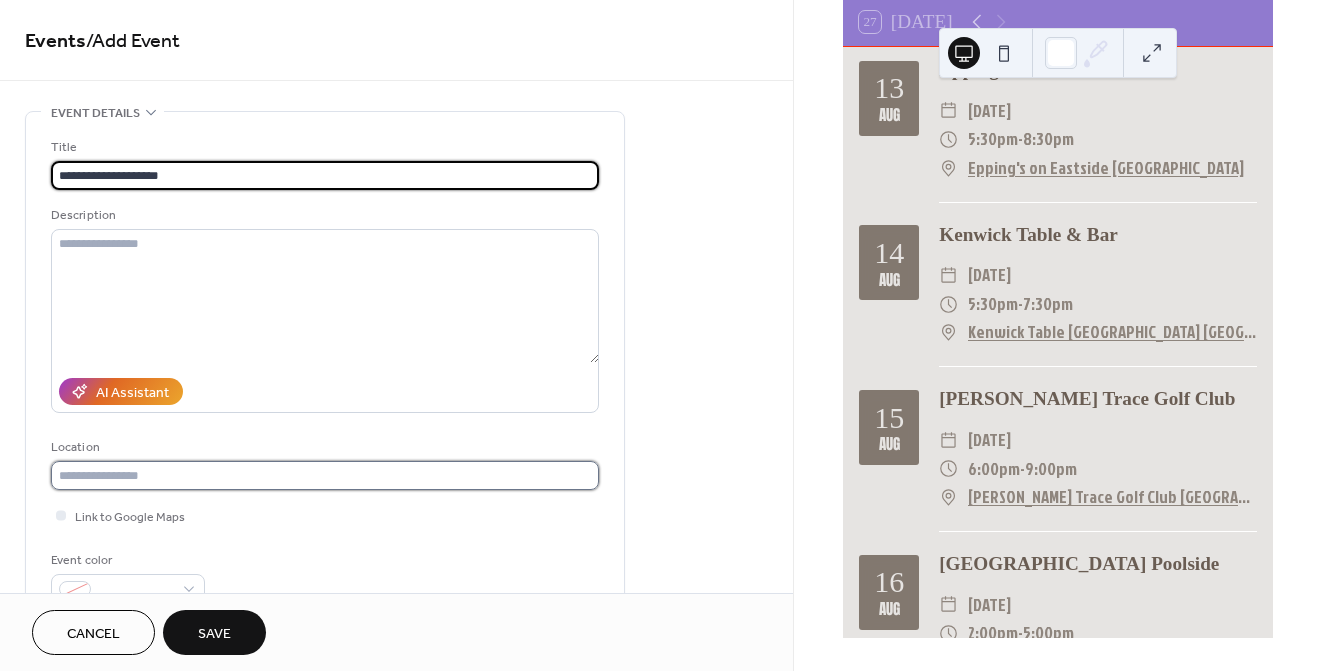click at bounding box center [325, 475] 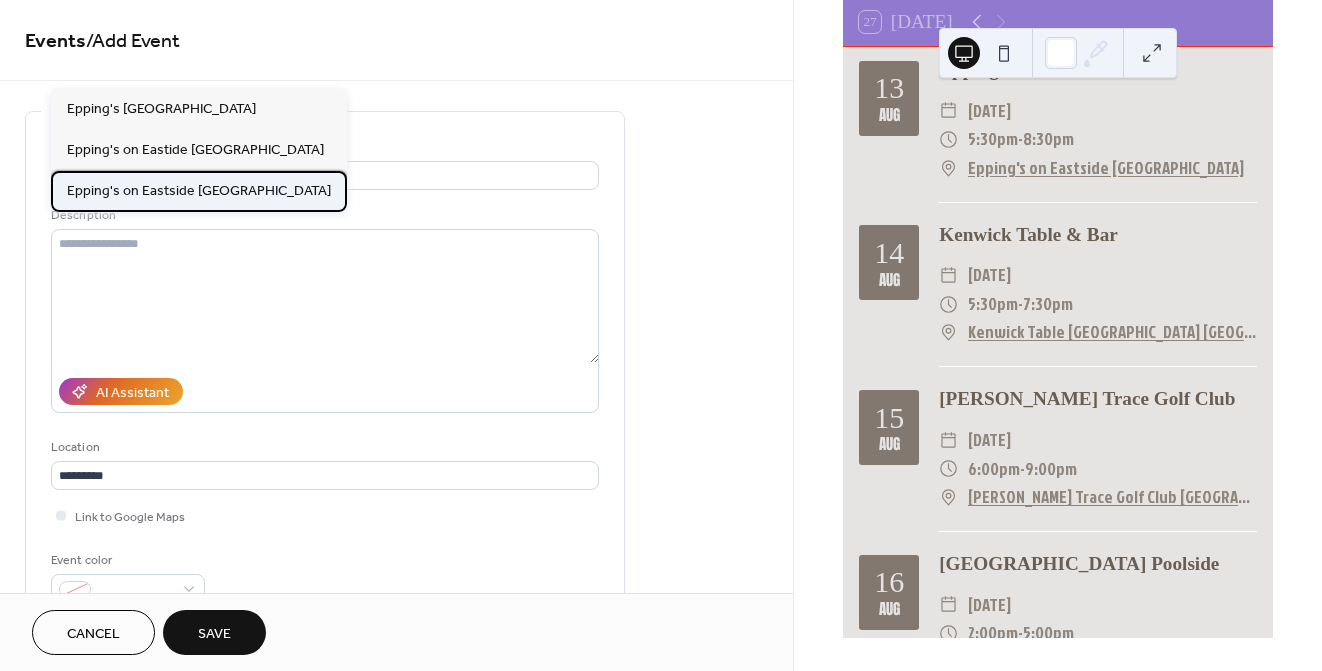 click on "Epping's on Eastside [GEOGRAPHIC_DATA]" at bounding box center (199, 191) 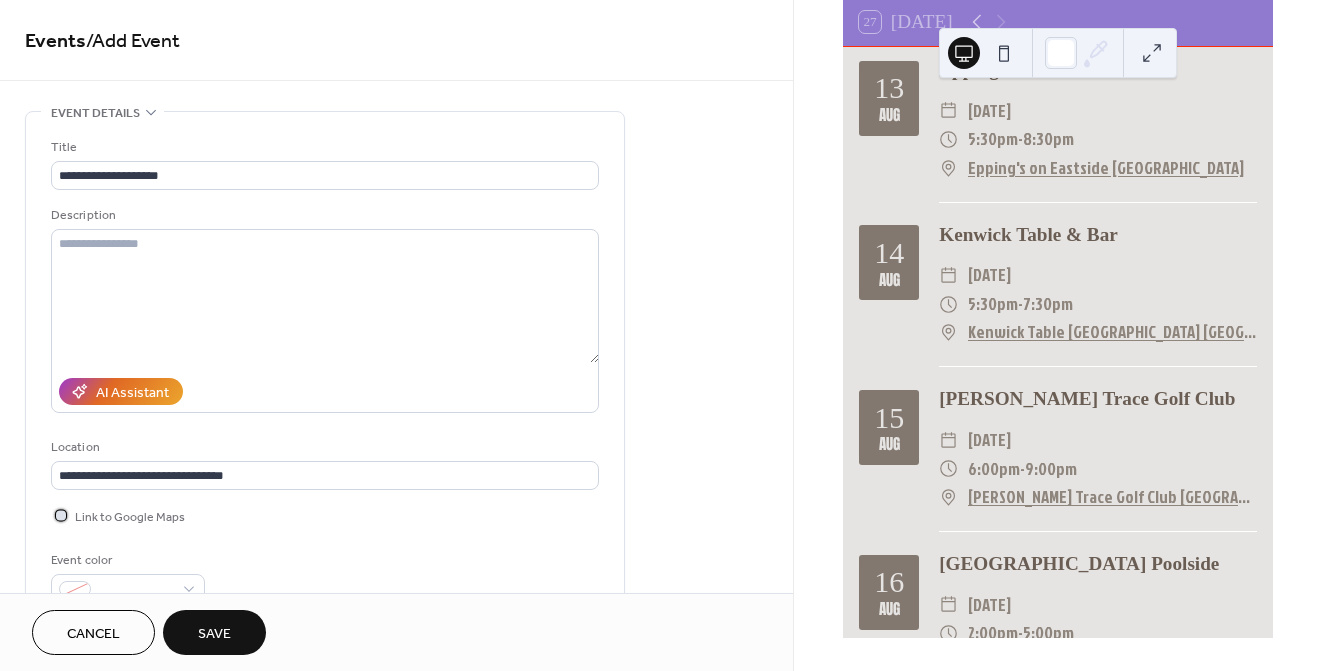 click at bounding box center (61, 515) 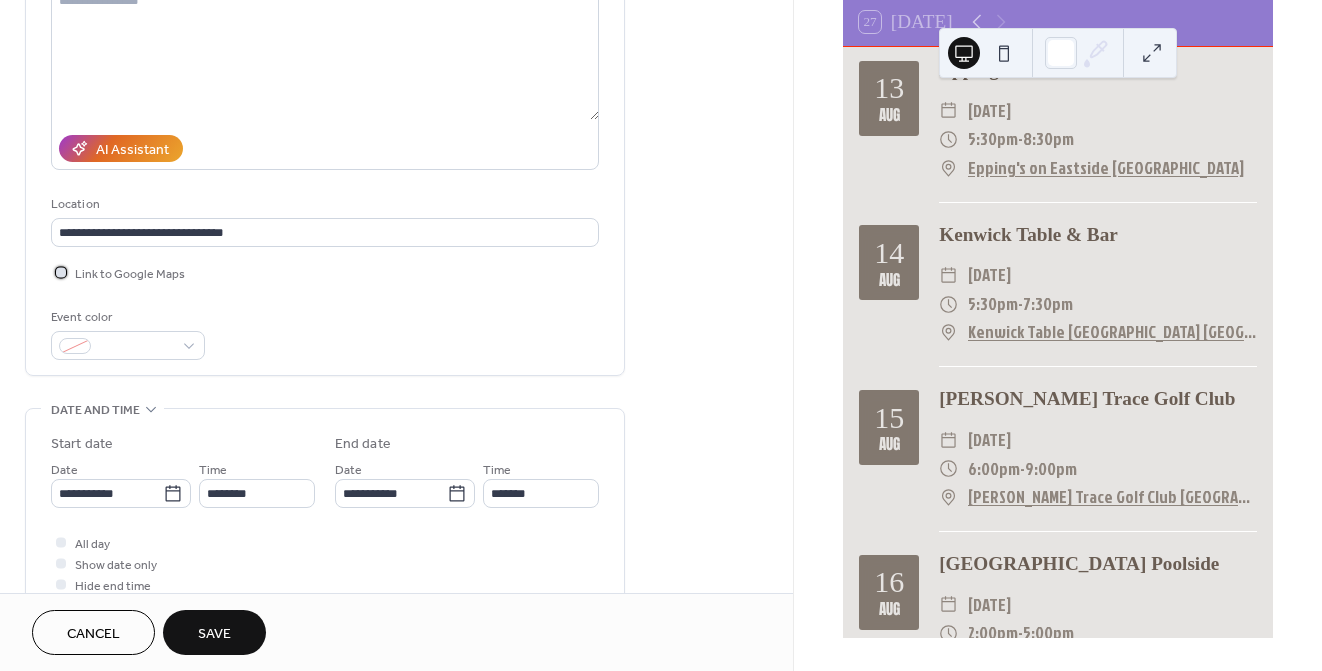 scroll, scrollTop: 279, scrollLeft: 0, axis: vertical 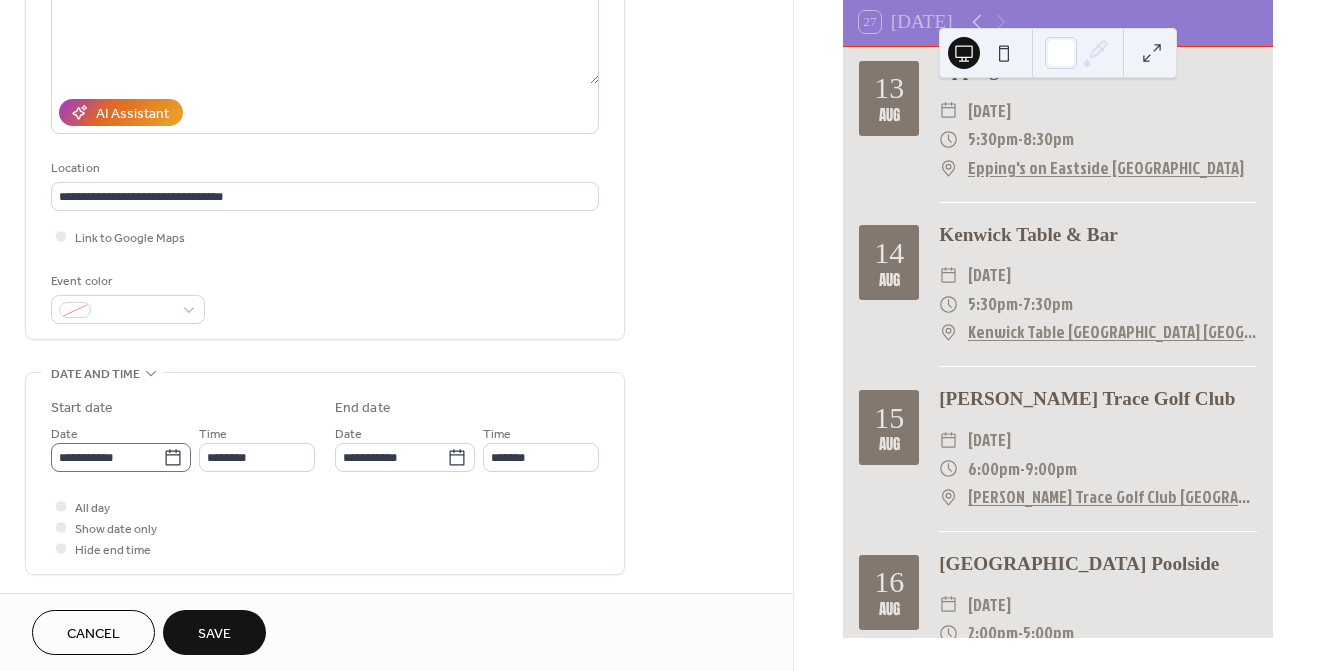 click 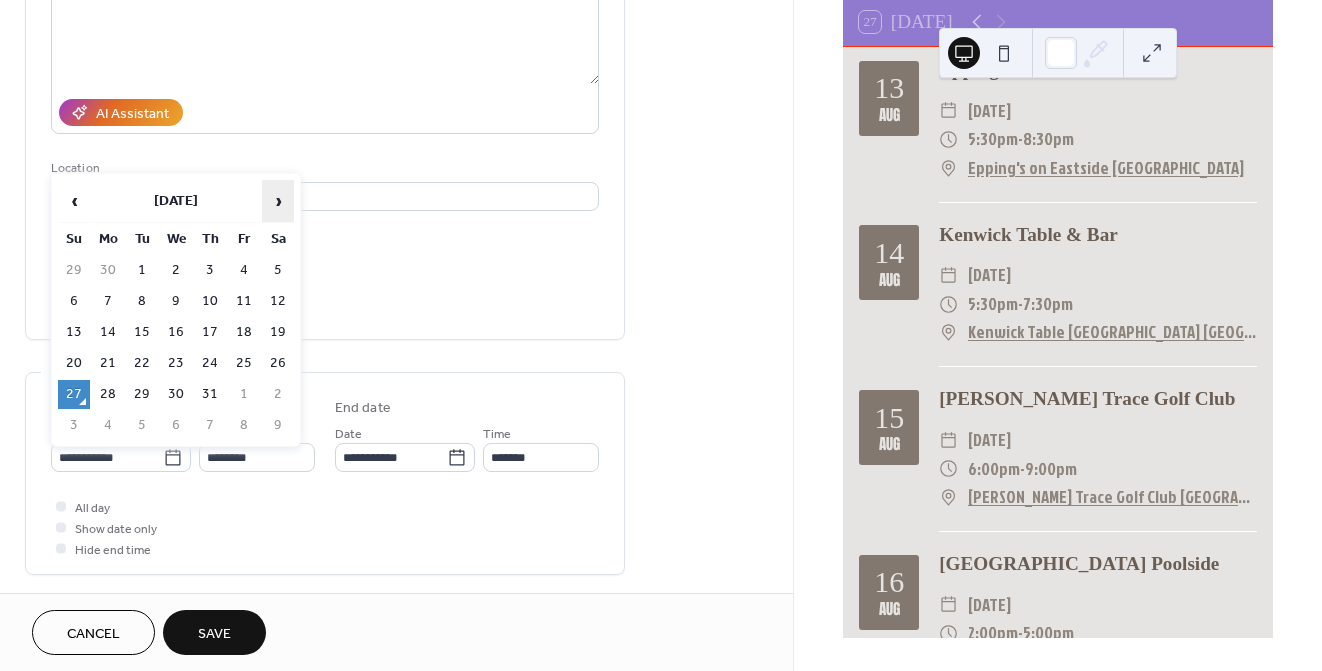click on "›" at bounding box center [278, 201] 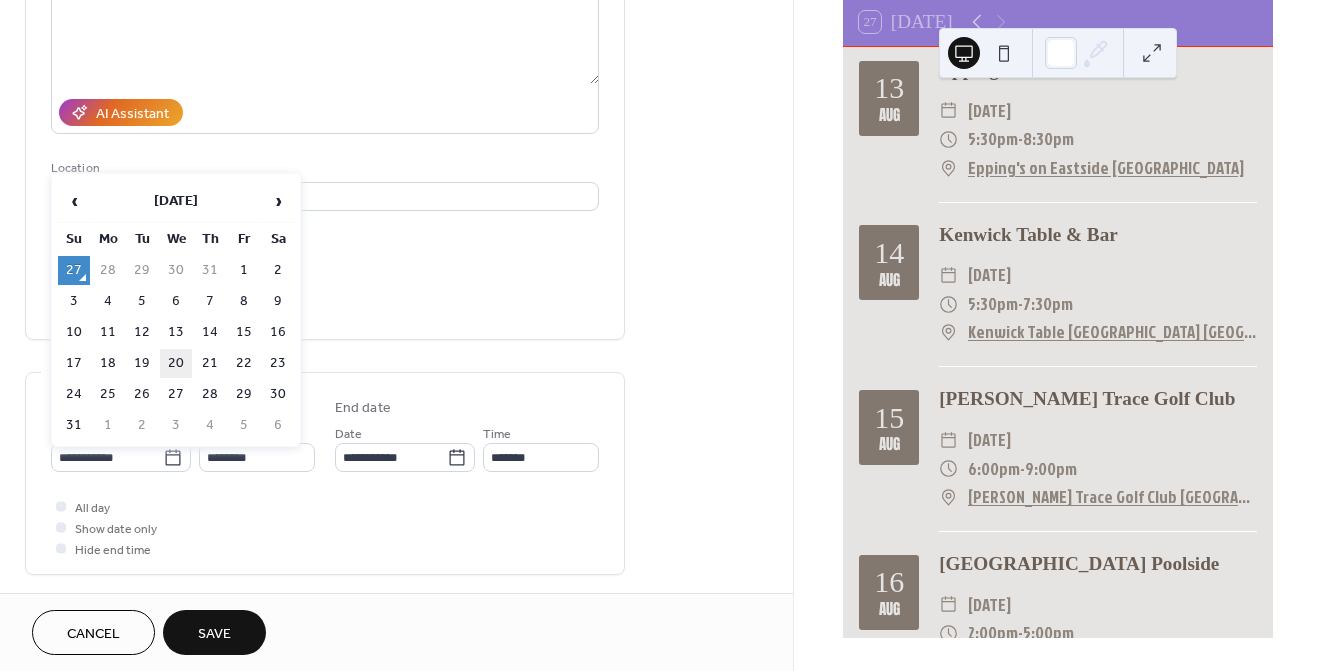click on "20" at bounding box center (176, 363) 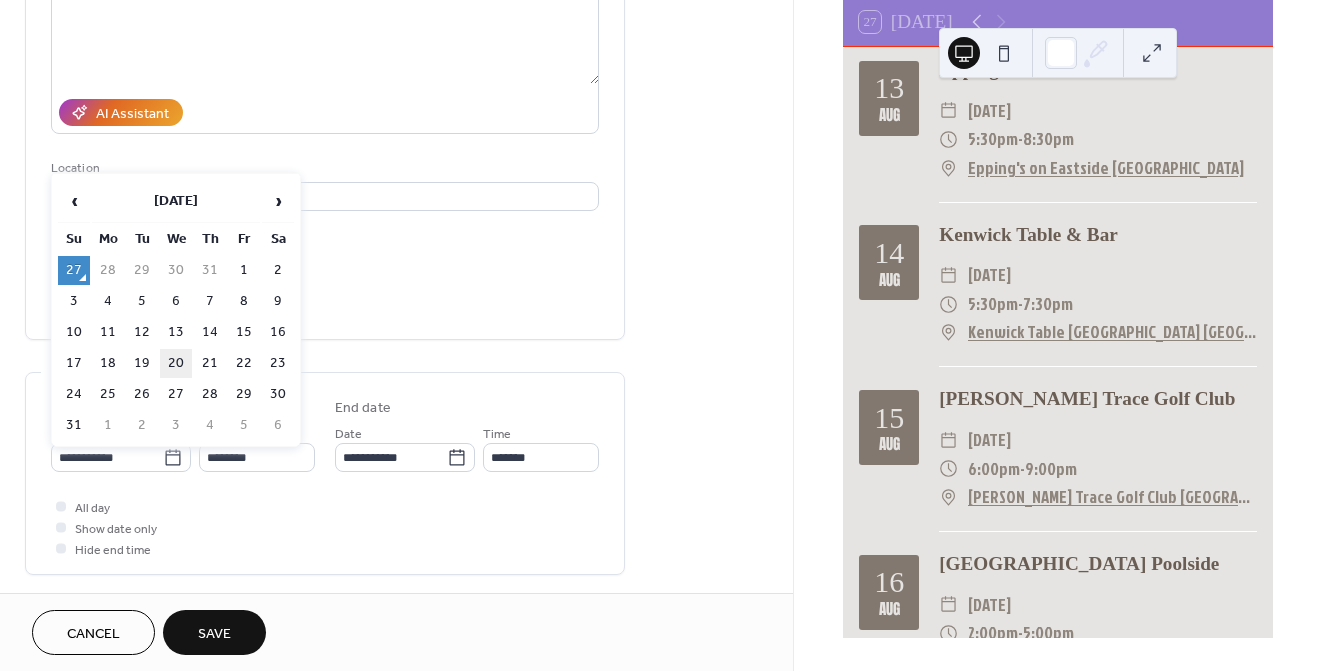 type on "**********" 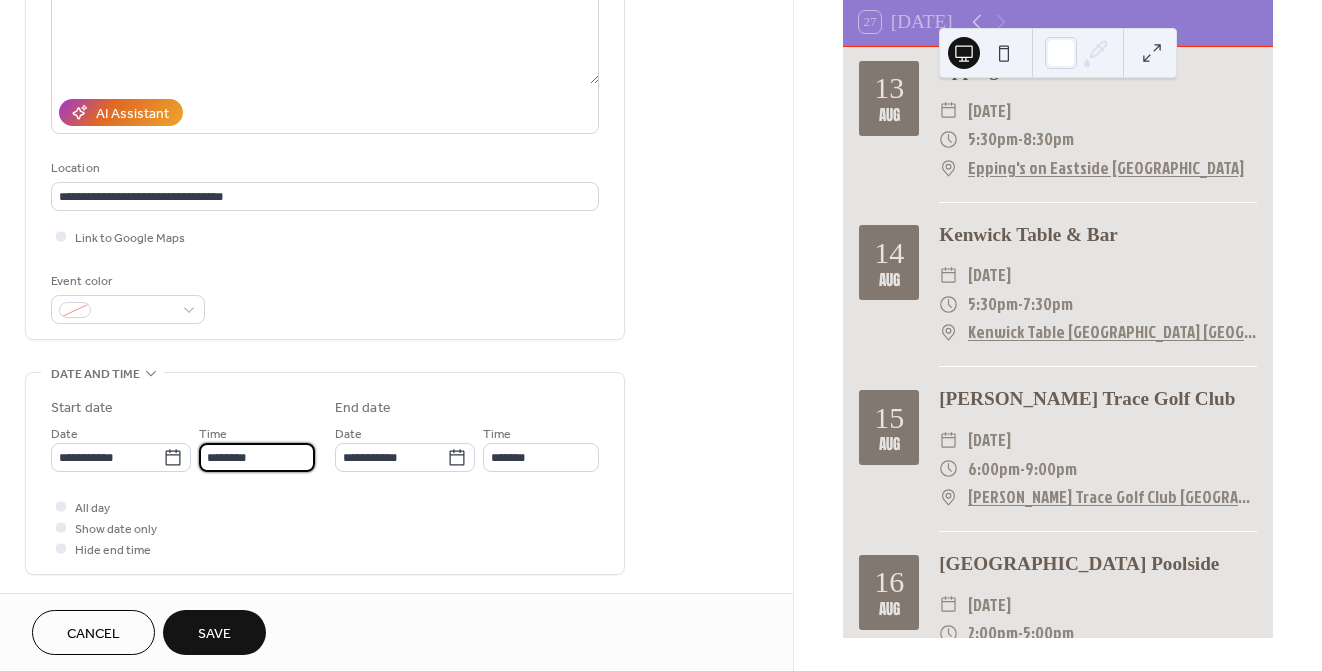 click on "********" at bounding box center (257, 457) 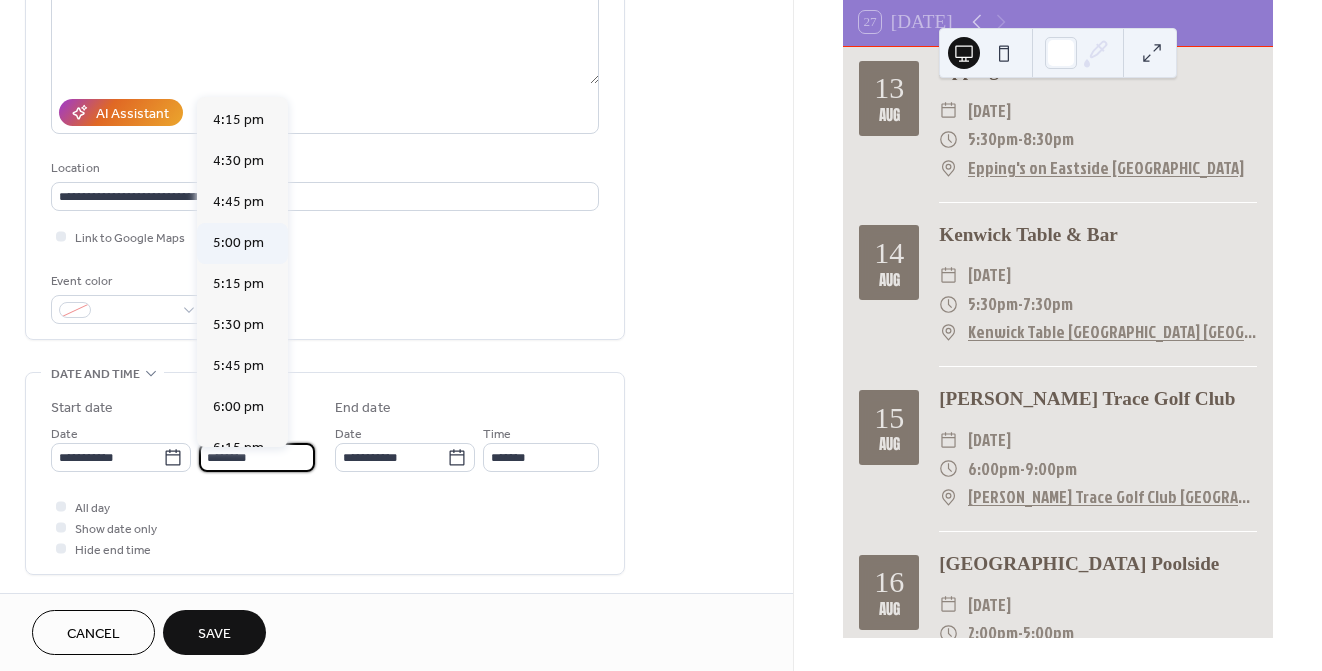scroll, scrollTop: 2665, scrollLeft: 0, axis: vertical 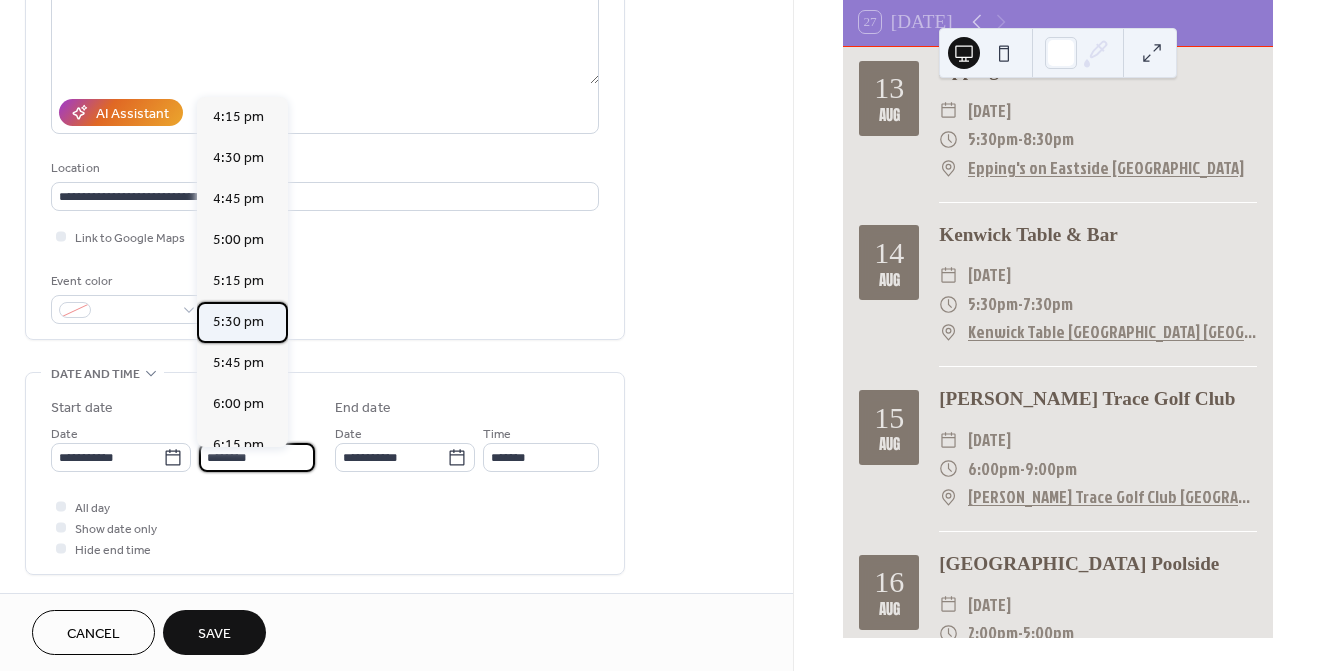 click on "5:30 pm" at bounding box center [238, 322] 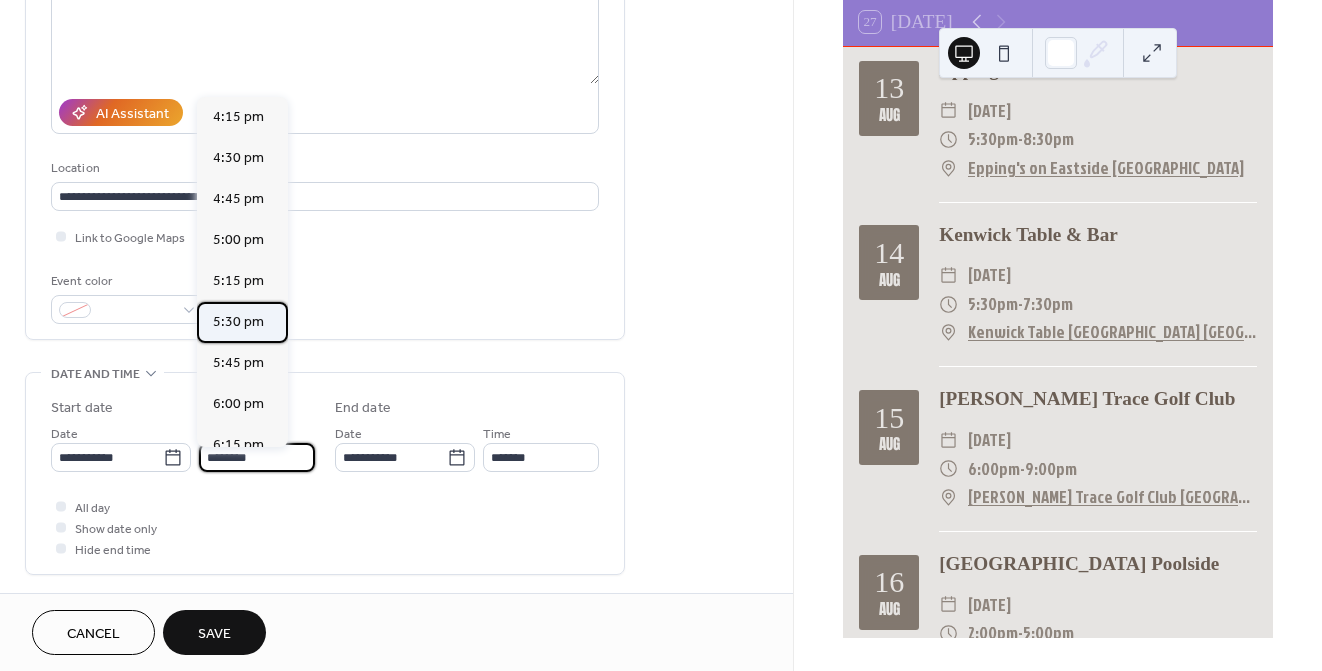 type on "*******" 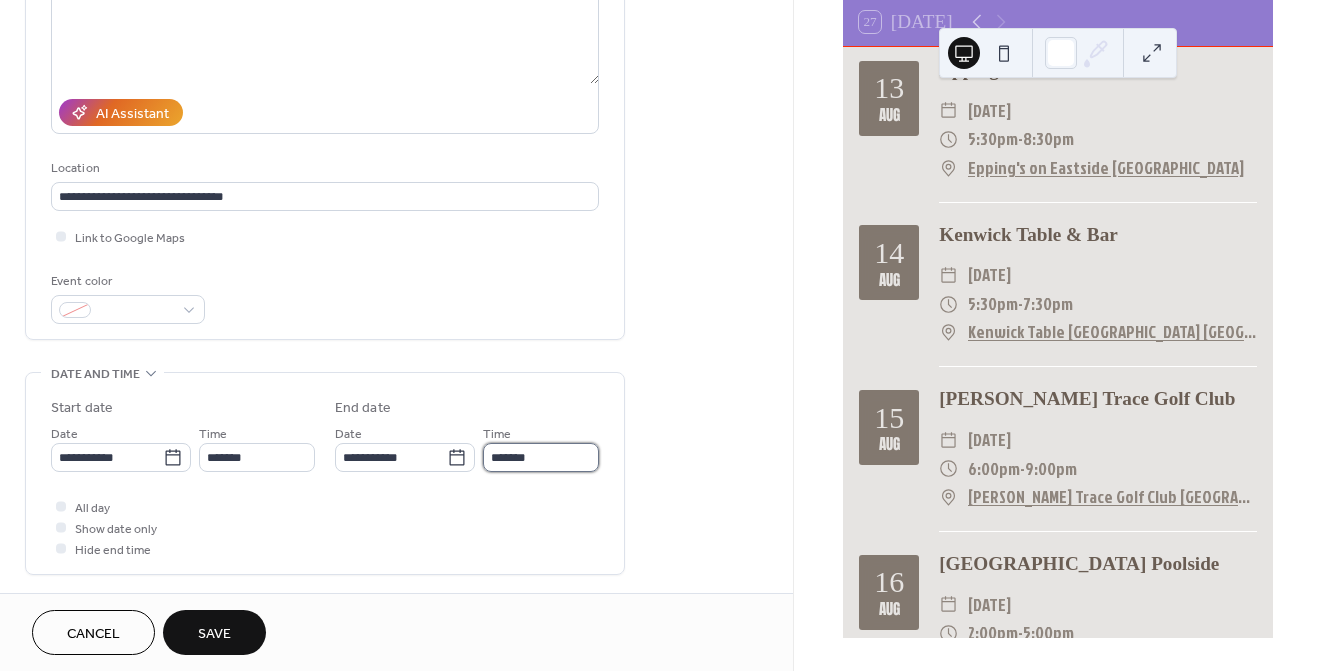click on "*******" at bounding box center (541, 457) 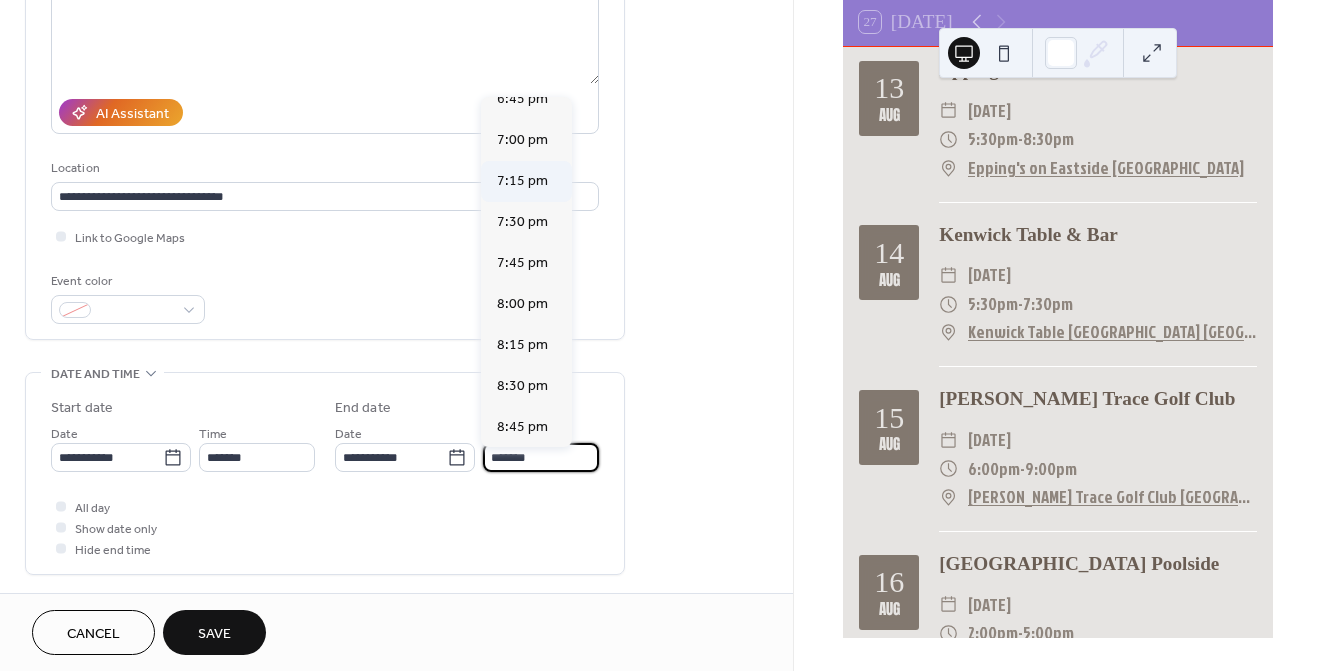 scroll, scrollTop: 184, scrollLeft: 0, axis: vertical 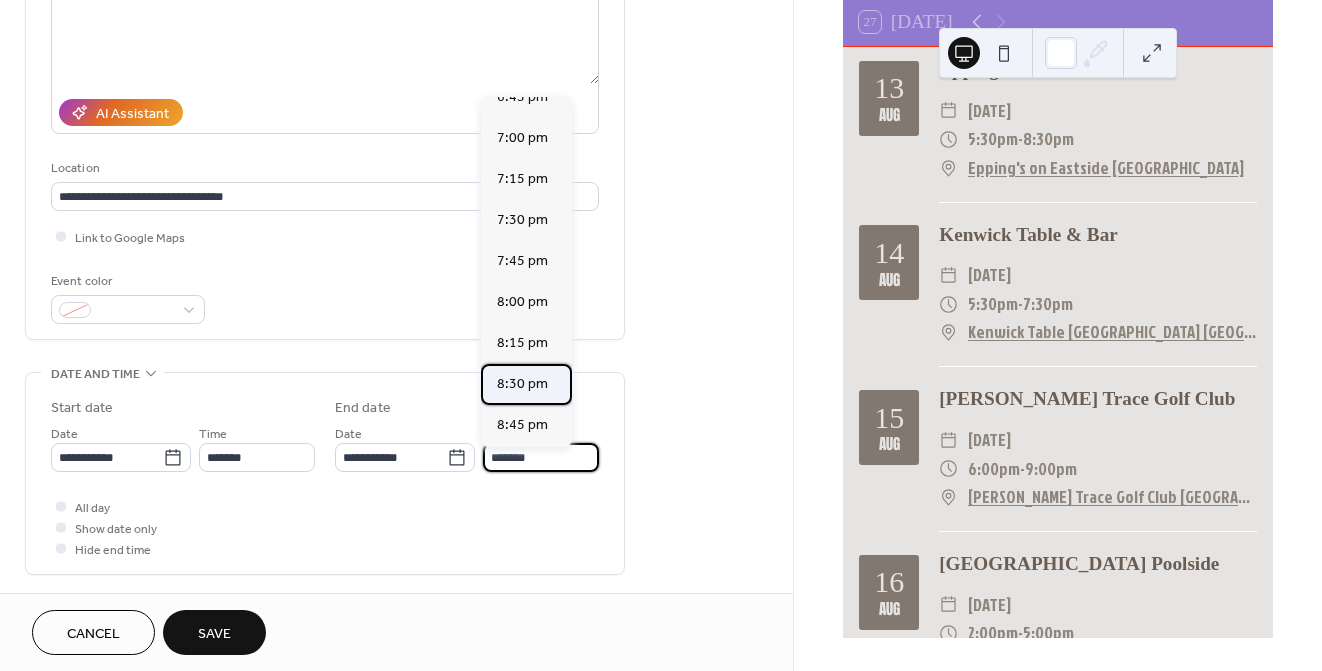 click on "8:30 pm" at bounding box center (522, 384) 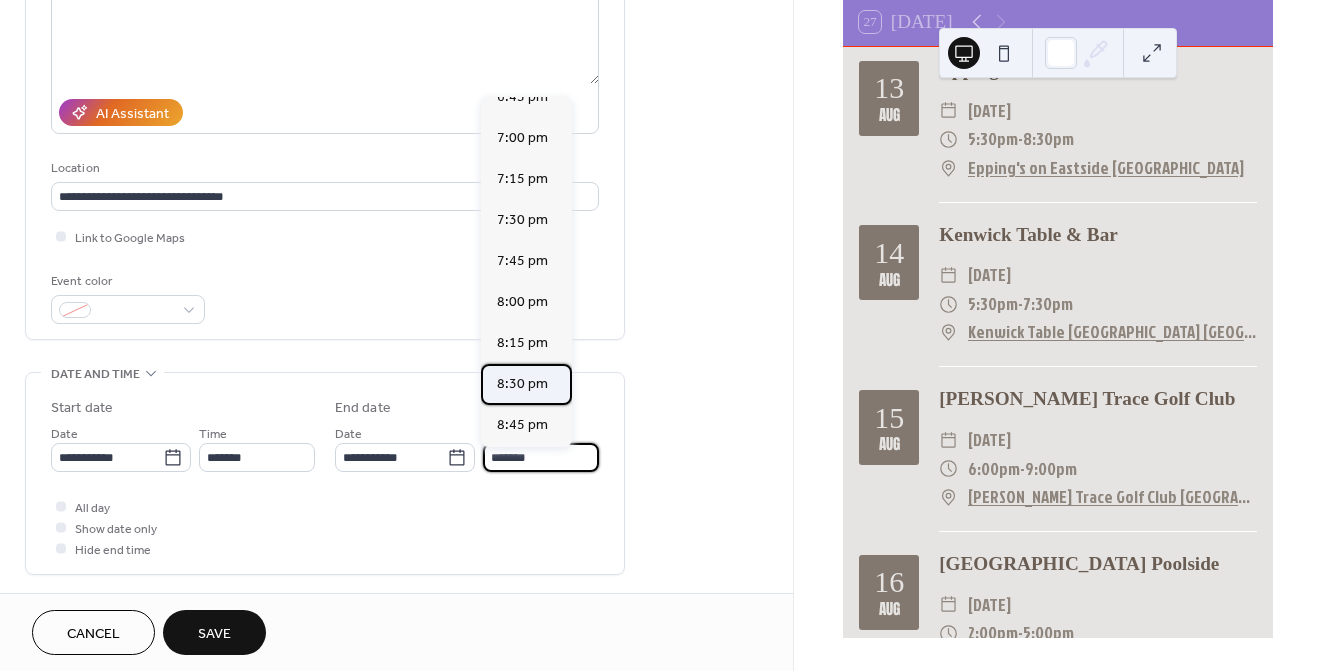 type on "*******" 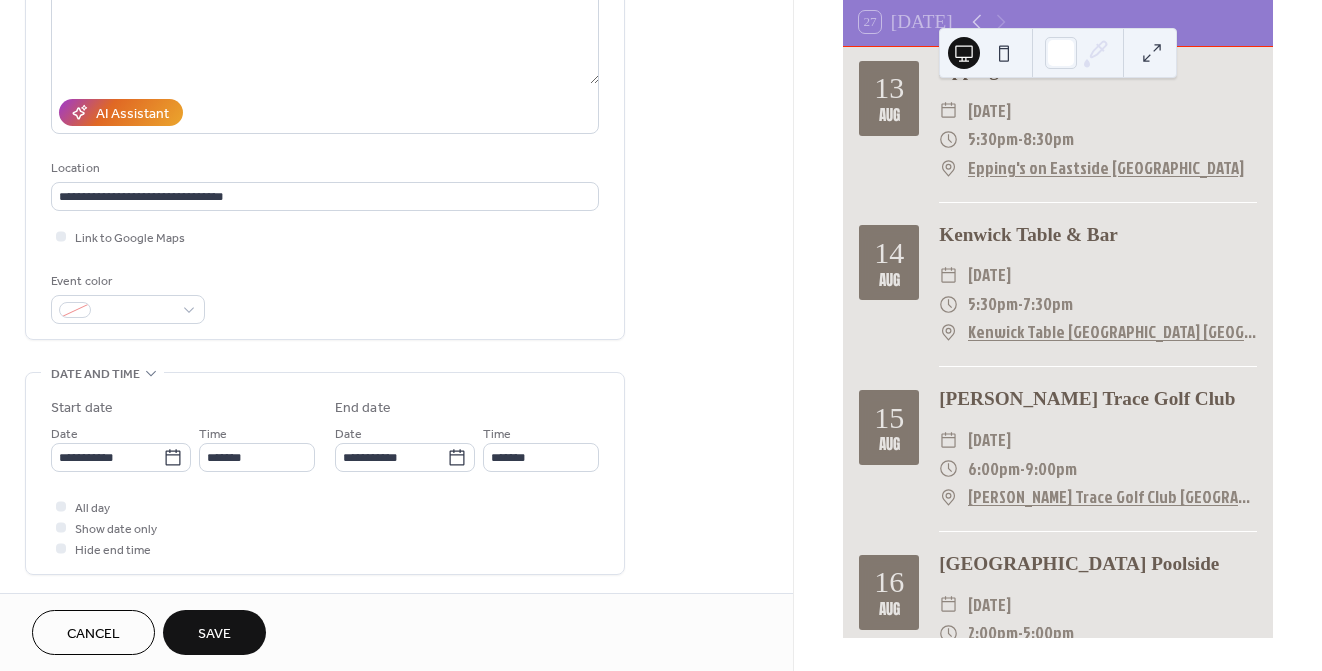 click on "Save" at bounding box center (214, 634) 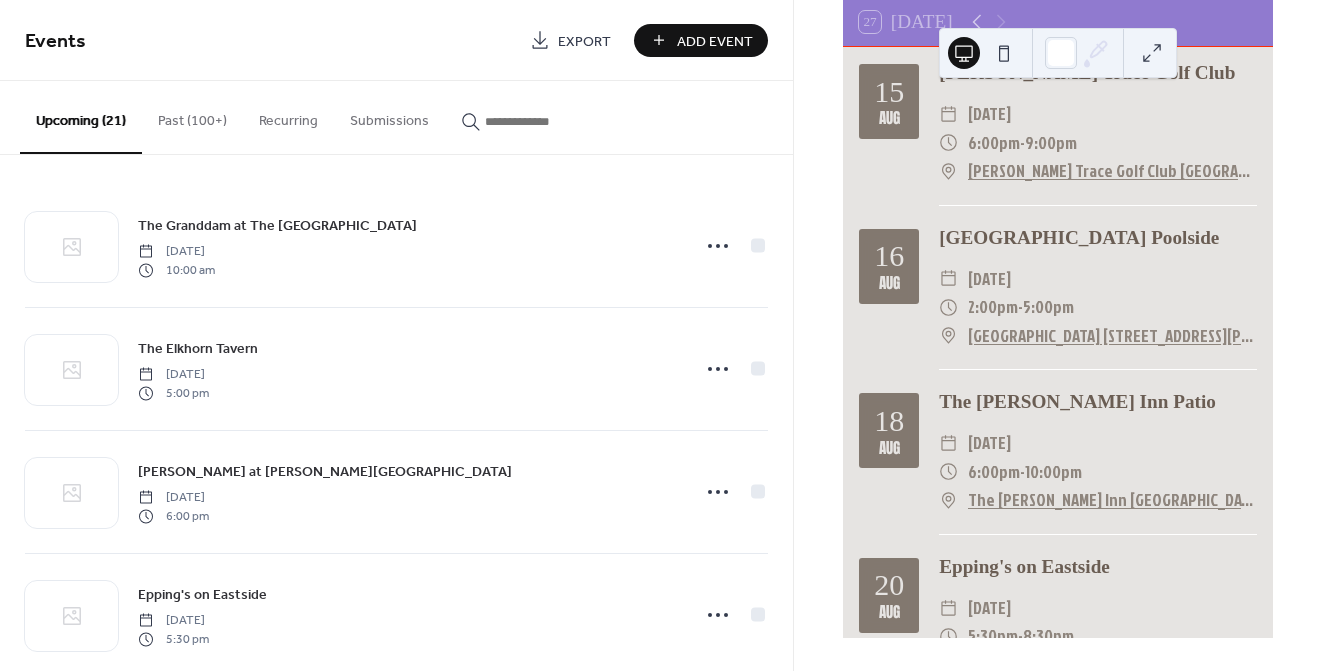 scroll, scrollTop: 2970, scrollLeft: 0, axis: vertical 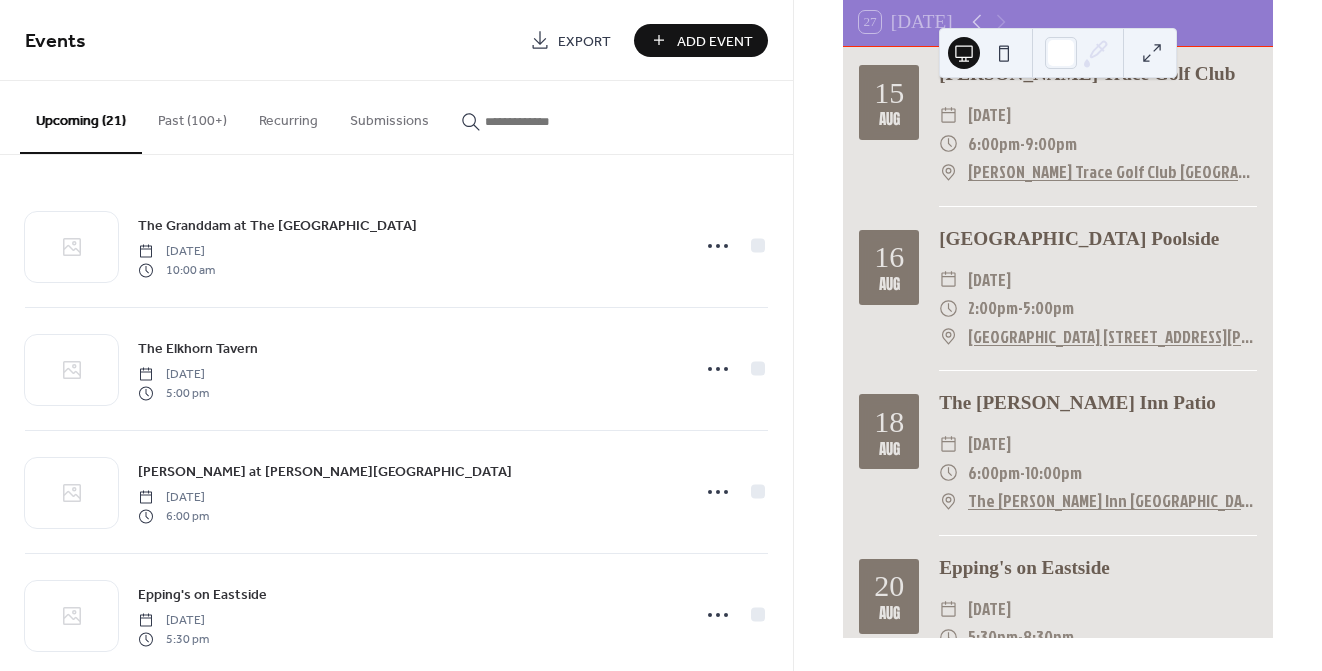 click on "Add Event" at bounding box center (715, 41) 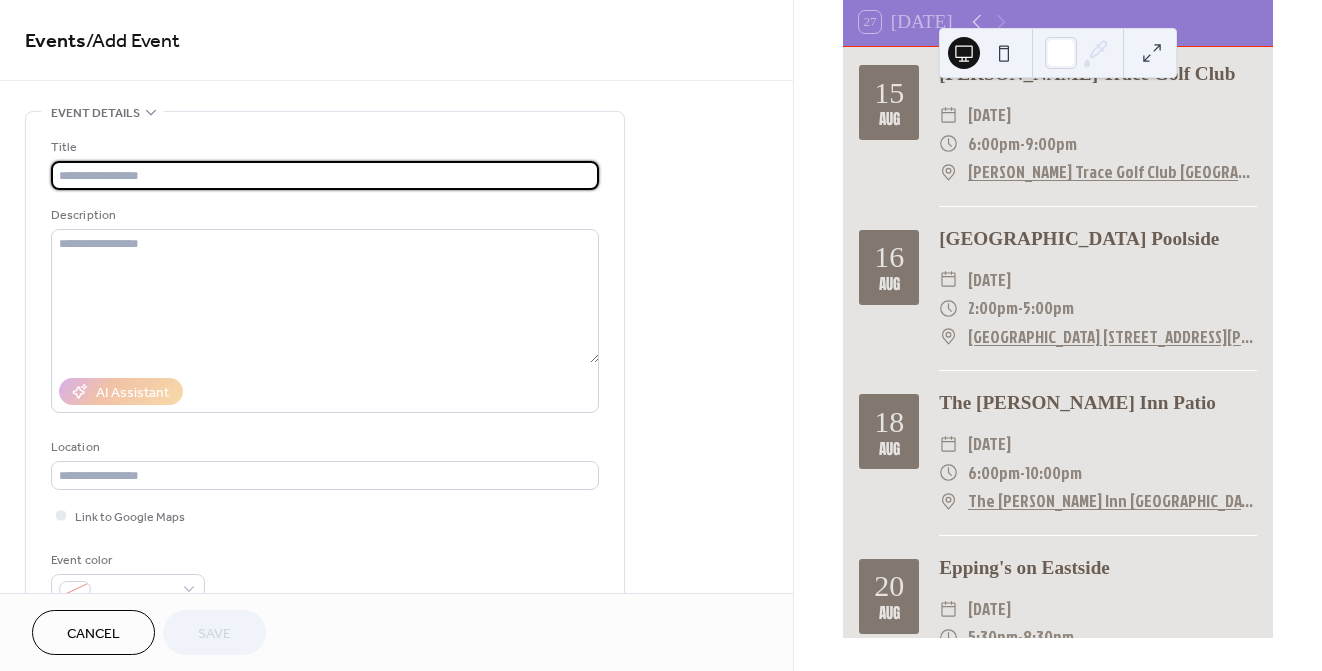 click at bounding box center [325, 175] 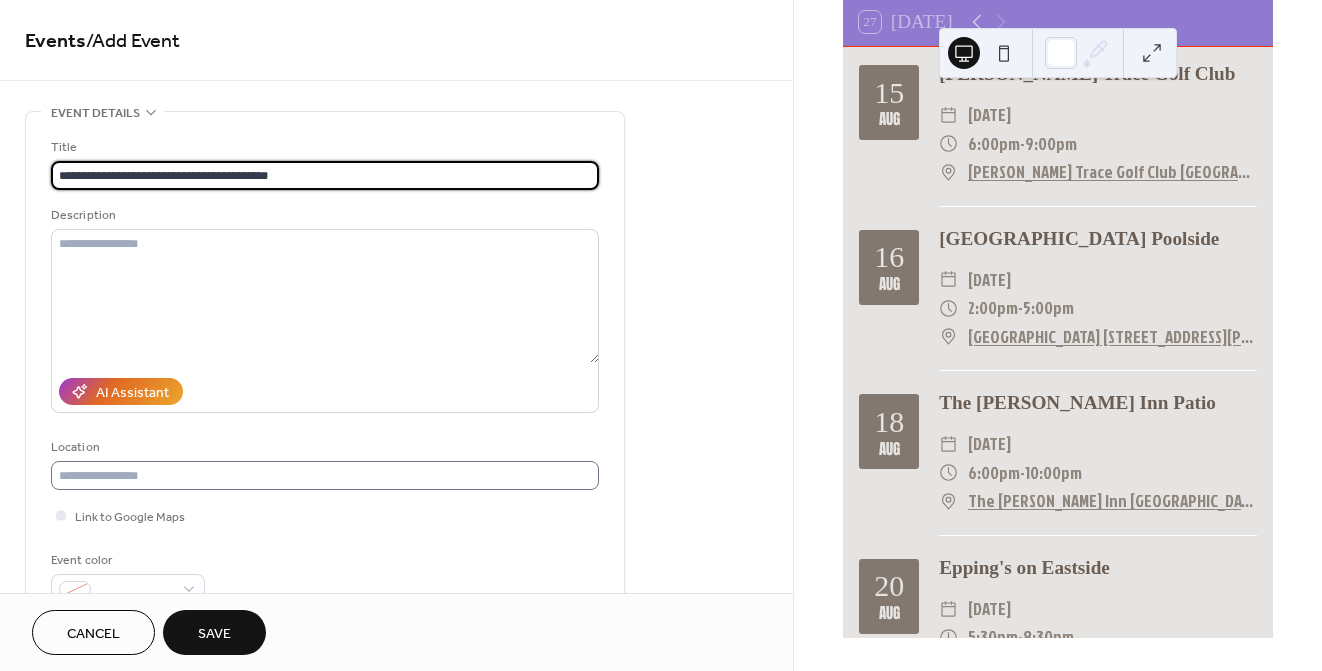 type on "**********" 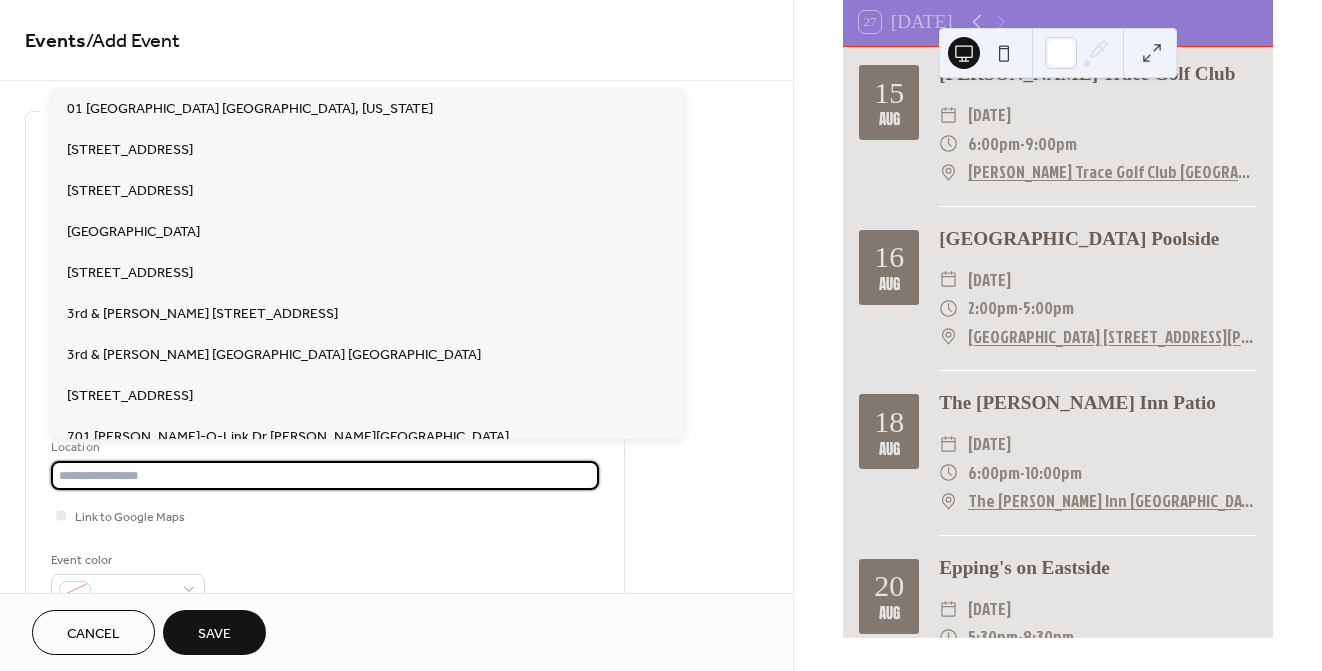 click at bounding box center (325, 475) 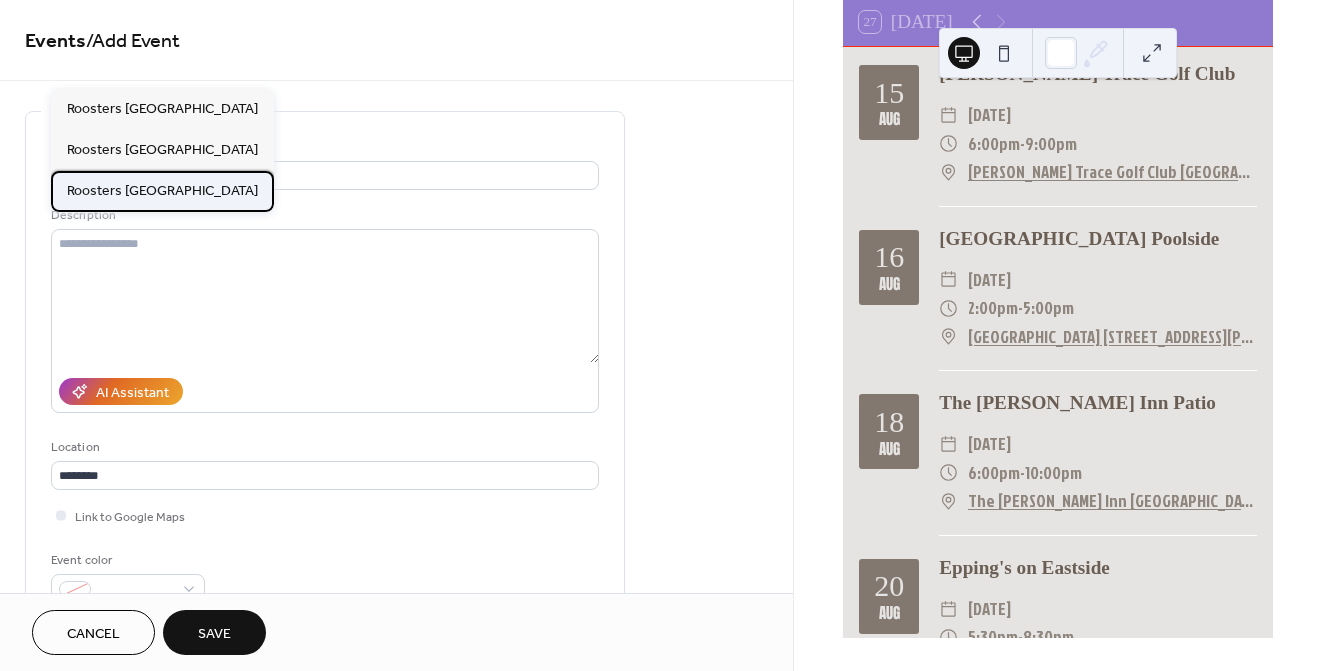 click on "Roosters [GEOGRAPHIC_DATA]" at bounding box center [162, 191] 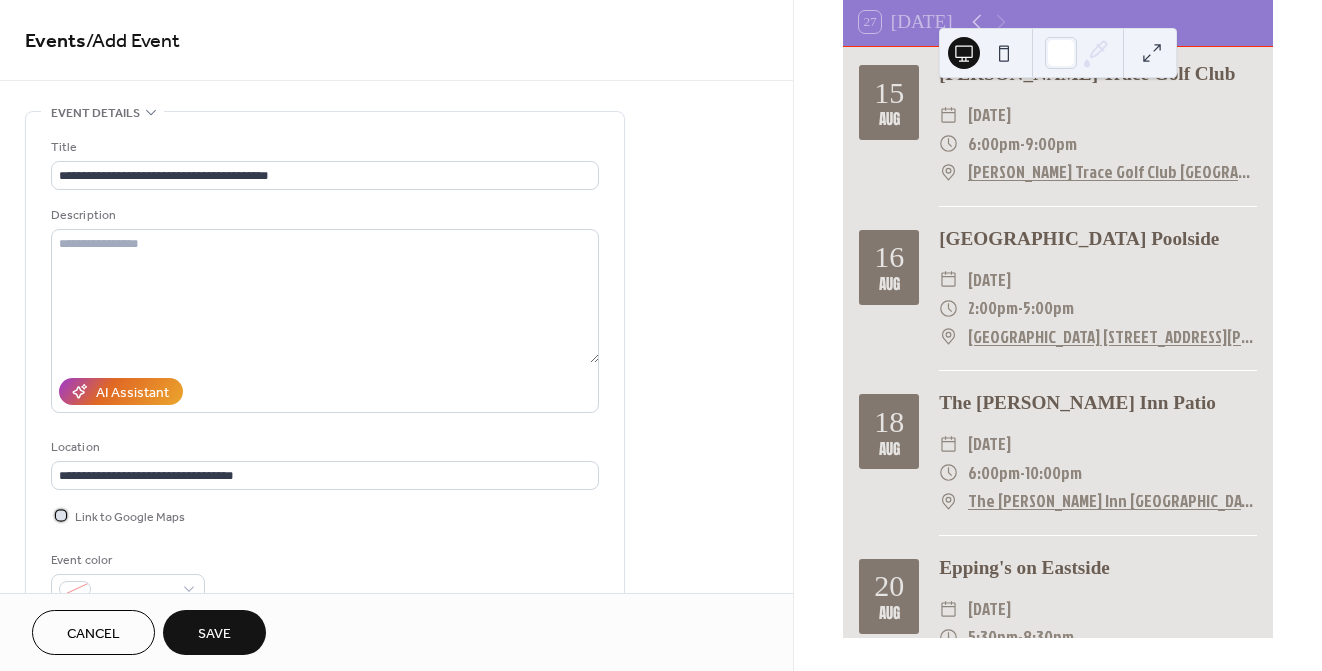 click at bounding box center [61, 515] 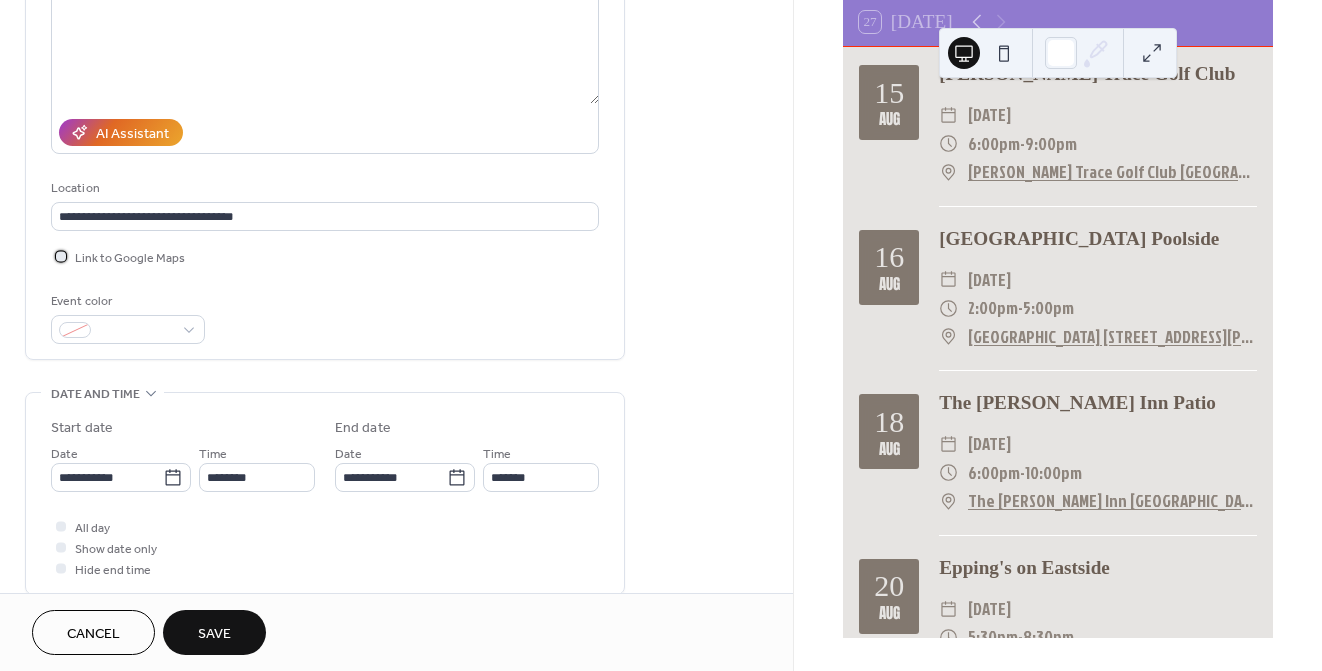 scroll, scrollTop: 267, scrollLeft: 0, axis: vertical 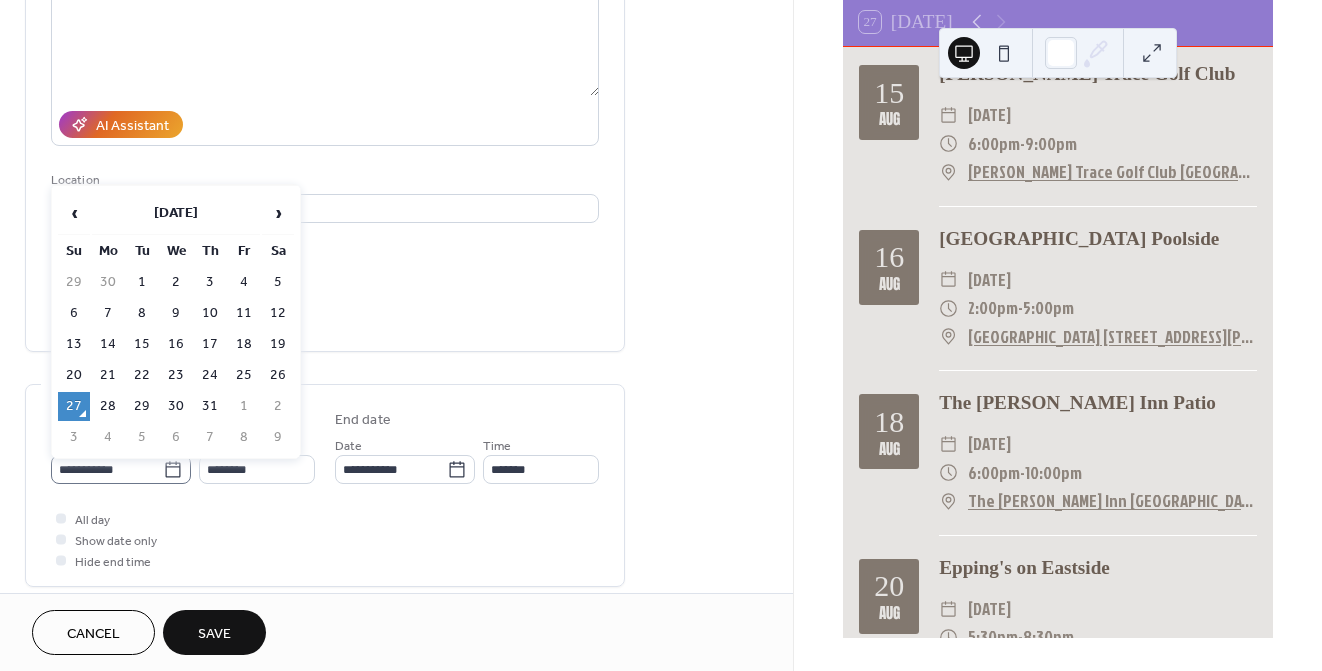 click 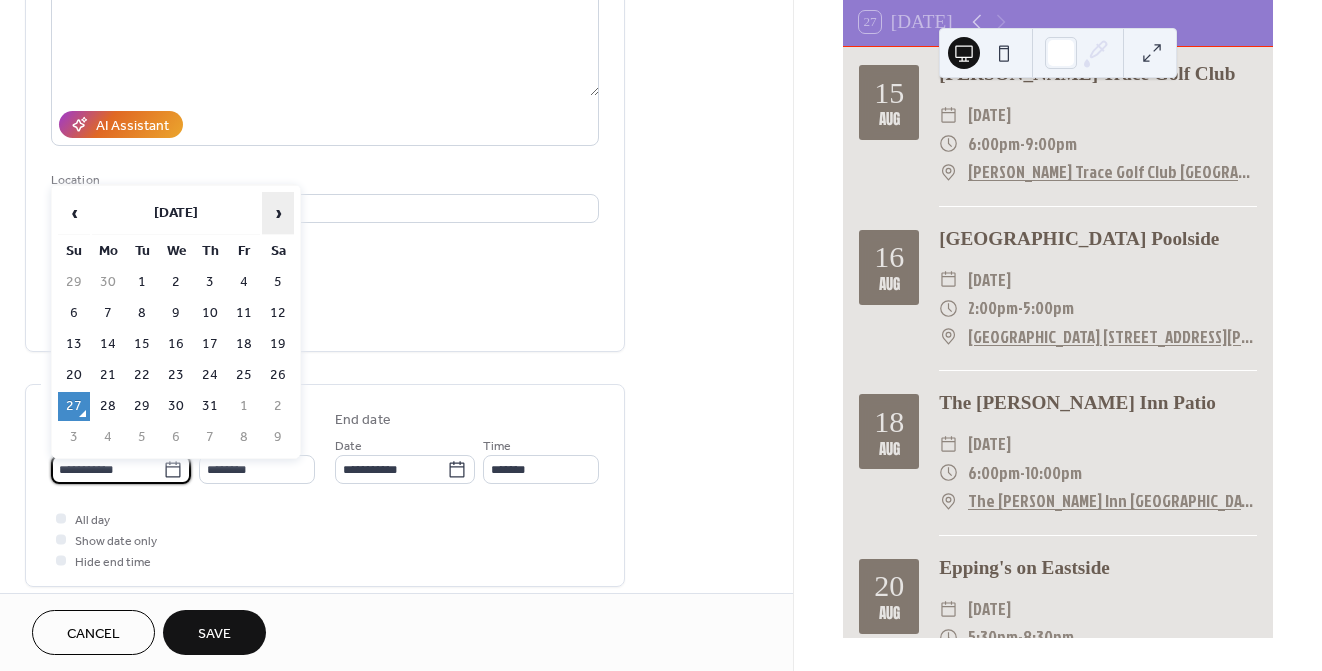 click on "›" at bounding box center (278, 213) 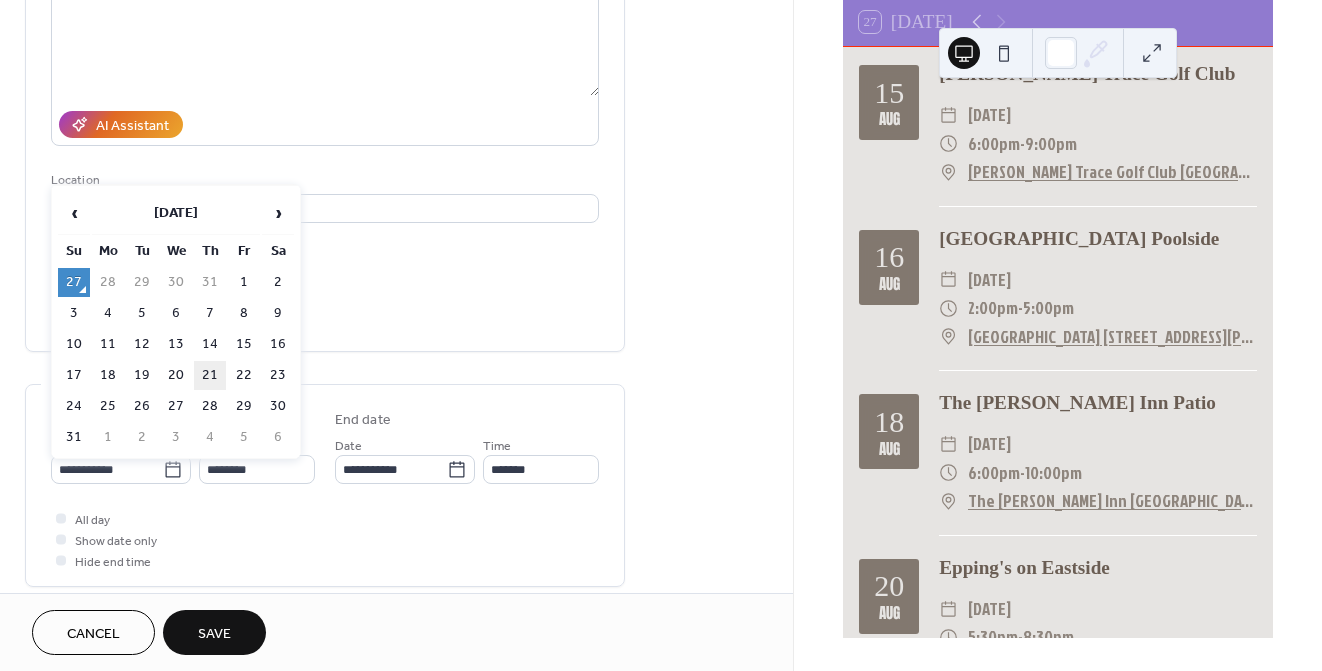 click on "21" at bounding box center (210, 375) 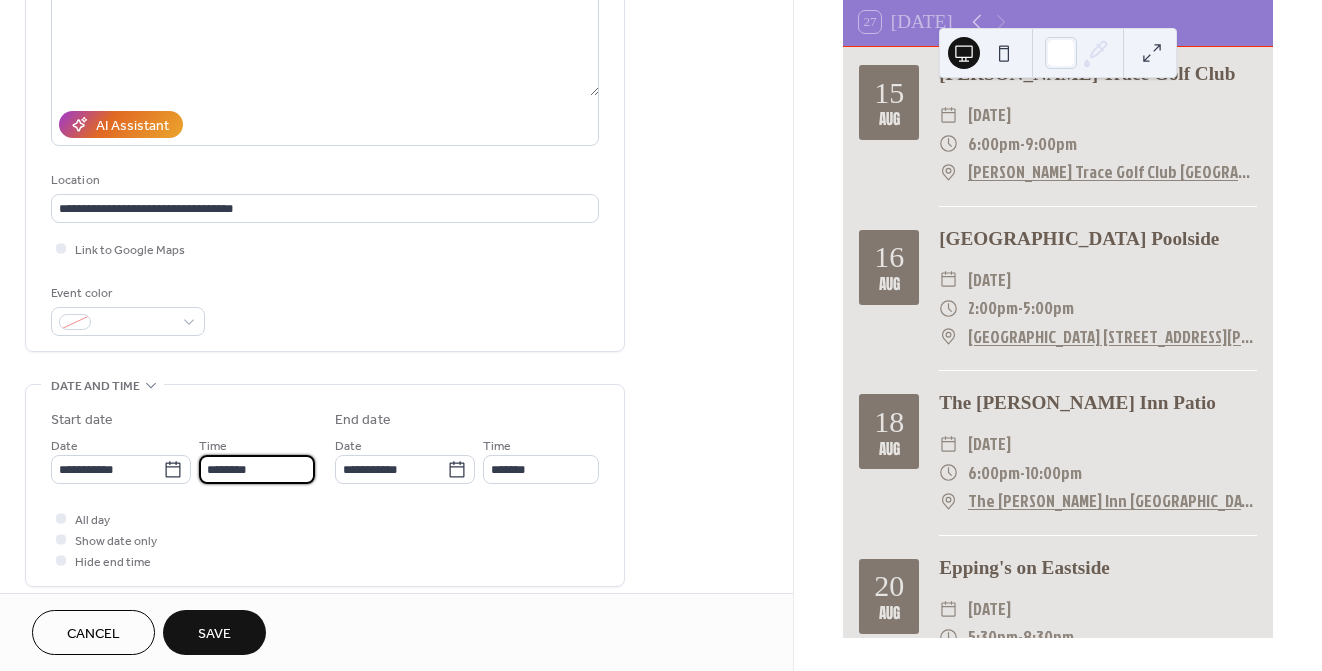 click on "********" at bounding box center [257, 469] 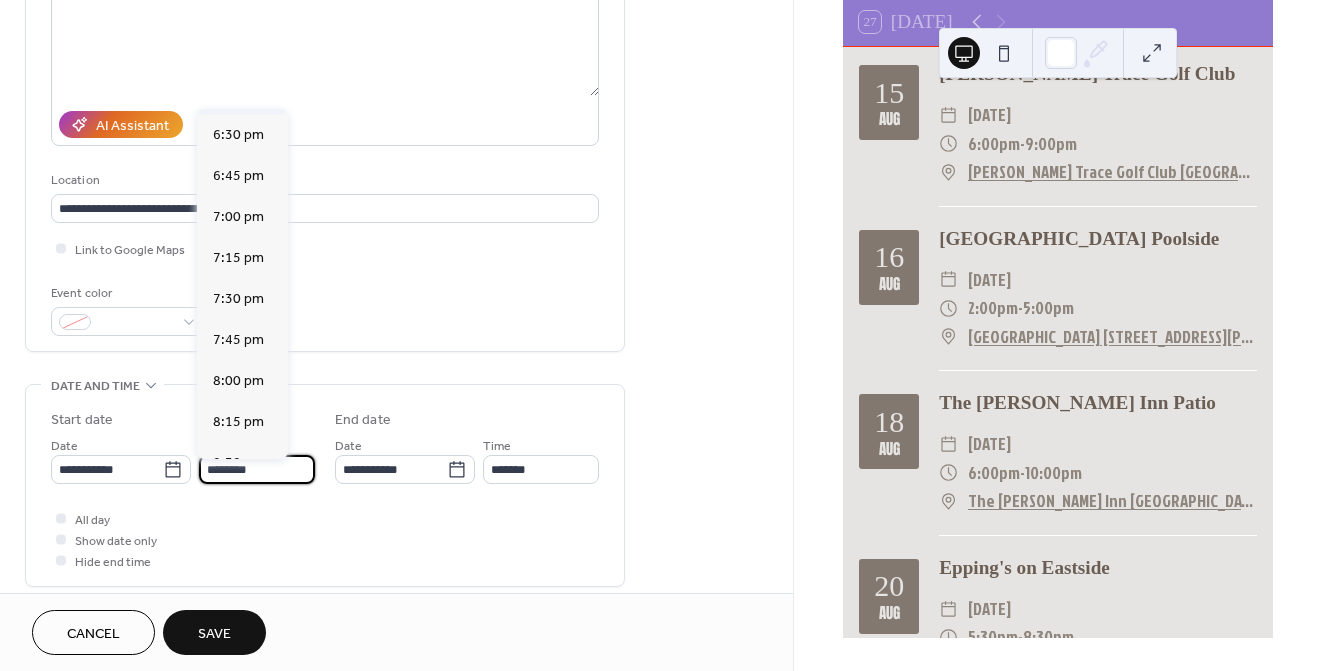 scroll, scrollTop: 3035, scrollLeft: 0, axis: vertical 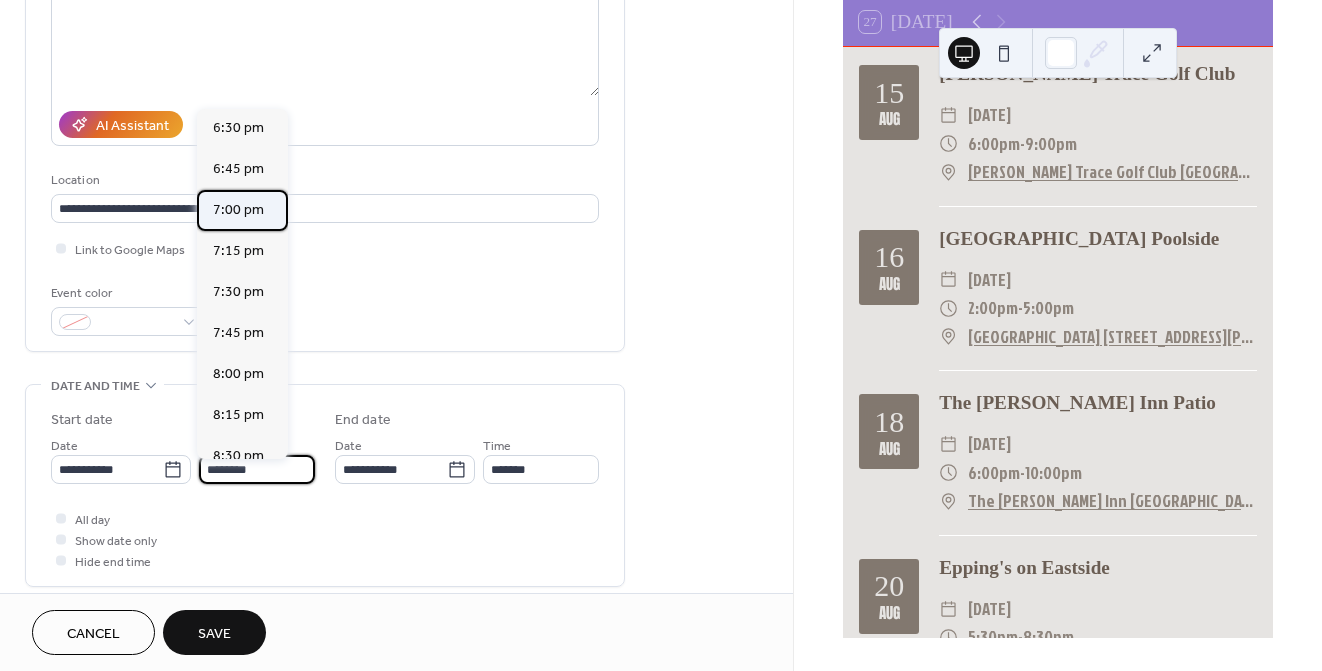 click on "7:00 pm" at bounding box center (238, 210) 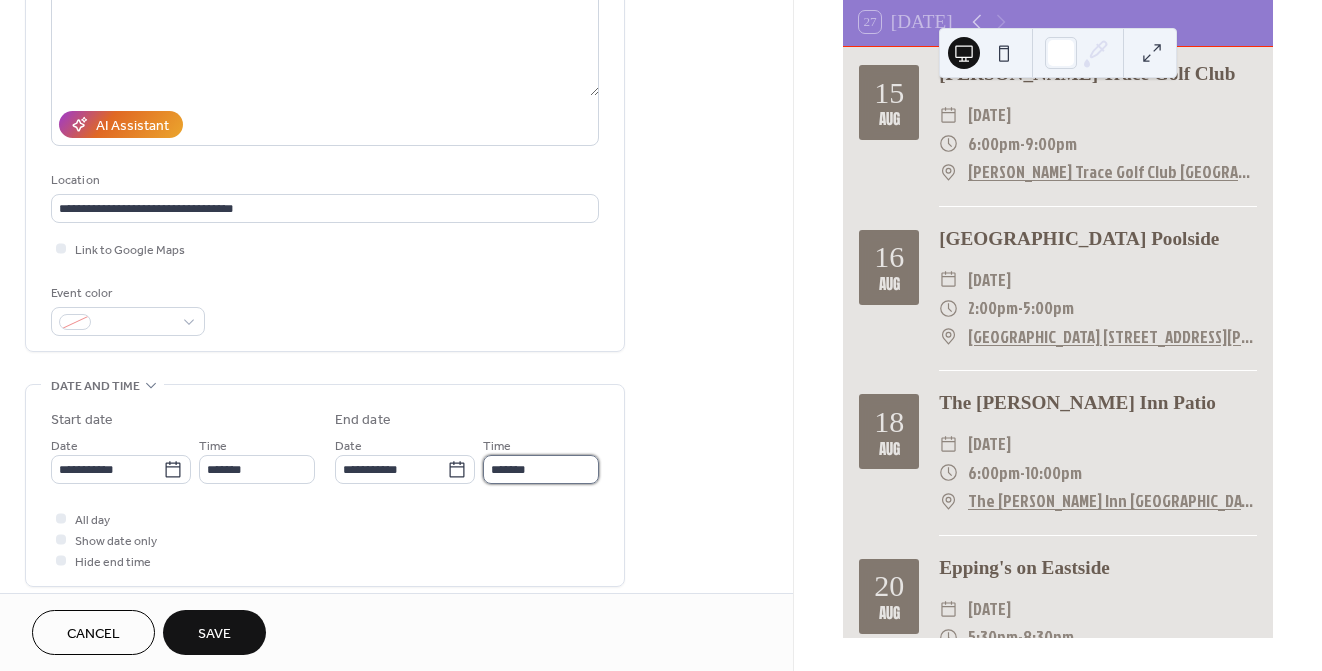 click on "*******" at bounding box center (541, 469) 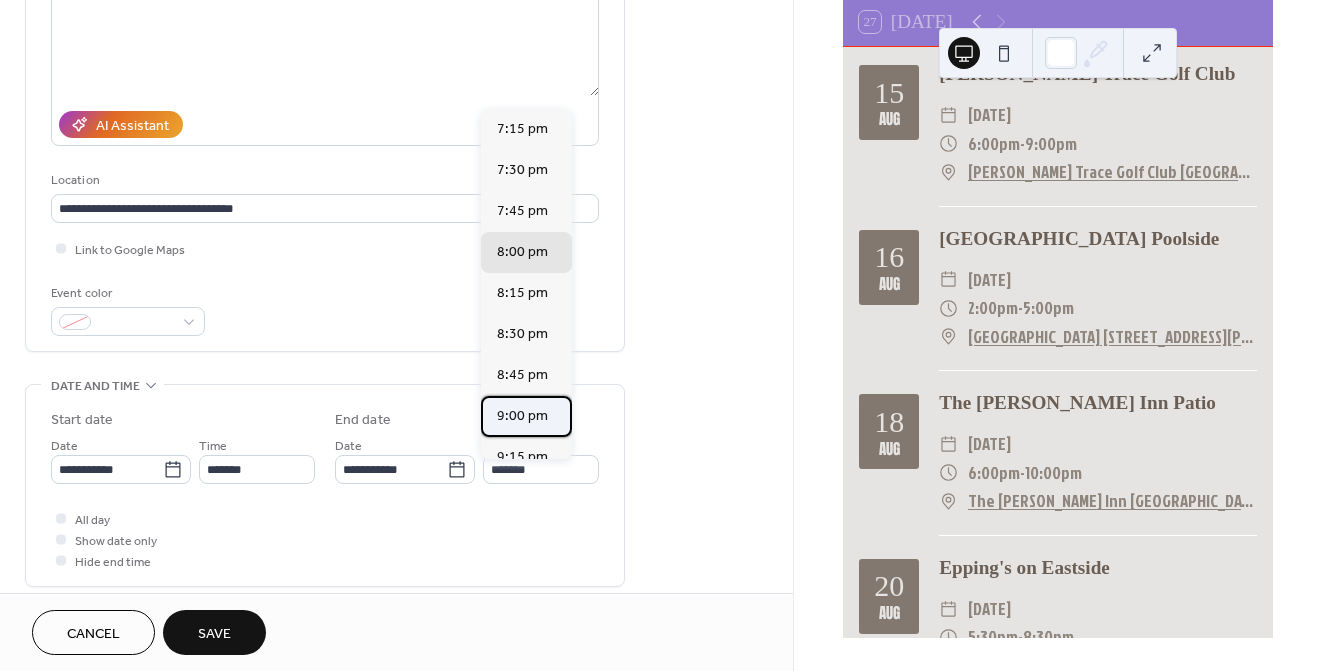 click on "9:00 pm" at bounding box center [522, 416] 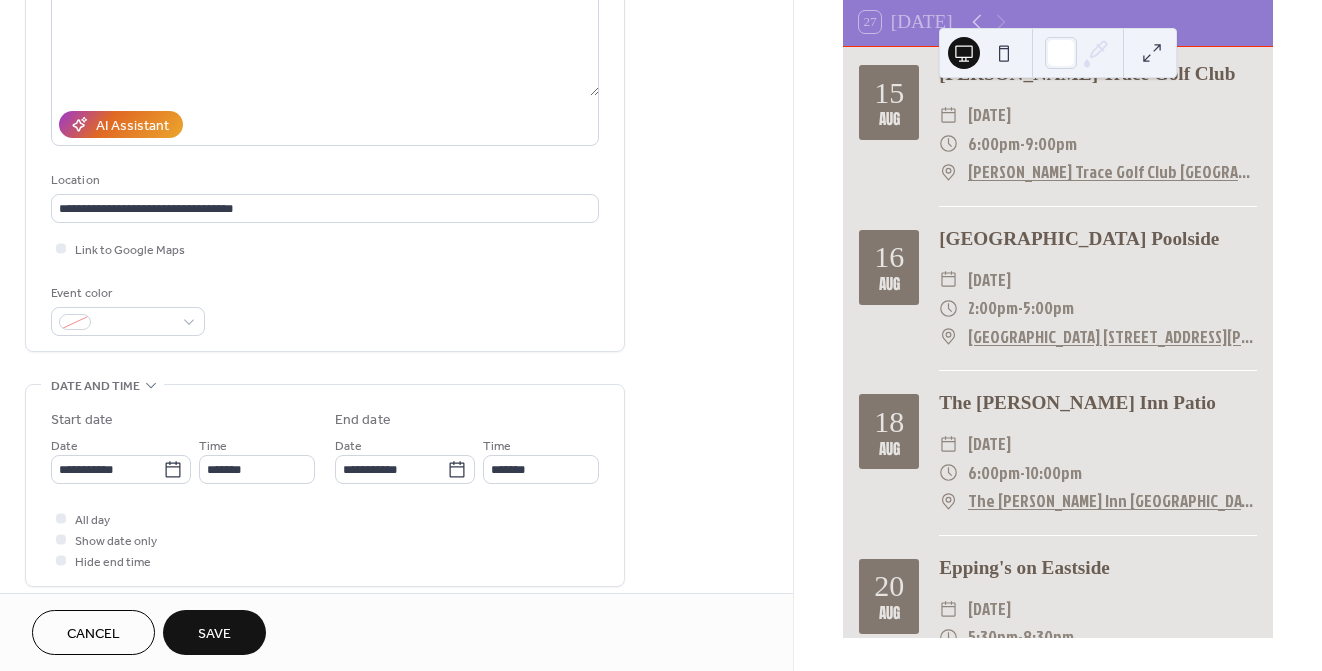 click on "Save" at bounding box center (214, 634) 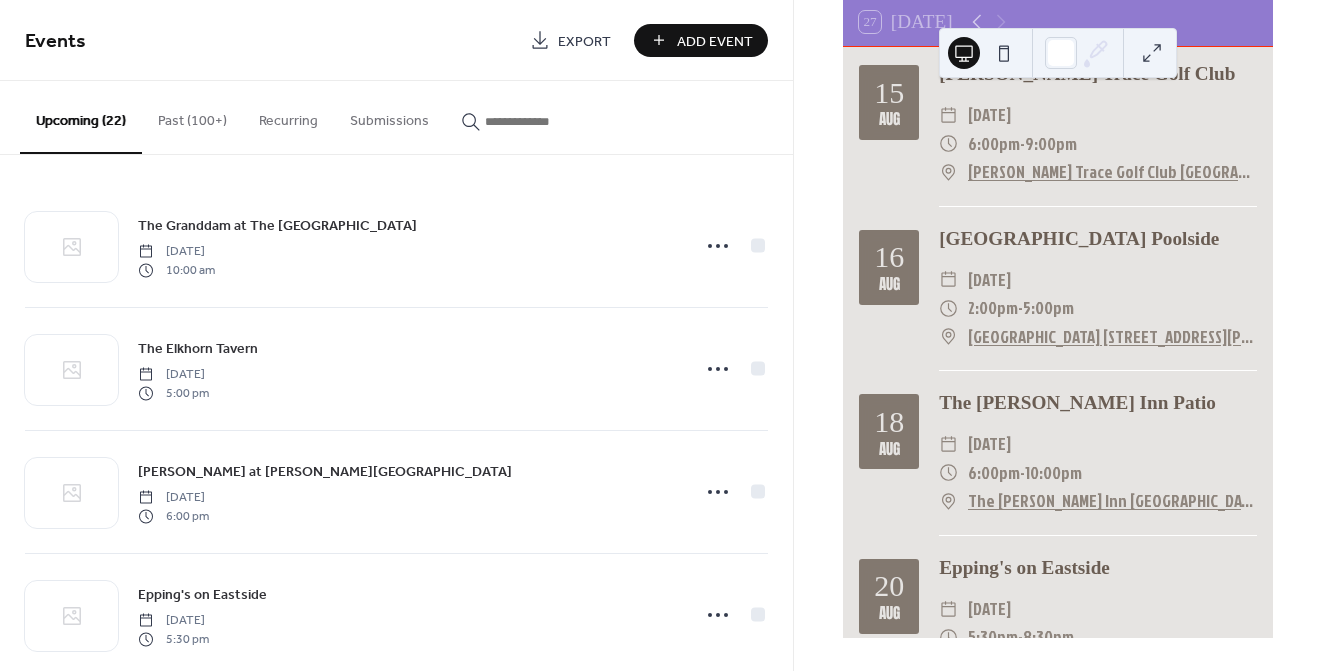 click on "Add Event" at bounding box center (715, 41) 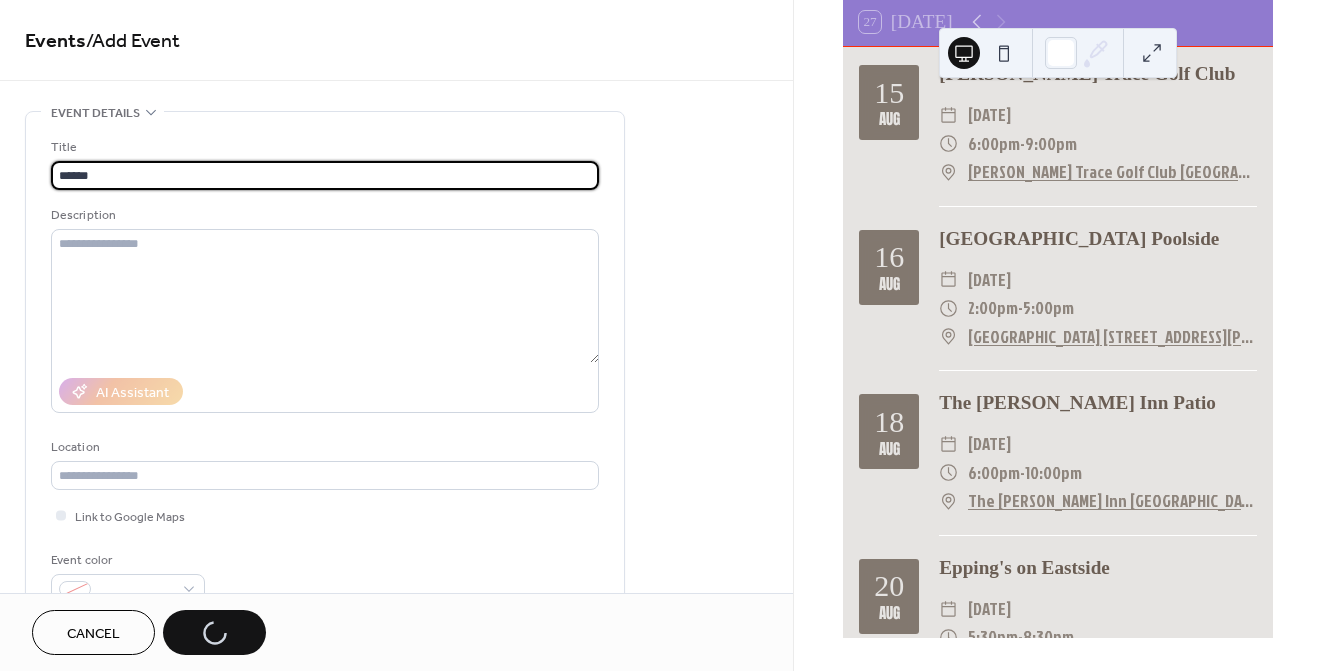 type on "*******" 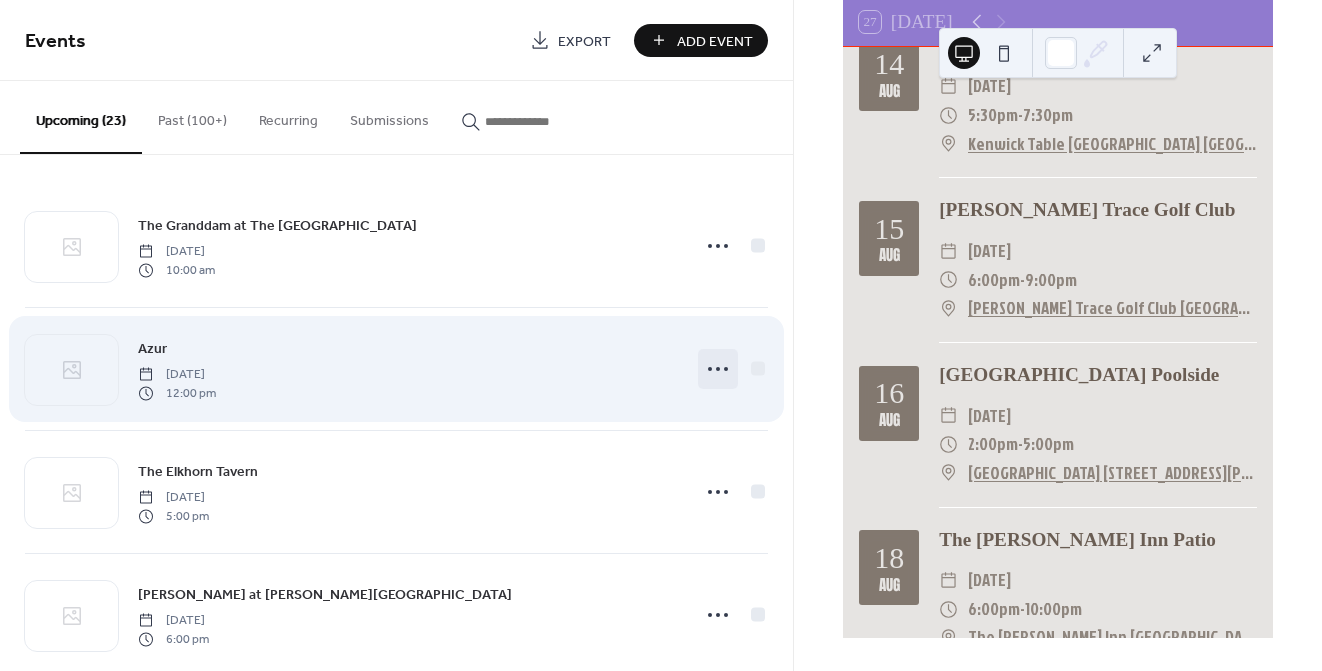 click 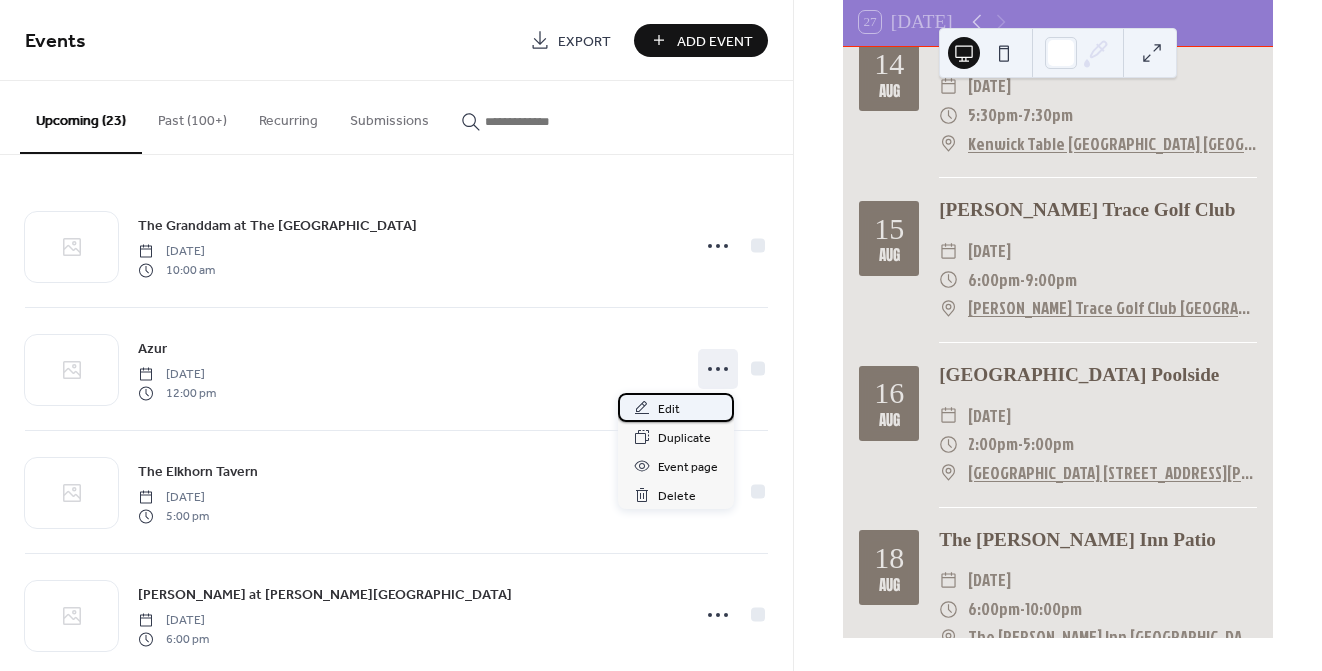 click on "Edit" at bounding box center [669, 409] 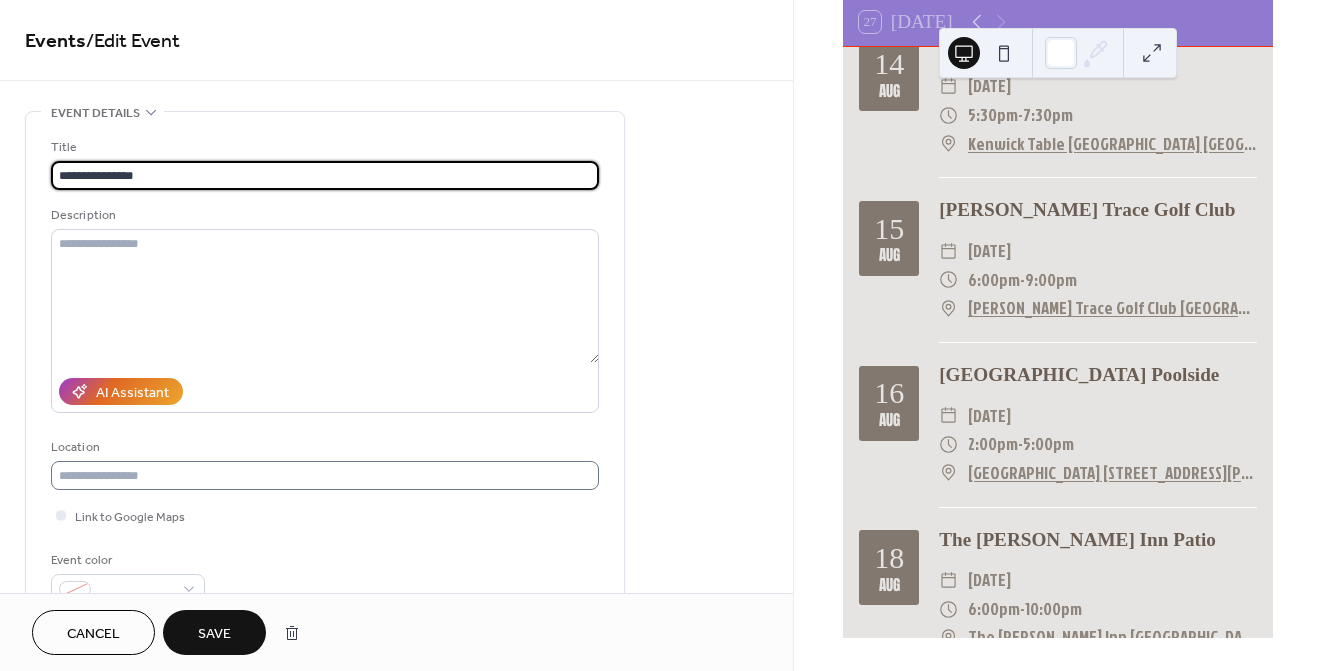 type on "**********" 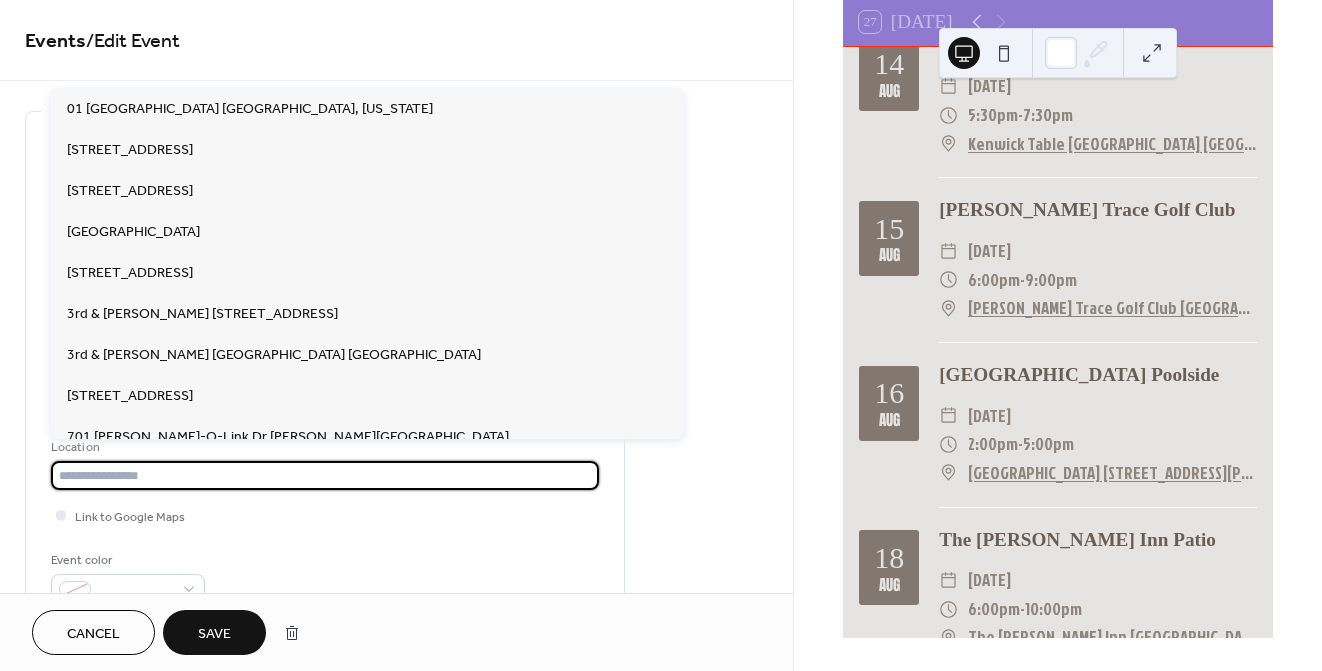 click at bounding box center [325, 475] 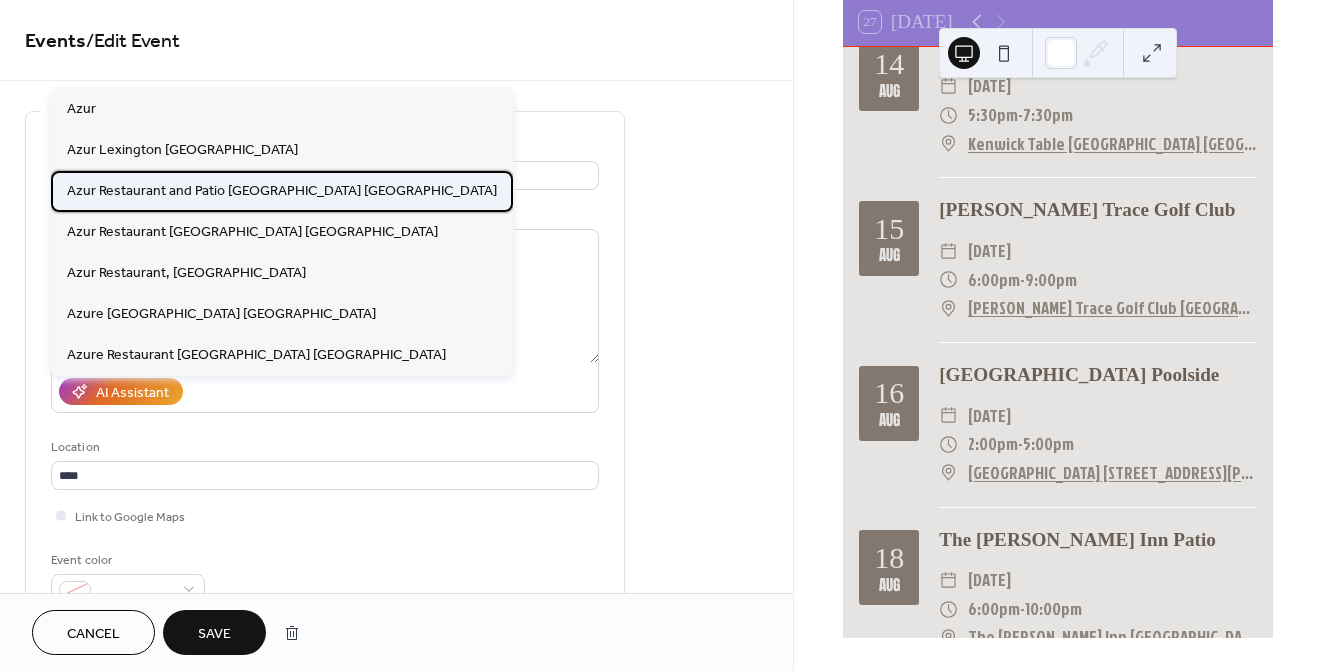 click on "Azur Restaurant and Patio [GEOGRAPHIC_DATA] [GEOGRAPHIC_DATA]" at bounding box center [282, 191] 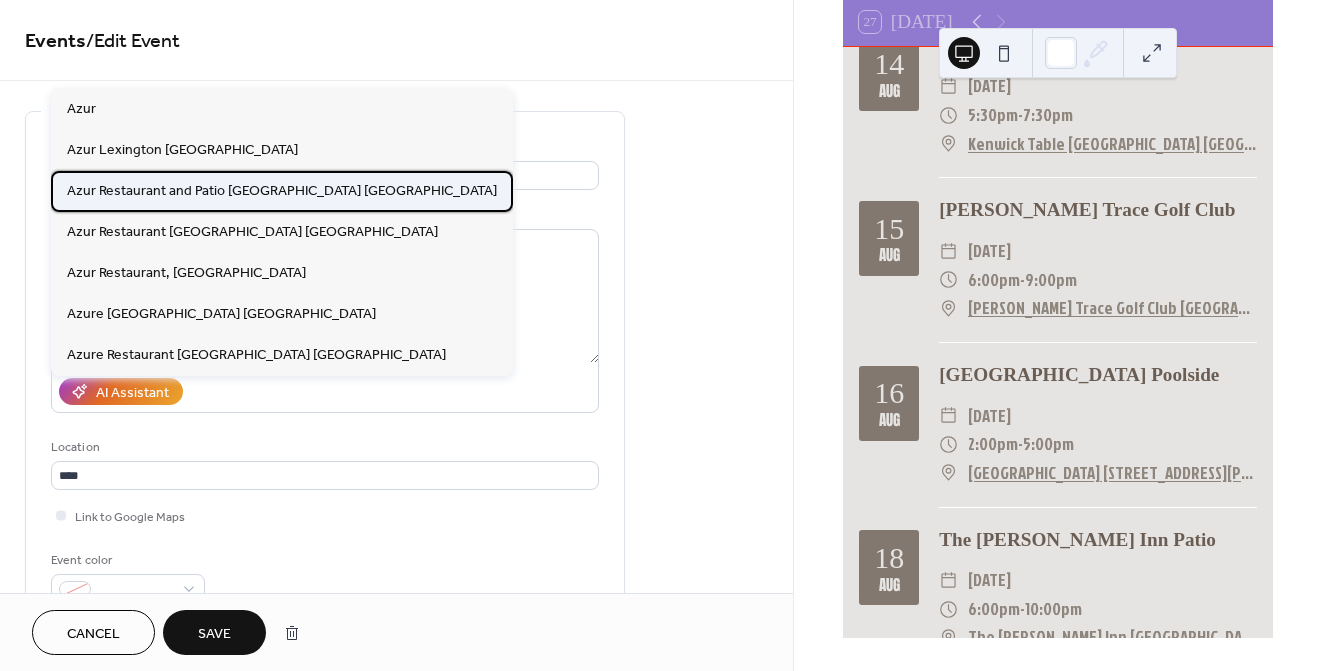 type on "**********" 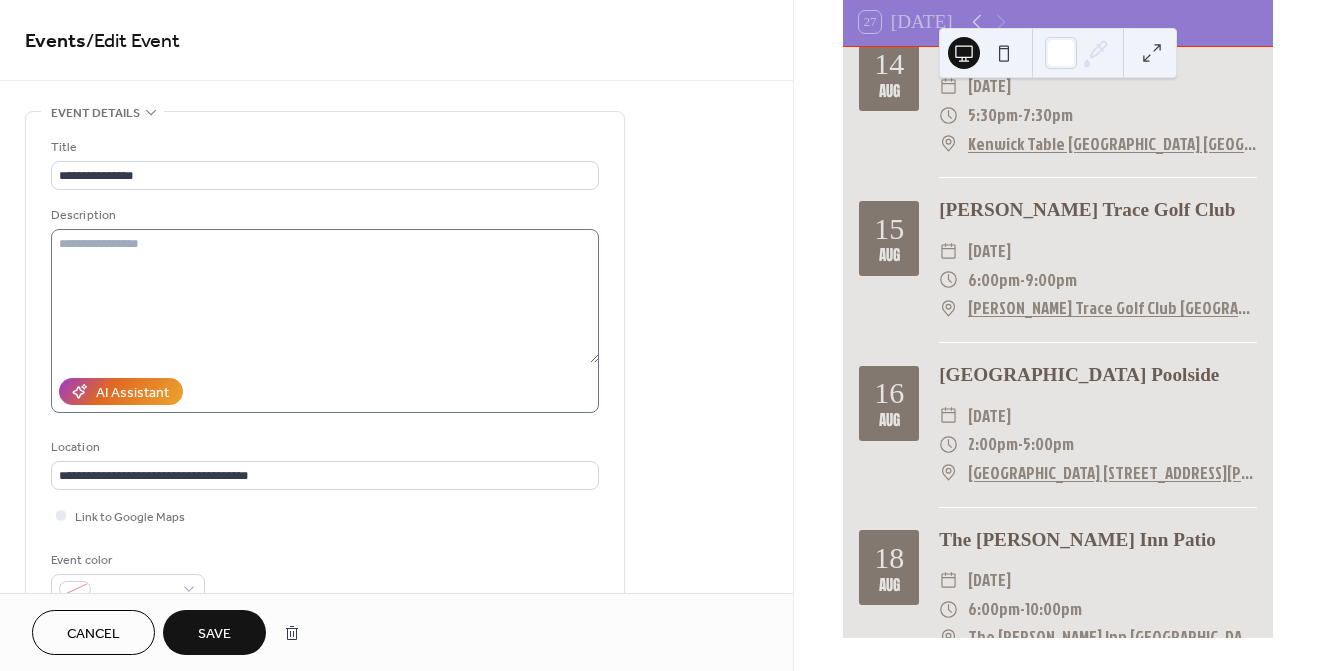 scroll, scrollTop: 0, scrollLeft: 0, axis: both 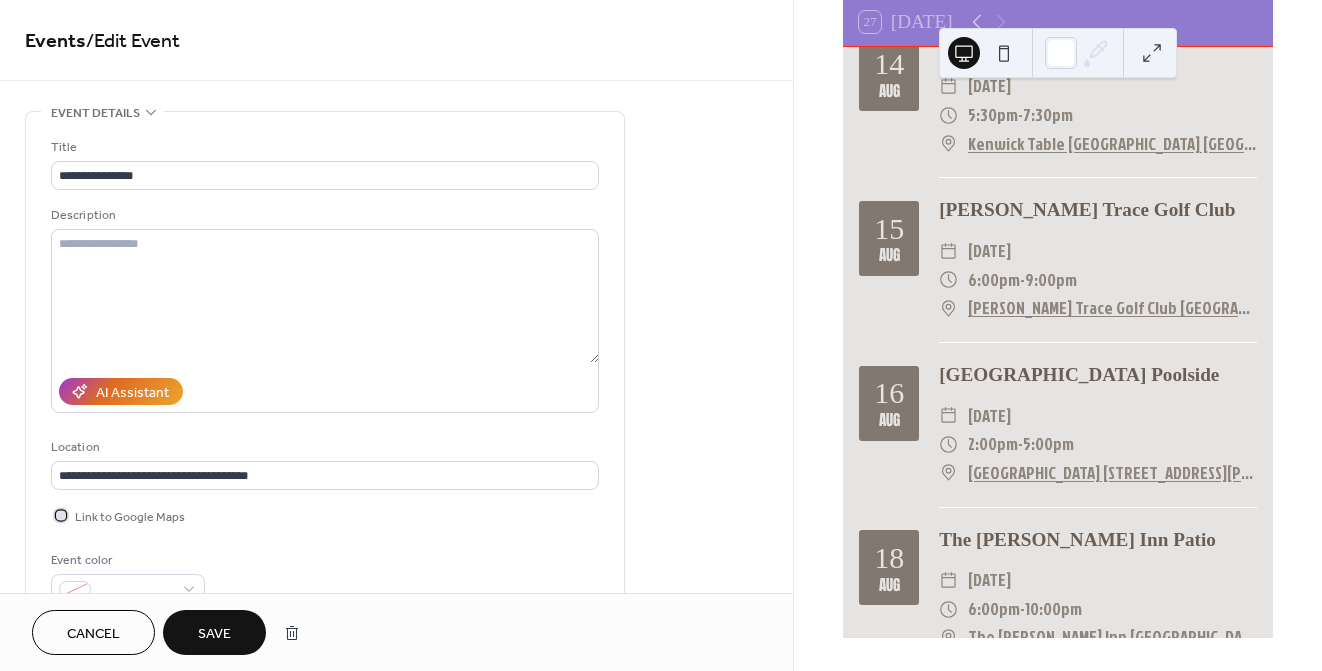 click at bounding box center (61, 515) 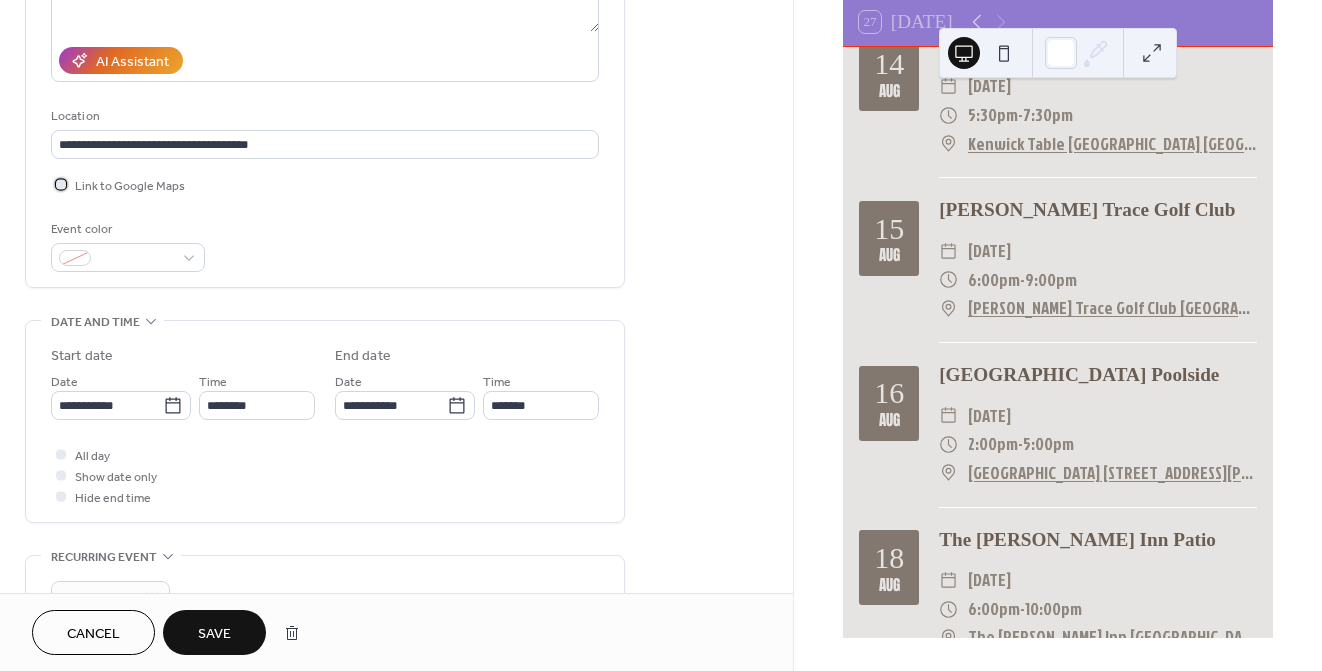 scroll, scrollTop: 335, scrollLeft: 0, axis: vertical 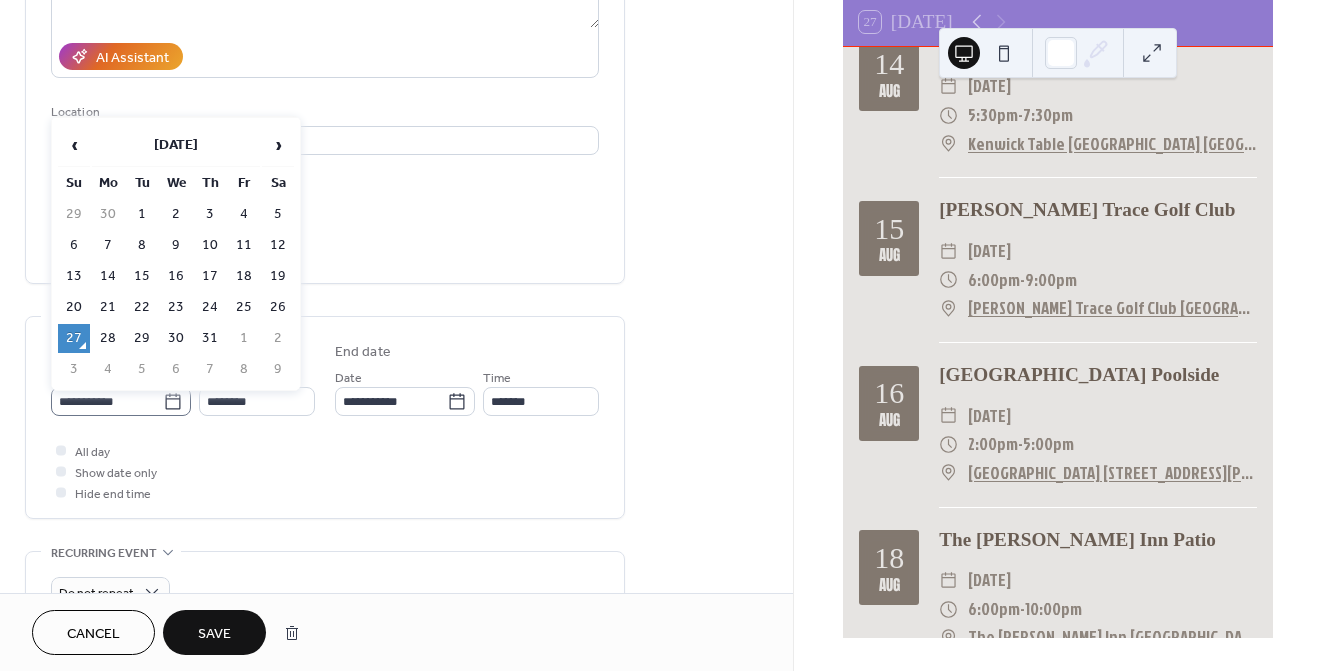 click 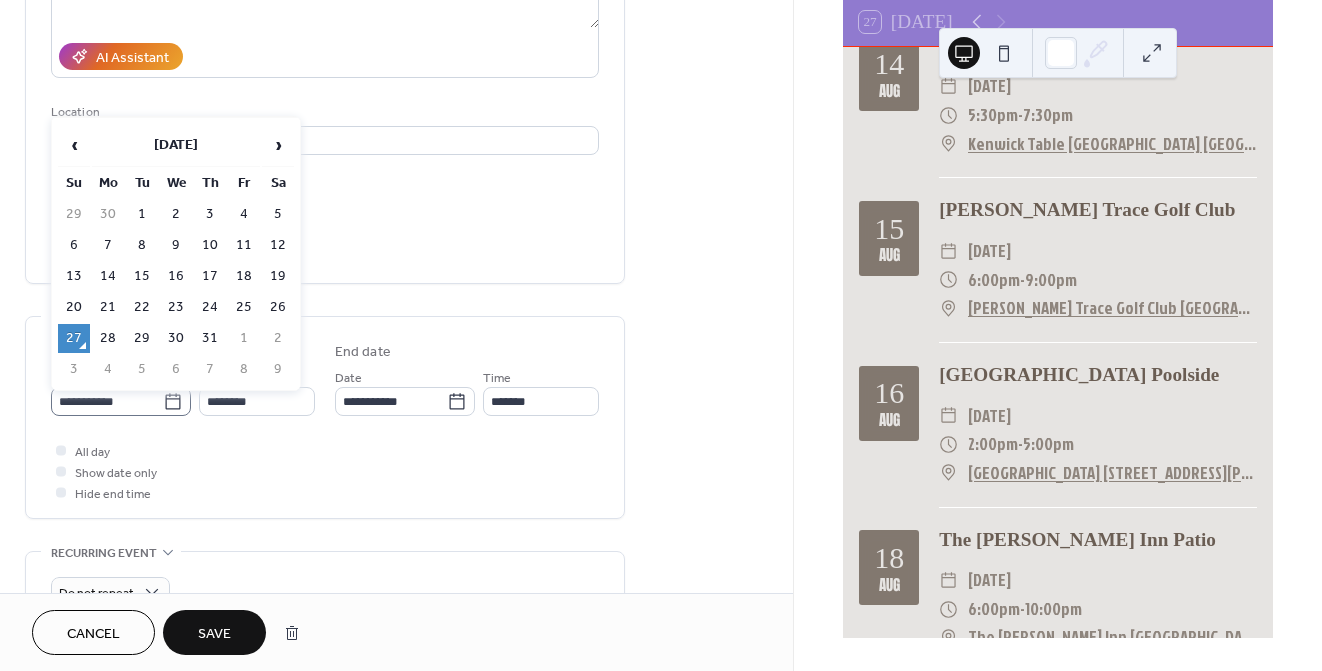 click on "**********" at bounding box center (107, 401) 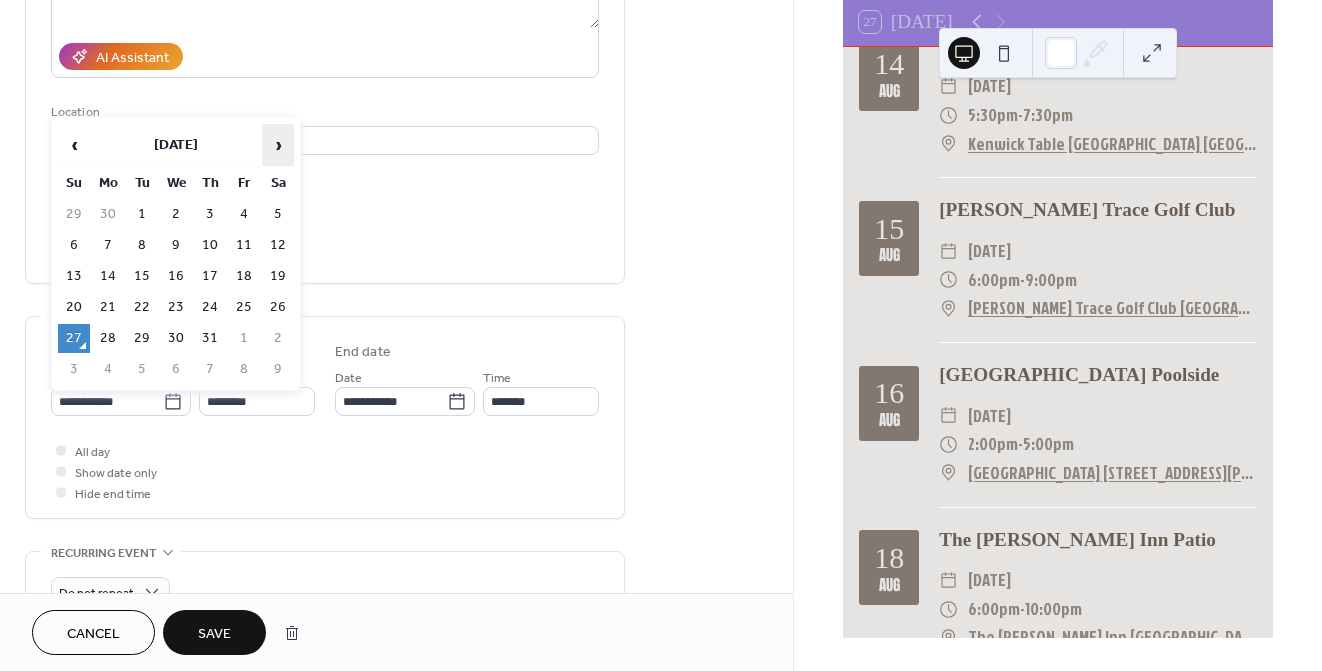 click on "›" at bounding box center [278, 145] 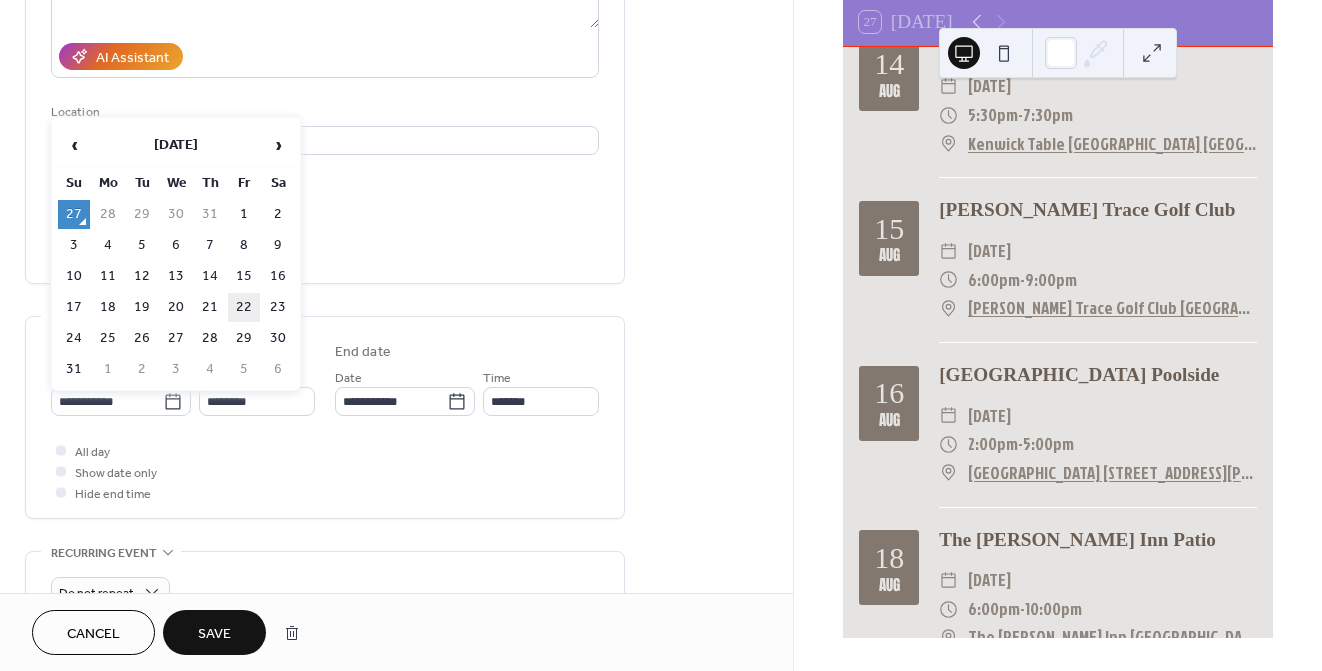 click on "22" at bounding box center (244, 307) 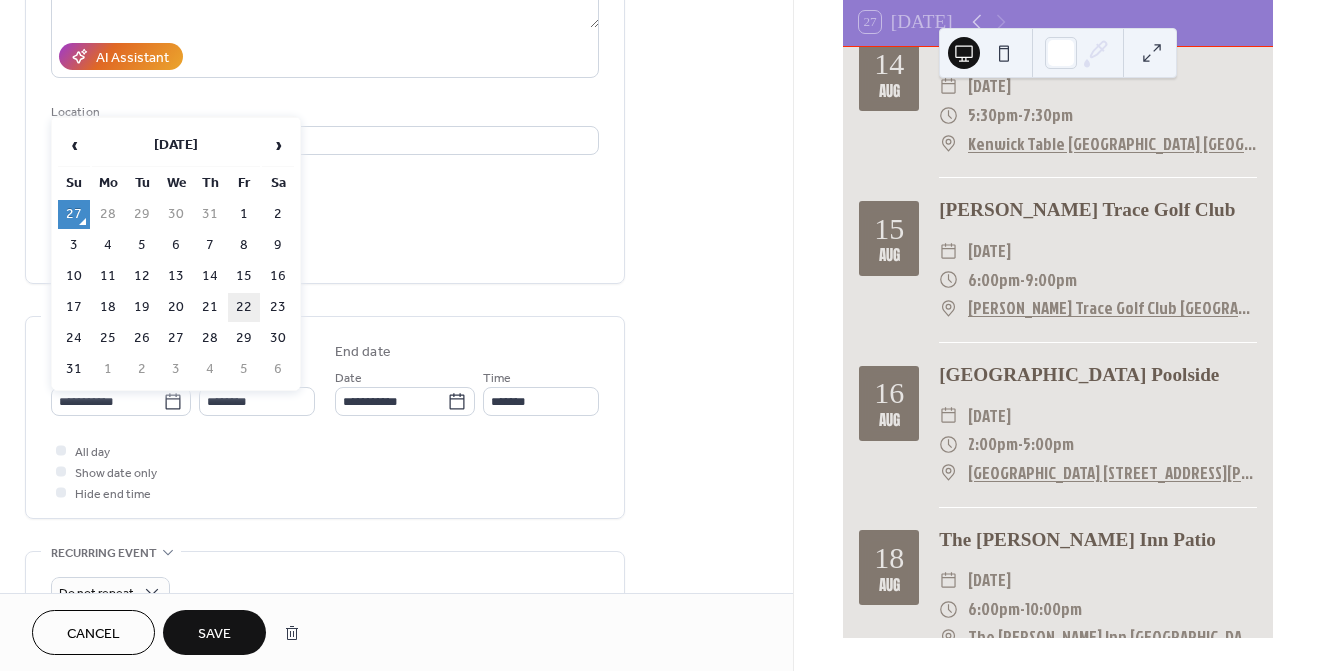 type on "**********" 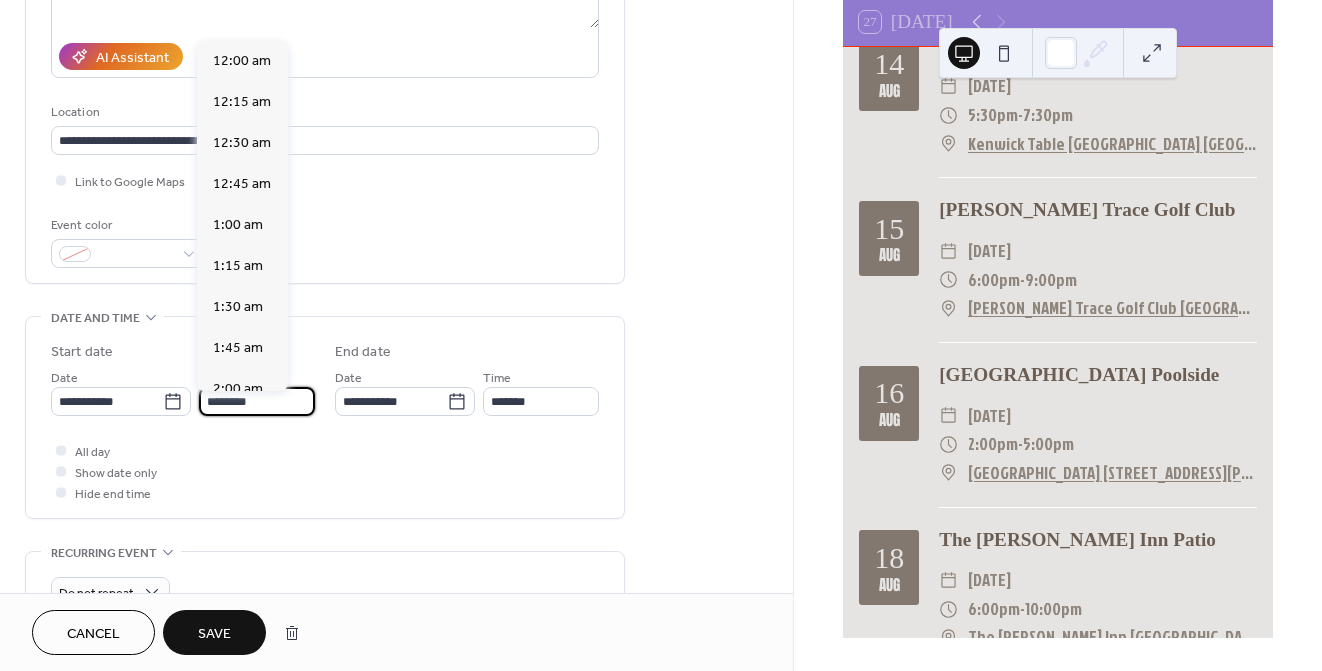 click on "********" at bounding box center [257, 401] 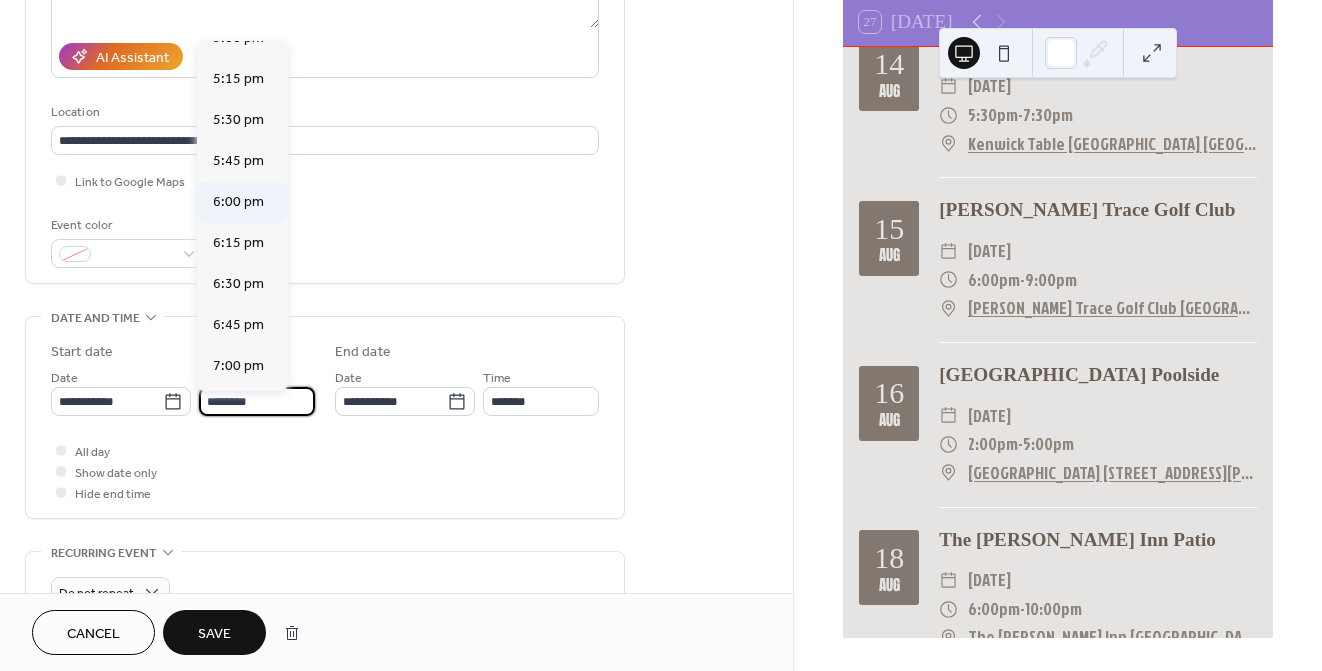 scroll, scrollTop: 2813, scrollLeft: 0, axis: vertical 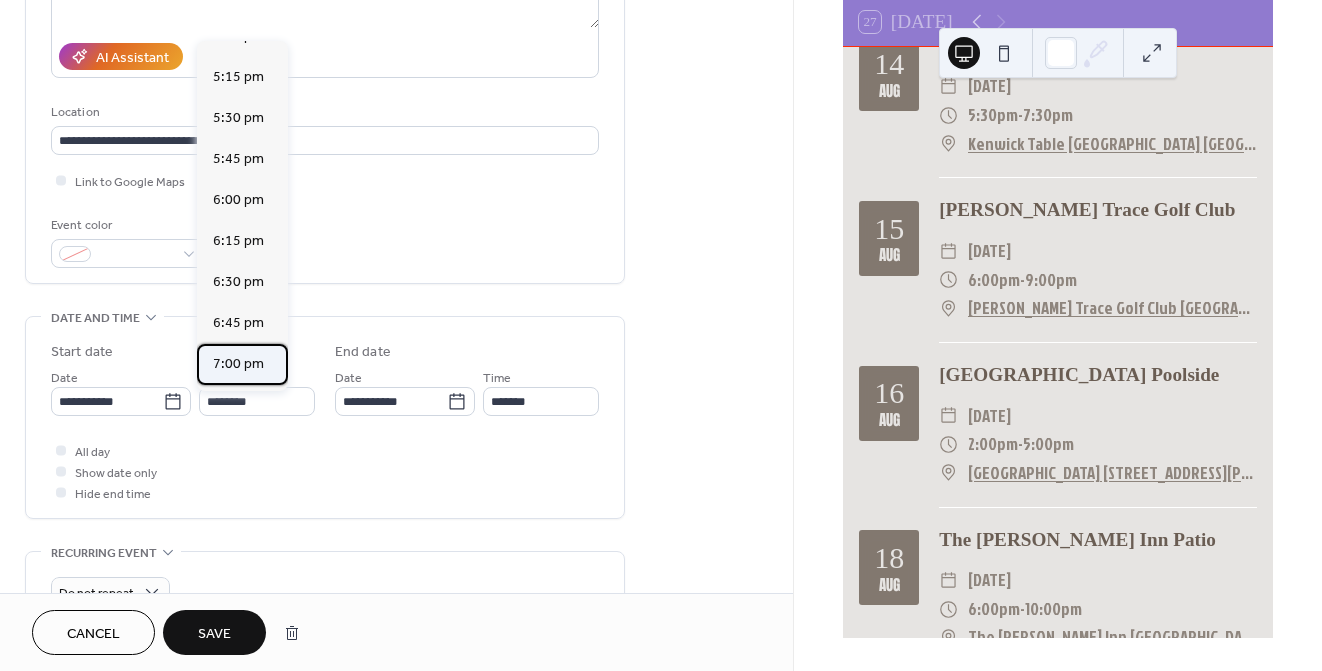 click on "7:00 pm" at bounding box center (238, 364) 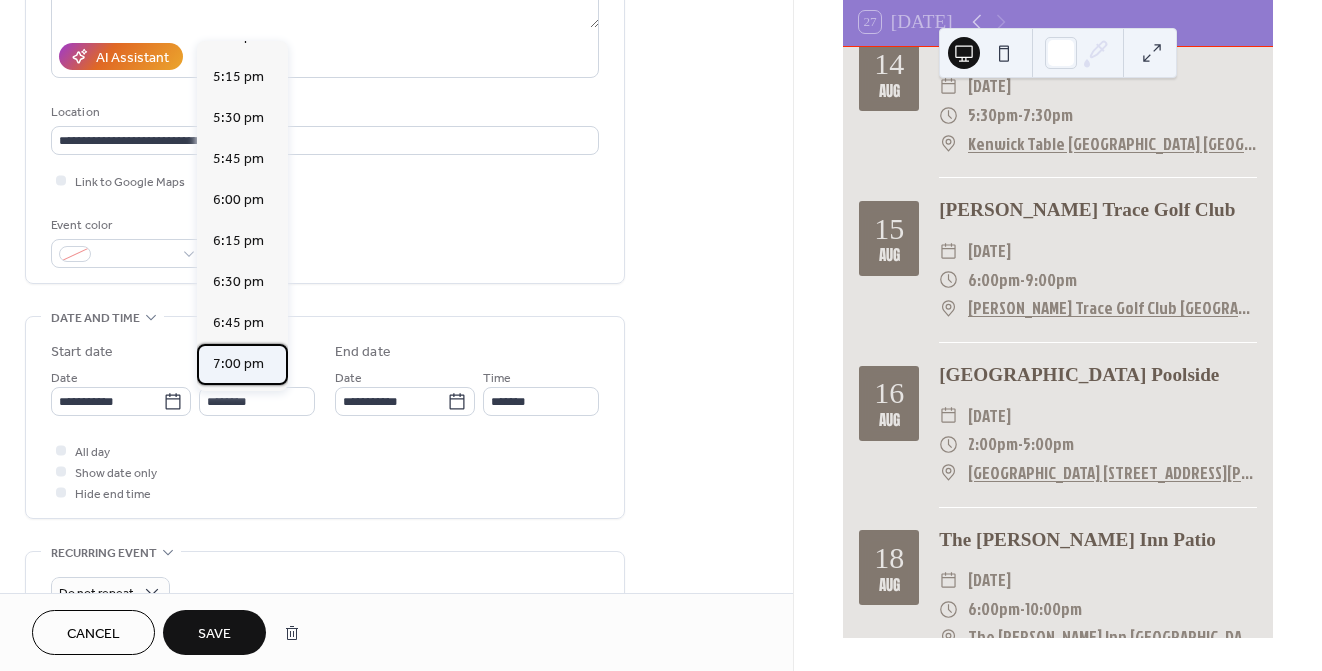 type on "*******" 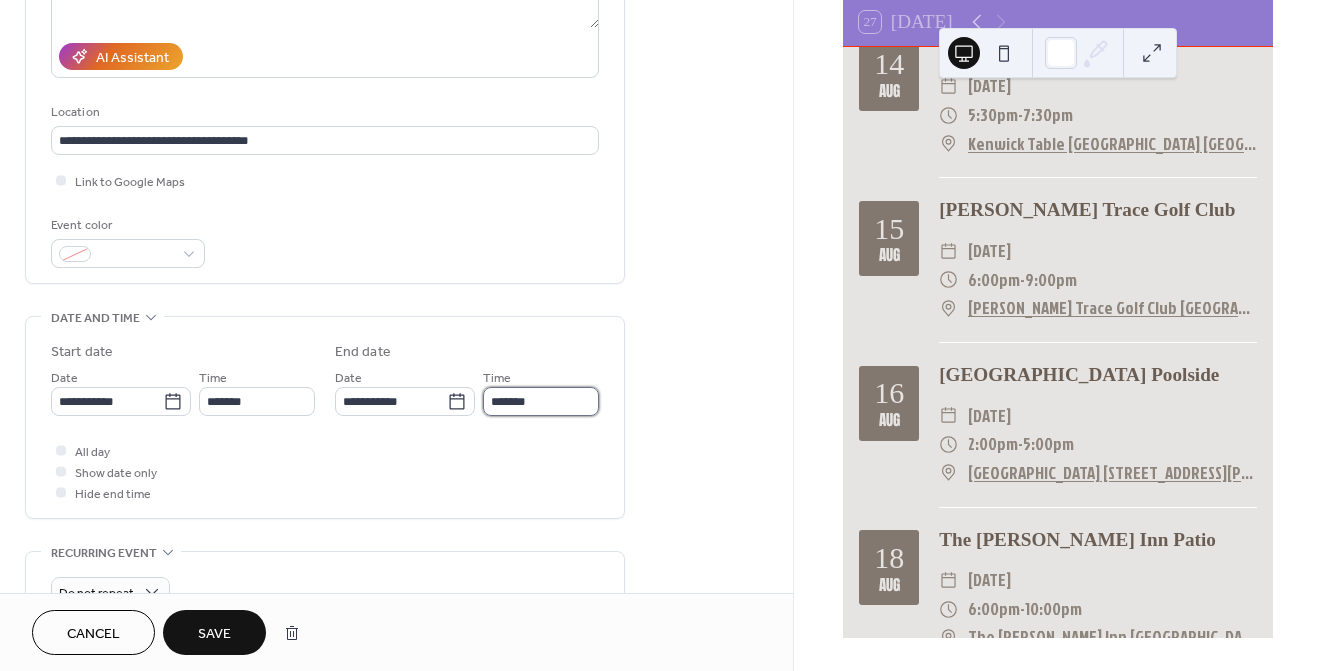 click on "*******" at bounding box center (541, 401) 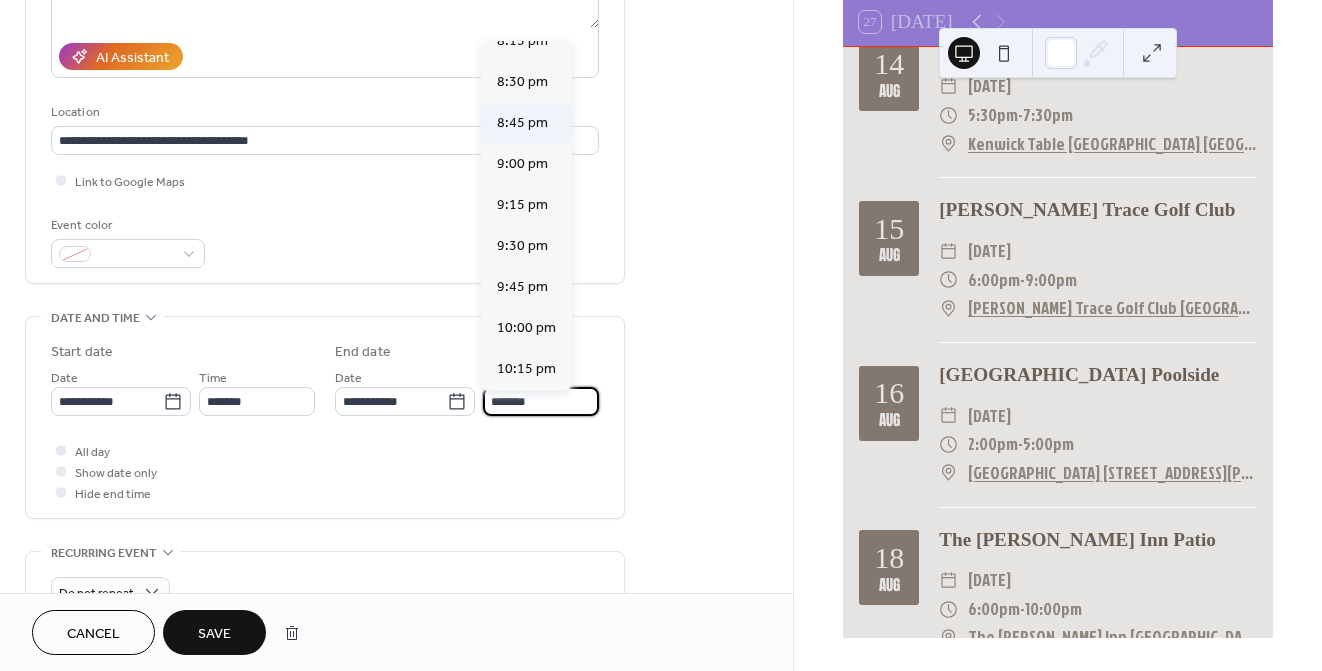 scroll, scrollTop: 198, scrollLeft: 0, axis: vertical 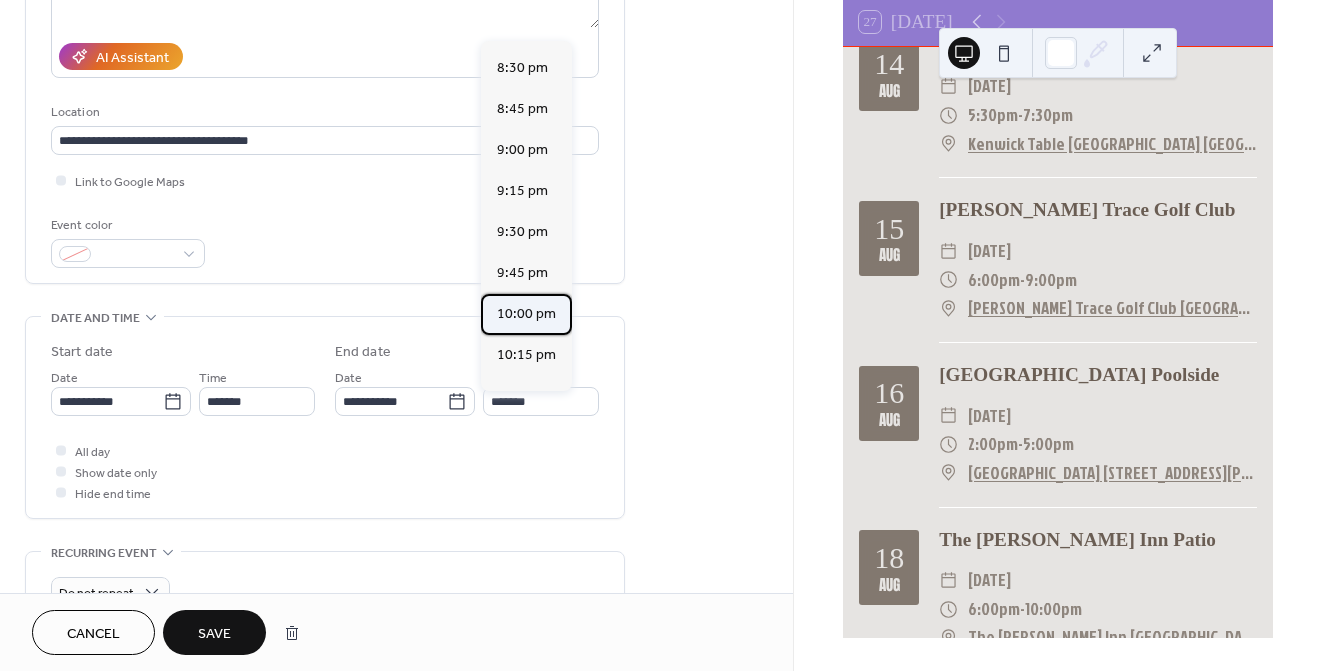click on "10:00 pm" at bounding box center [526, 314] 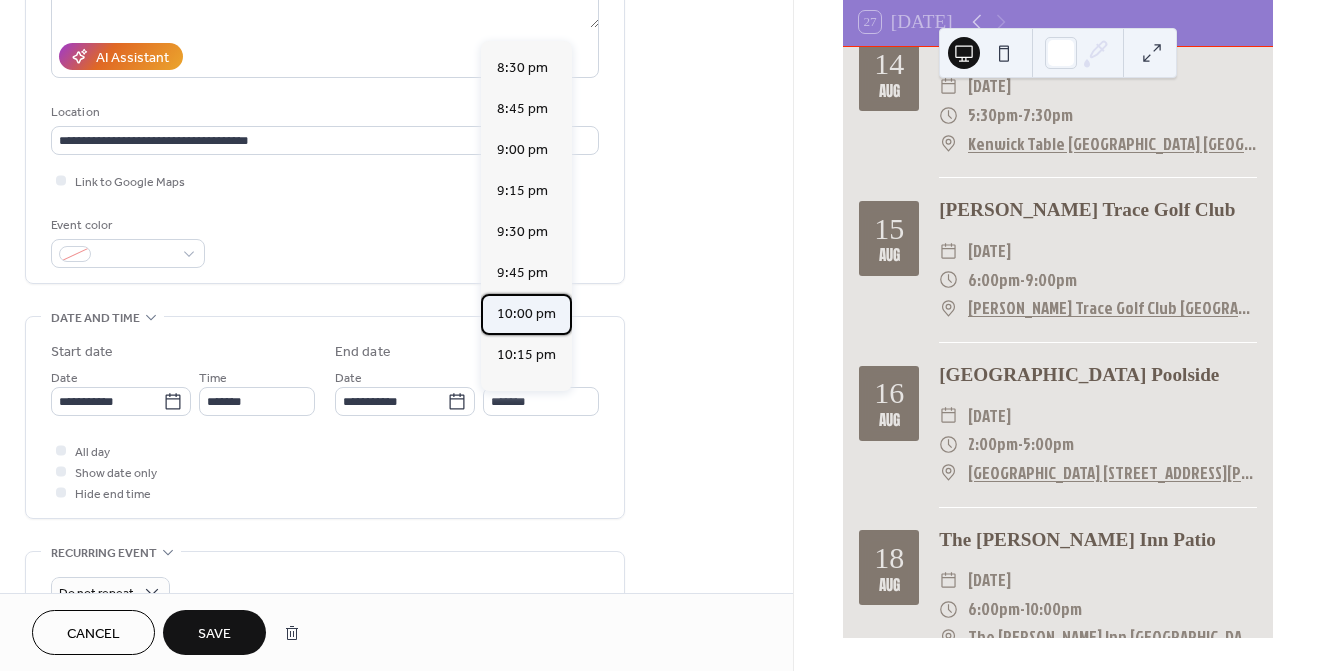 type on "********" 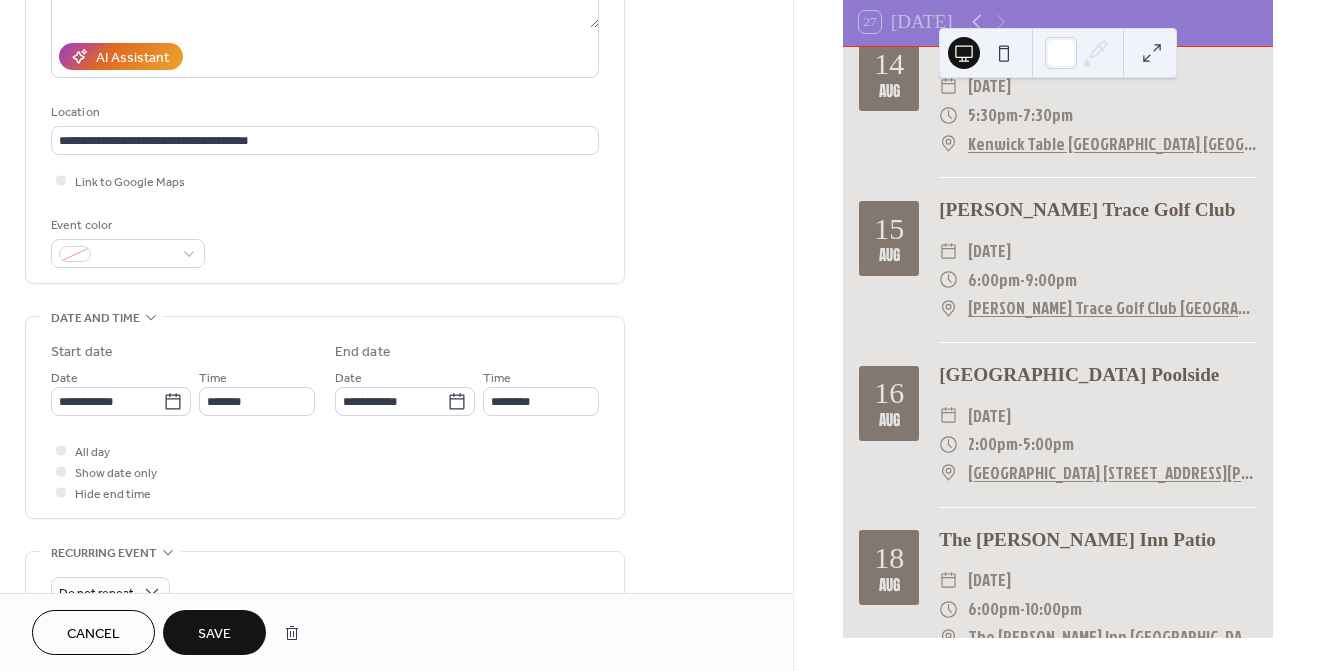 click on "Save" at bounding box center [214, 634] 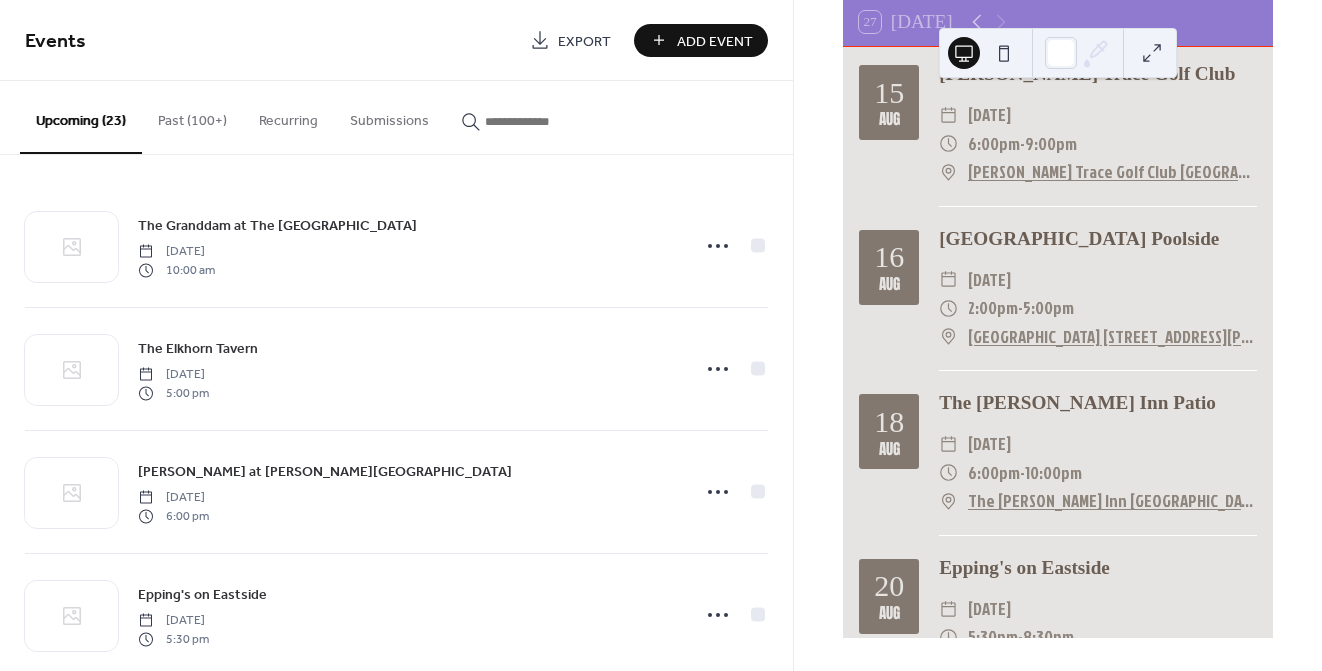 click on "Add Event" at bounding box center [715, 41] 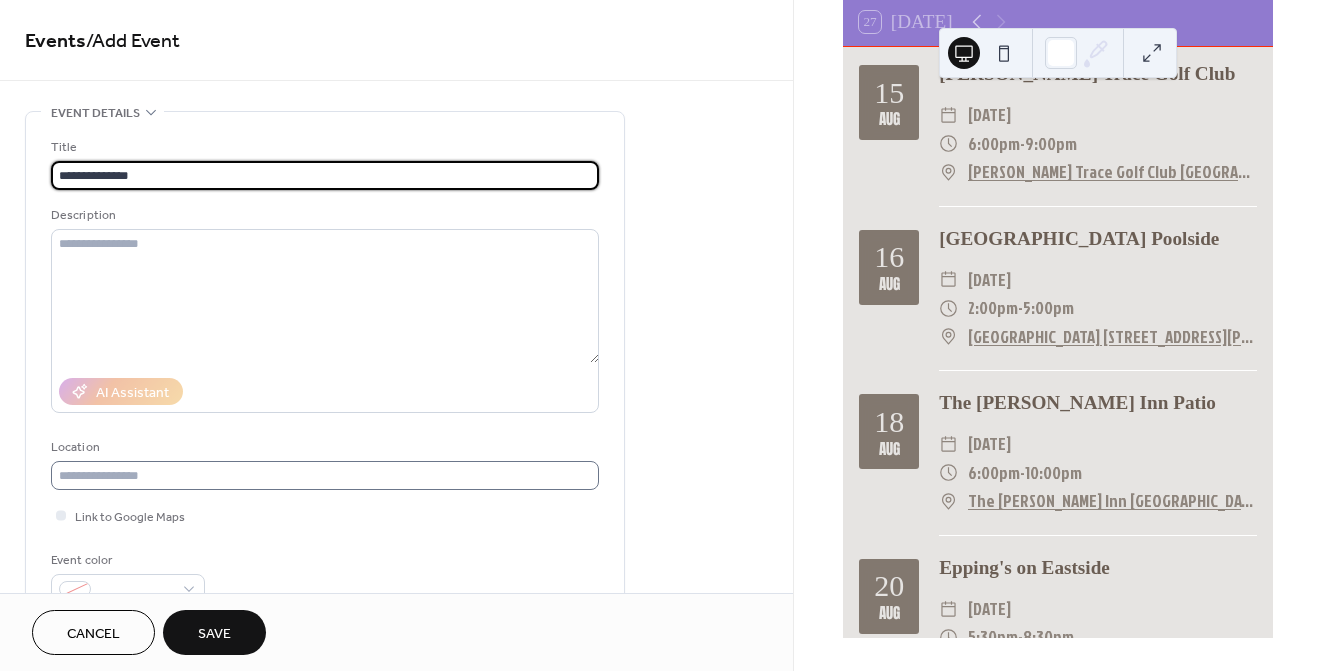 type on "**********" 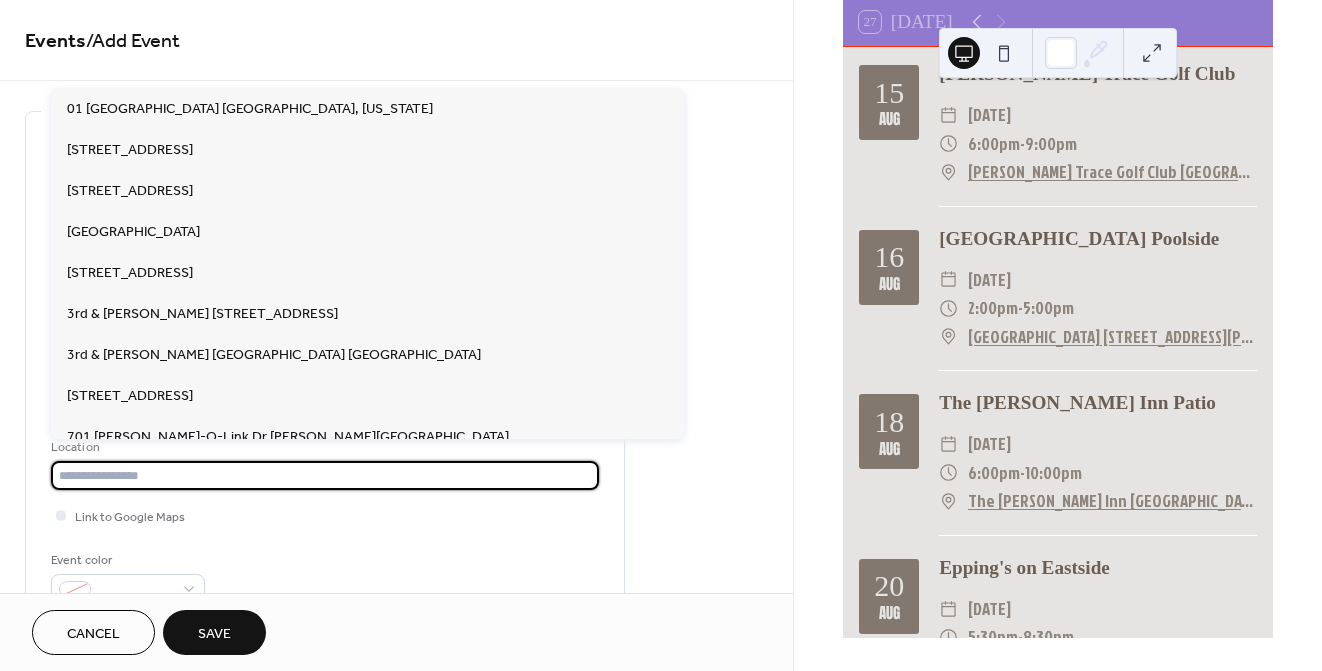 click at bounding box center [325, 475] 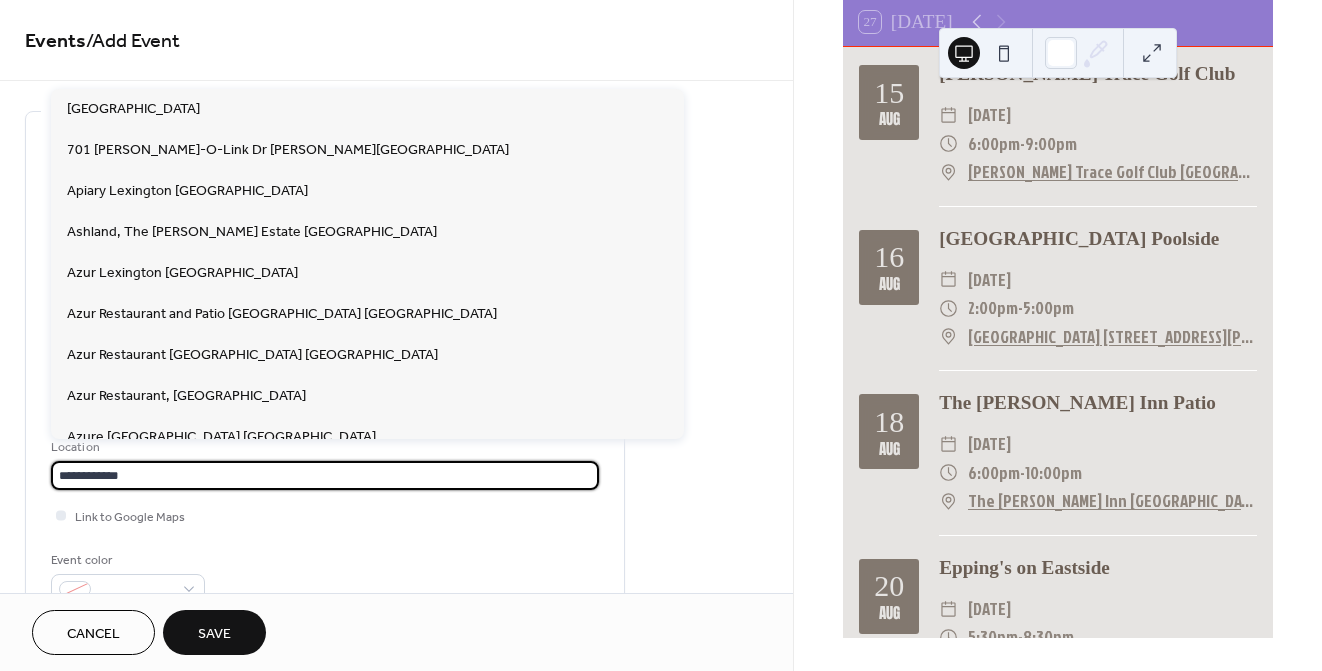 type on "**********" 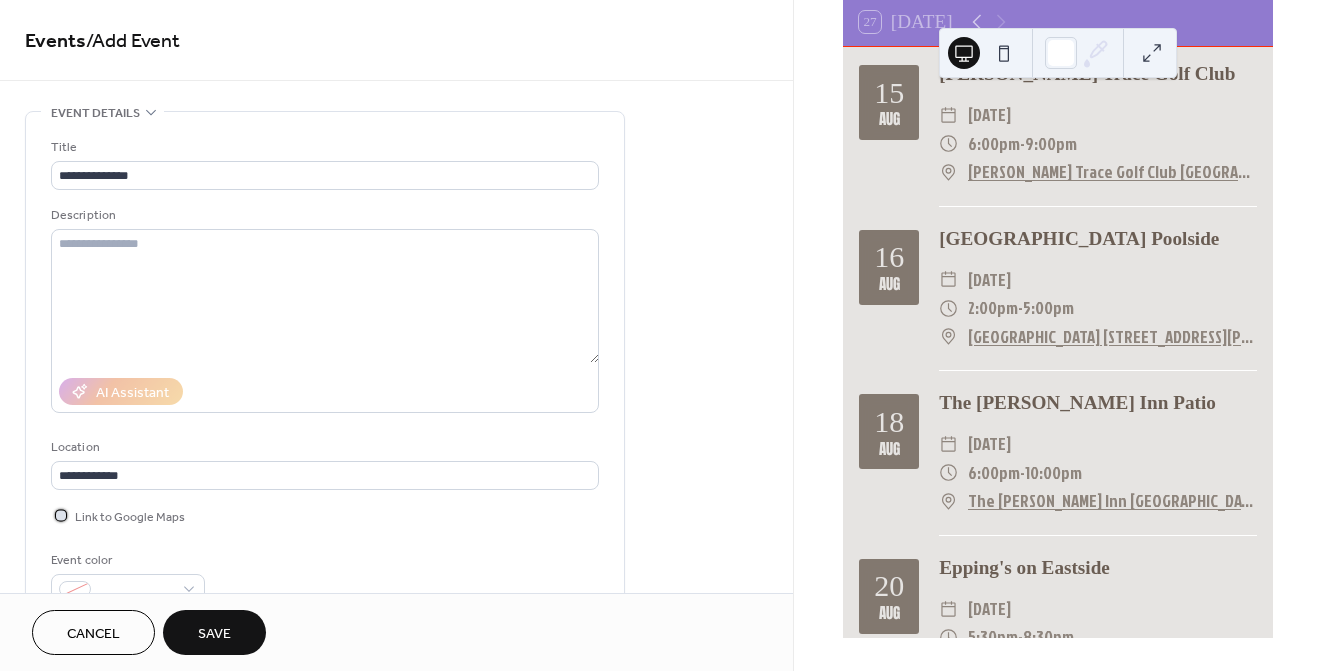 click at bounding box center (61, 515) 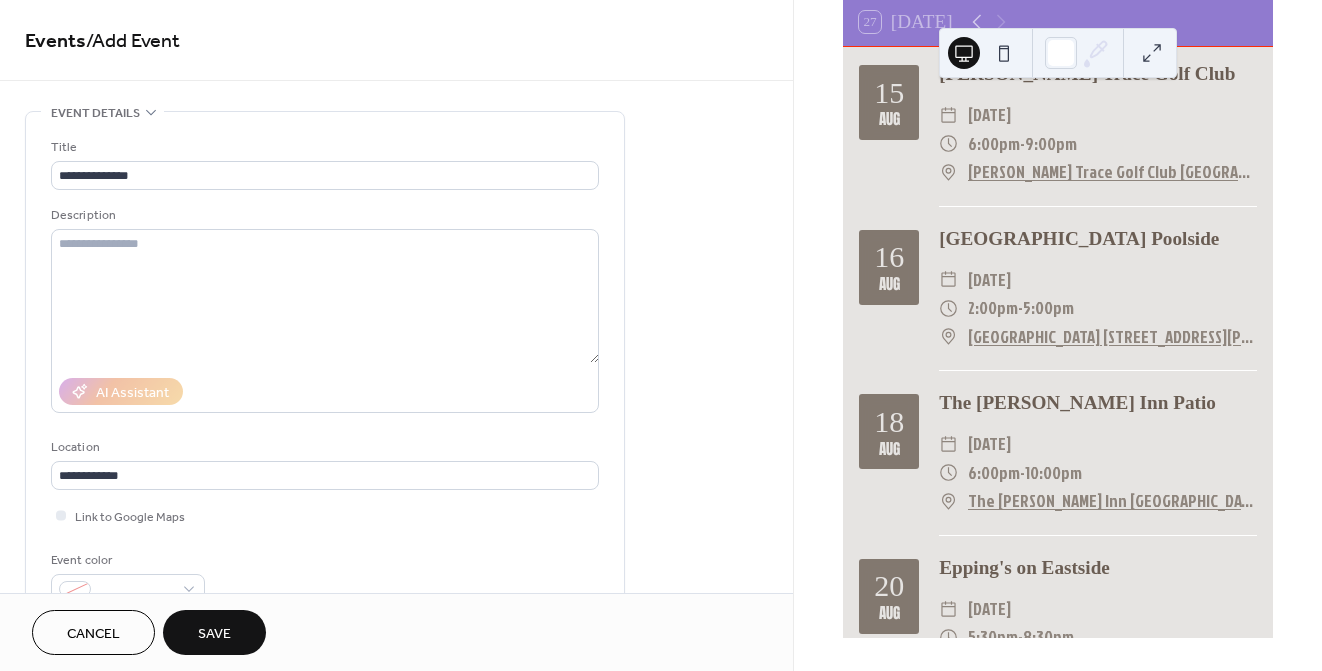 click on "Save" at bounding box center (214, 634) 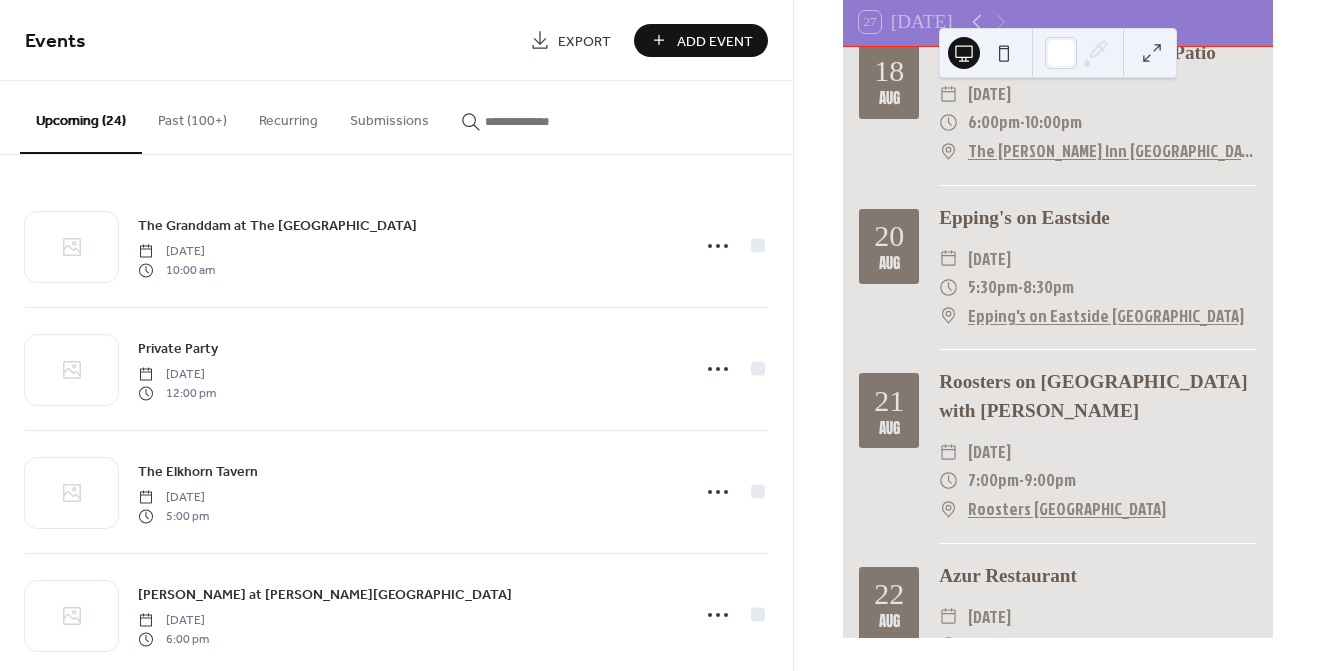 scroll, scrollTop: 3484, scrollLeft: 0, axis: vertical 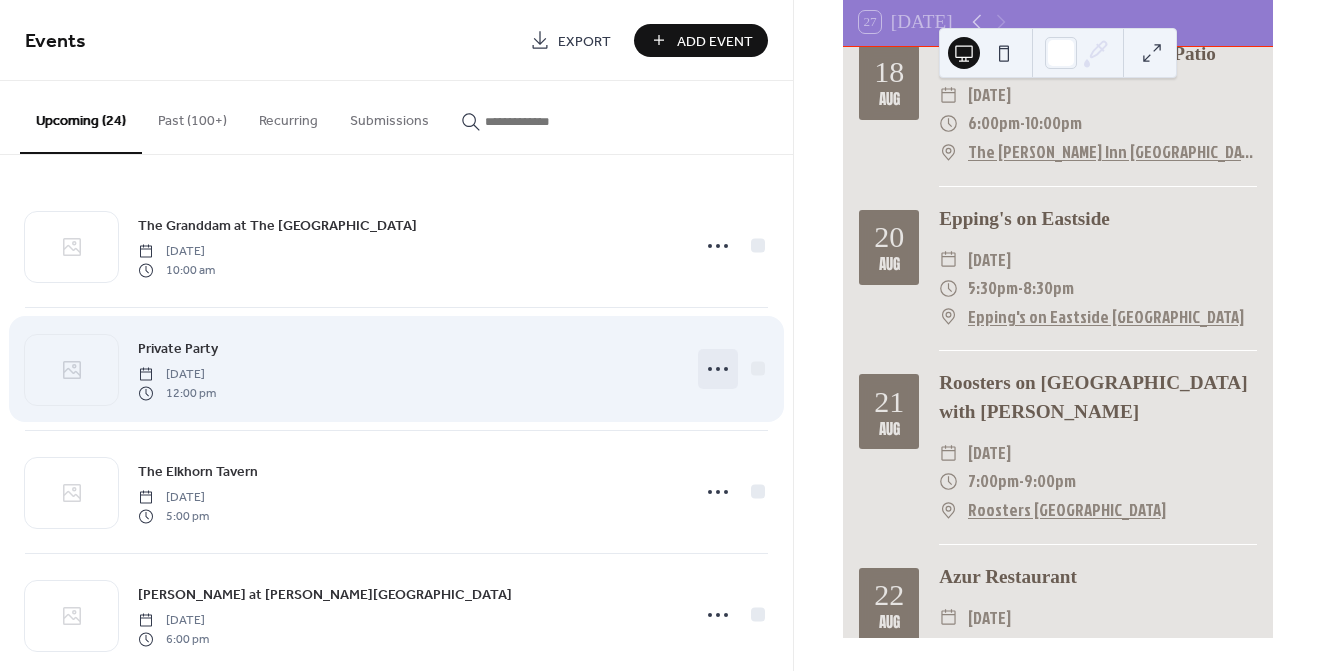 click 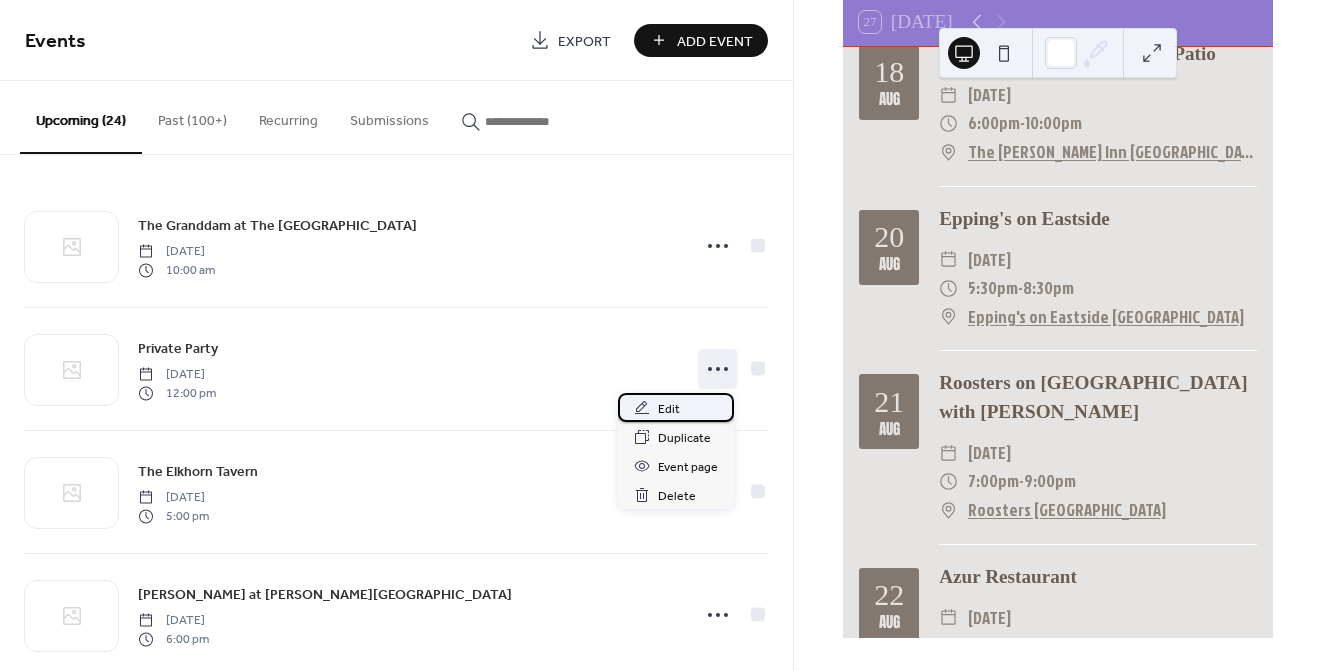 click on "Edit" at bounding box center (676, 407) 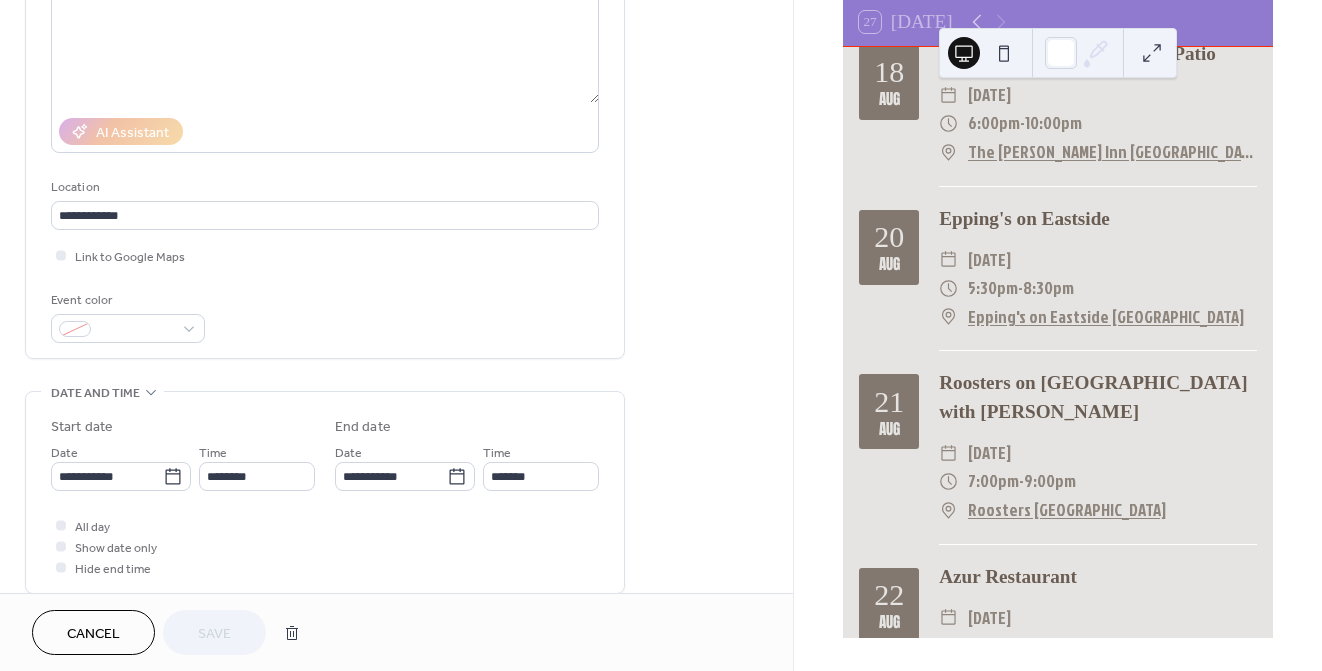 scroll, scrollTop: 276, scrollLeft: 0, axis: vertical 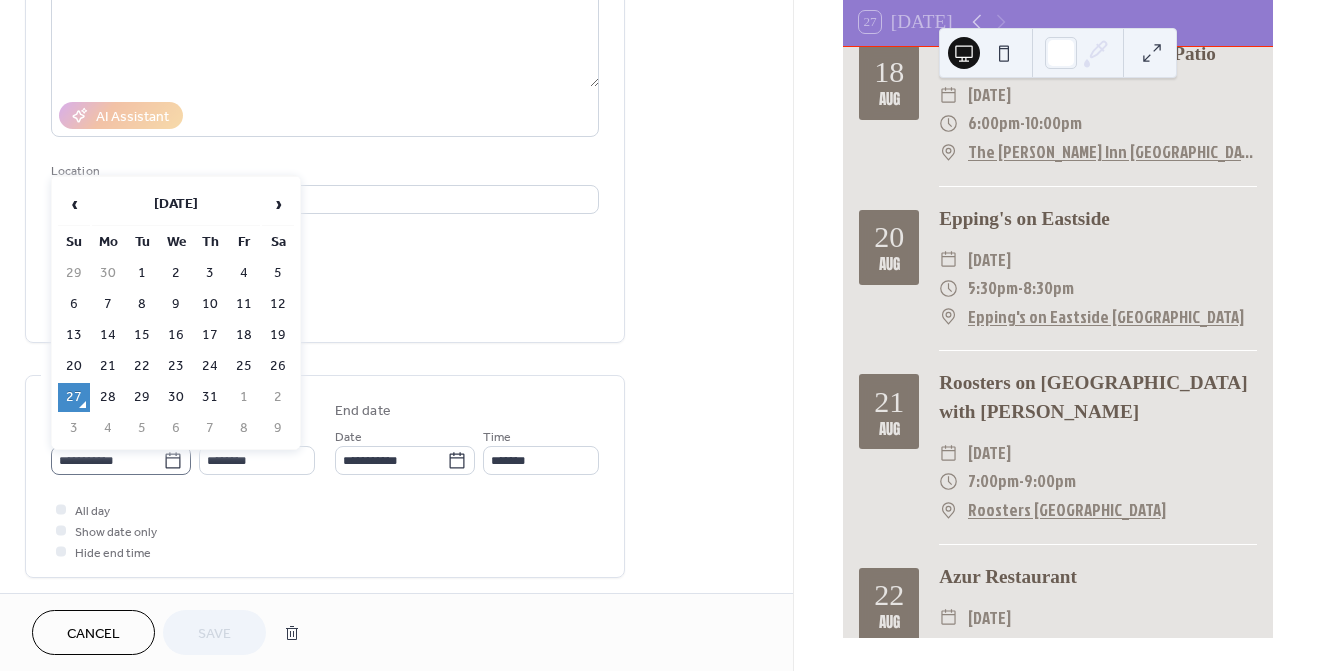click 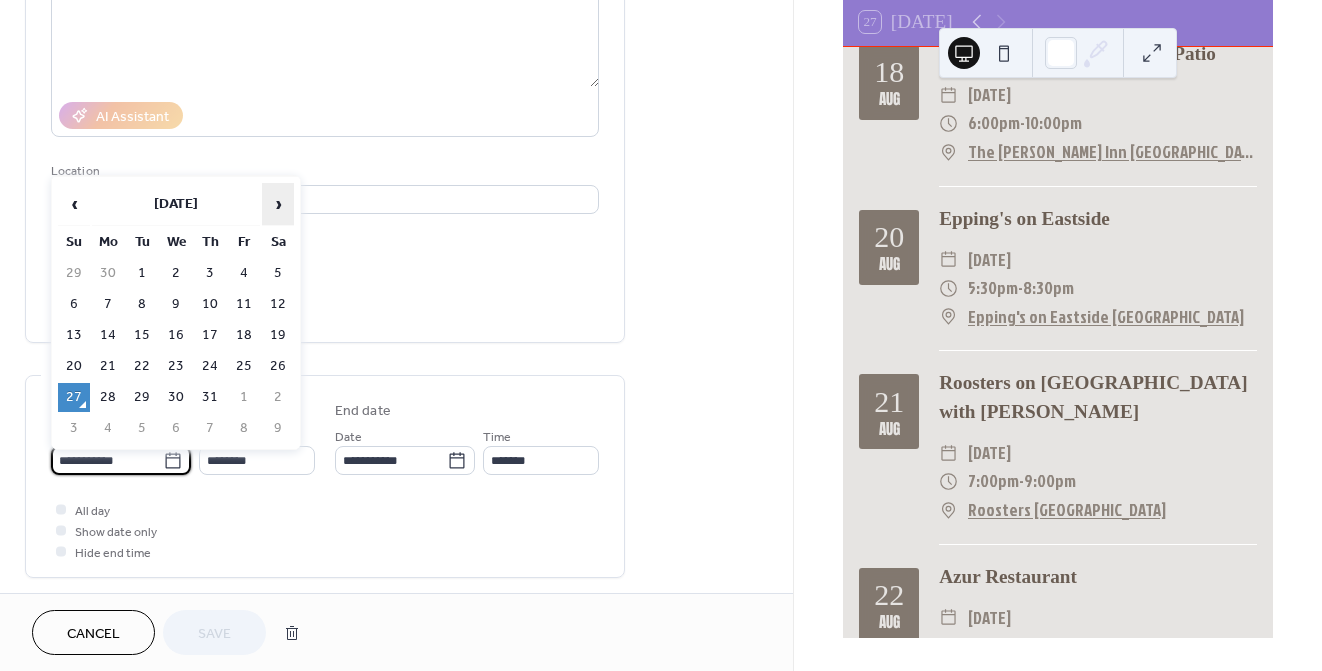 click on "›" at bounding box center [278, 204] 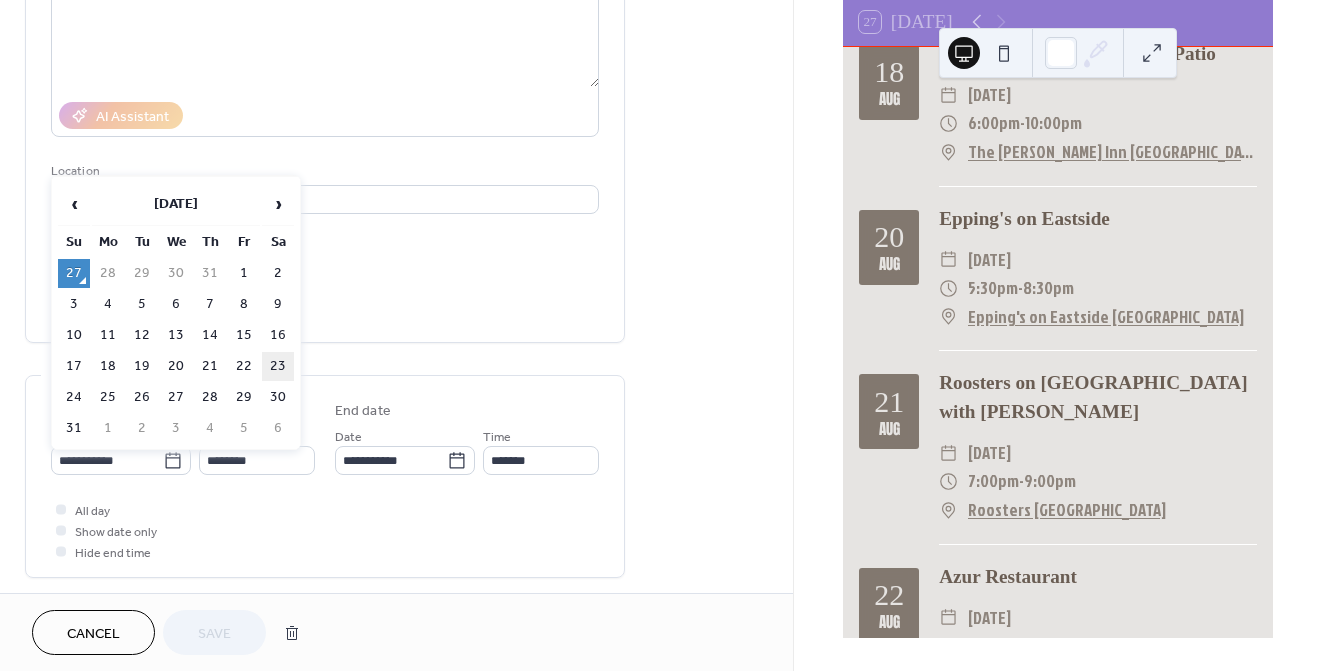 click on "23" at bounding box center [278, 366] 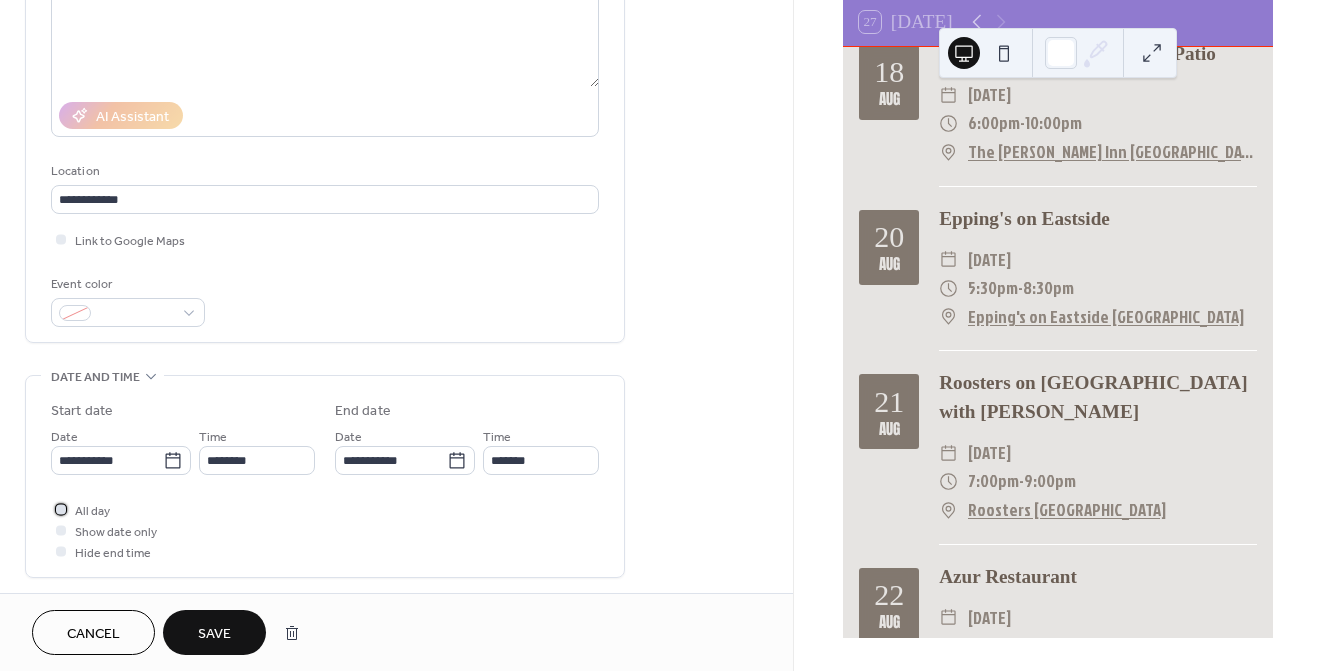 click at bounding box center [61, 509] 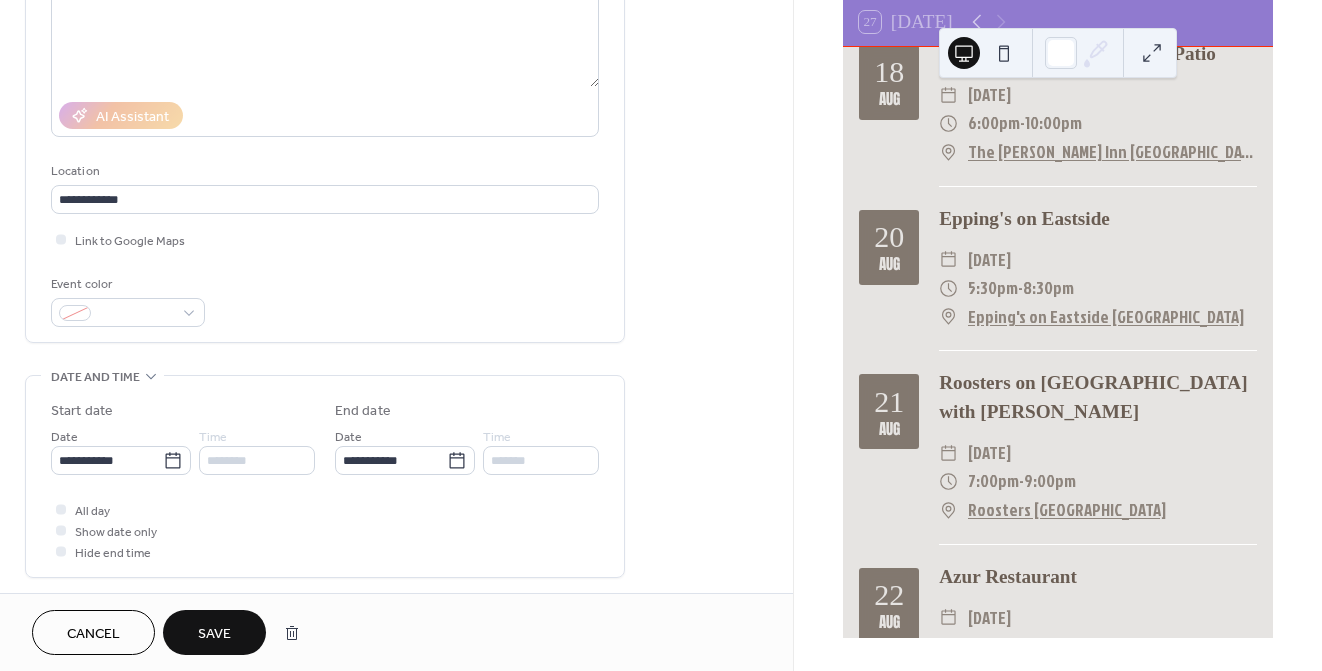 click on "Save" at bounding box center (214, 634) 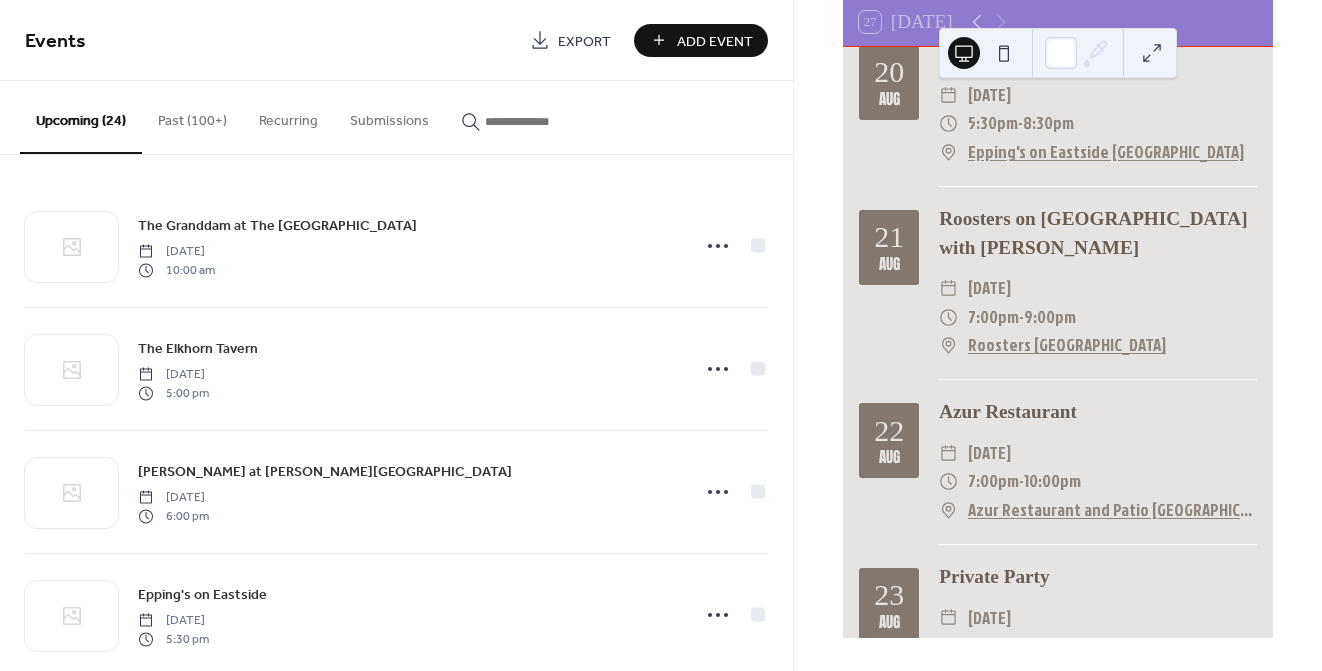 click on "Add Event" at bounding box center [715, 41] 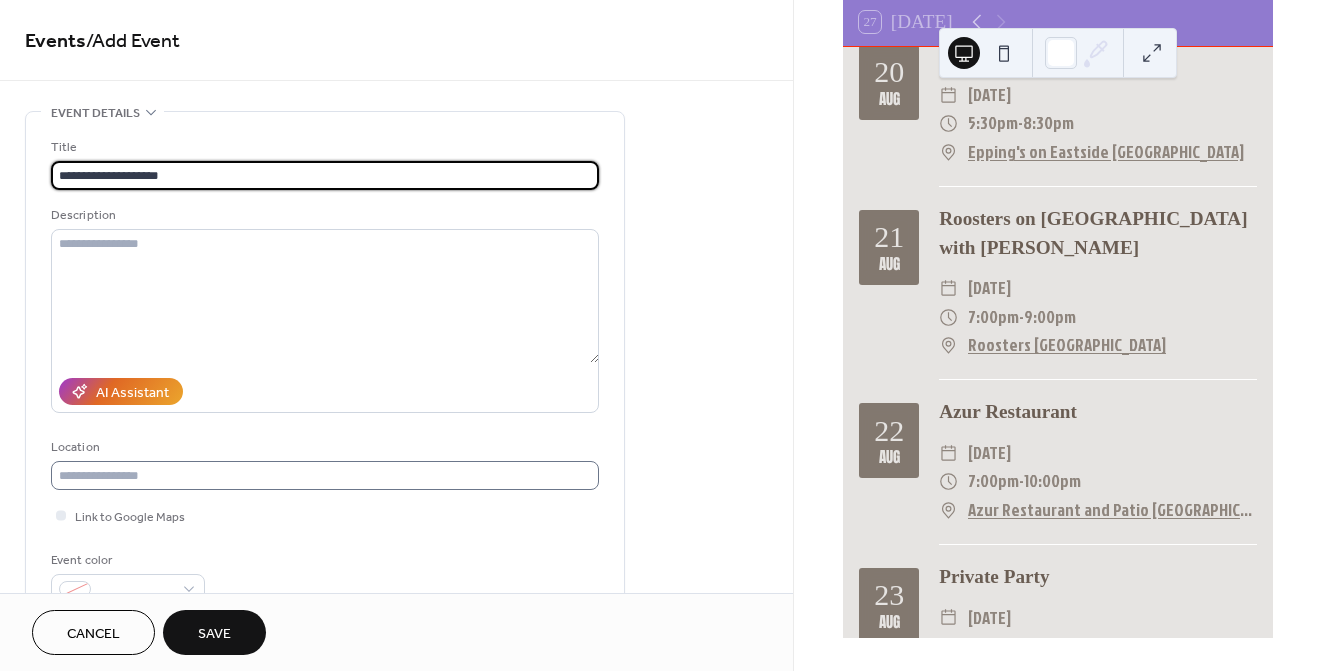 type on "**********" 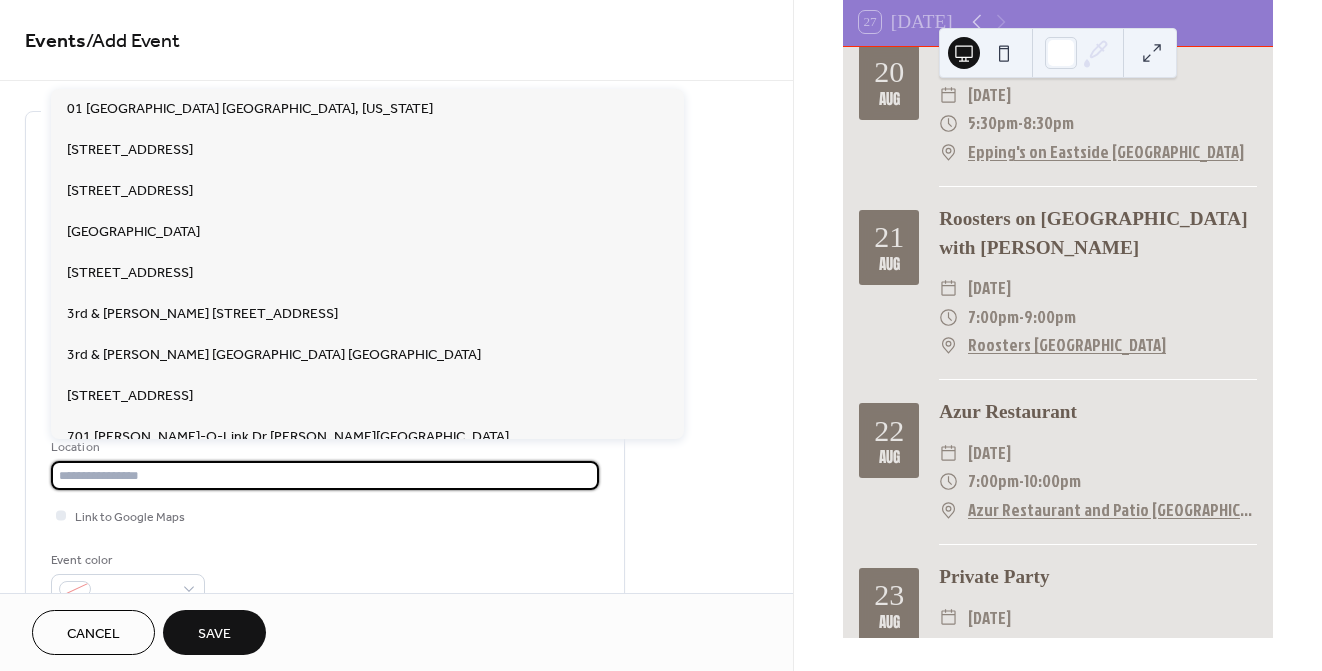 click at bounding box center (325, 475) 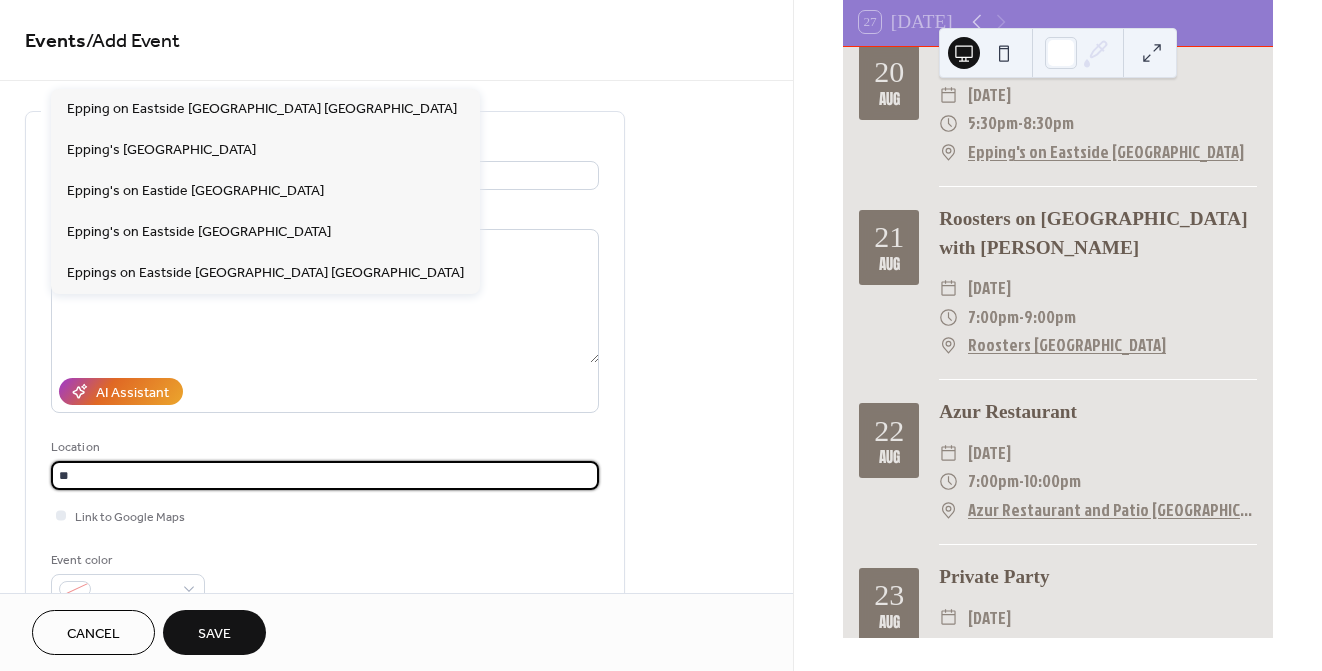 type on "*" 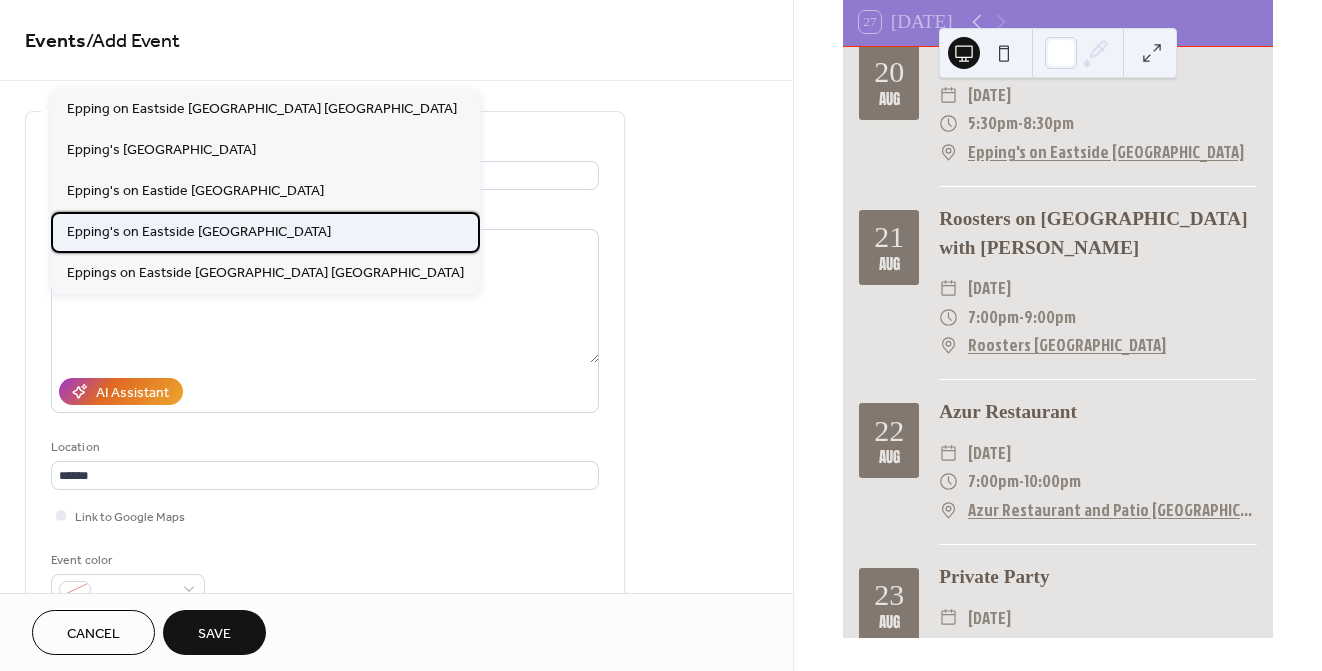 click on "Epping's on Eastside [GEOGRAPHIC_DATA]" at bounding box center [199, 232] 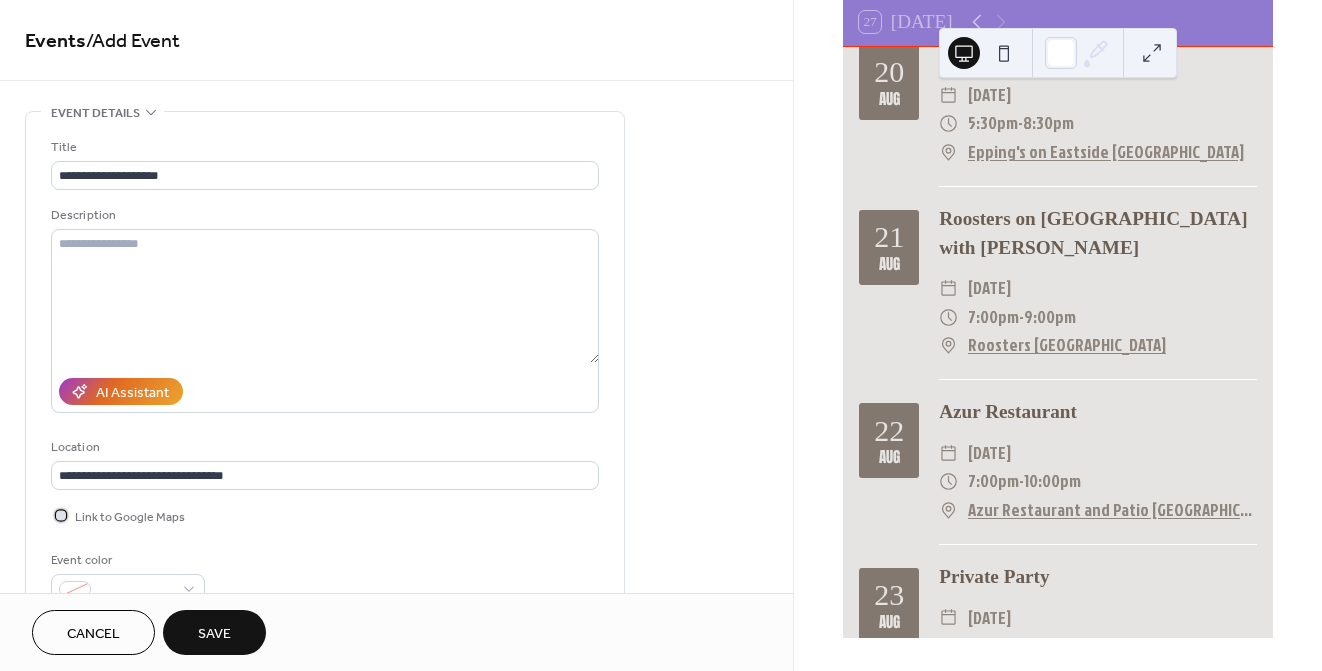 click at bounding box center [61, 515] 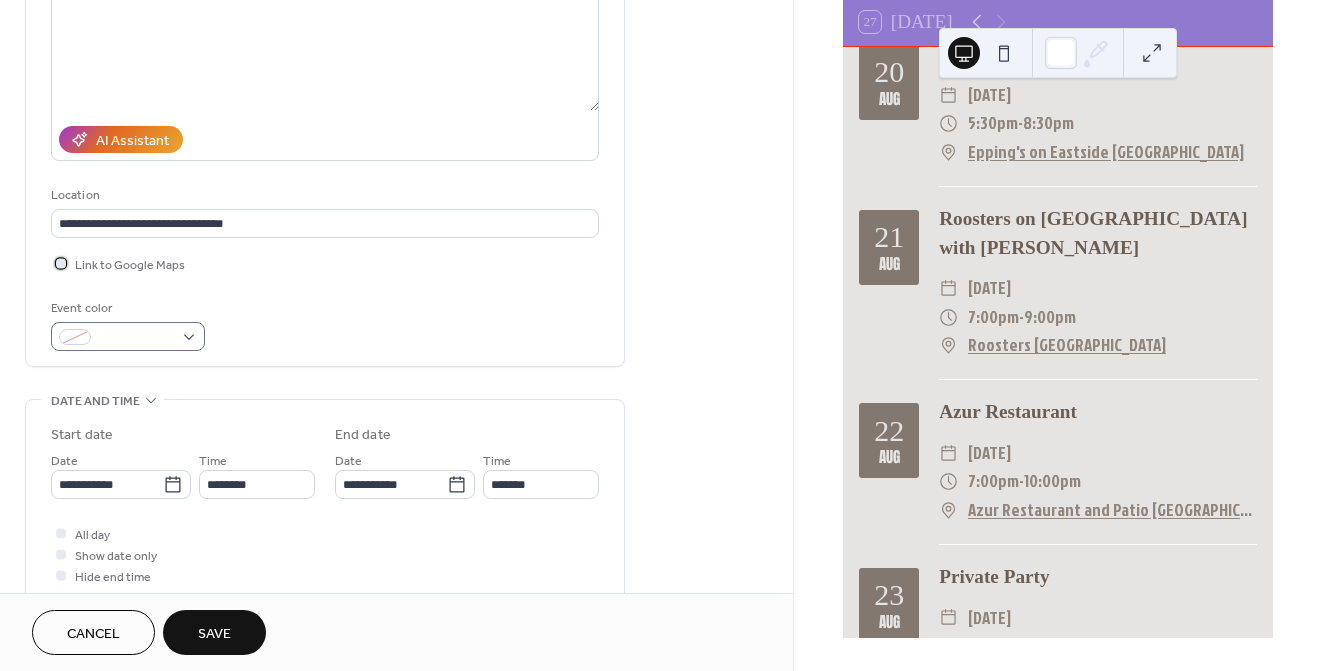 scroll, scrollTop: 257, scrollLeft: 0, axis: vertical 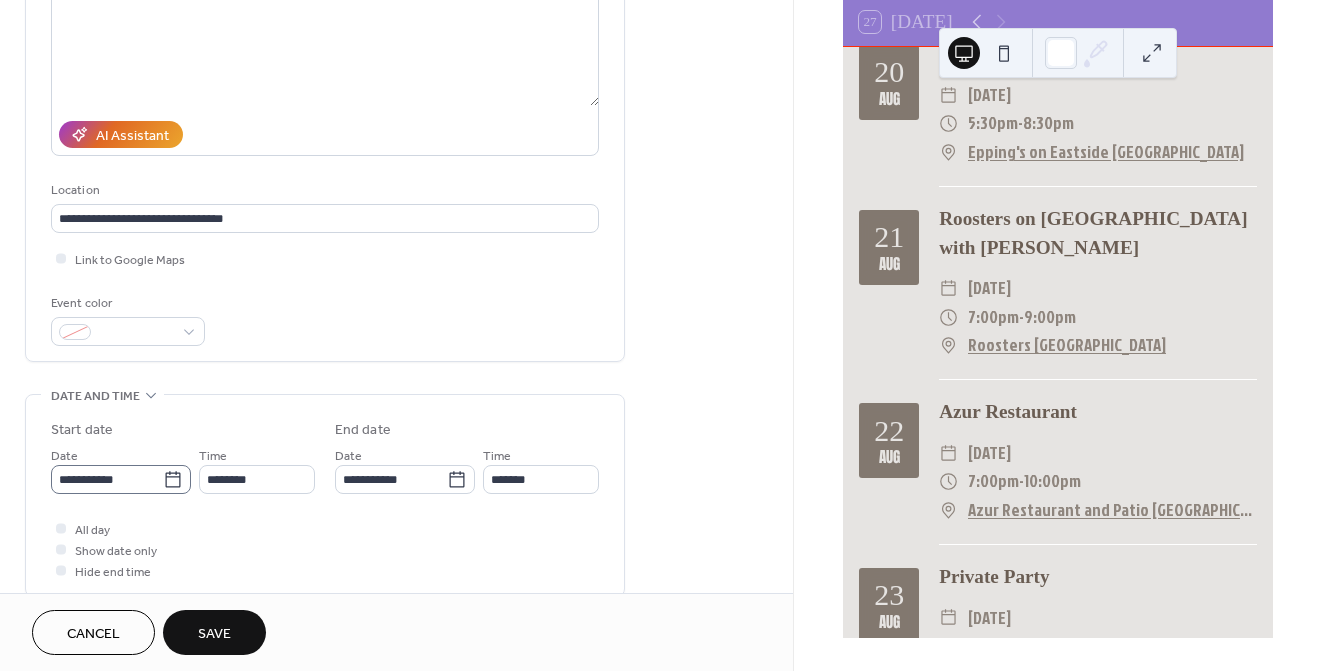 click 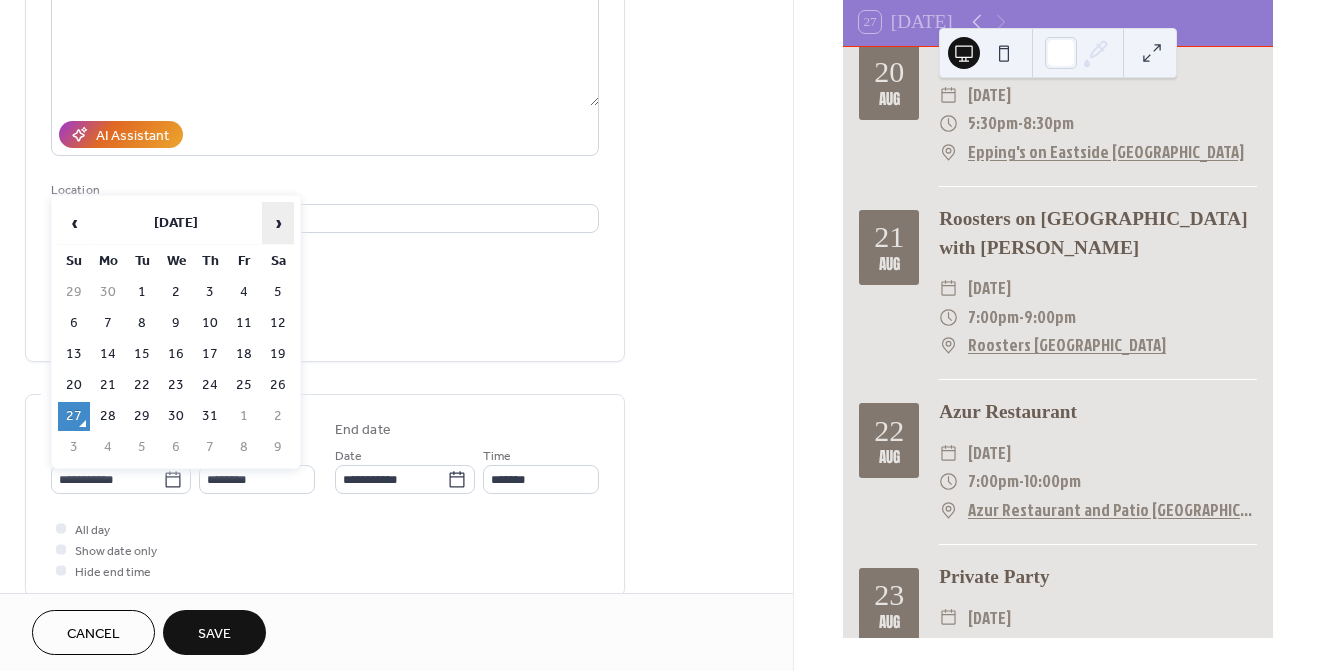 click on "›" at bounding box center [278, 223] 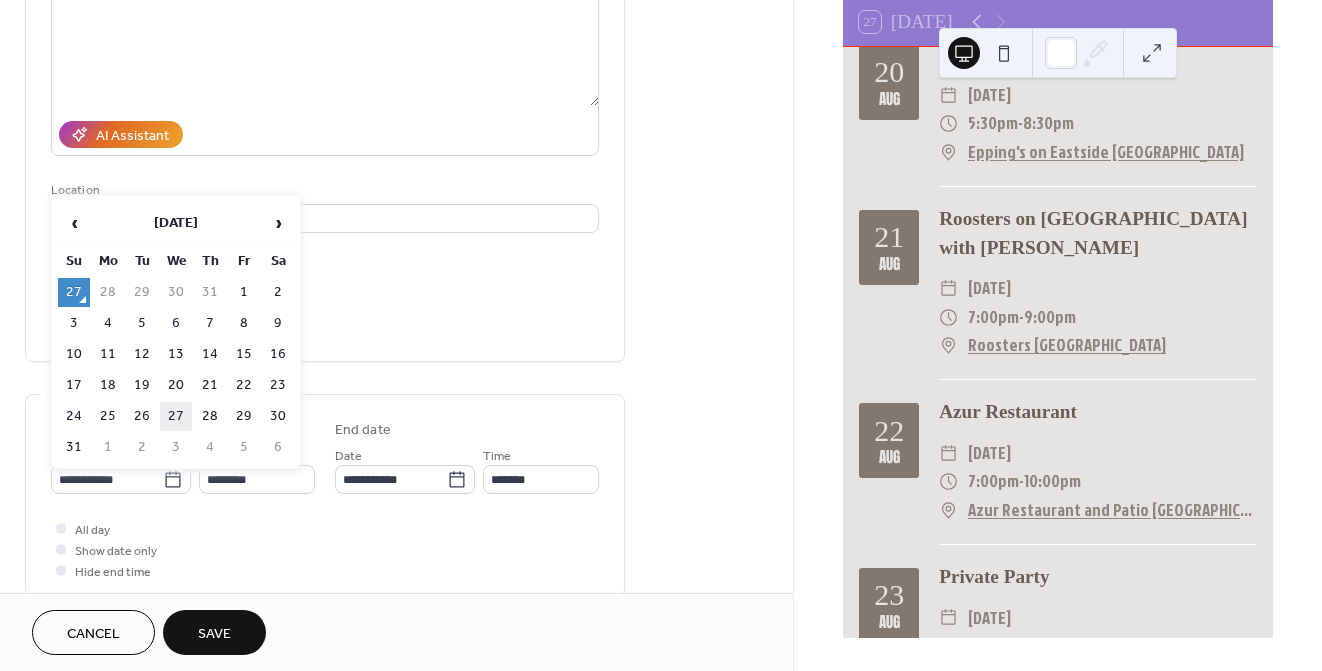 click on "27" at bounding box center (176, 416) 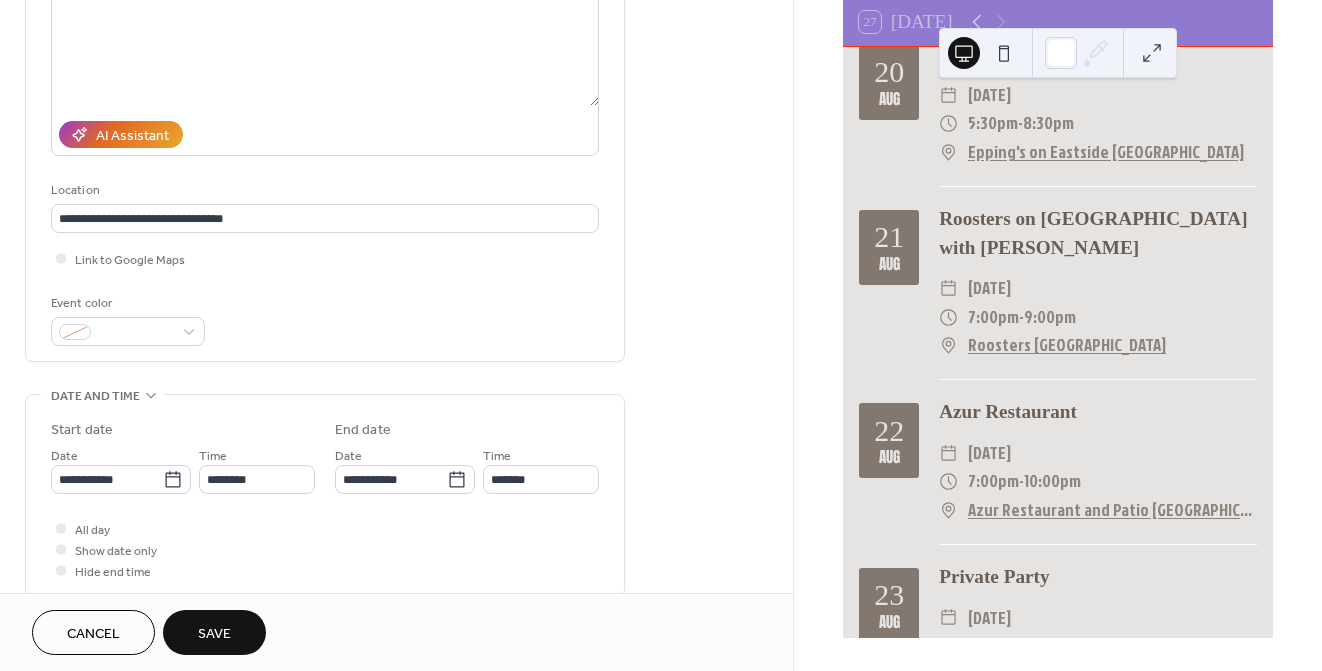 type on "**********" 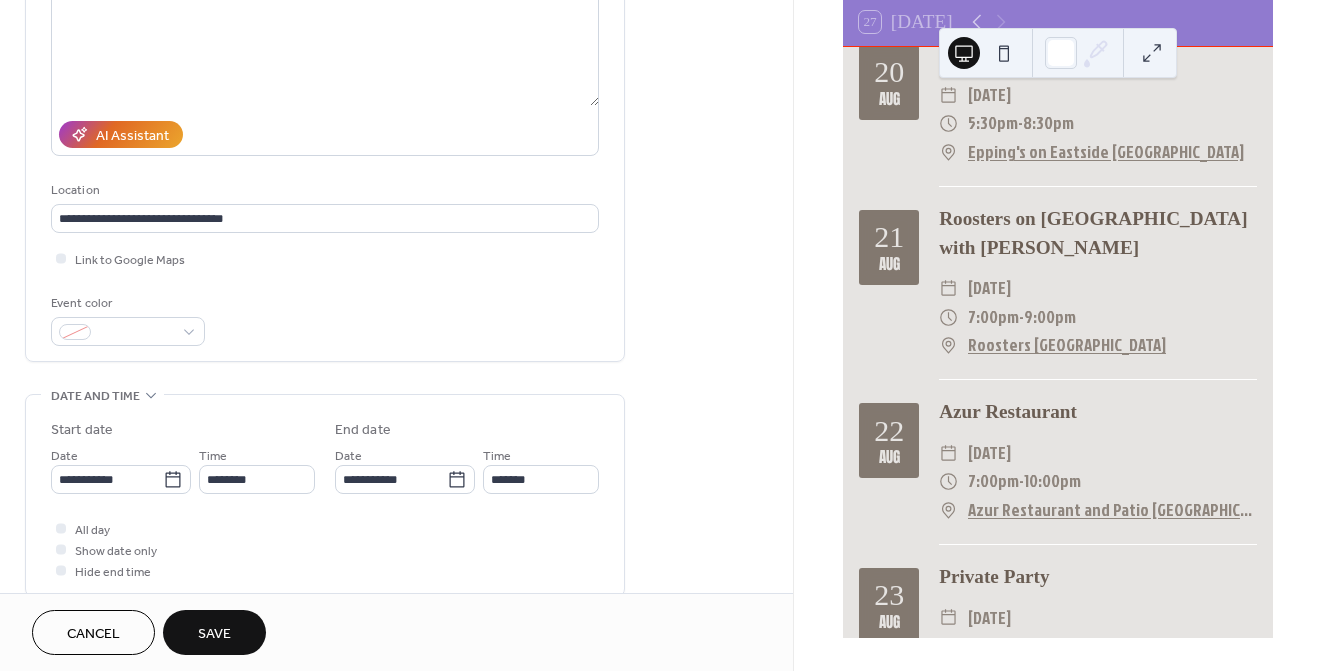 type on "**********" 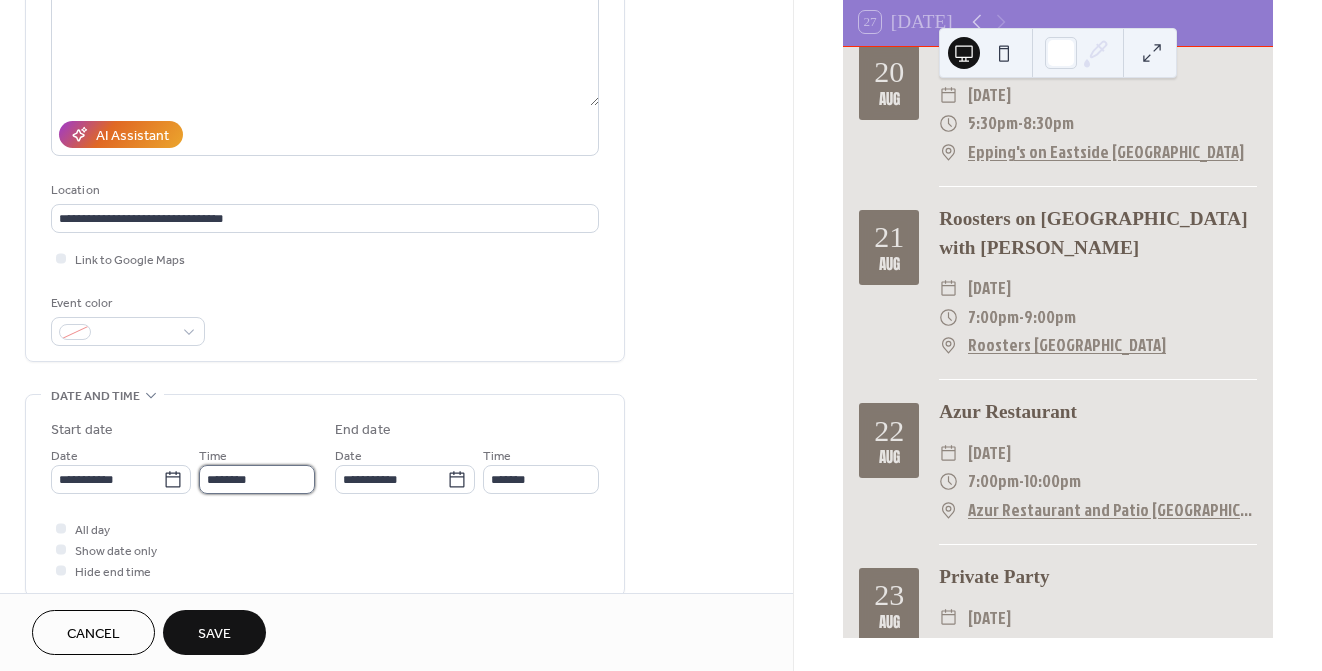click on "********" at bounding box center [257, 479] 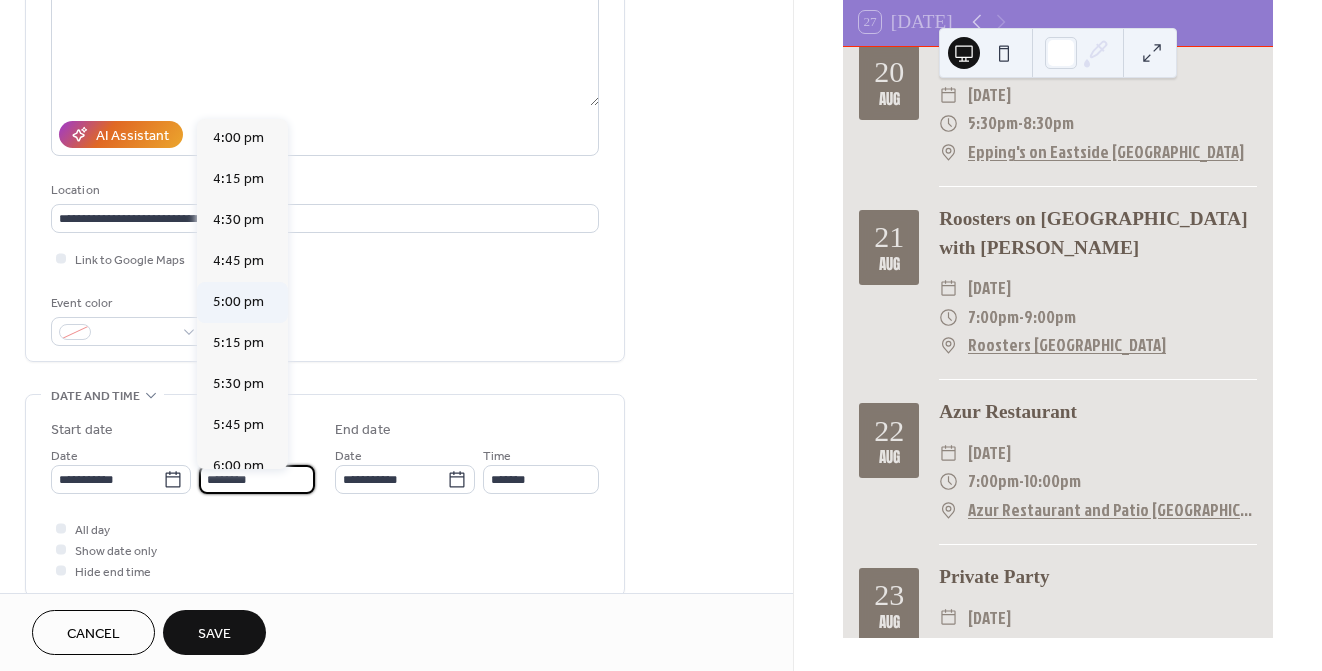 scroll, scrollTop: 2641, scrollLeft: 0, axis: vertical 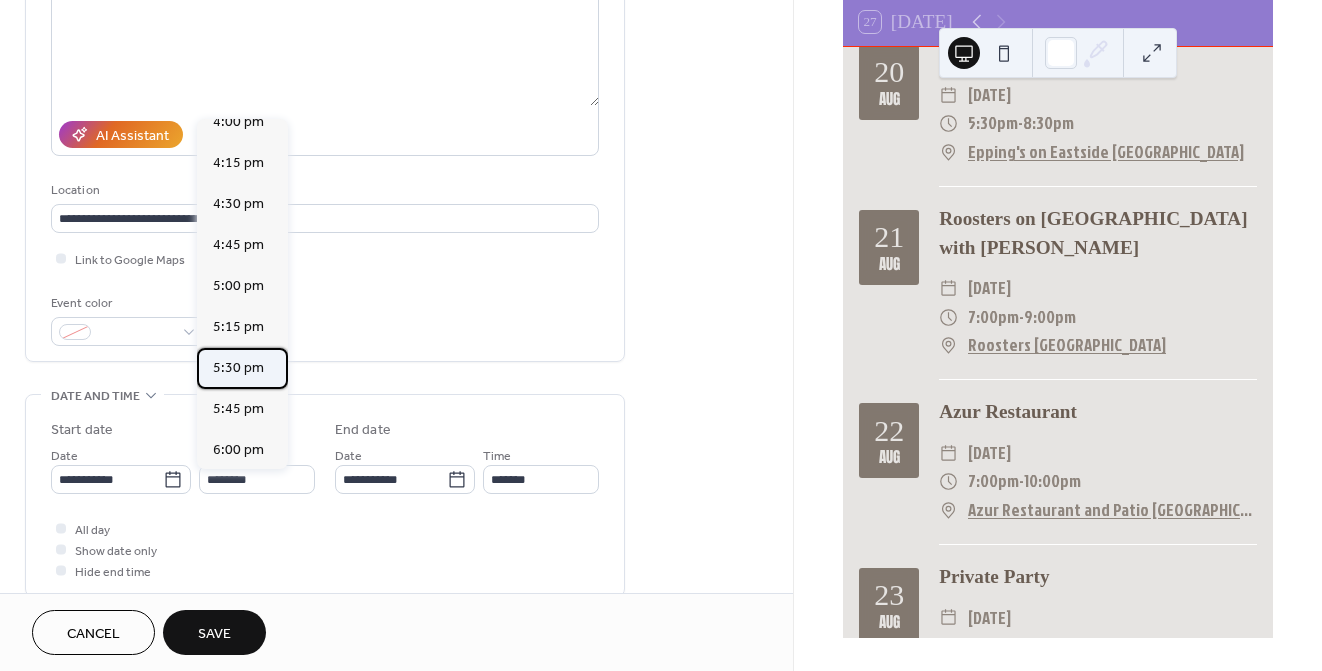 click on "5:30 pm" at bounding box center [238, 368] 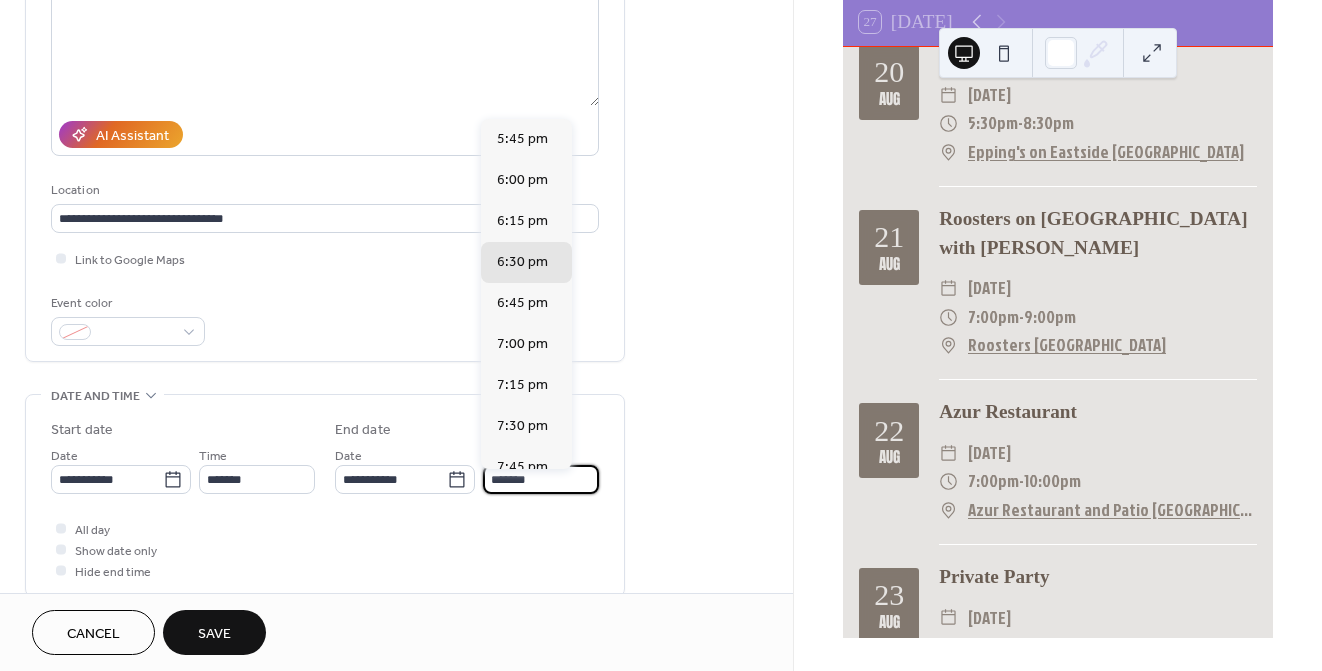 click on "*******" at bounding box center (541, 479) 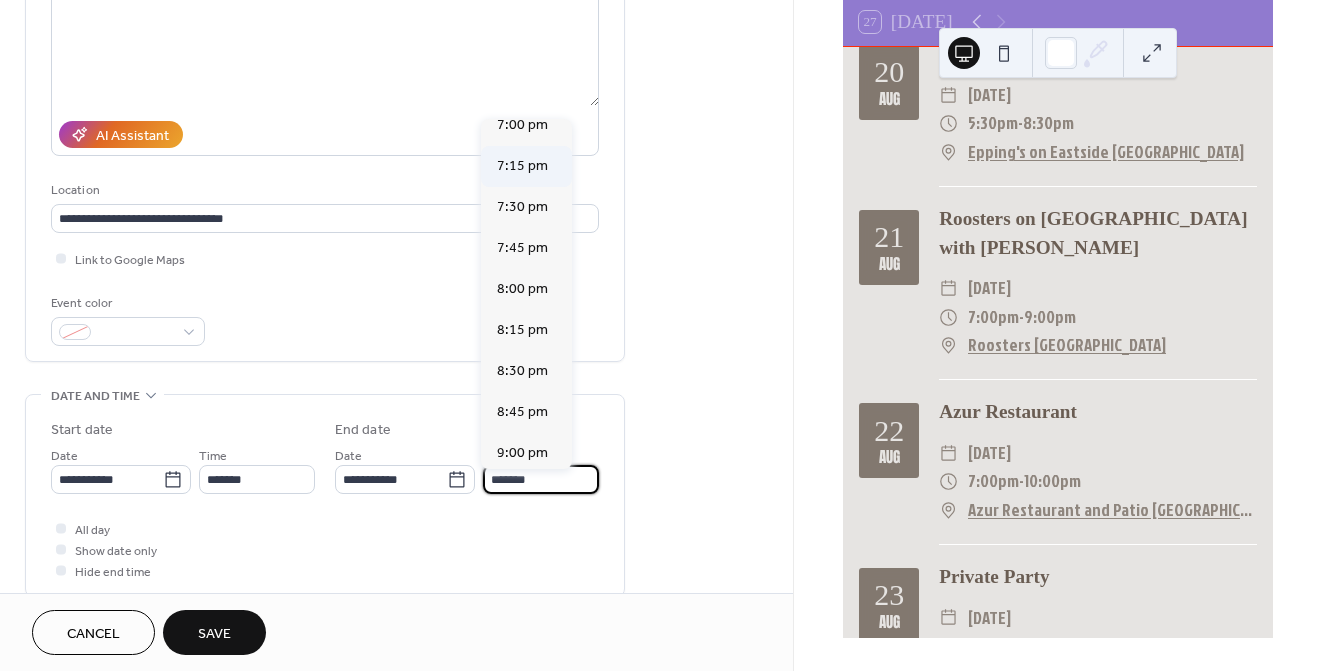 scroll, scrollTop: 221, scrollLeft: 0, axis: vertical 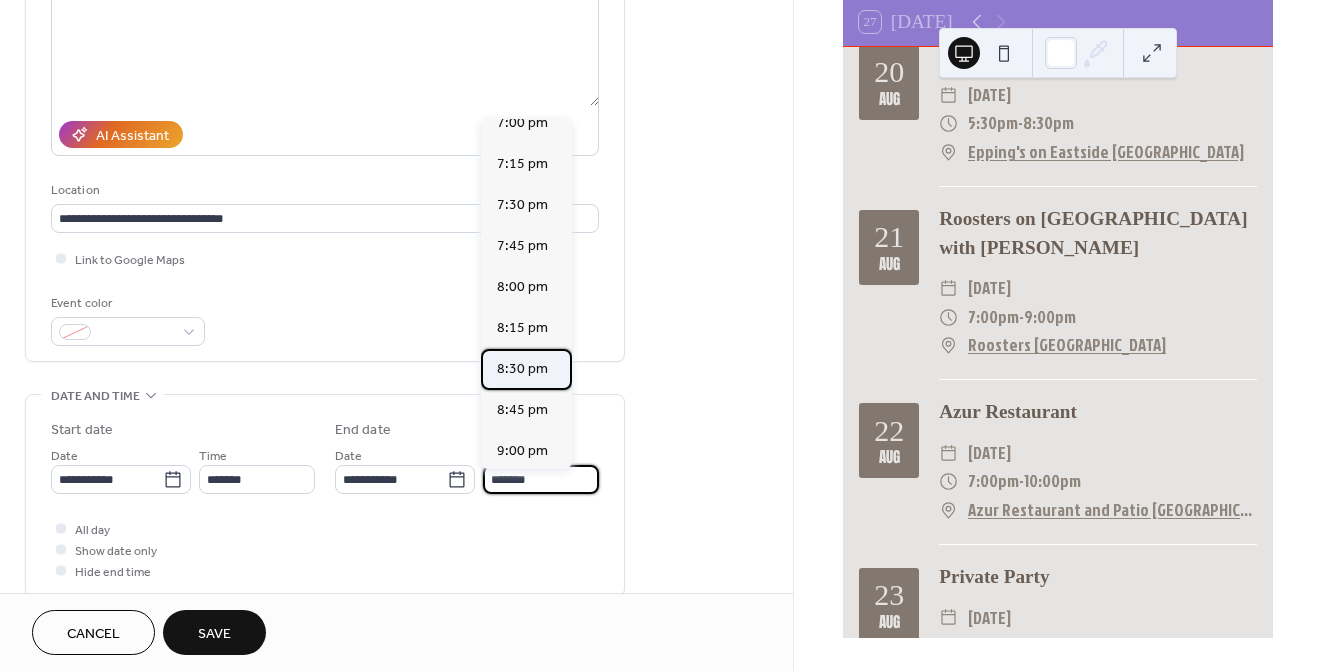 click on "8:30 pm" at bounding box center [522, 369] 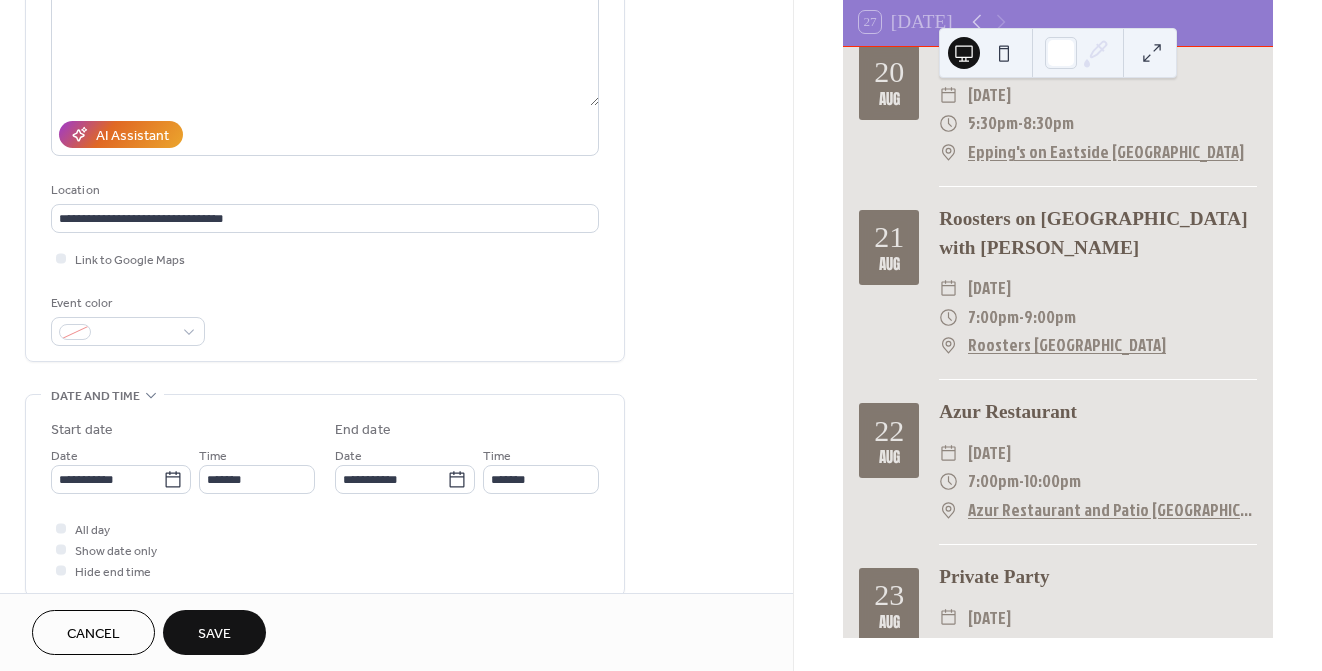 click on "Save" at bounding box center (214, 634) 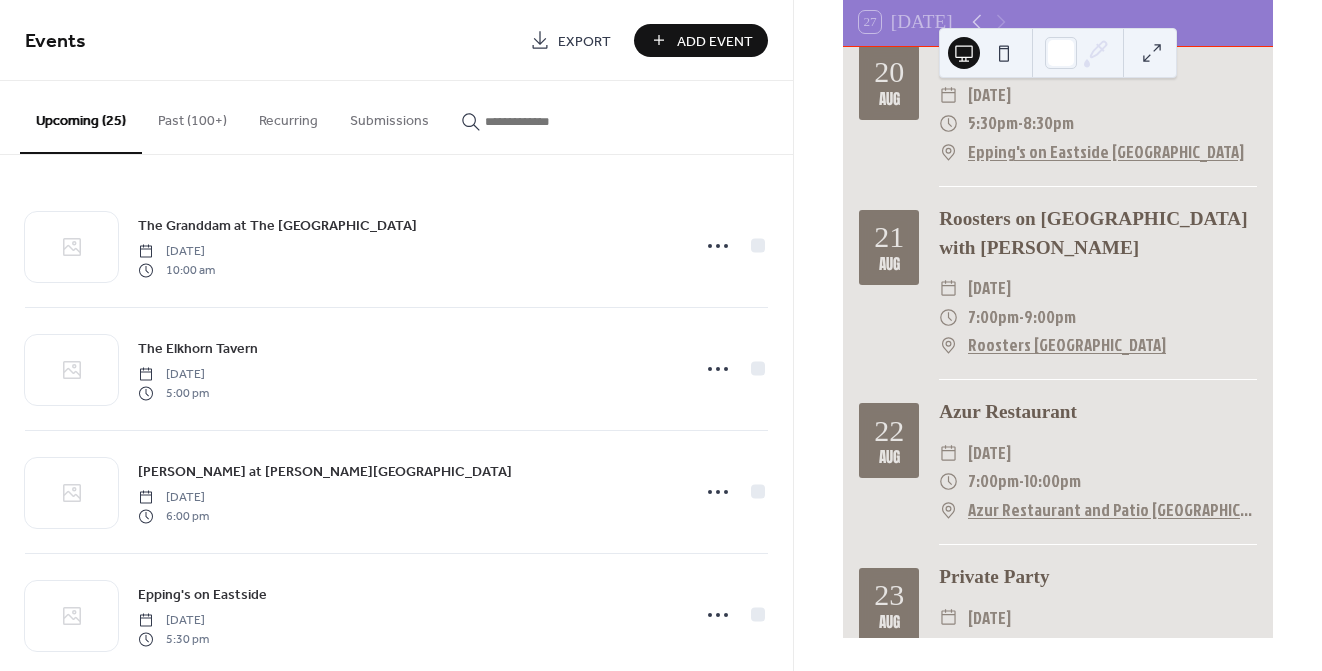 click on "Add Event" at bounding box center [715, 41] 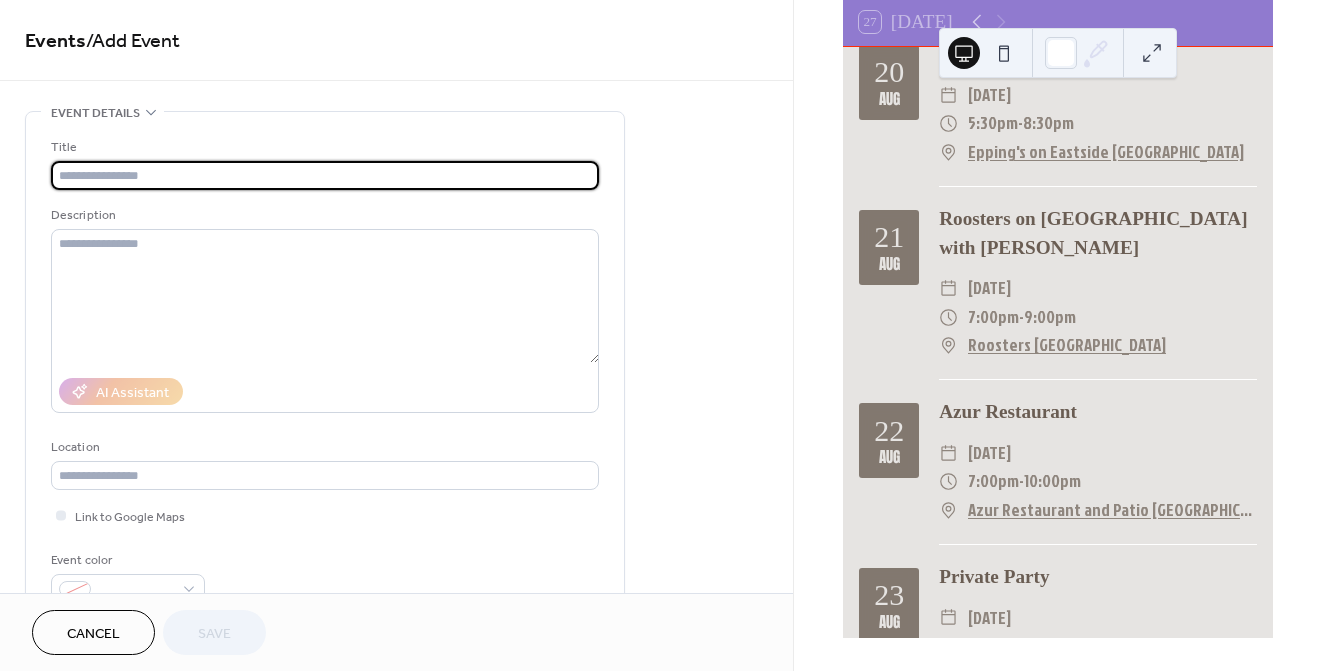 click at bounding box center (325, 175) 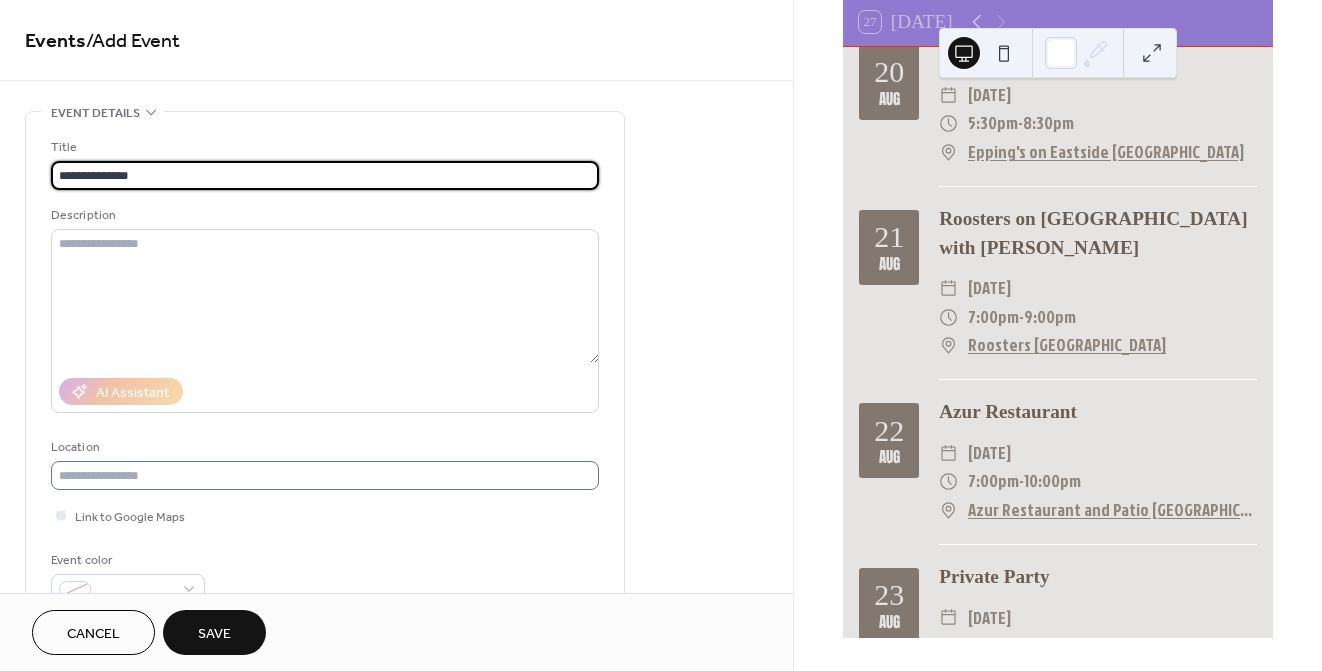 type on "**********" 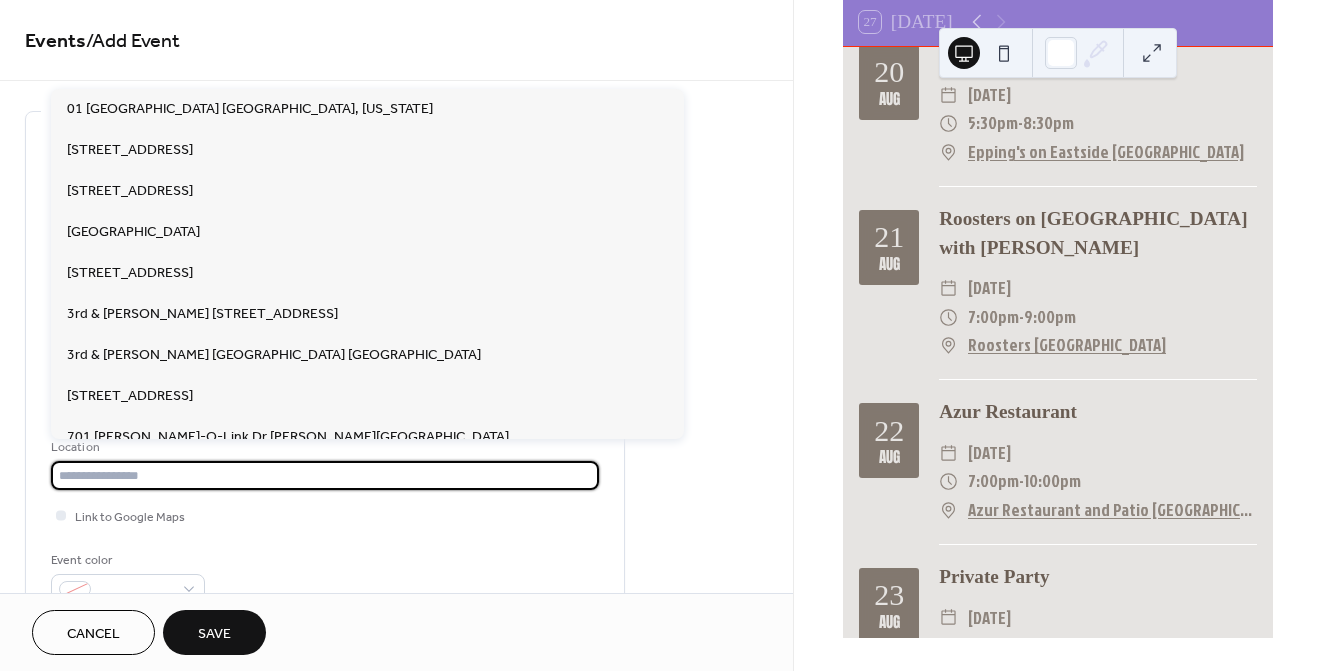 click at bounding box center (325, 475) 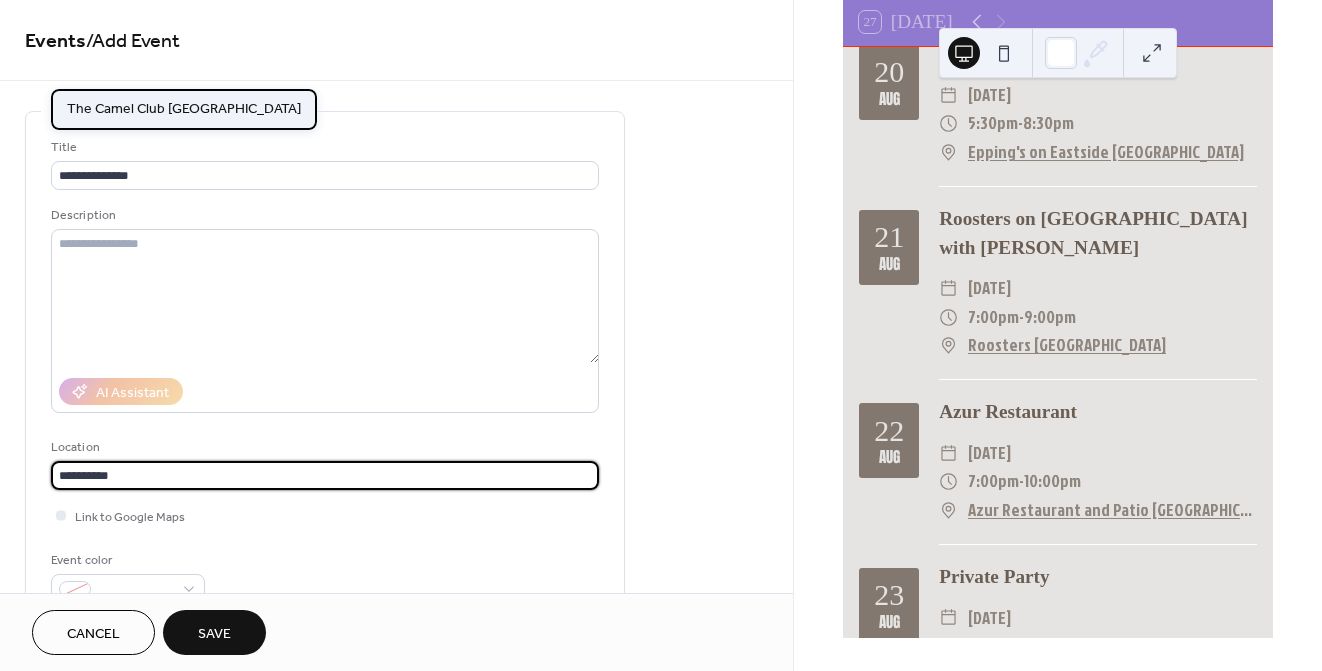 click on "The Camel Club [GEOGRAPHIC_DATA]" at bounding box center (184, 109) 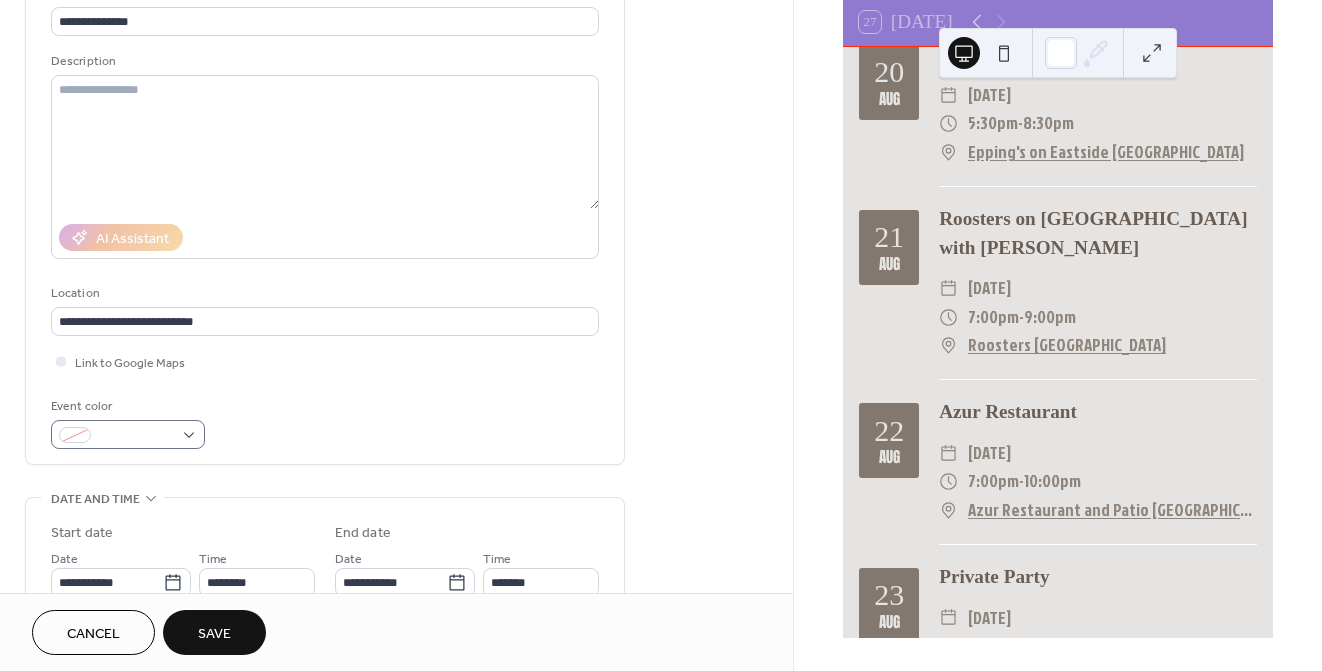 scroll, scrollTop: 172, scrollLeft: 0, axis: vertical 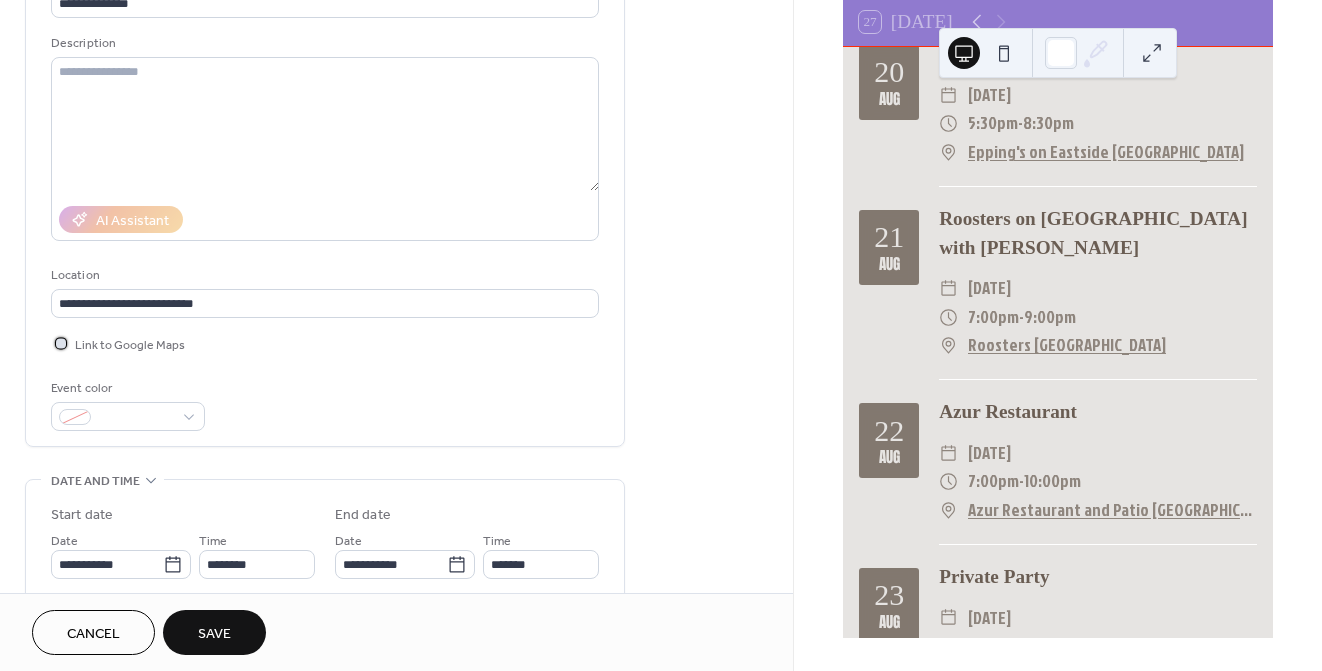 click at bounding box center [61, 343] 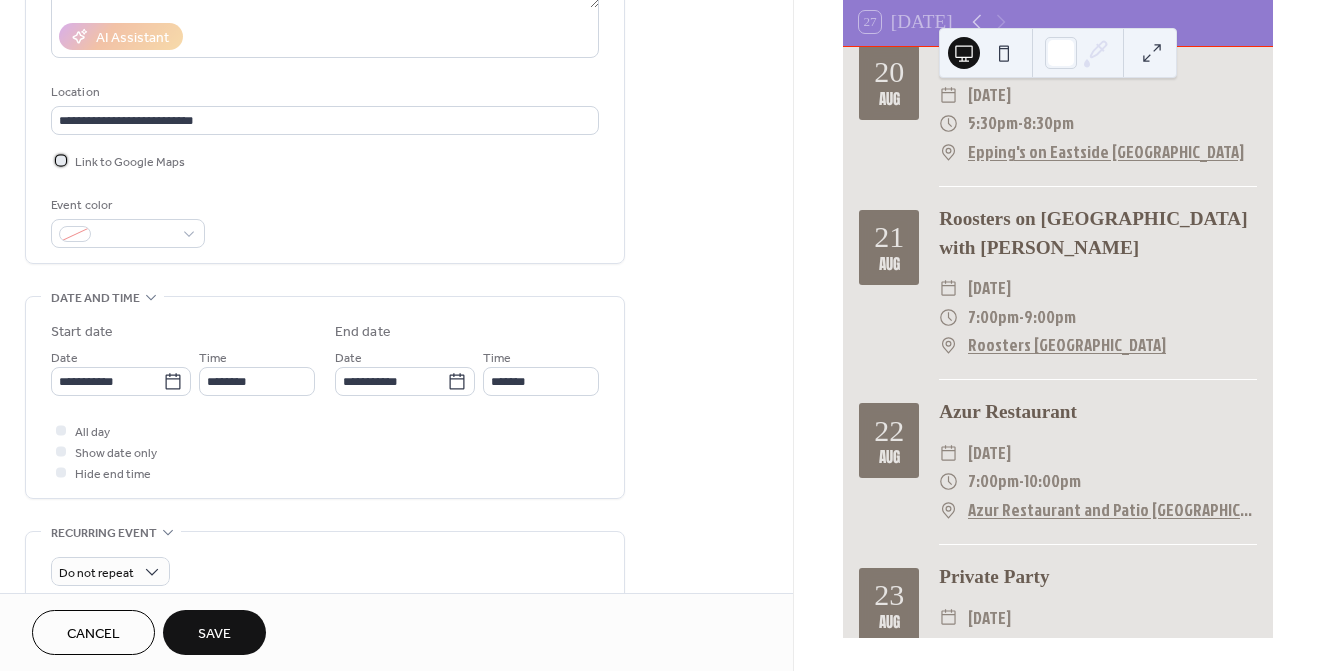 scroll, scrollTop: 356, scrollLeft: 0, axis: vertical 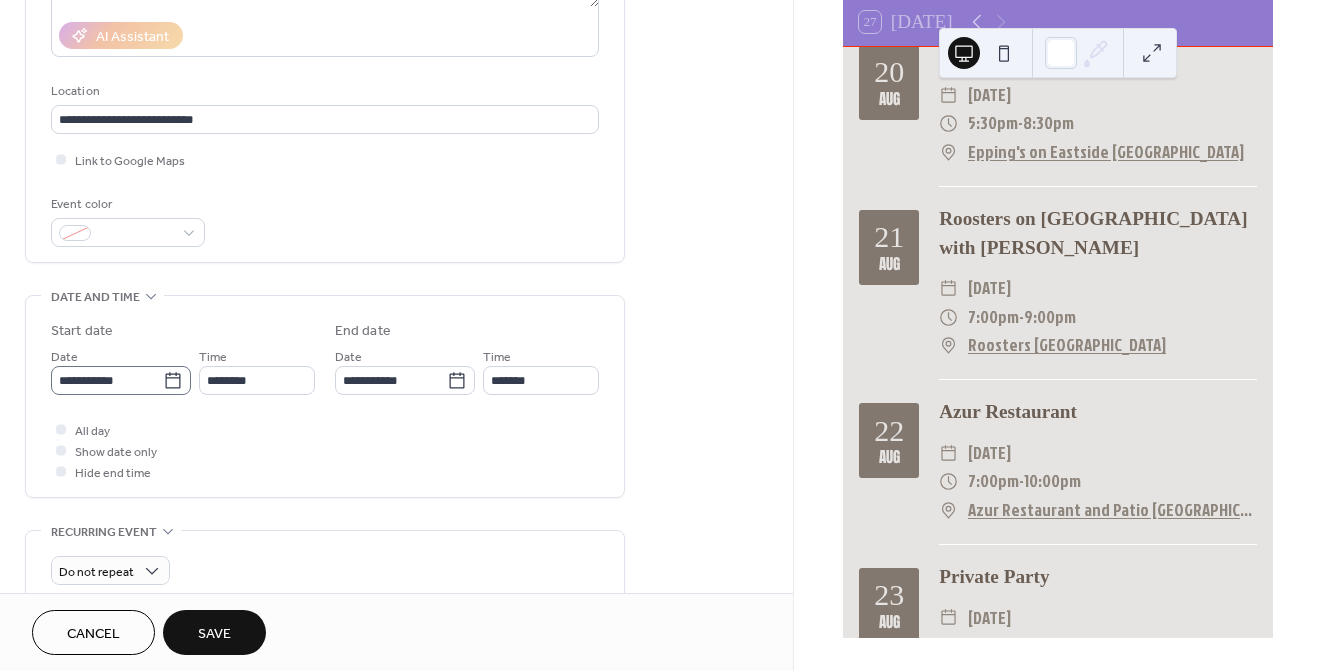 click 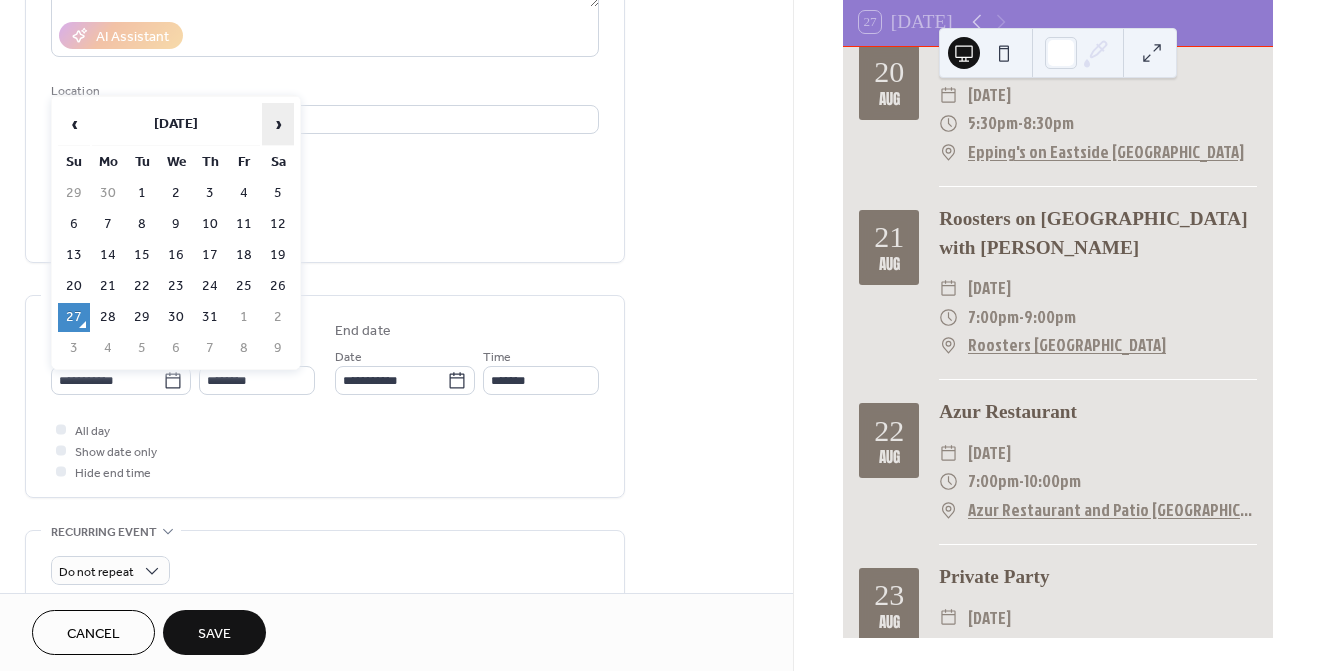 click on "›" at bounding box center (278, 124) 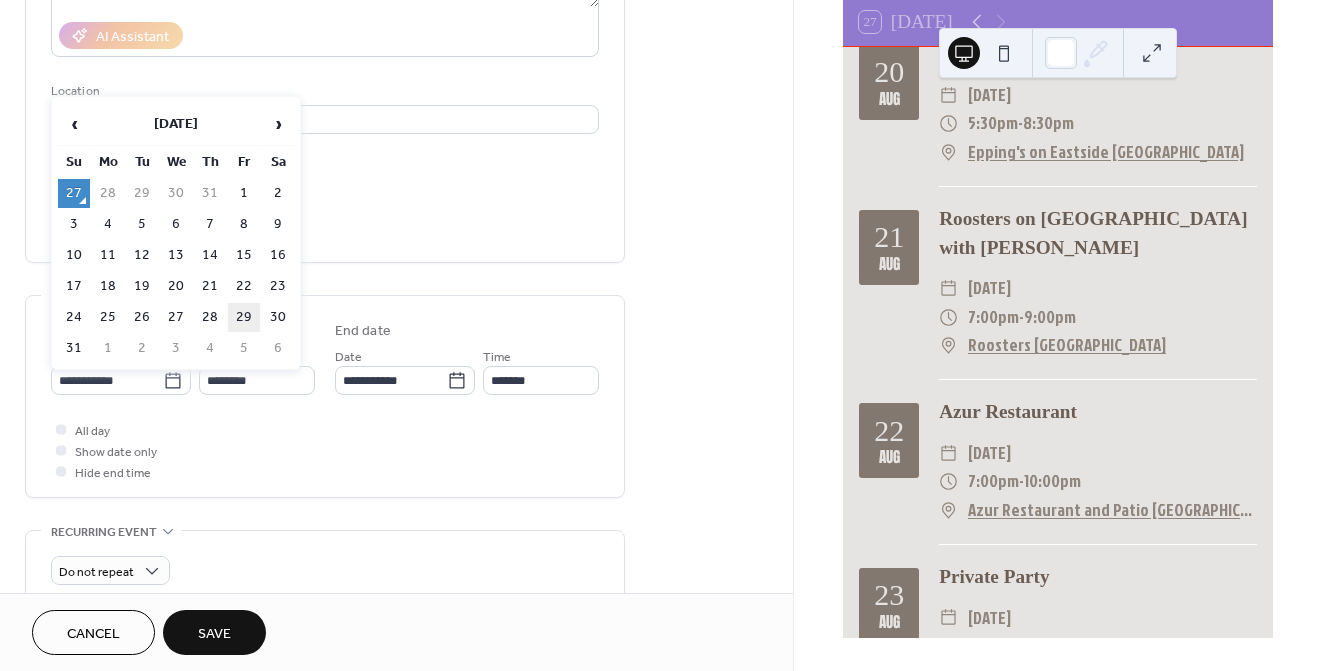 click on "29" at bounding box center [244, 317] 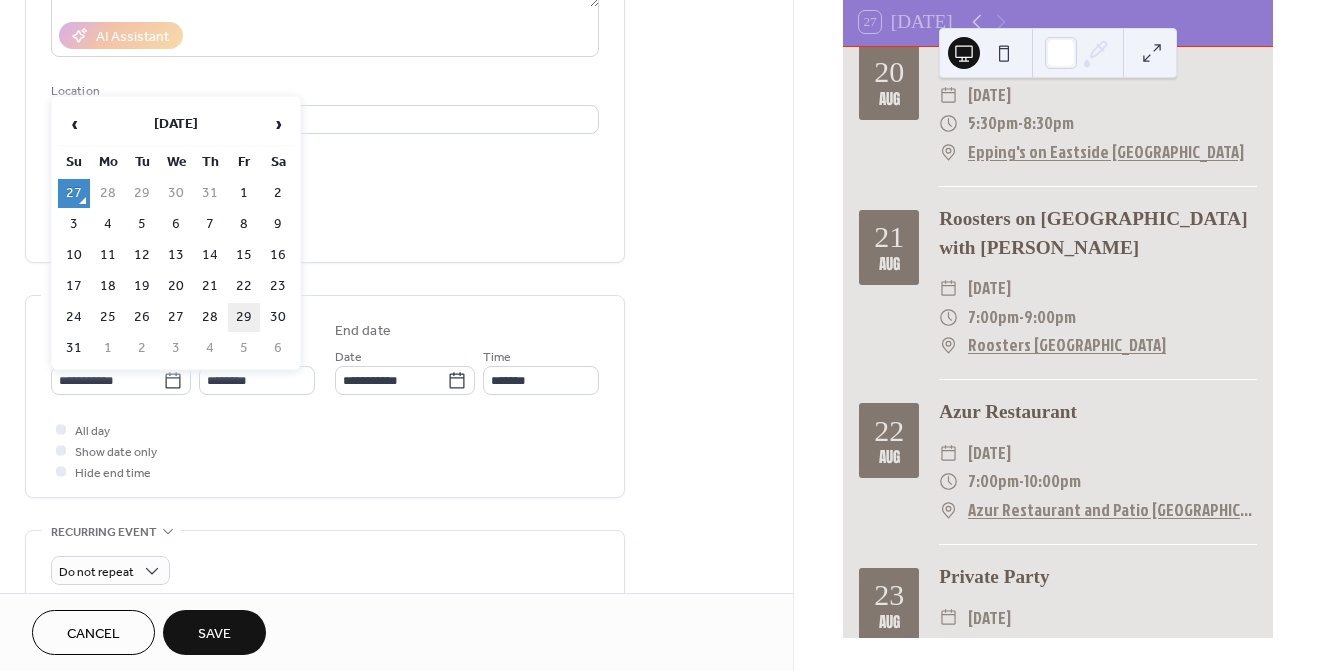 type on "**********" 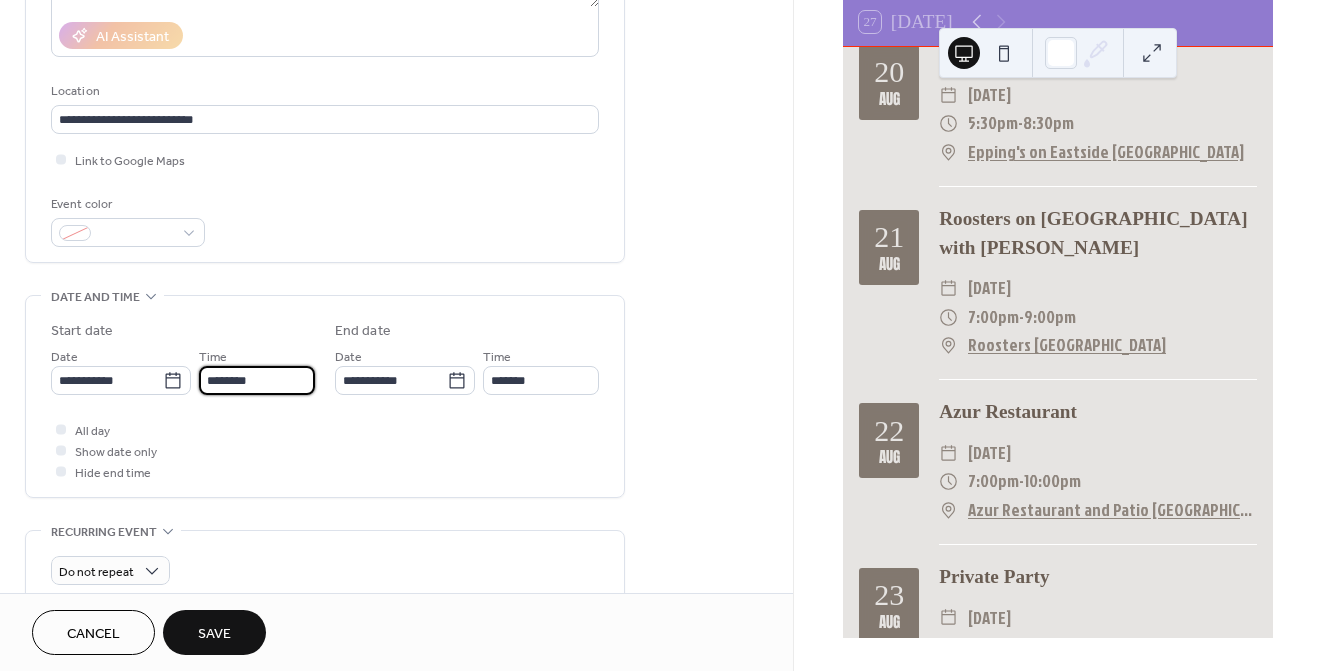 click on "********" at bounding box center (257, 380) 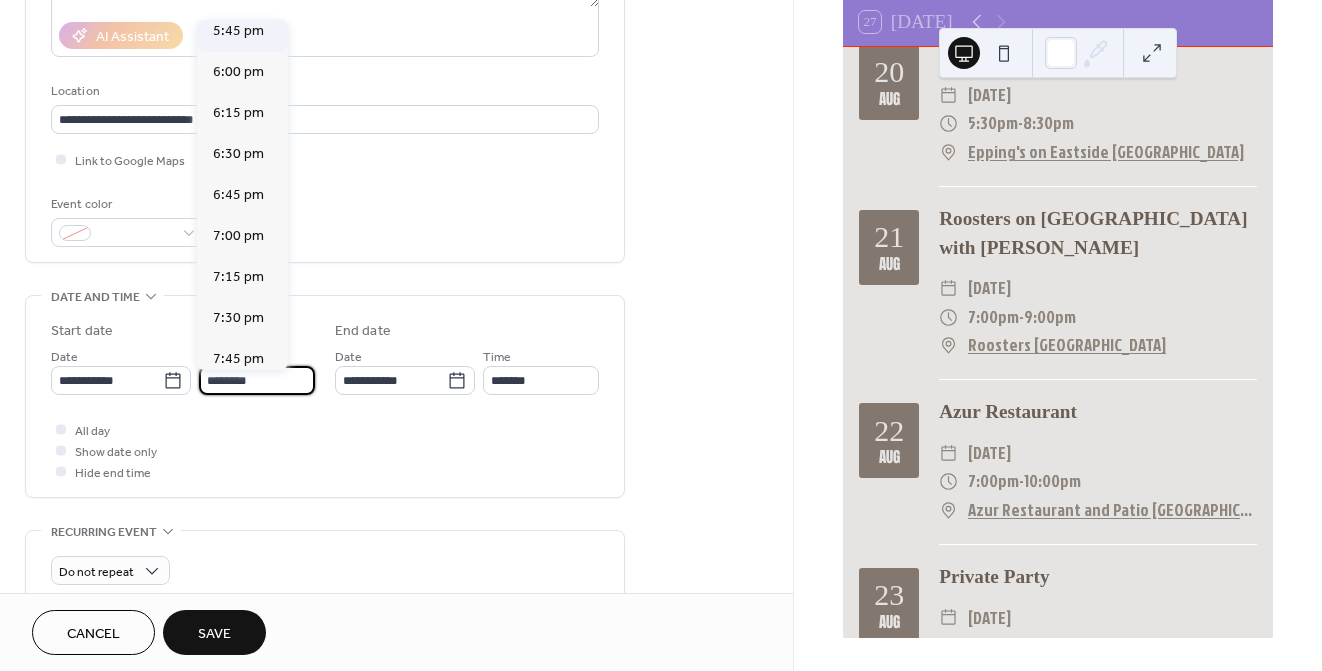 scroll, scrollTop: 2927, scrollLeft: 0, axis: vertical 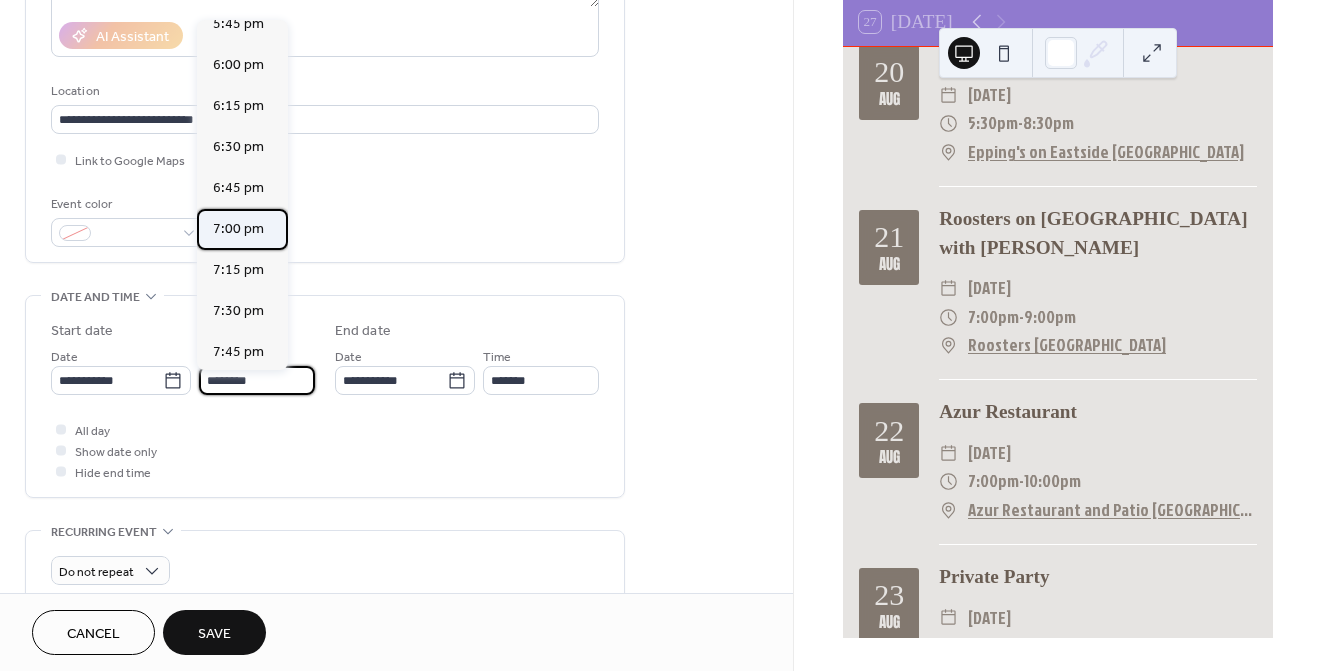click on "7:00 pm" at bounding box center (238, 229) 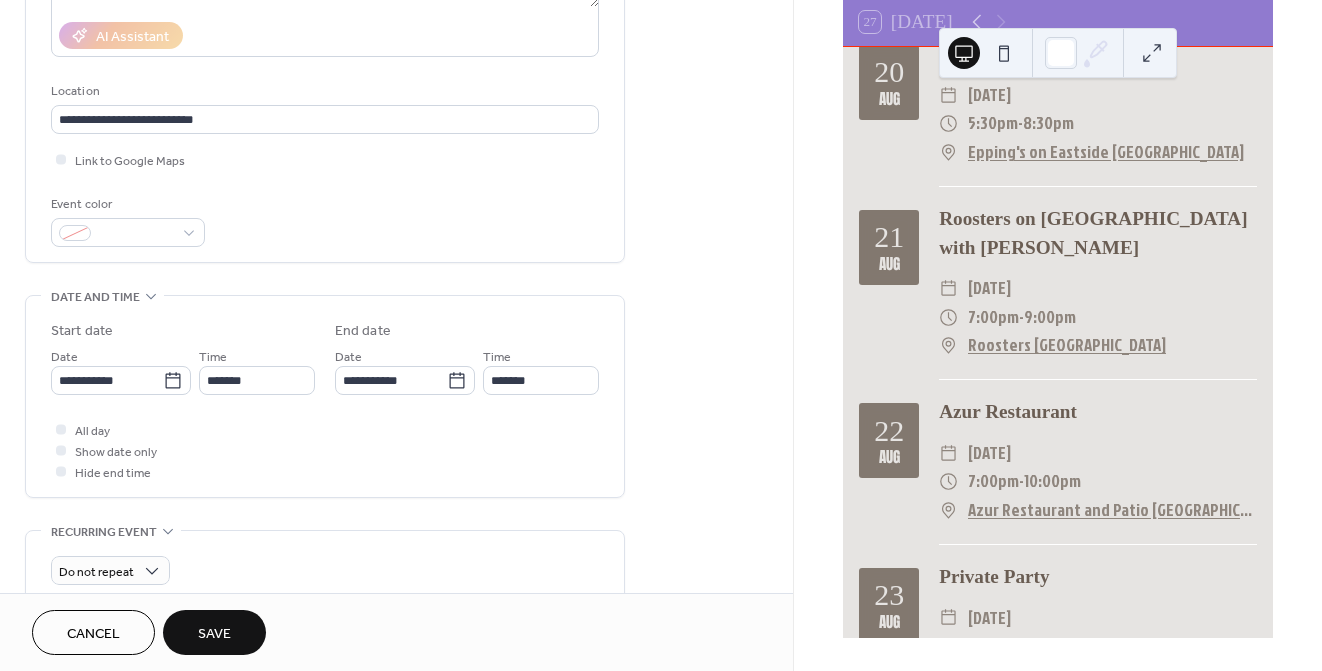 type on "*******" 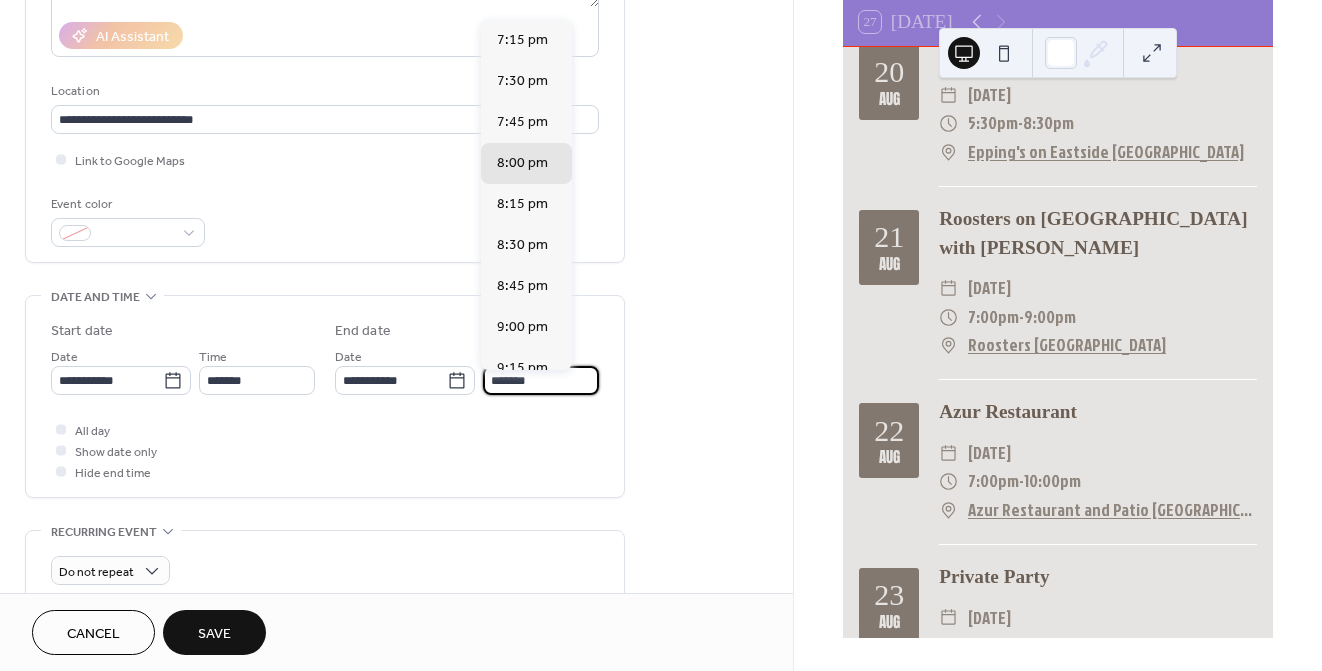click on "*******" at bounding box center (541, 380) 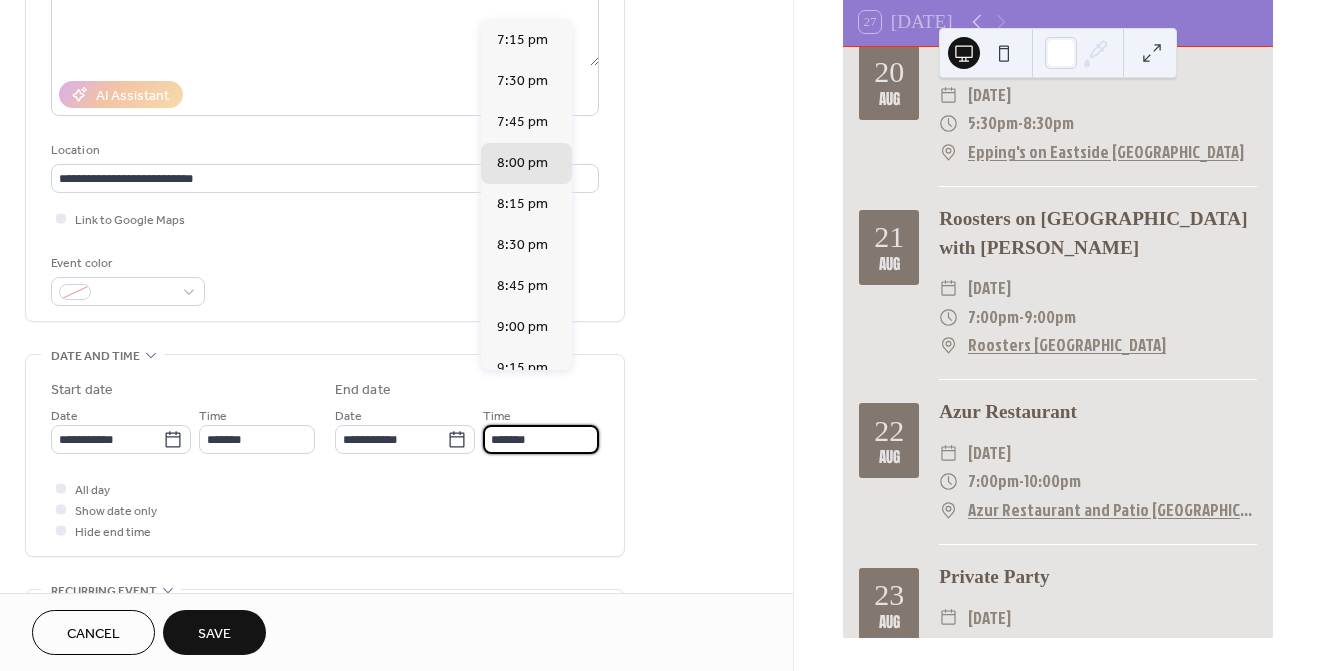 scroll, scrollTop: 295, scrollLeft: 0, axis: vertical 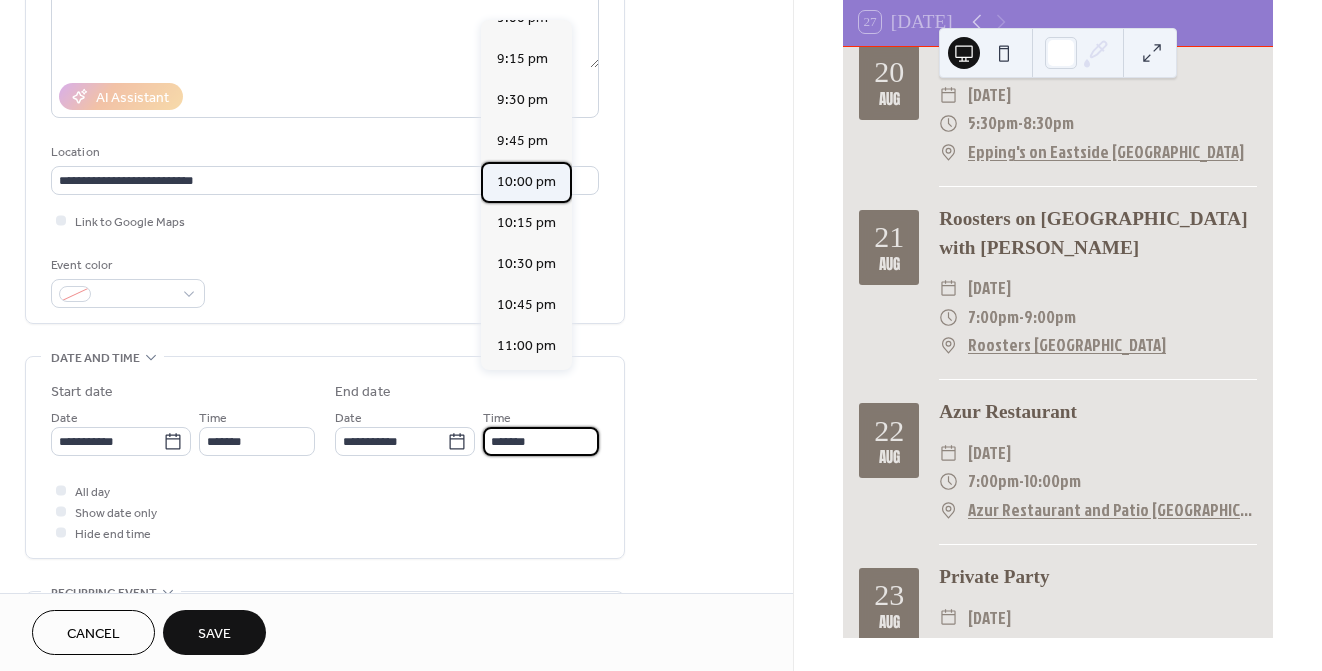click on "10:00 pm" at bounding box center [526, 182] 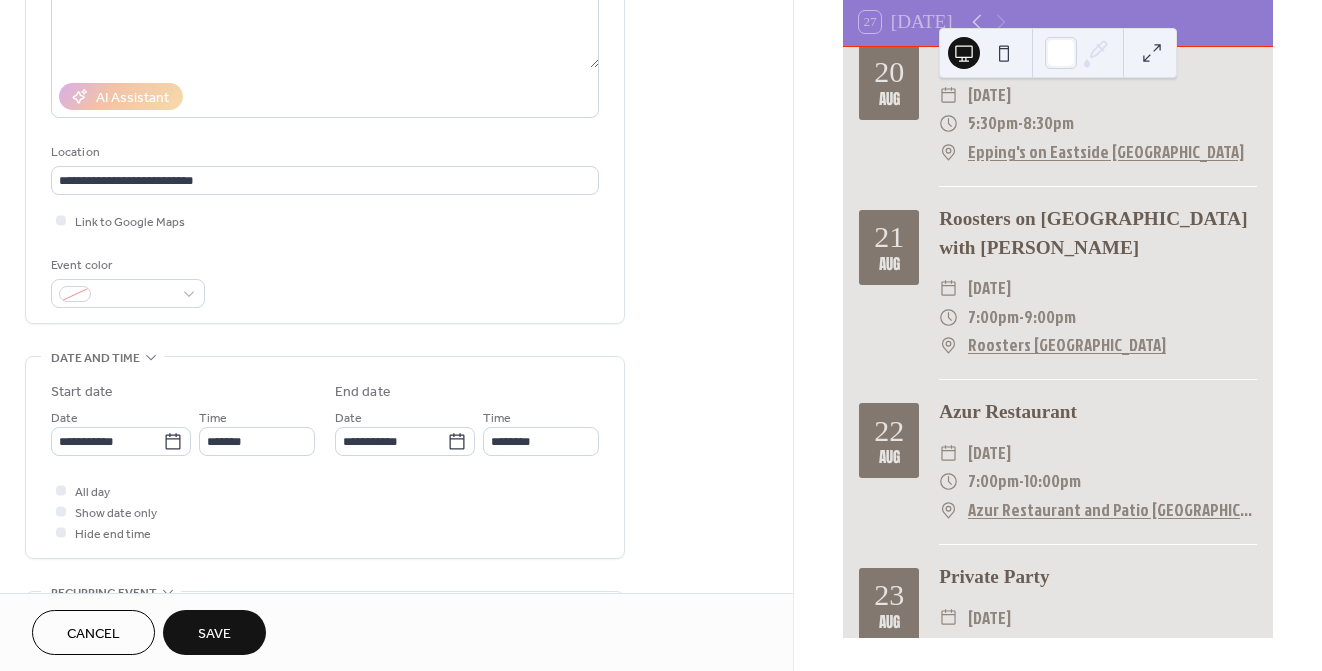 click on "Save" at bounding box center (214, 634) 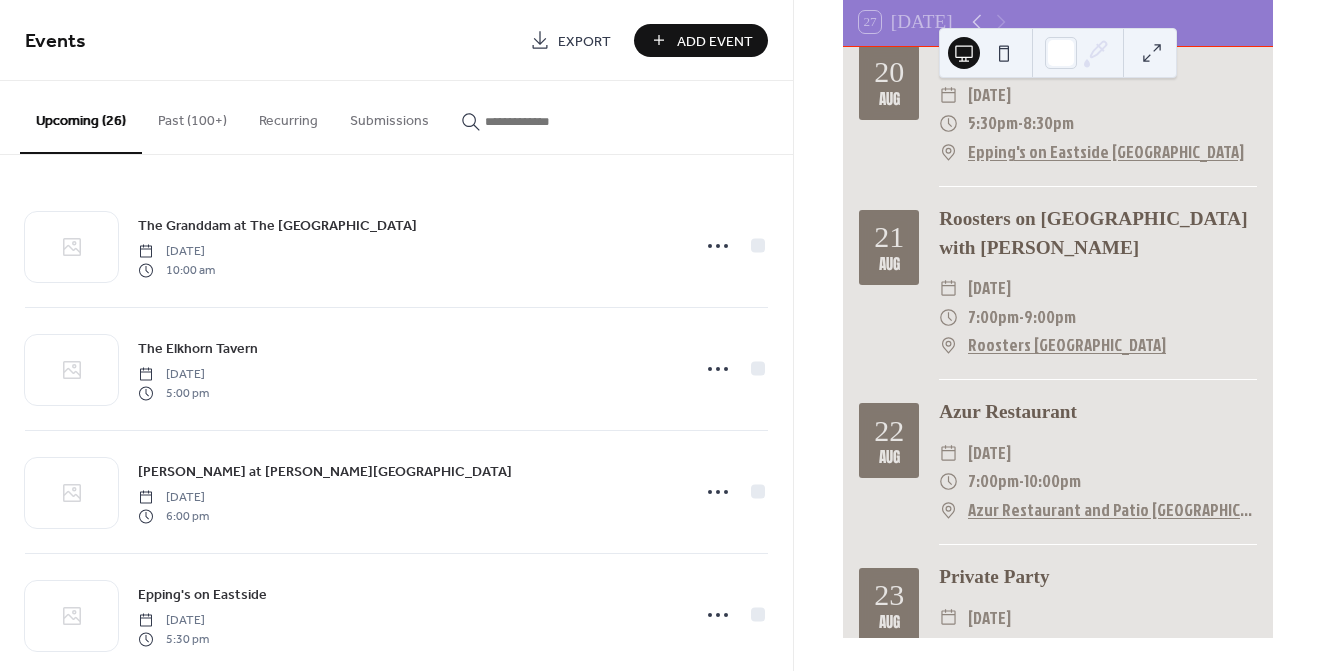 click on "Add Event" at bounding box center (715, 41) 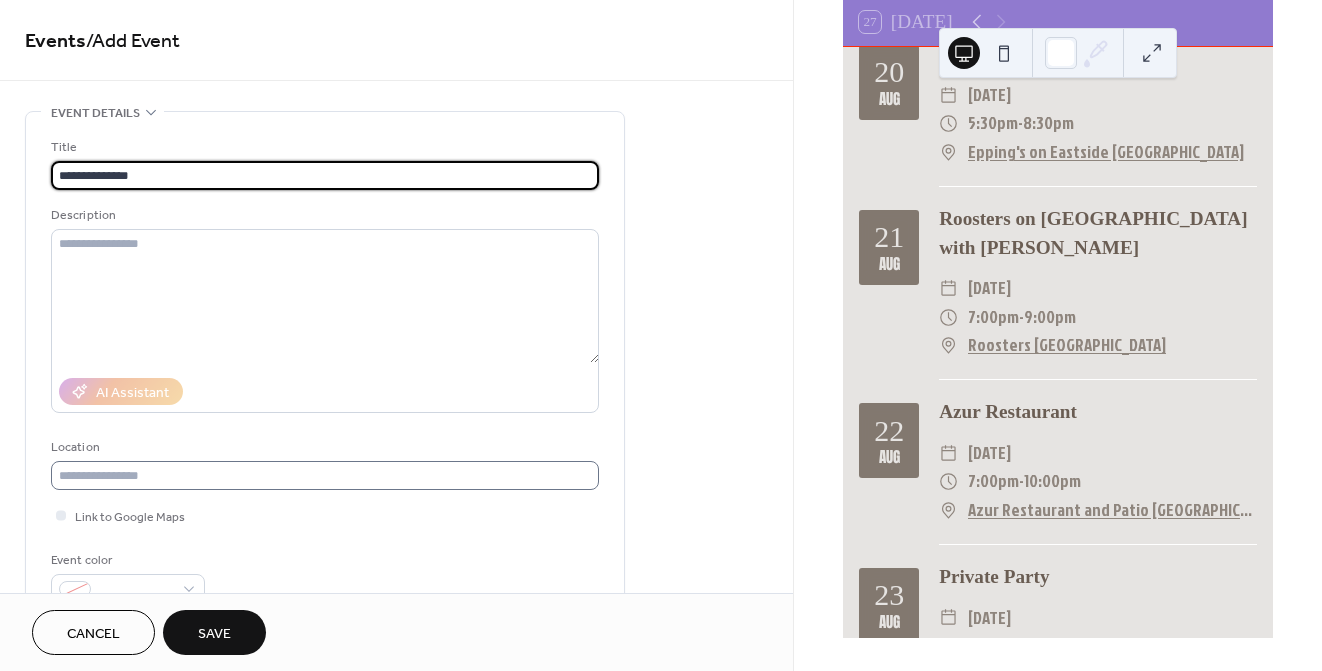 type on "**********" 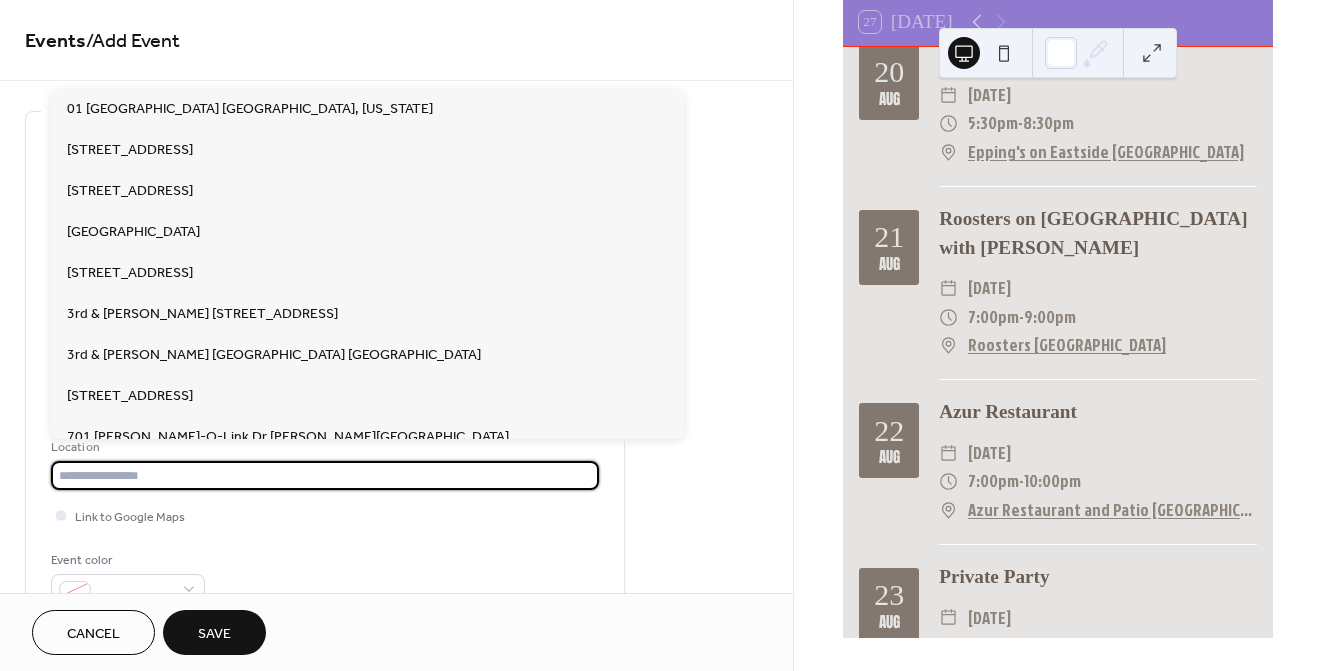 click at bounding box center [325, 475] 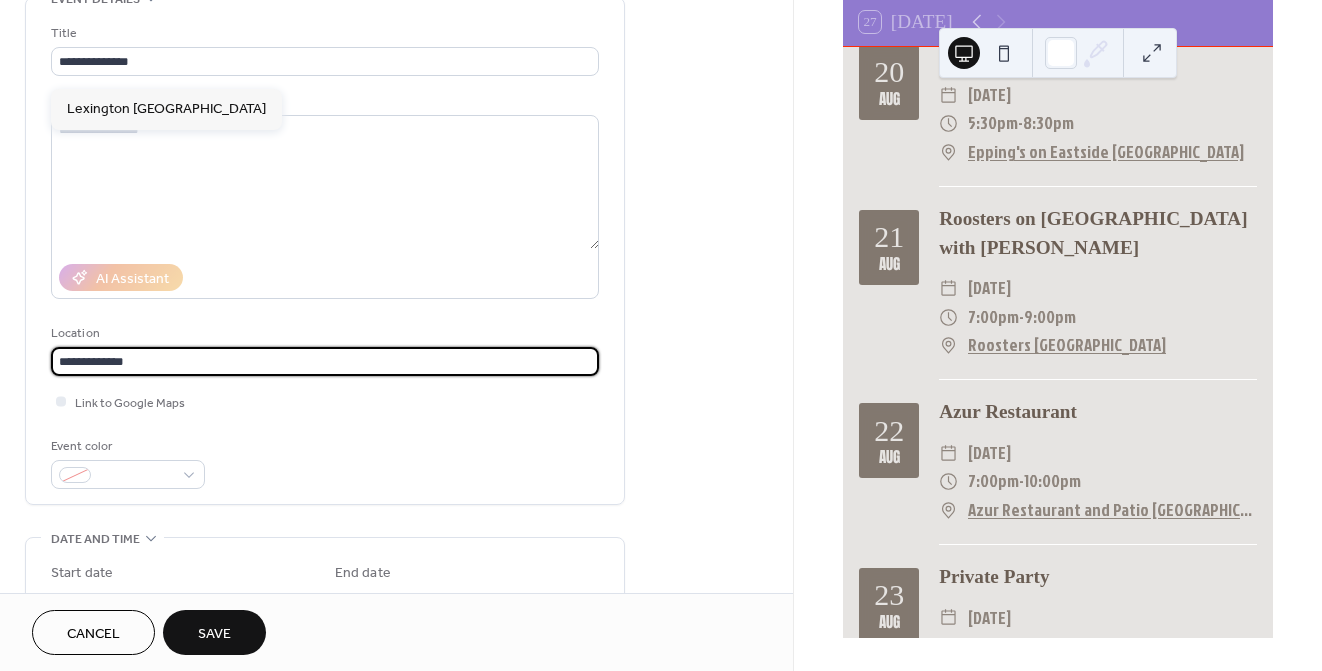 scroll, scrollTop: 116, scrollLeft: 0, axis: vertical 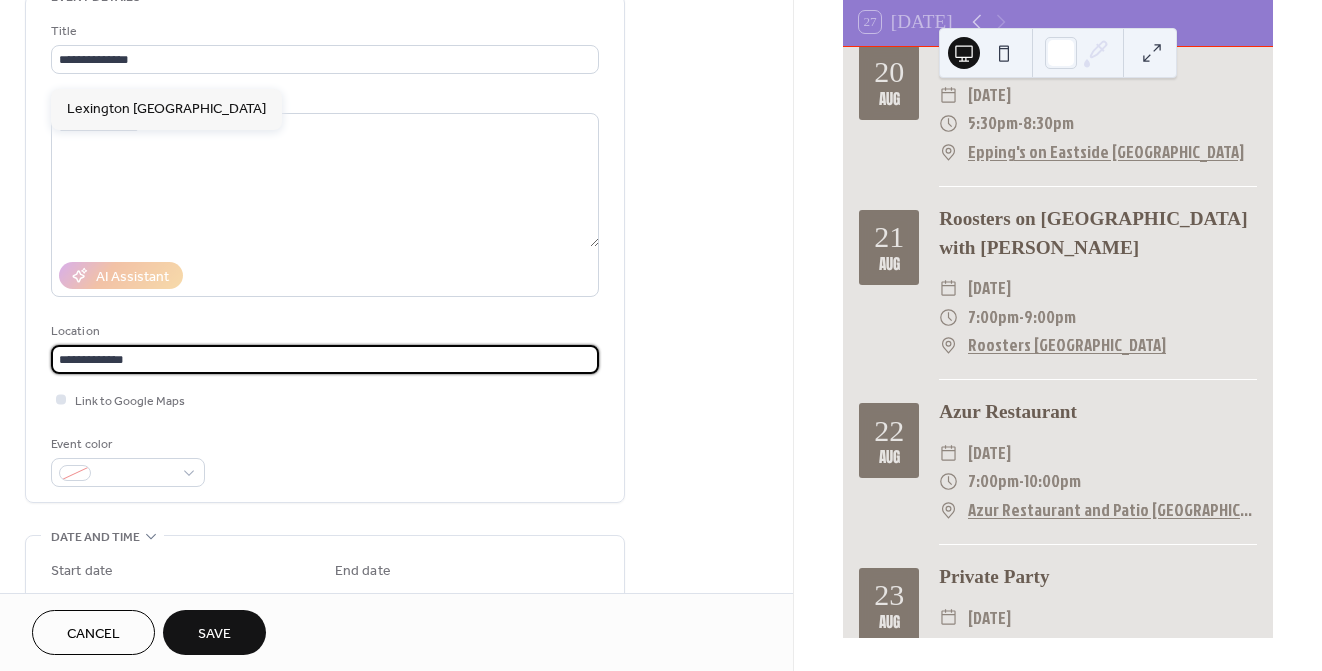 type on "**********" 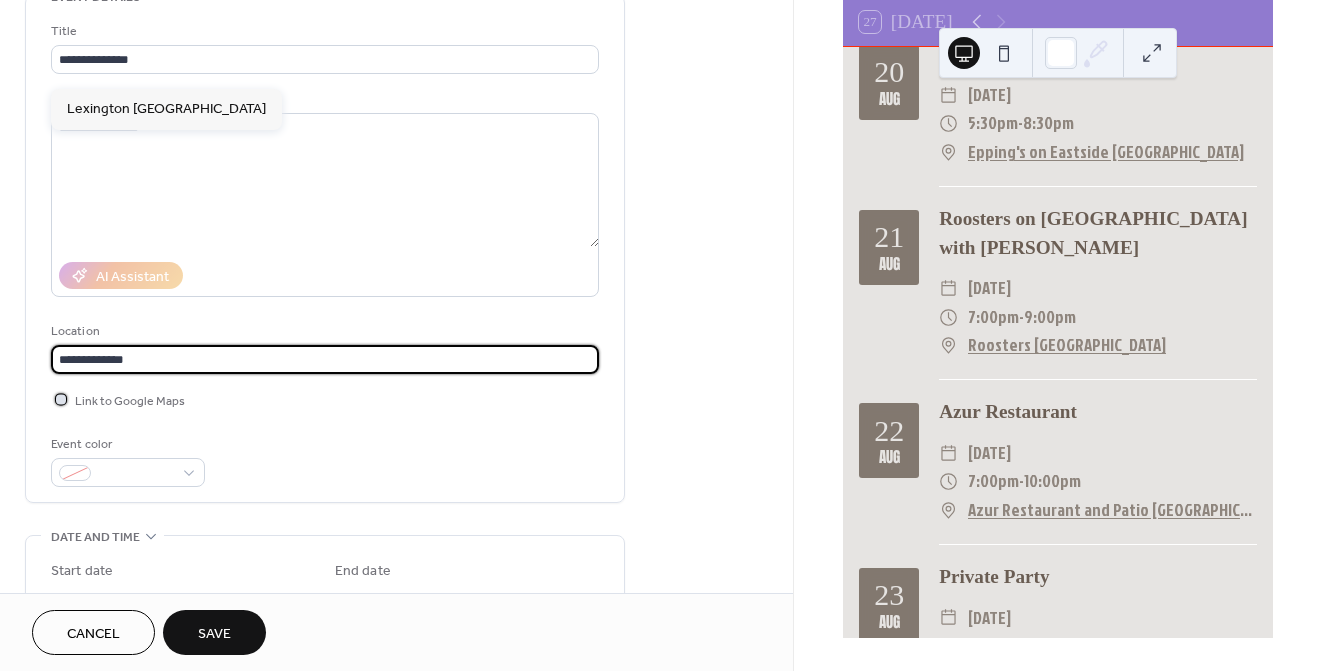click at bounding box center (61, 399) 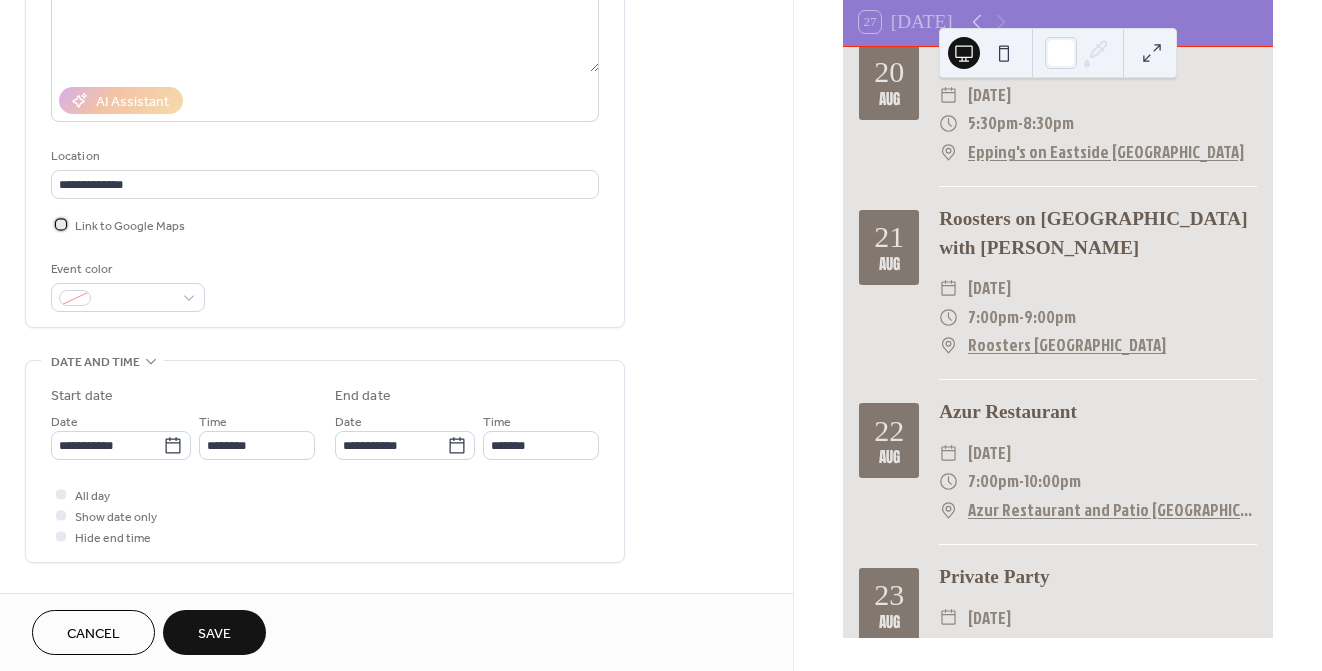 scroll, scrollTop: 292, scrollLeft: 0, axis: vertical 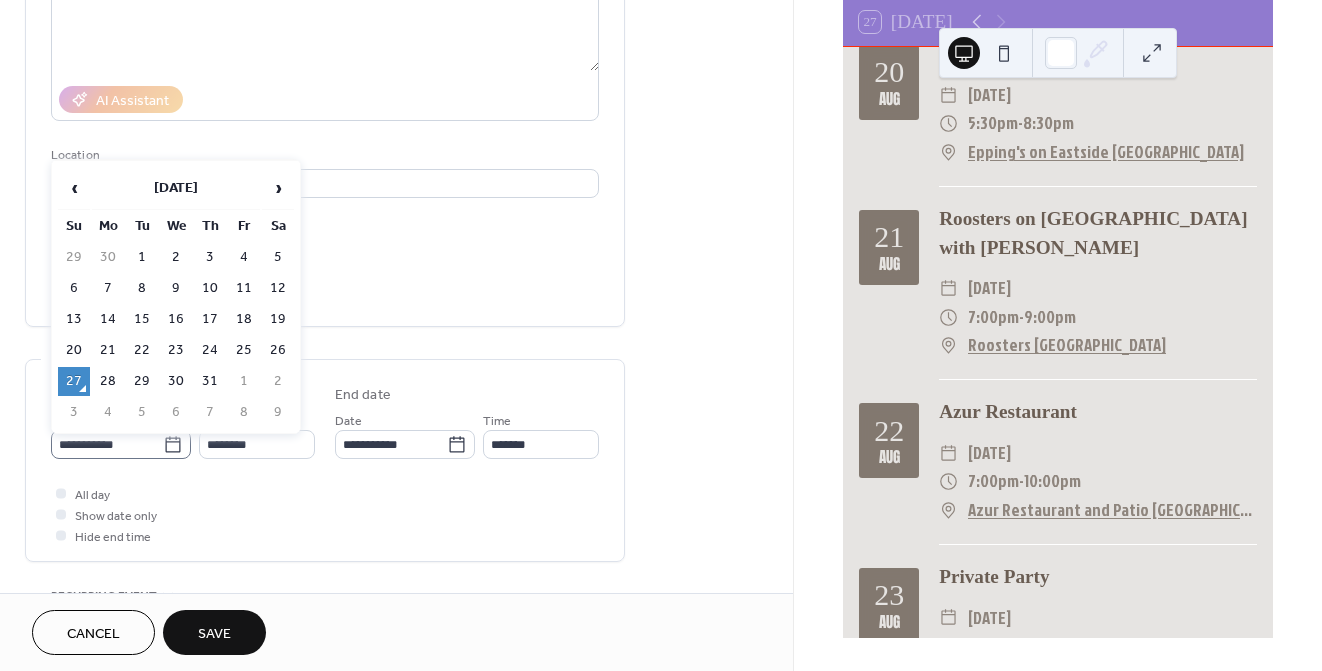 click 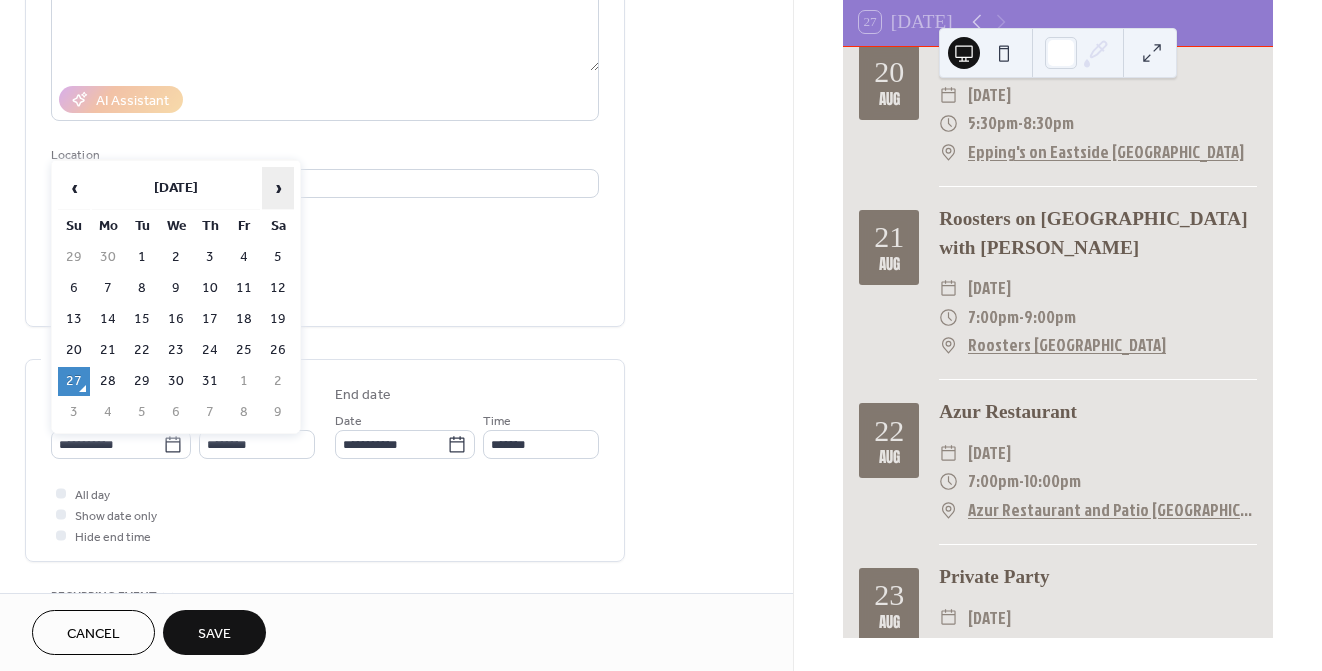 click on "›" at bounding box center [278, 188] 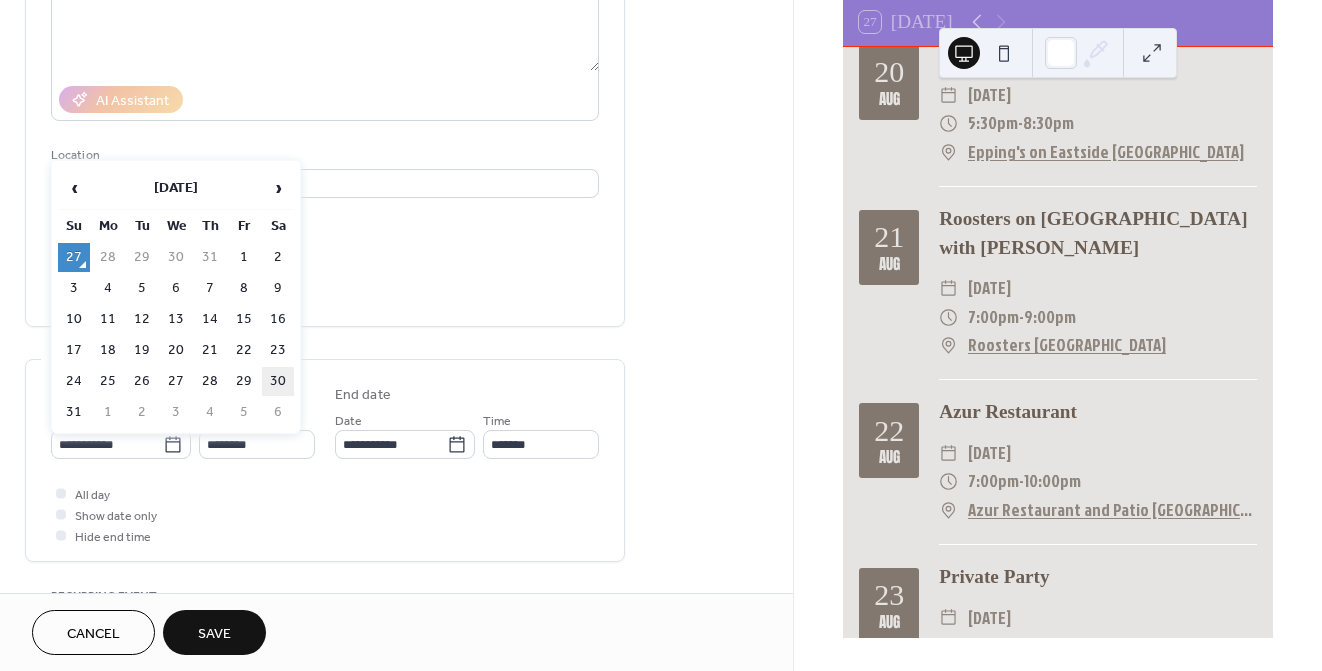 click on "30" at bounding box center (278, 381) 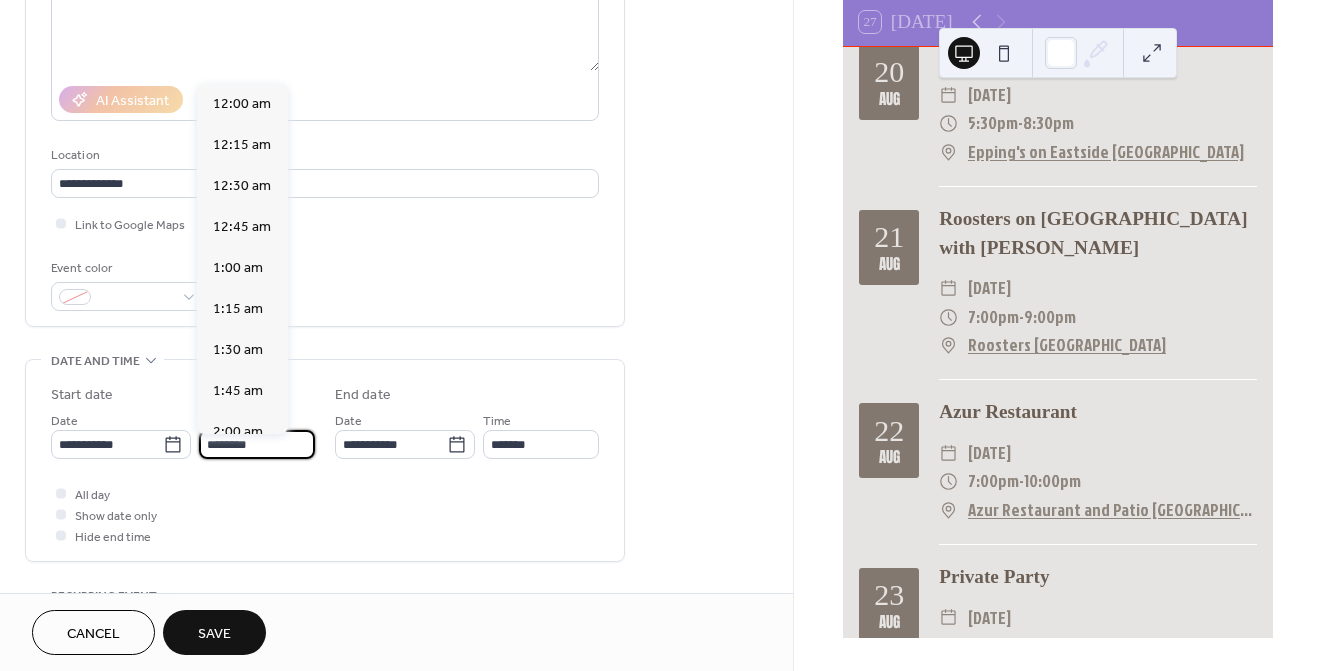 click on "********" at bounding box center [257, 444] 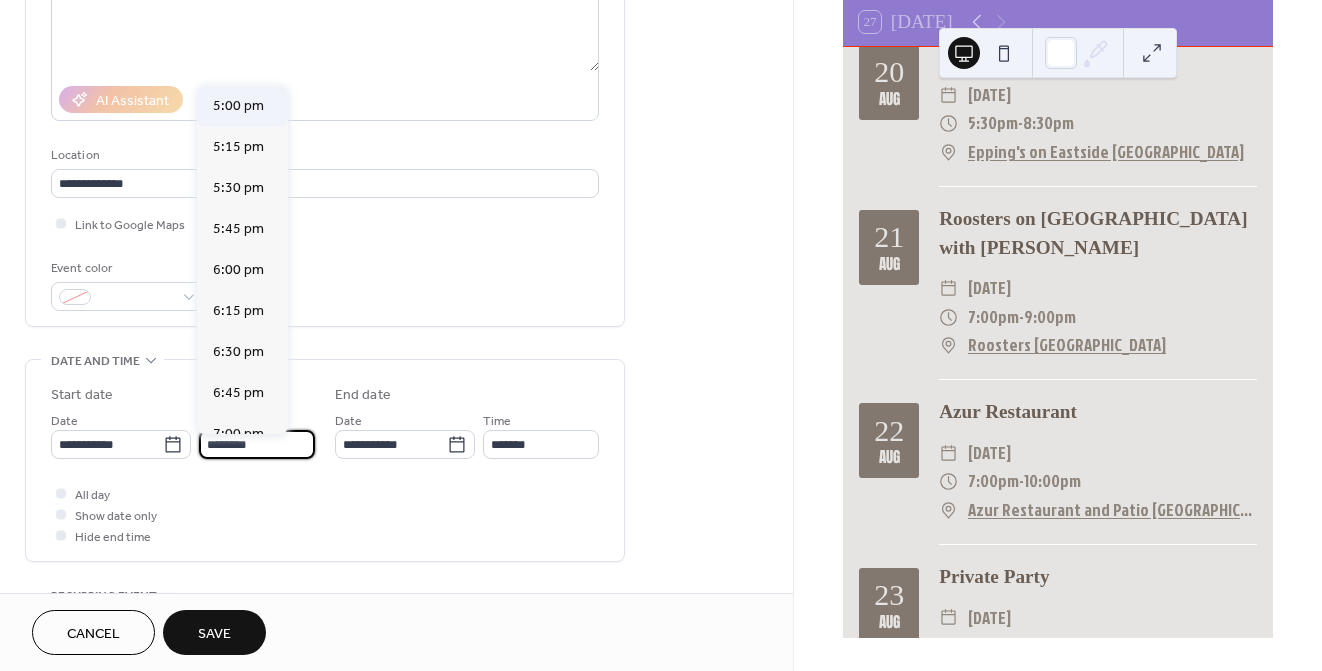 scroll, scrollTop: 2807, scrollLeft: 0, axis: vertical 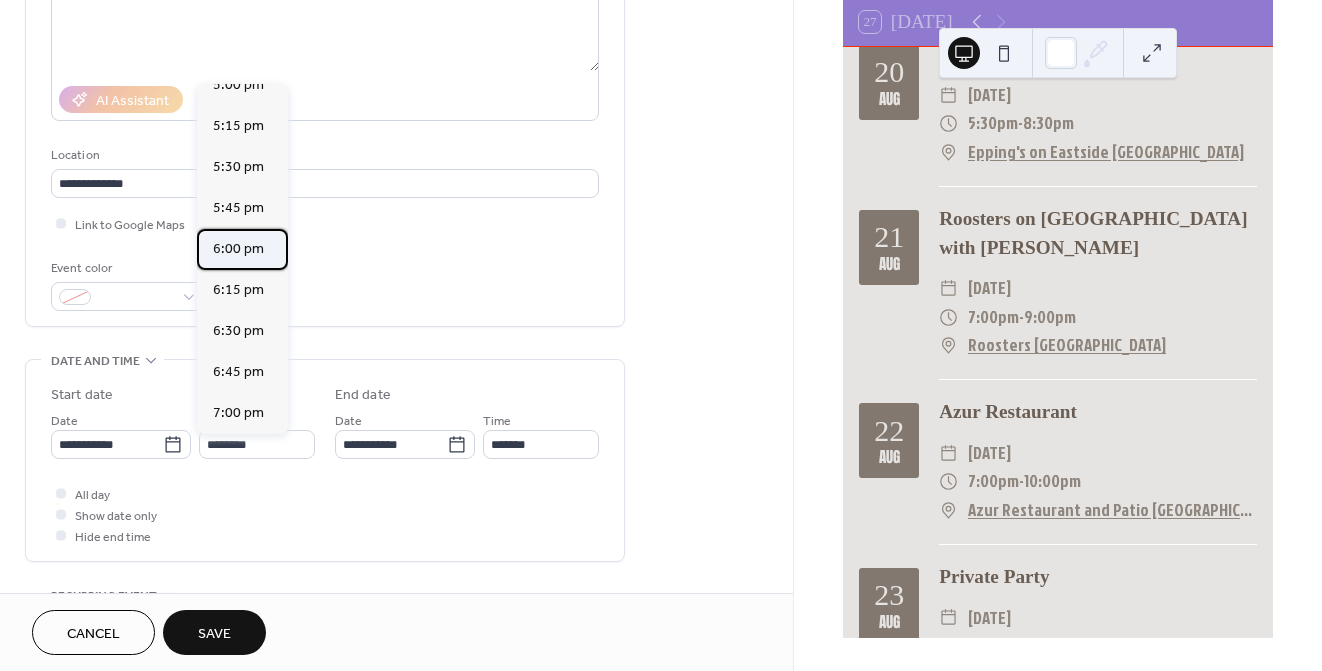 click on "6:00 pm" at bounding box center (238, 249) 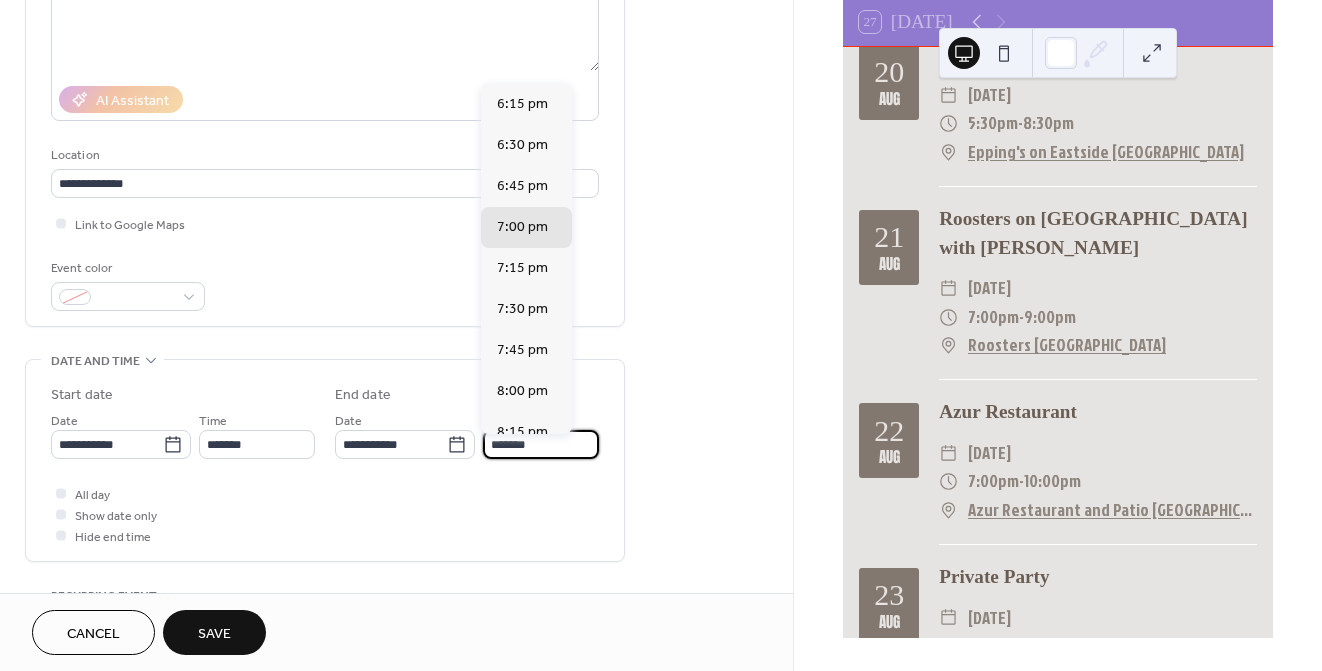 click on "*******" at bounding box center (541, 444) 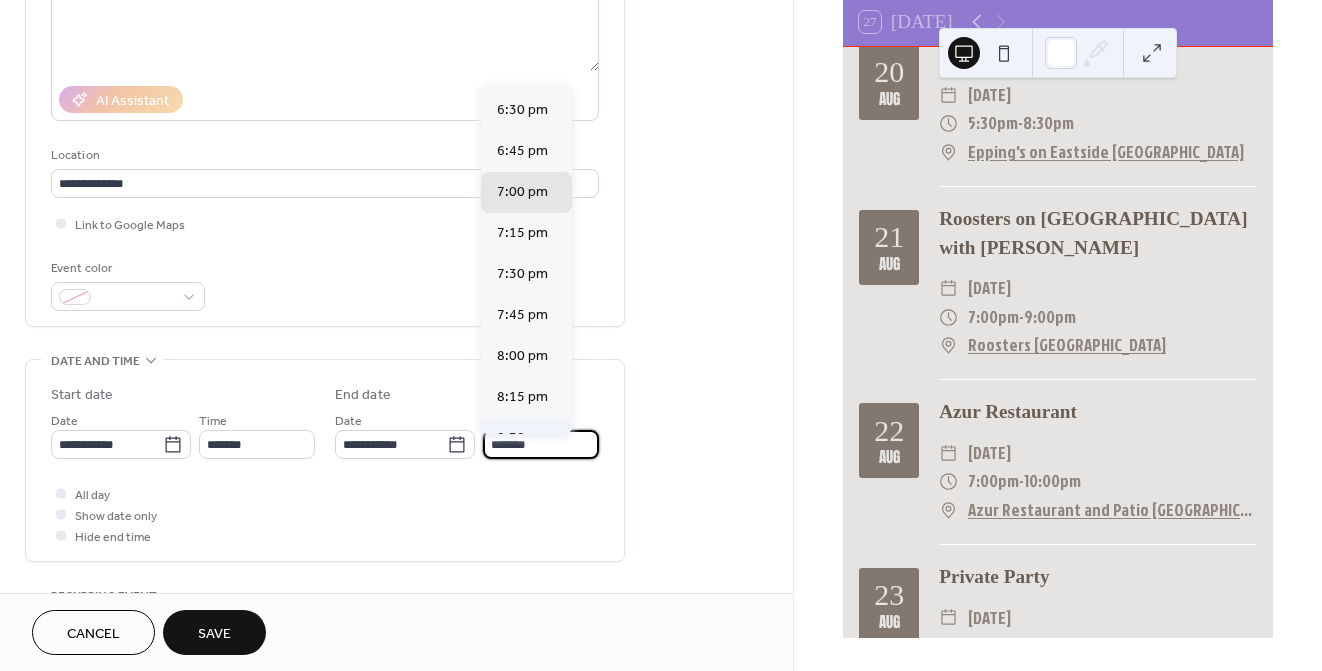 scroll, scrollTop: 32, scrollLeft: 0, axis: vertical 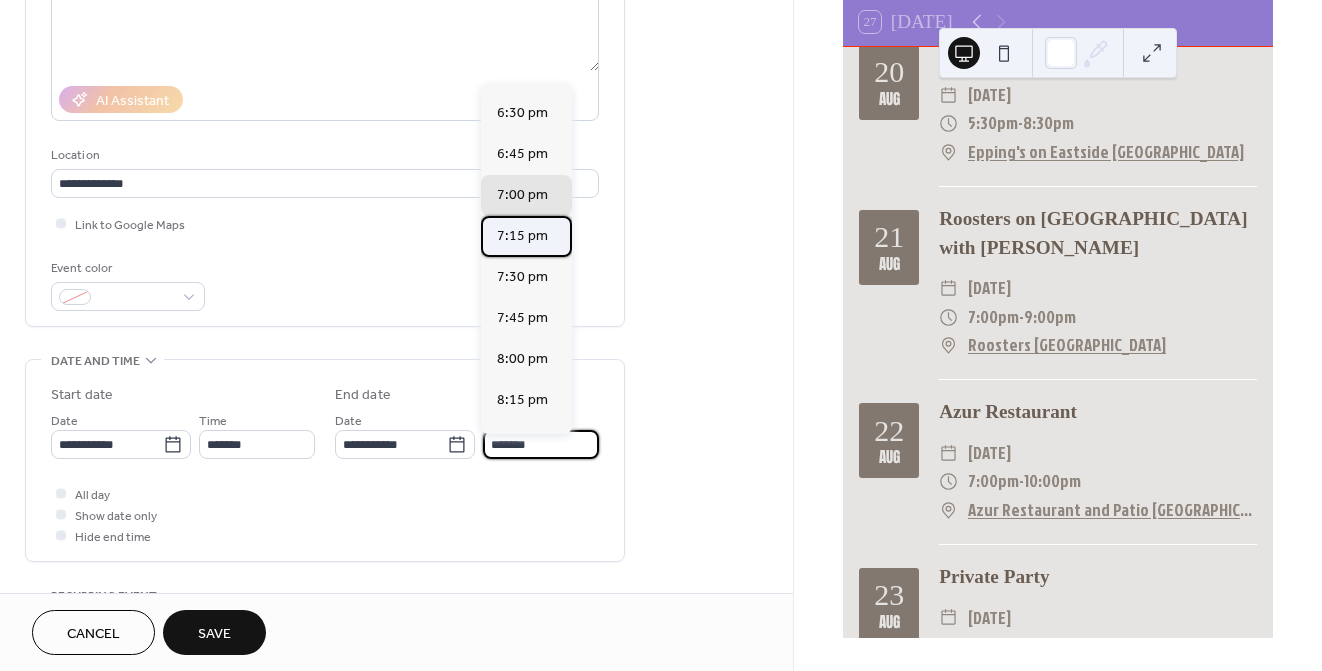 click on "7:15 pm" at bounding box center [522, 236] 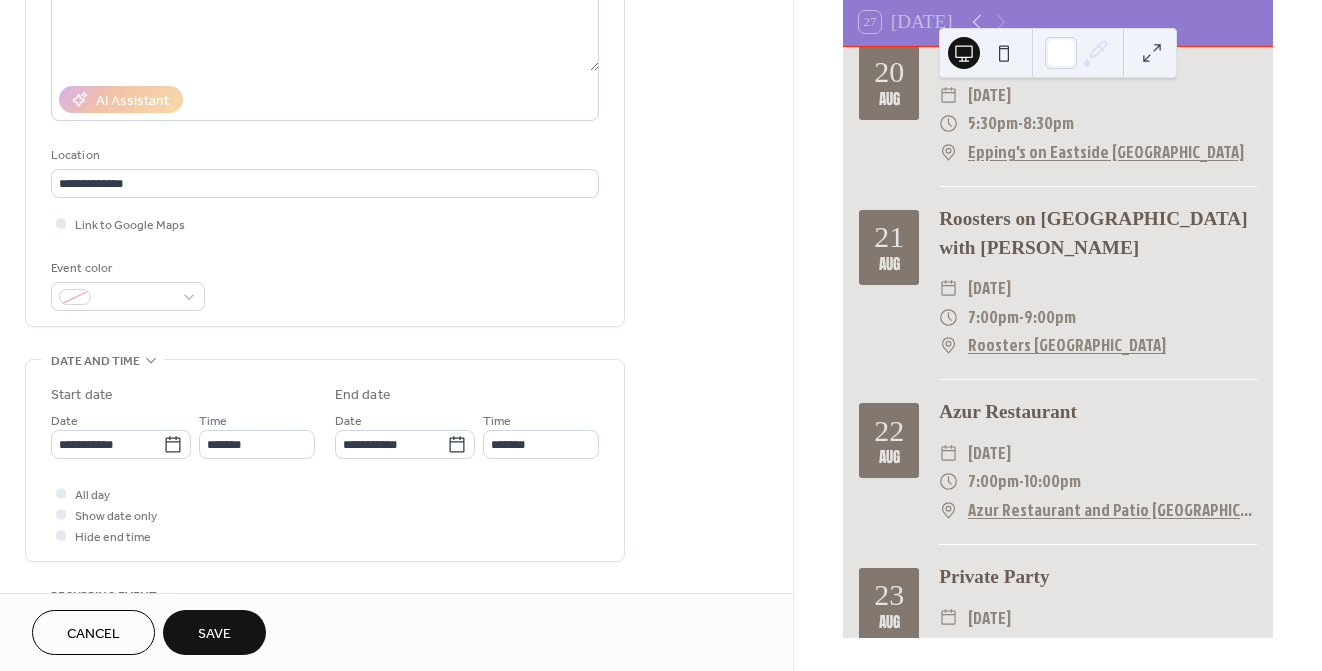 click on "Save" at bounding box center [214, 632] 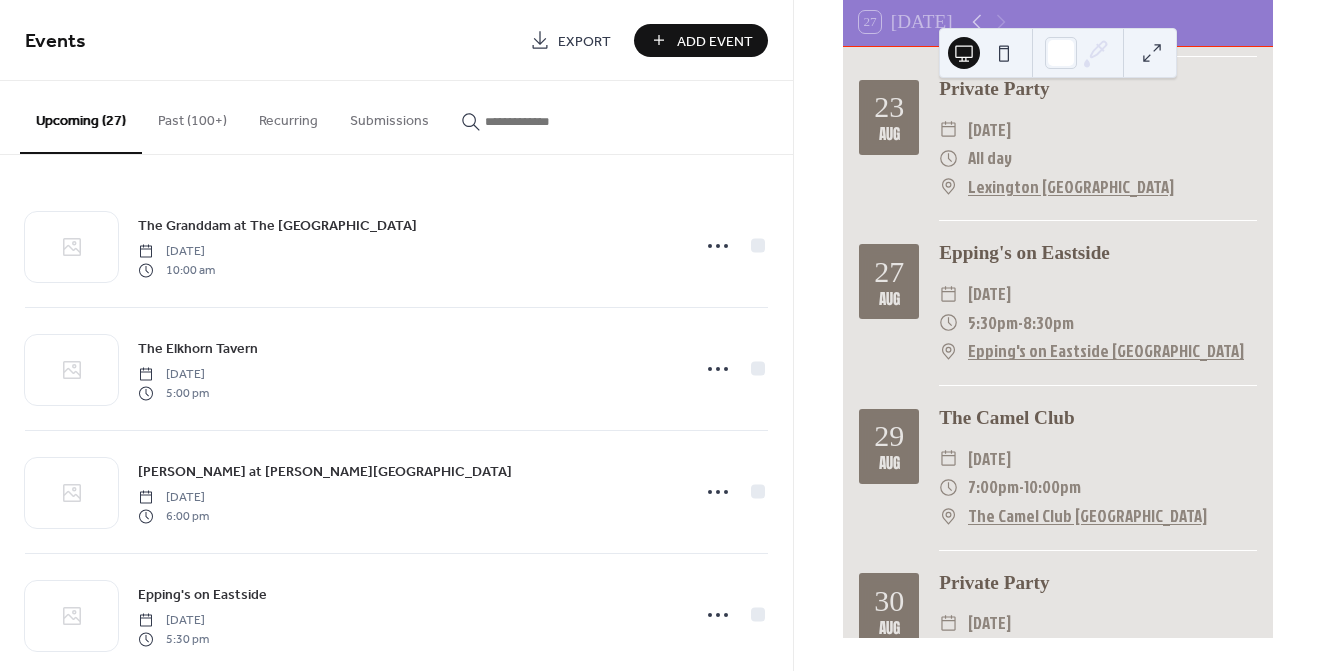 scroll, scrollTop: 3971, scrollLeft: 0, axis: vertical 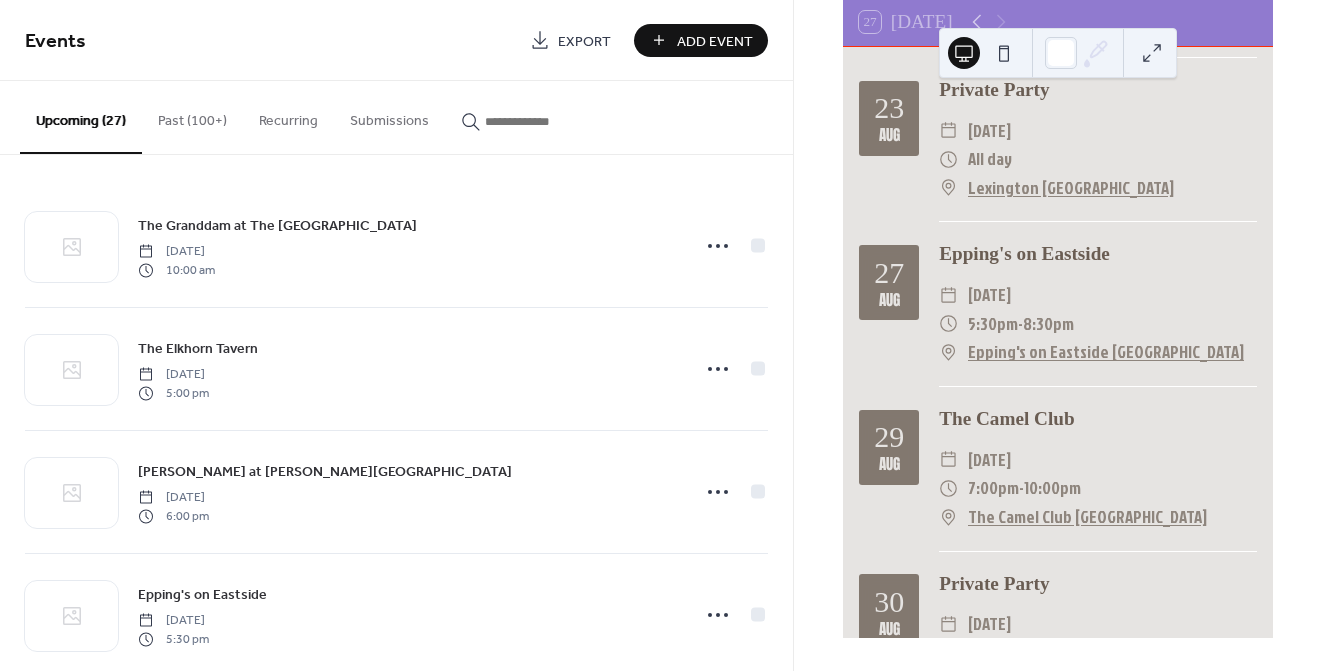 click on "Add Event" at bounding box center (701, 40) 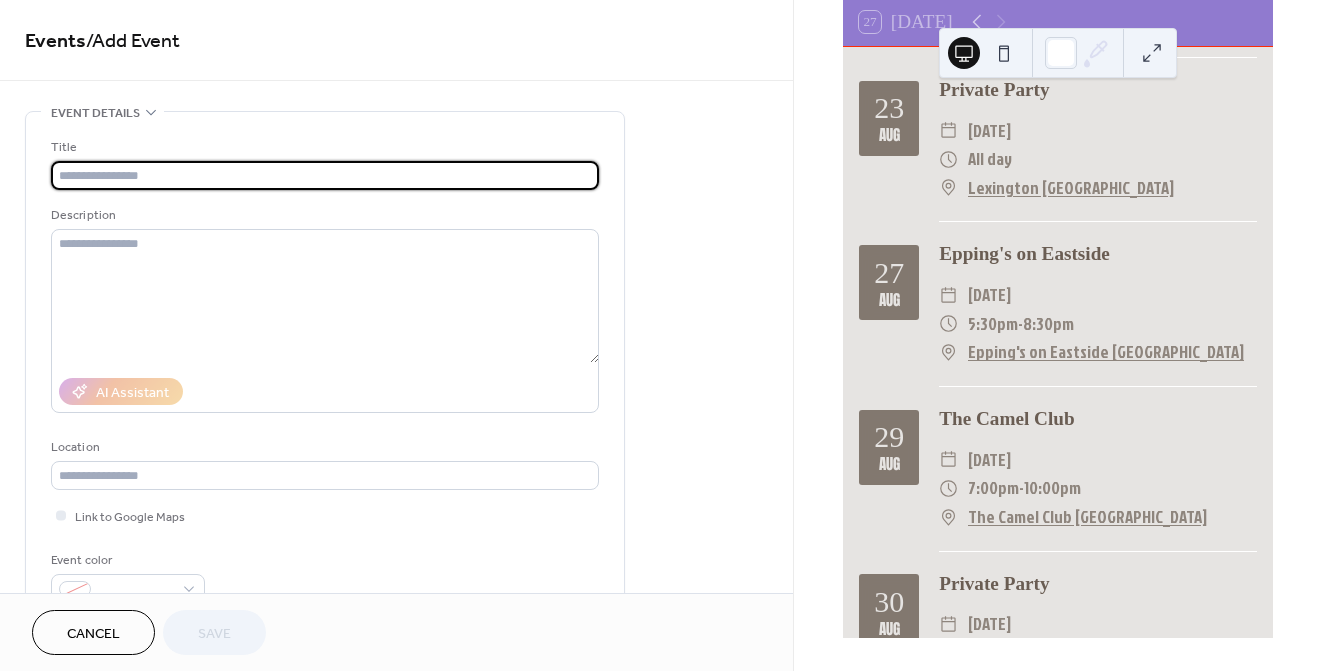 click at bounding box center (325, 175) 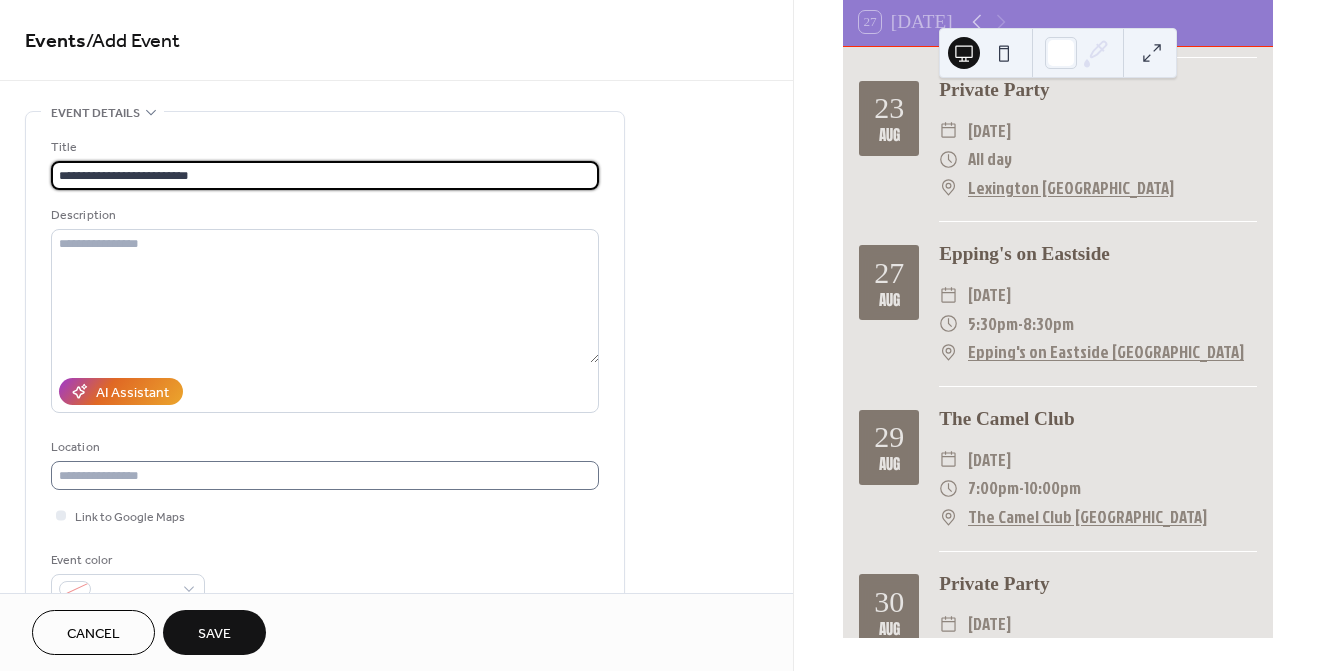 type on "**********" 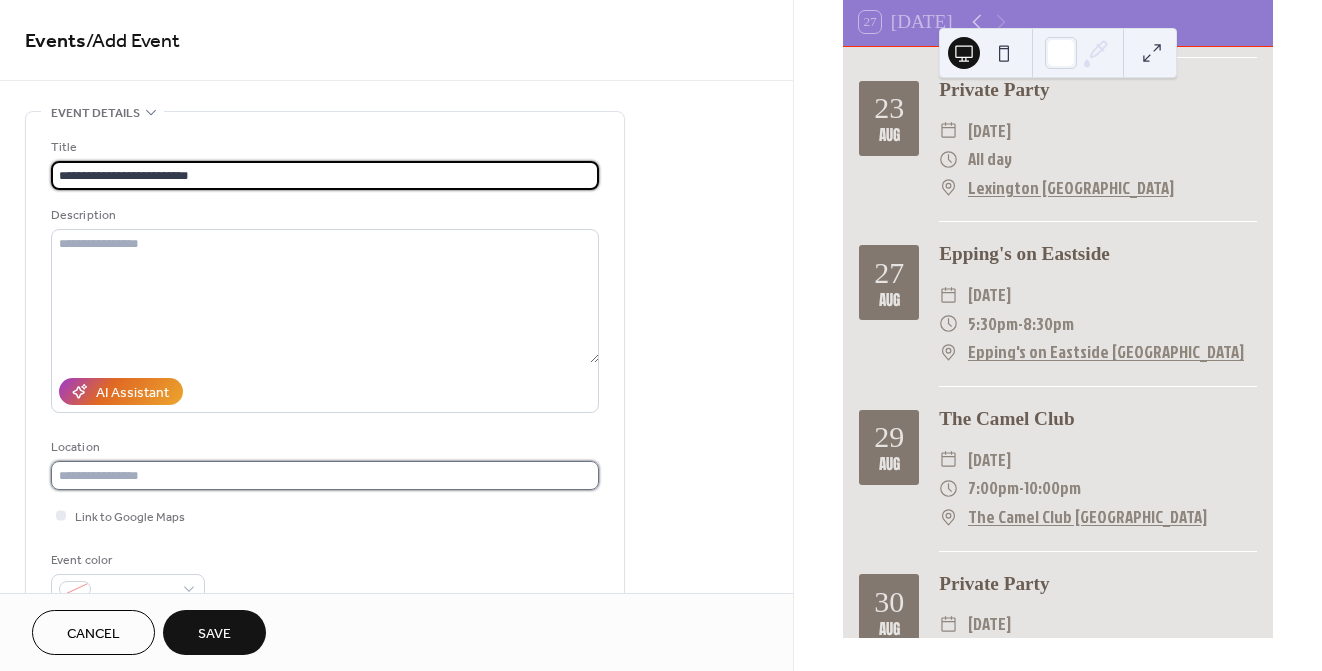 click at bounding box center (325, 475) 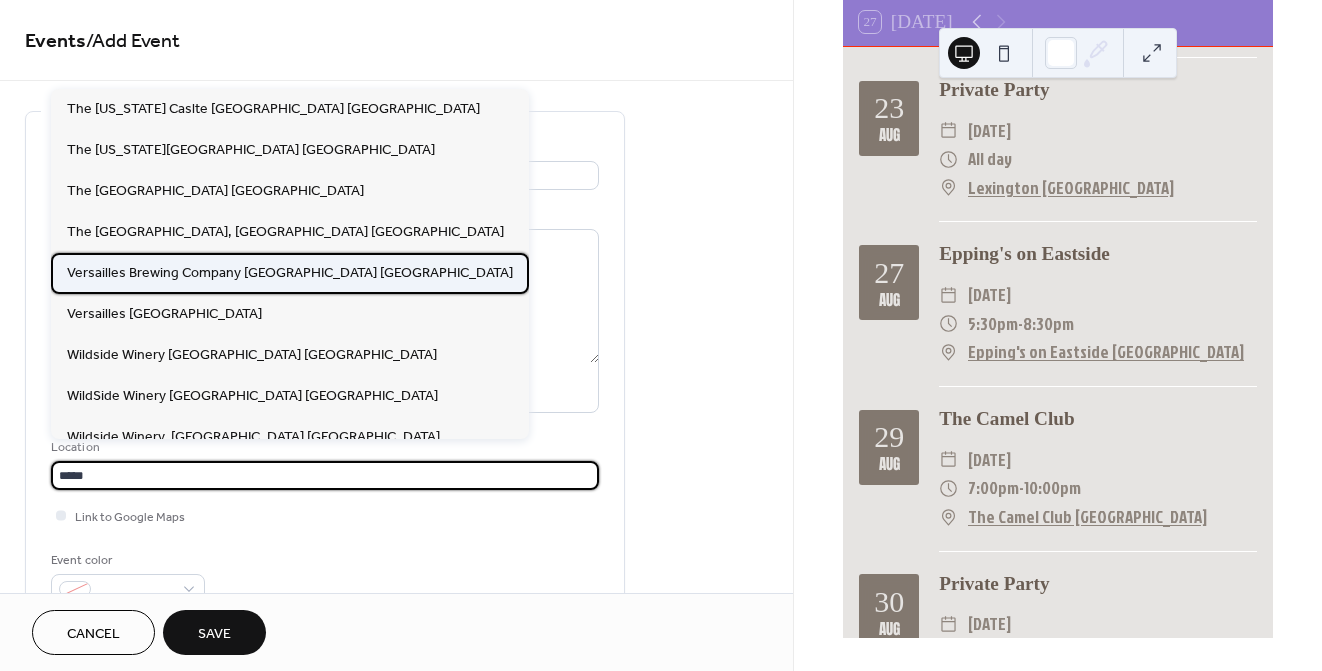 click on "Versailles Brewing Company [GEOGRAPHIC_DATA] [GEOGRAPHIC_DATA]" at bounding box center [290, 273] 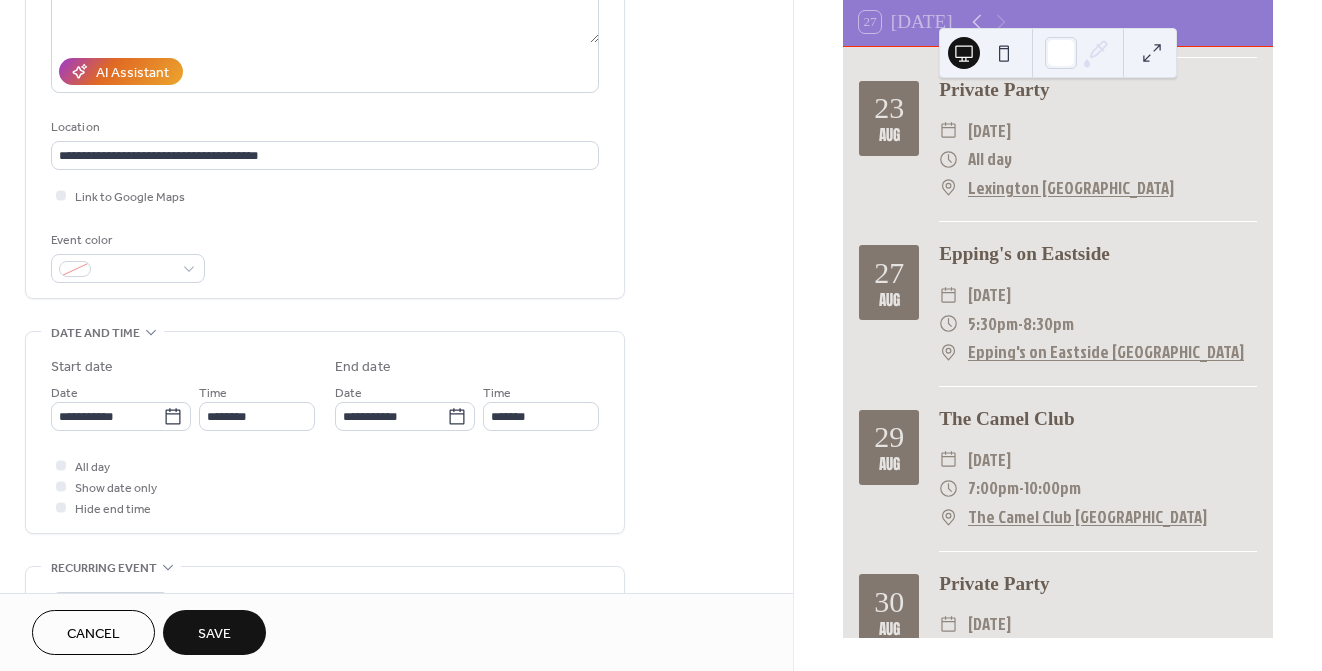 scroll, scrollTop: 329, scrollLeft: 0, axis: vertical 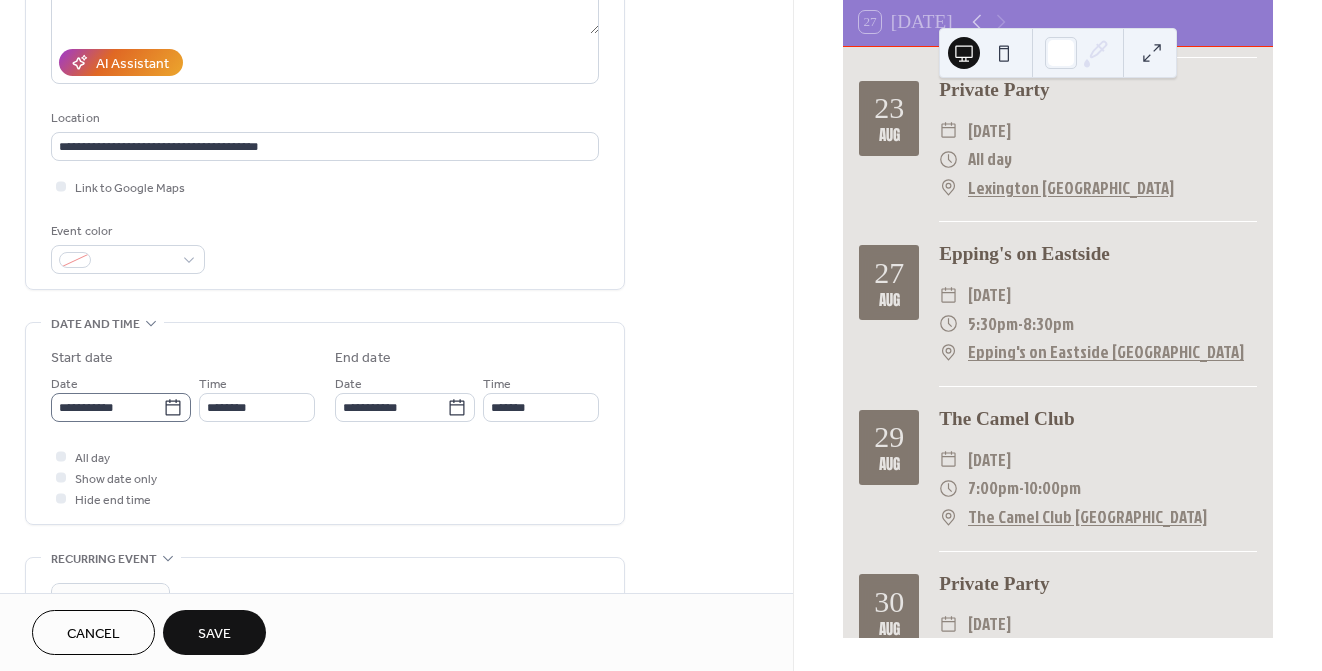 click 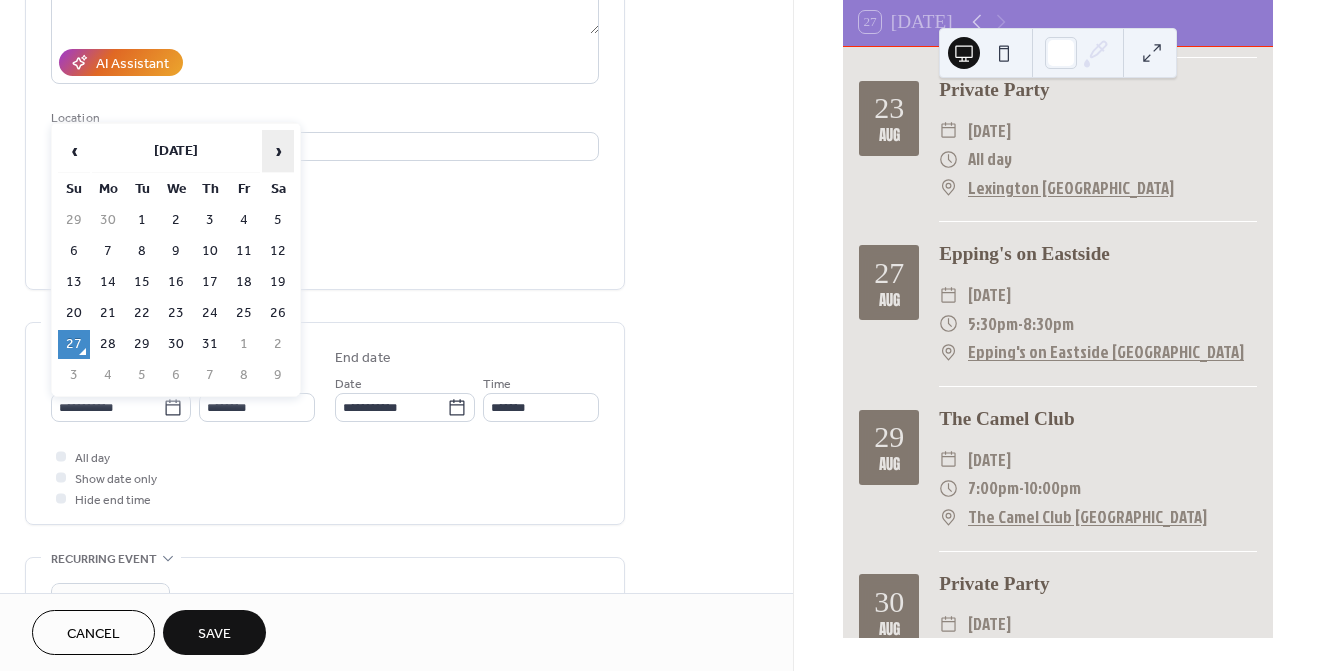 click on "›" at bounding box center [278, 151] 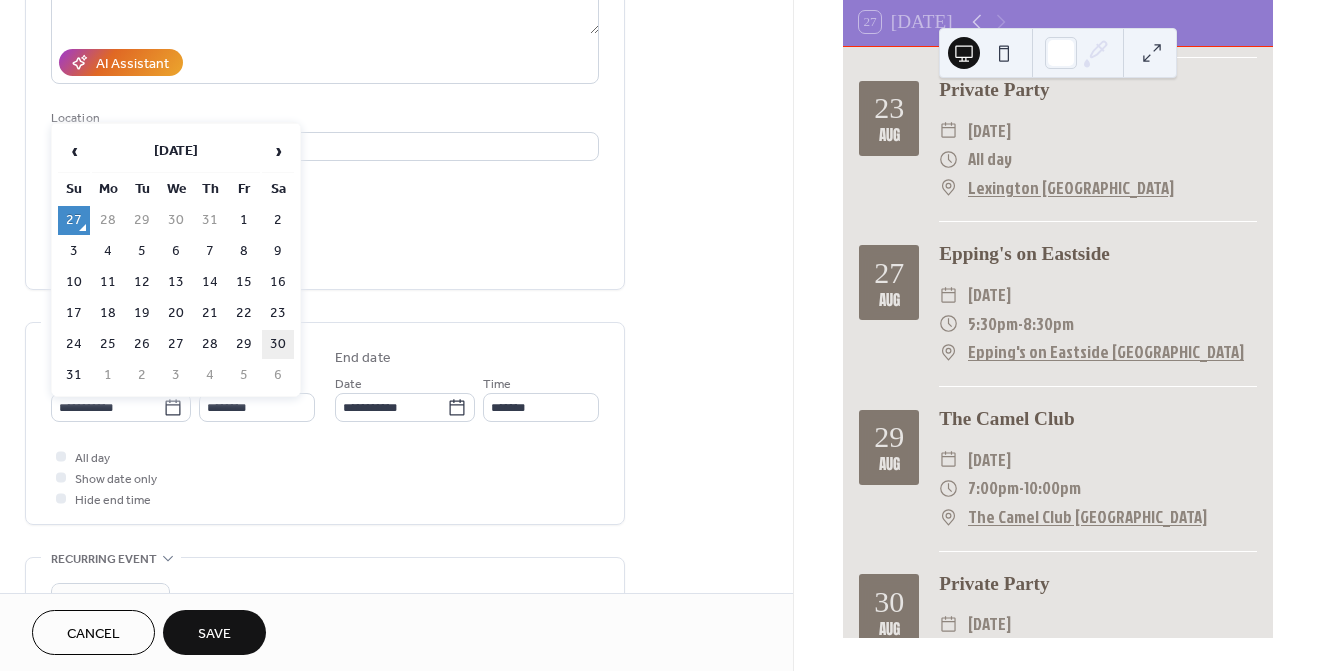 click on "30" at bounding box center (278, 344) 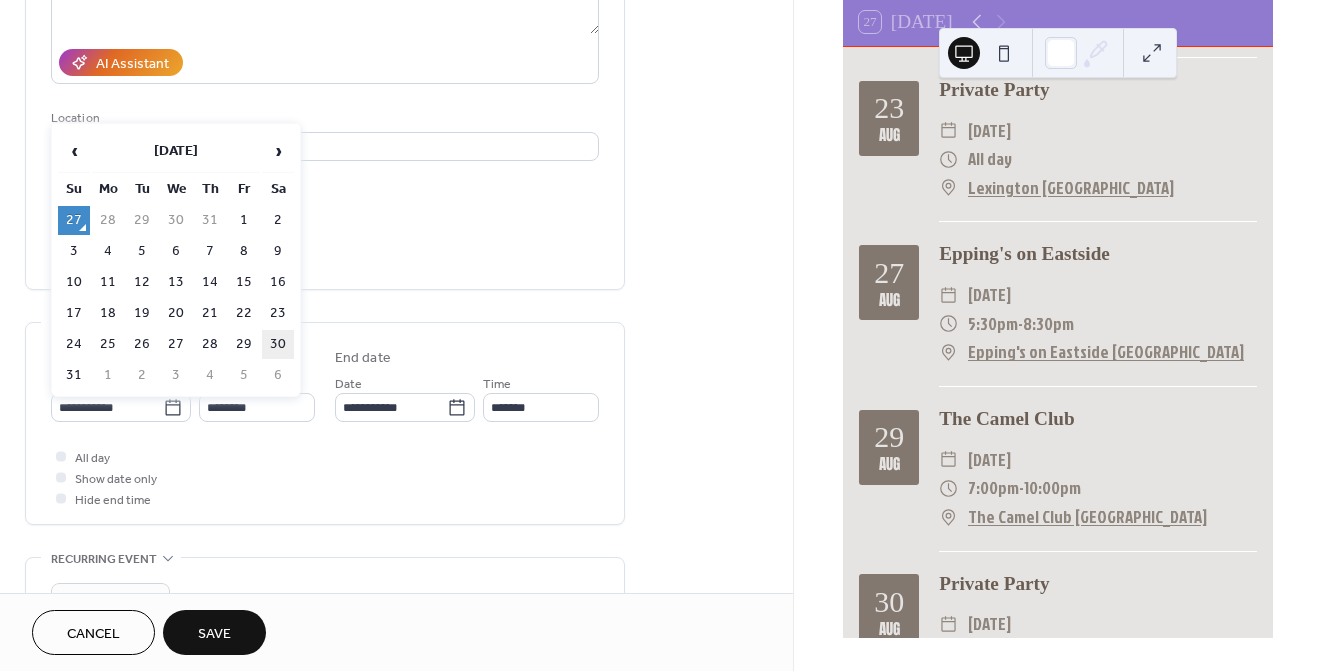 type on "**********" 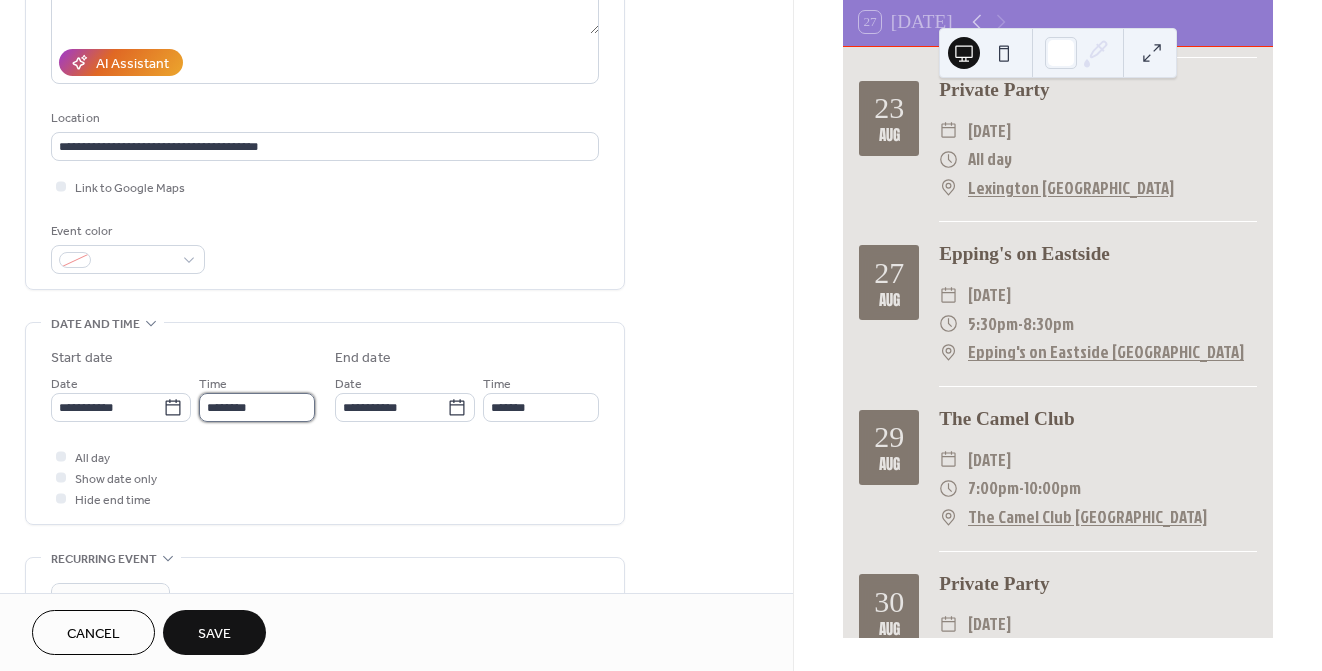 click on "********" at bounding box center [257, 407] 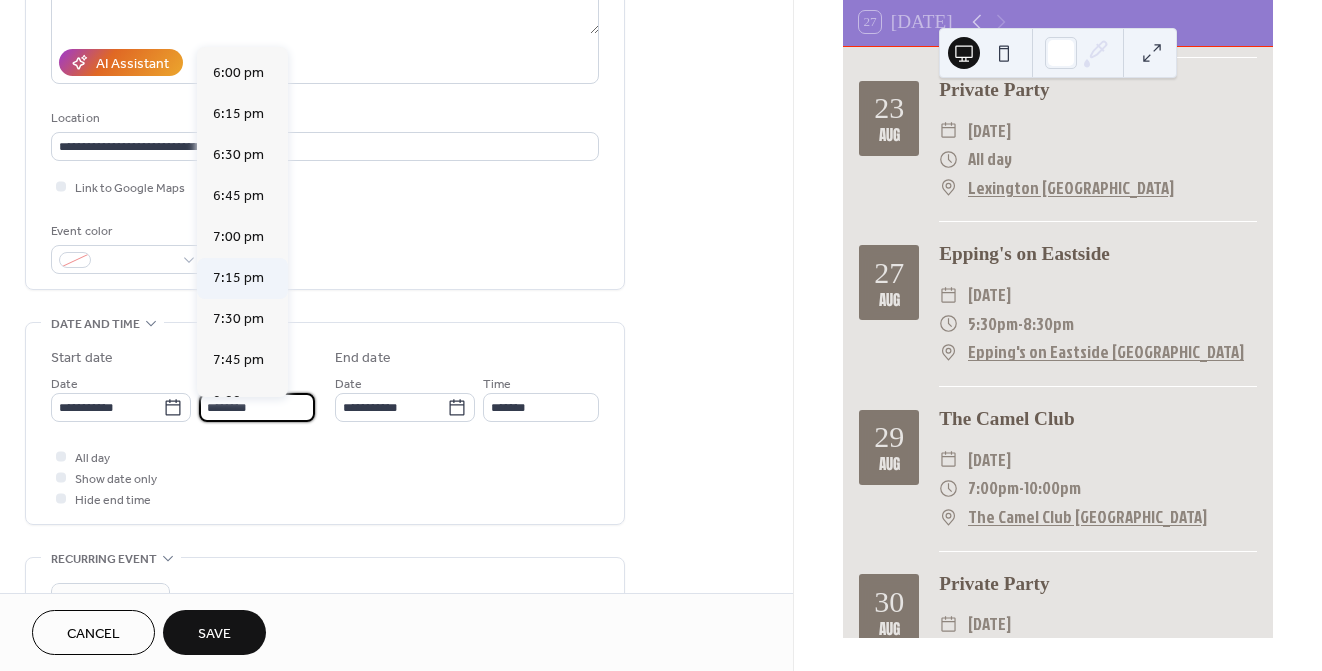 scroll, scrollTop: 2948, scrollLeft: 0, axis: vertical 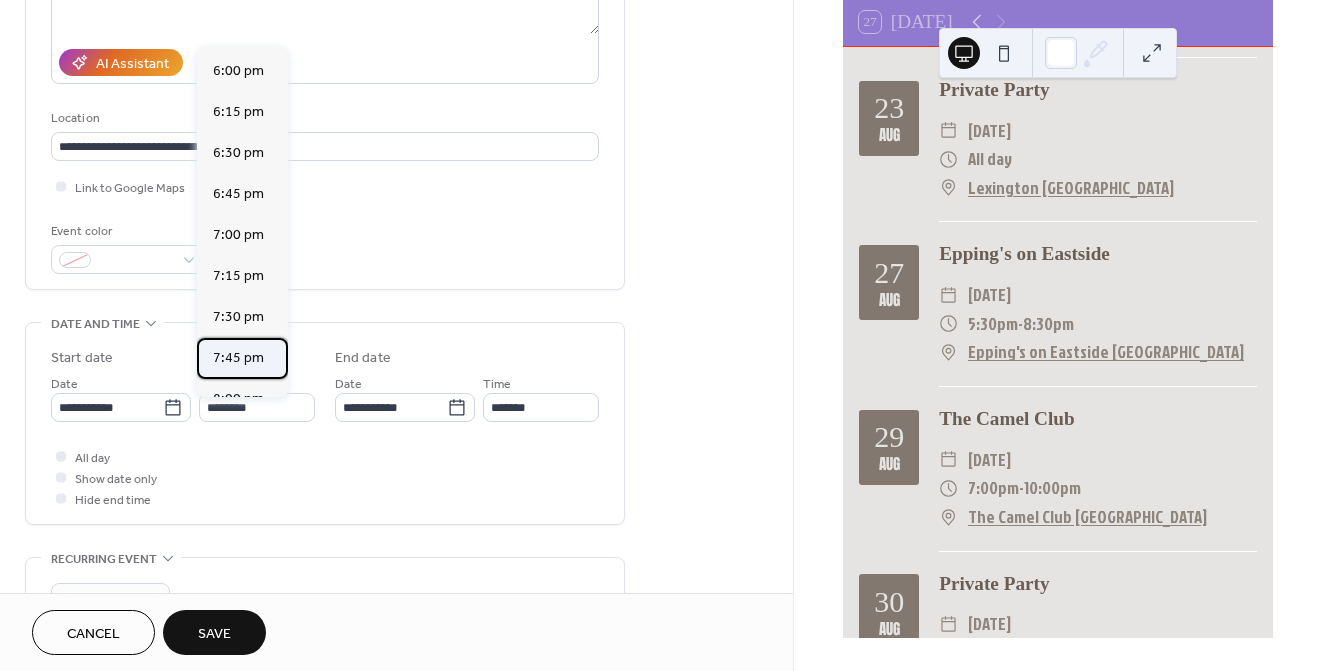 click on "7:45 pm" at bounding box center (238, 358) 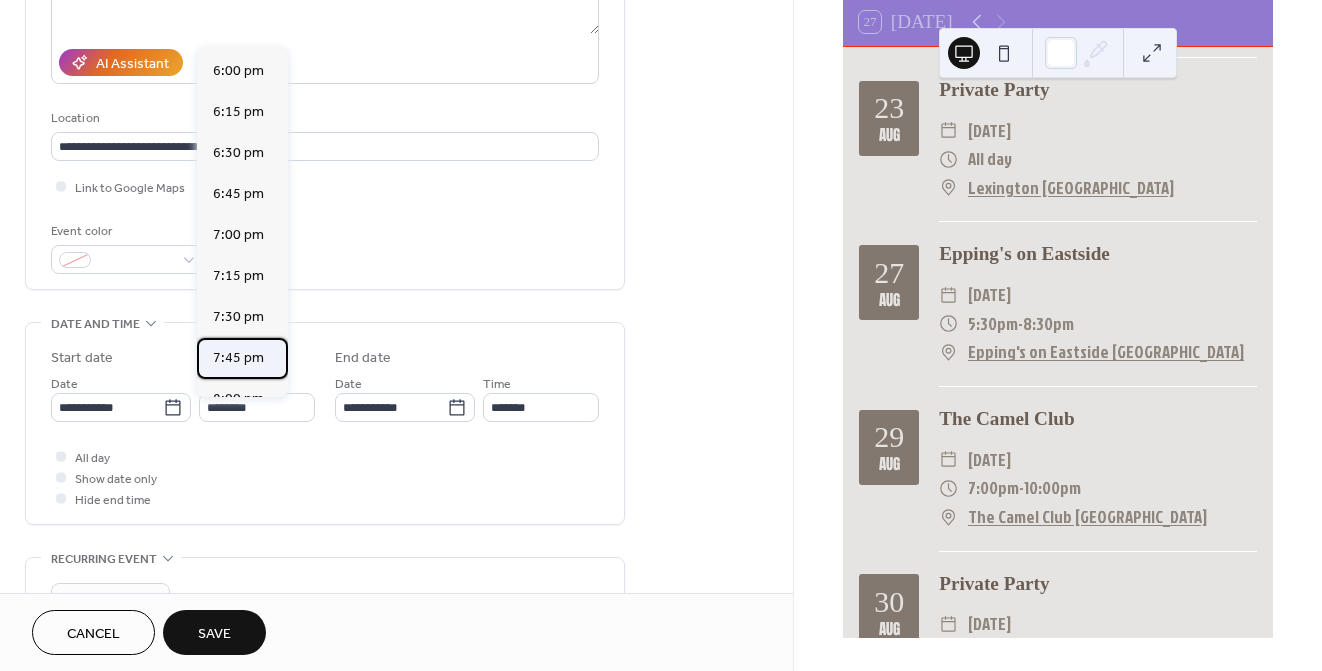 type on "*******" 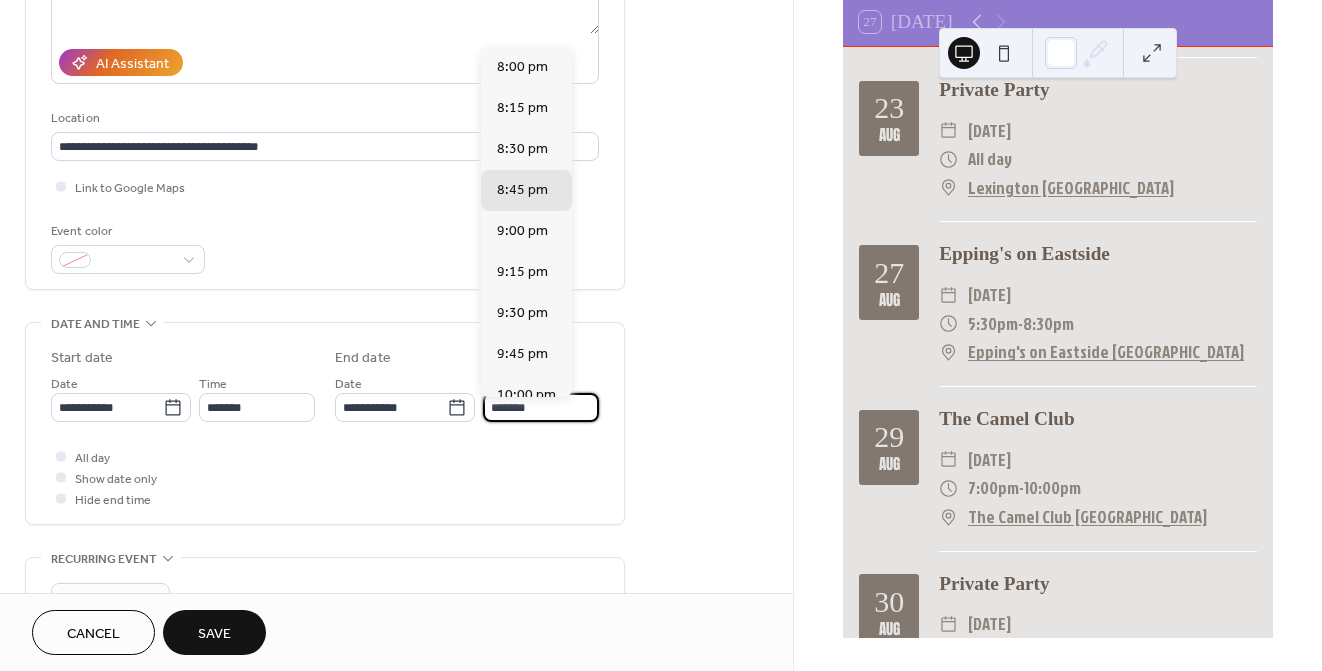 click on "*******" at bounding box center (541, 407) 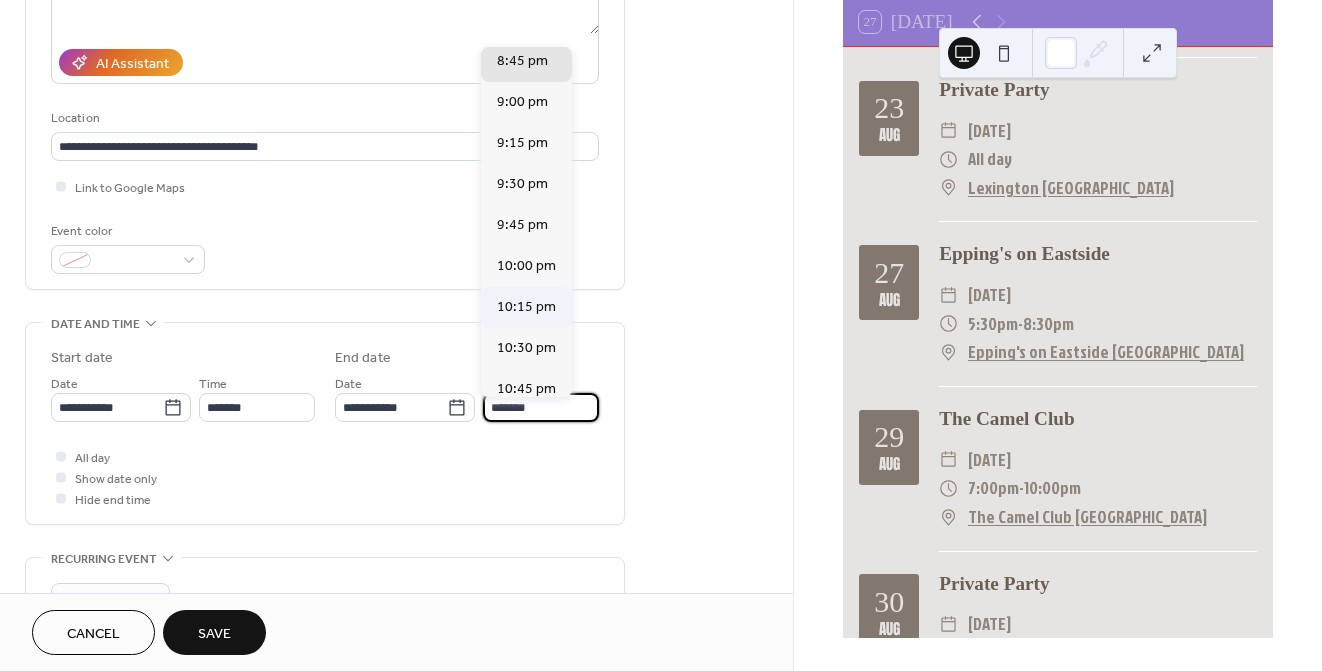 scroll, scrollTop: 147, scrollLeft: 0, axis: vertical 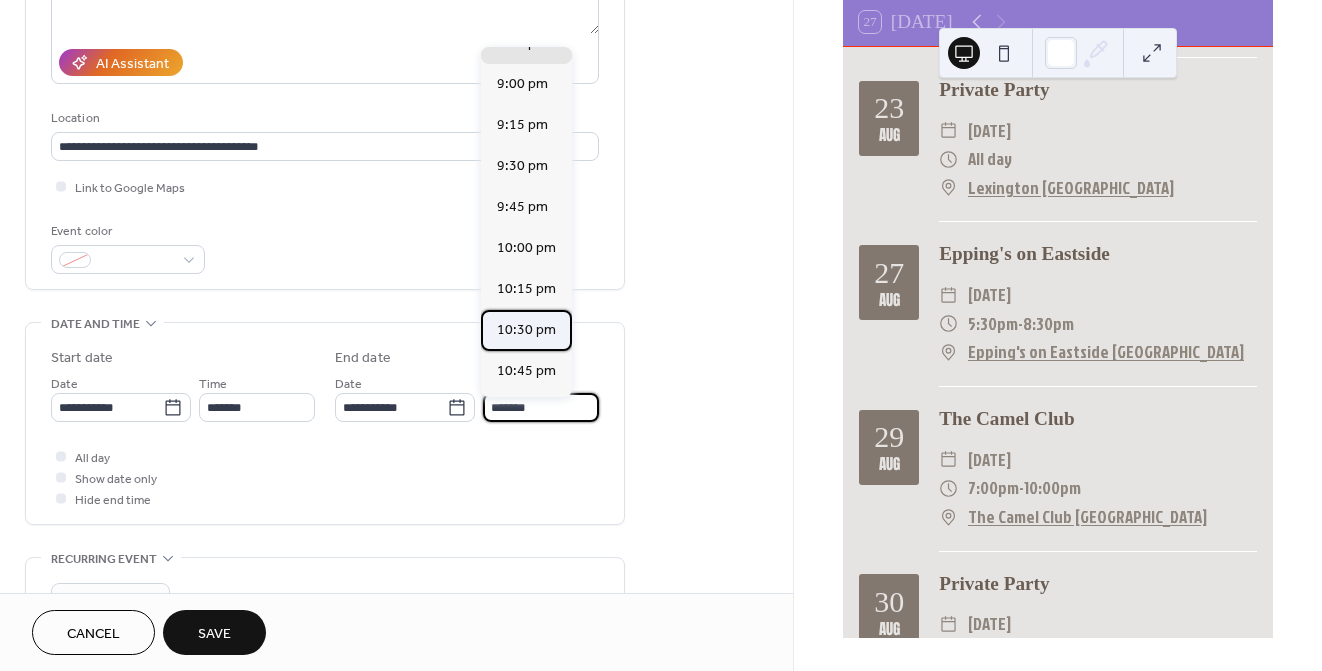 click on "10:30 pm" at bounding box center (526, 330) 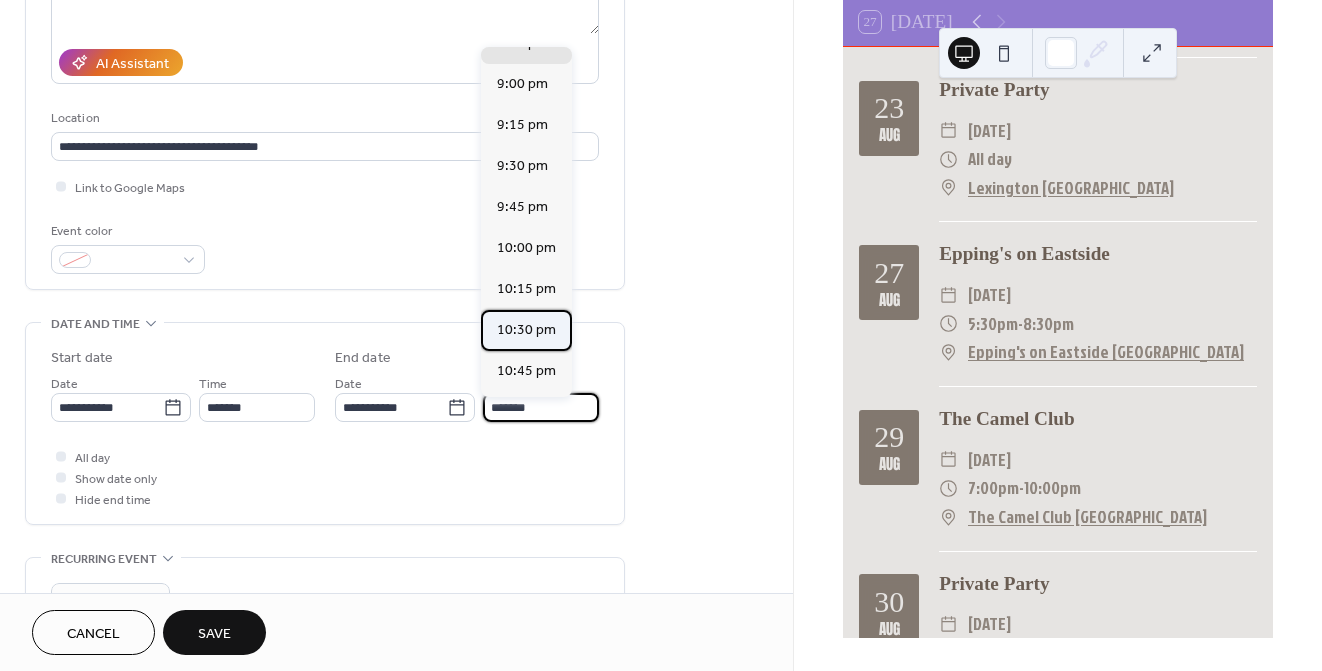 type on "********" 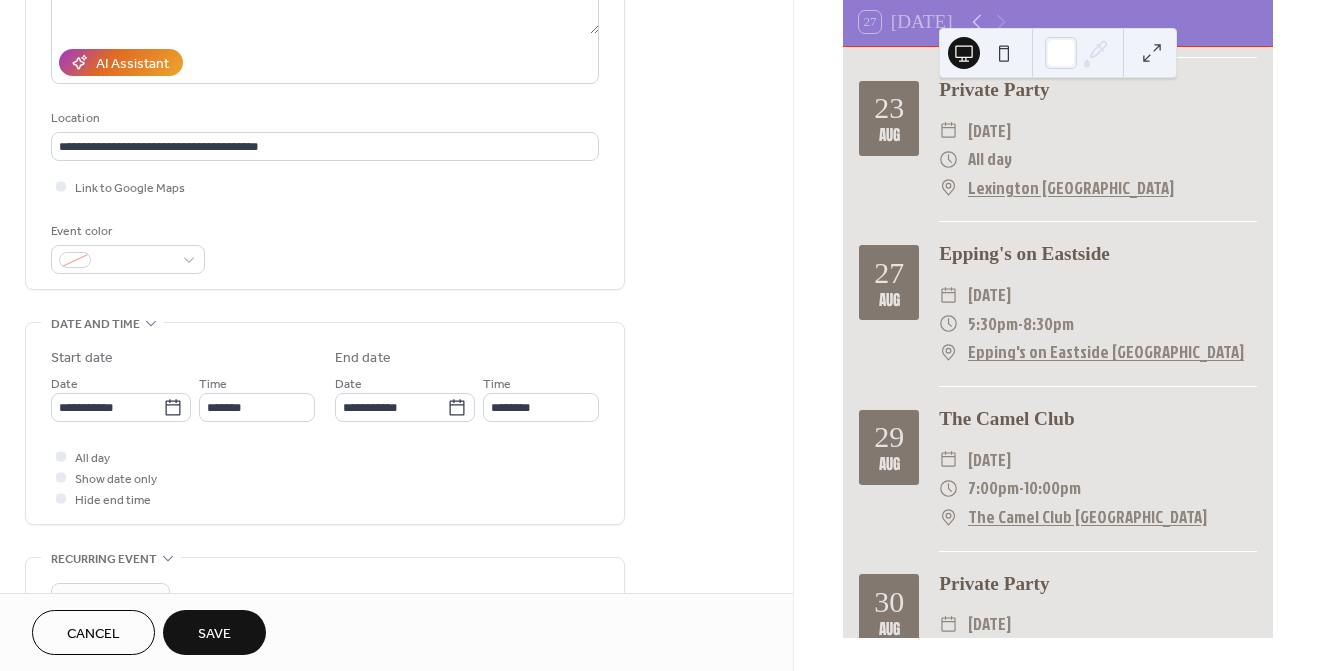 click on "Save" at bounding box center [214, 634] 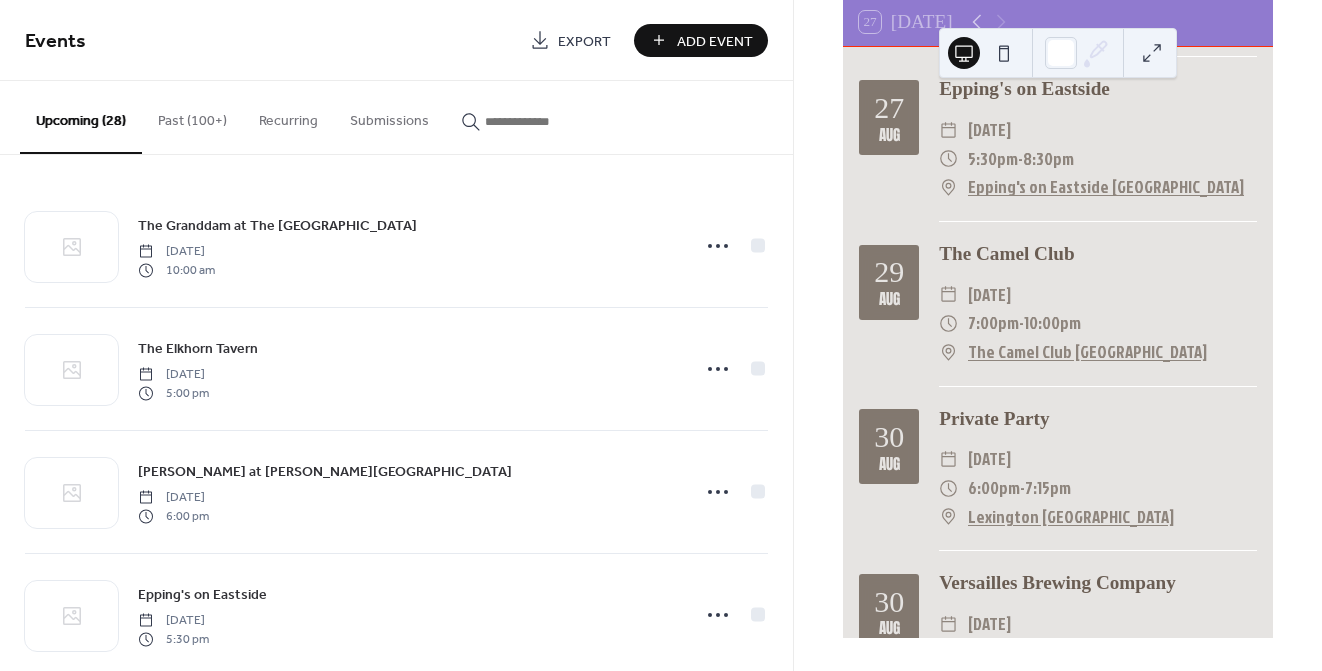 scroll, scrollTop: 4133, scrollLeft: 0, axis: vertical 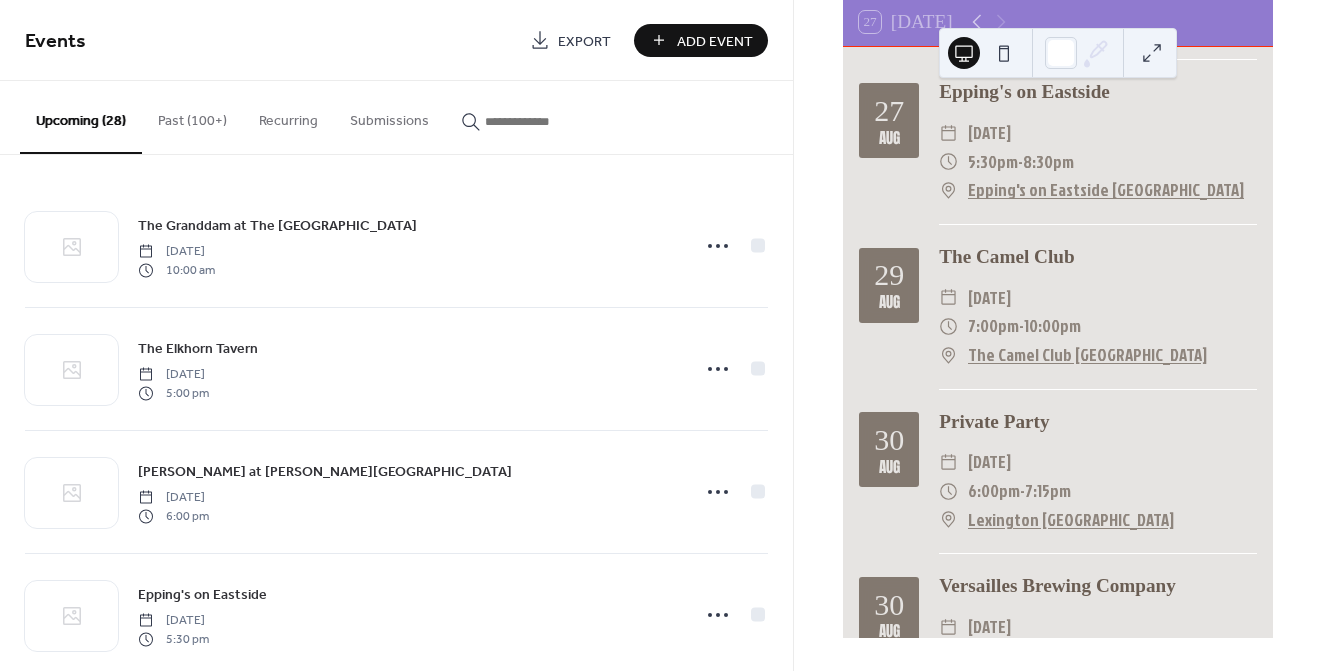 click on "Add Event" at bounding box center (715, 41) 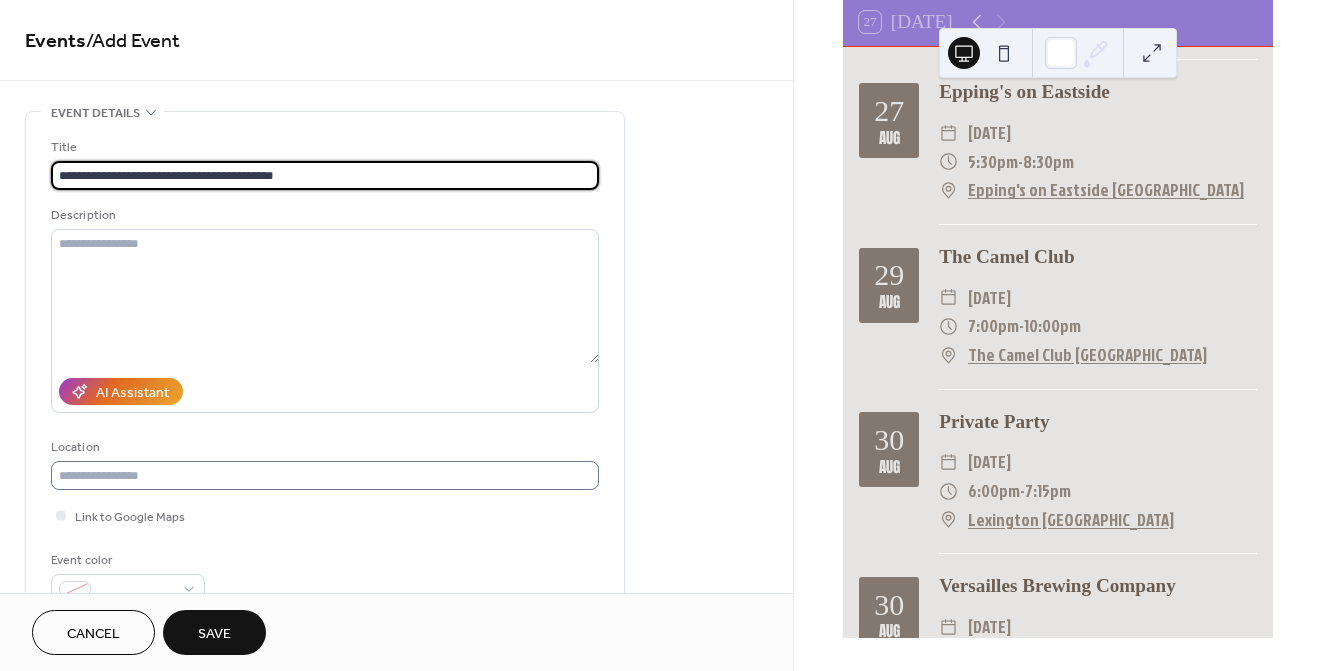 type on "**********" 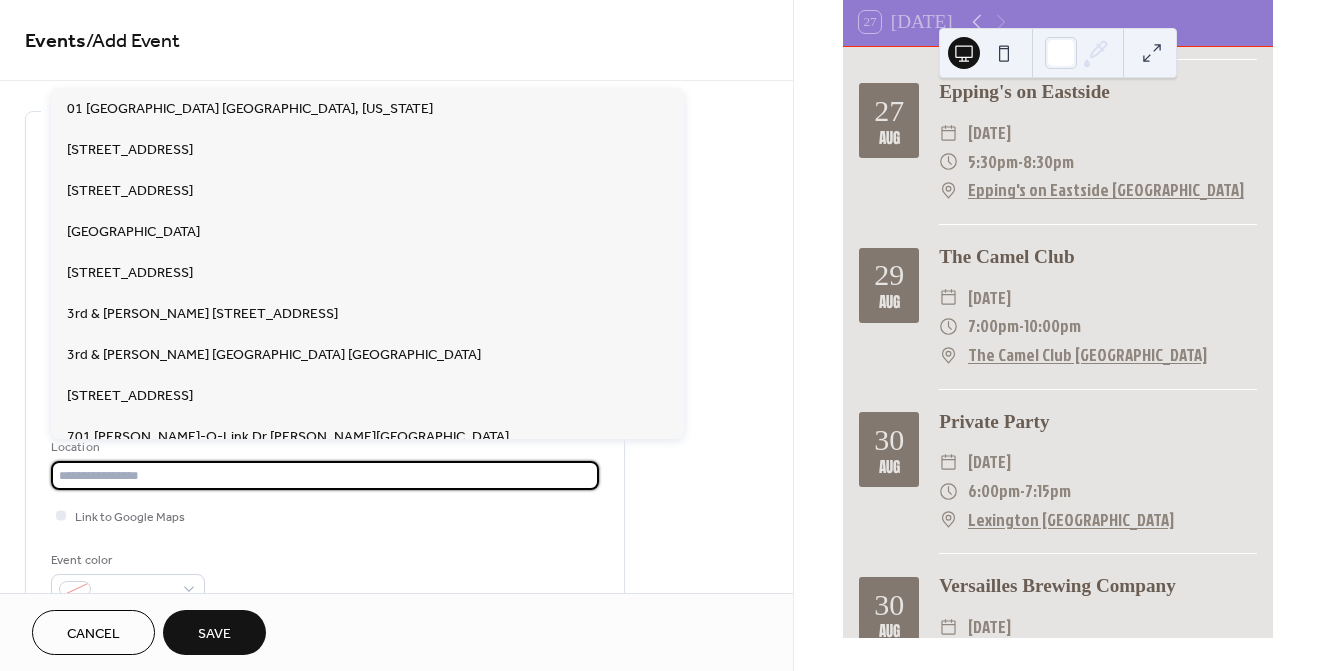 click at bounding box center (325, 475) 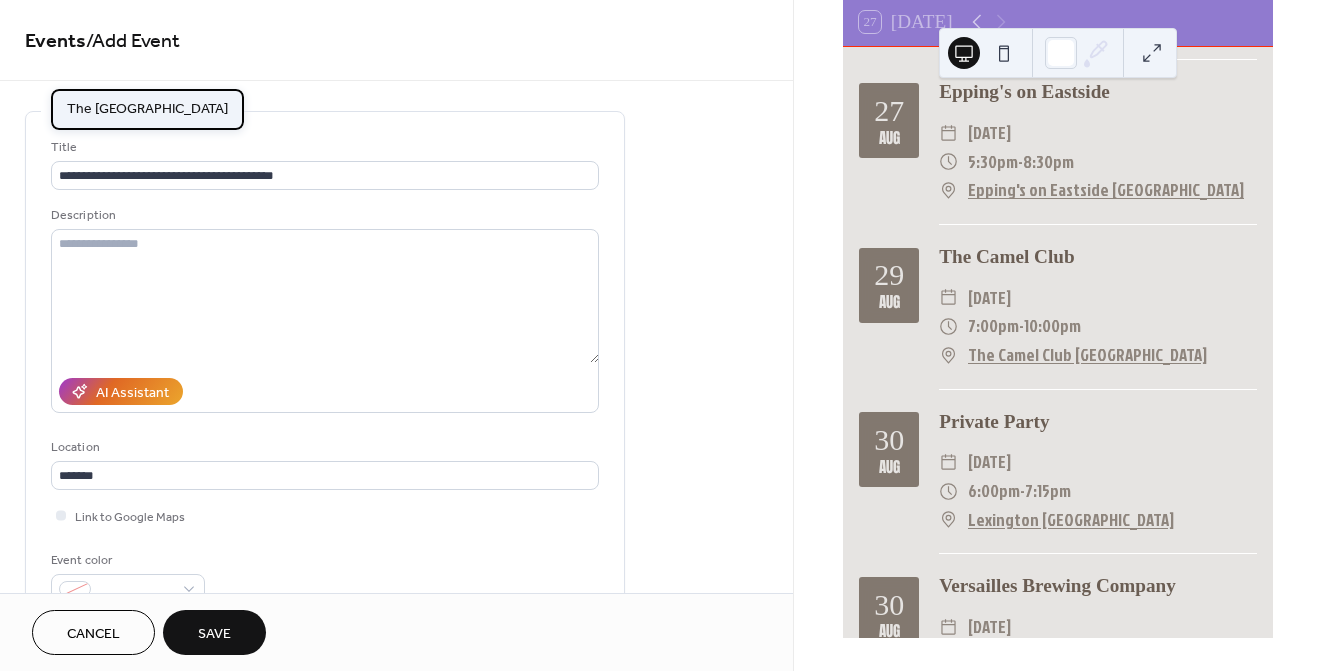 click on "The [GEOGRAPHIC_DATA]" at bounding box center (147, 109) 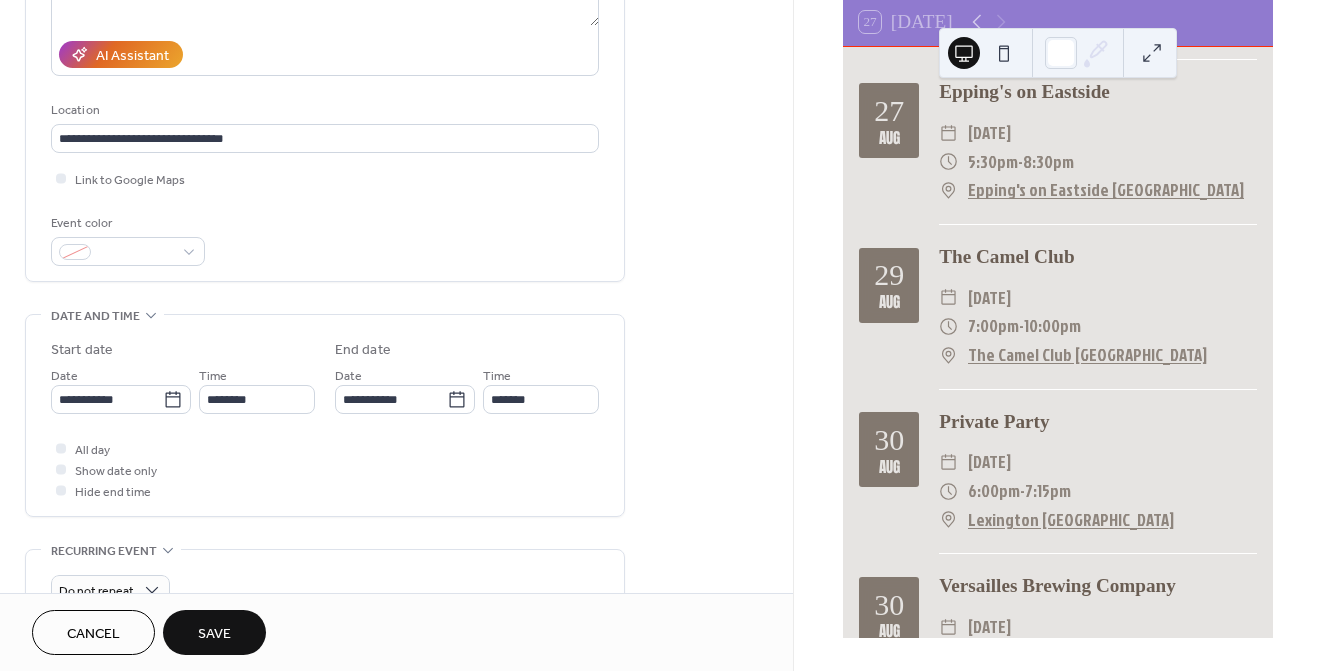 scroll, scrollTop: 349, scrollLeft: 0, axis: vertical 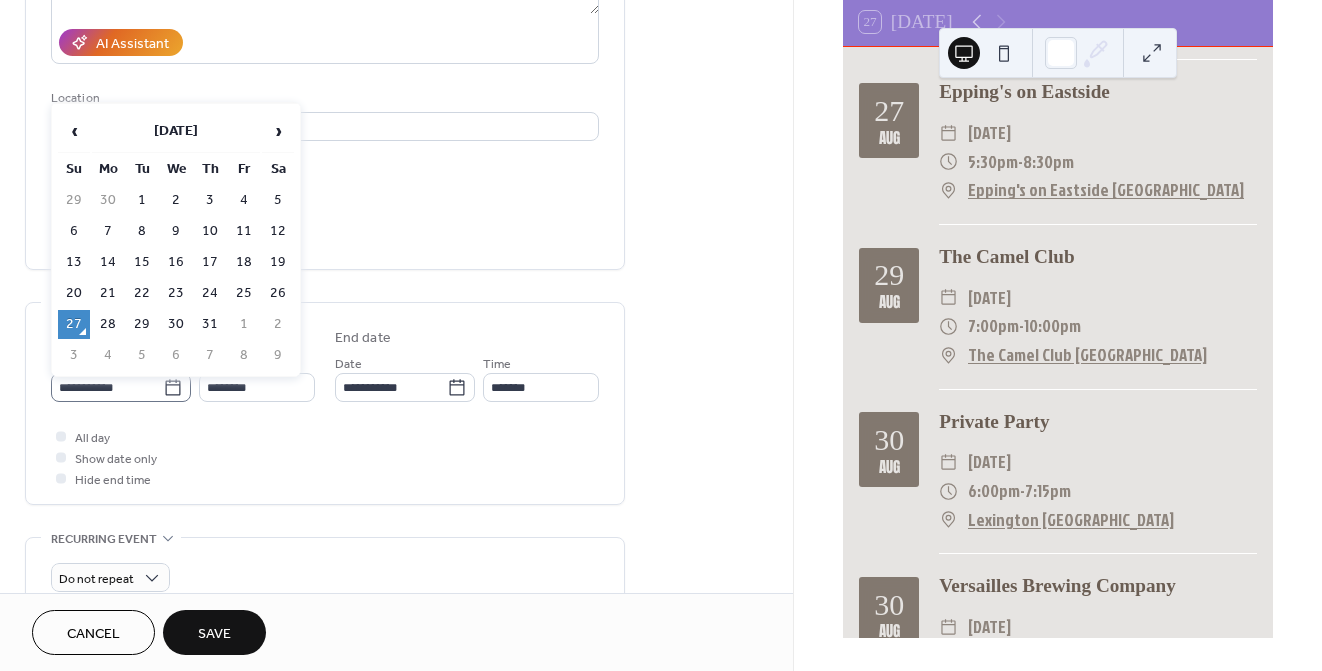 click 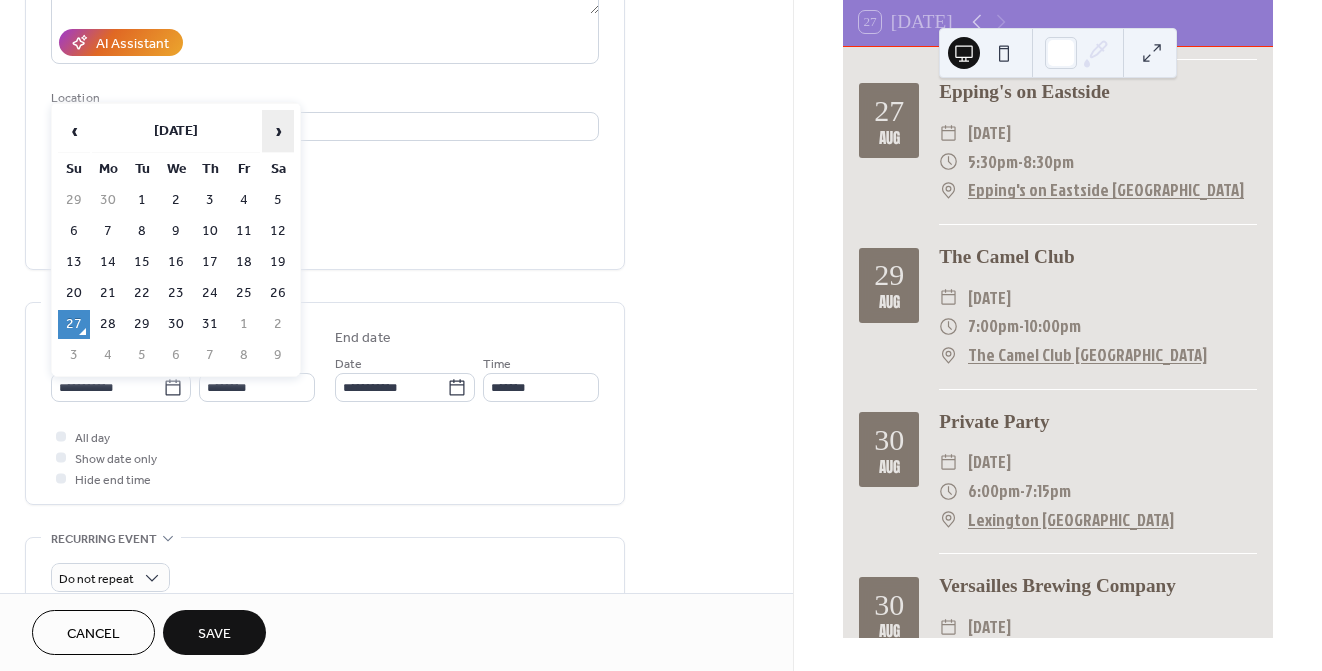 click on "›" at bounding box center (278, 131) 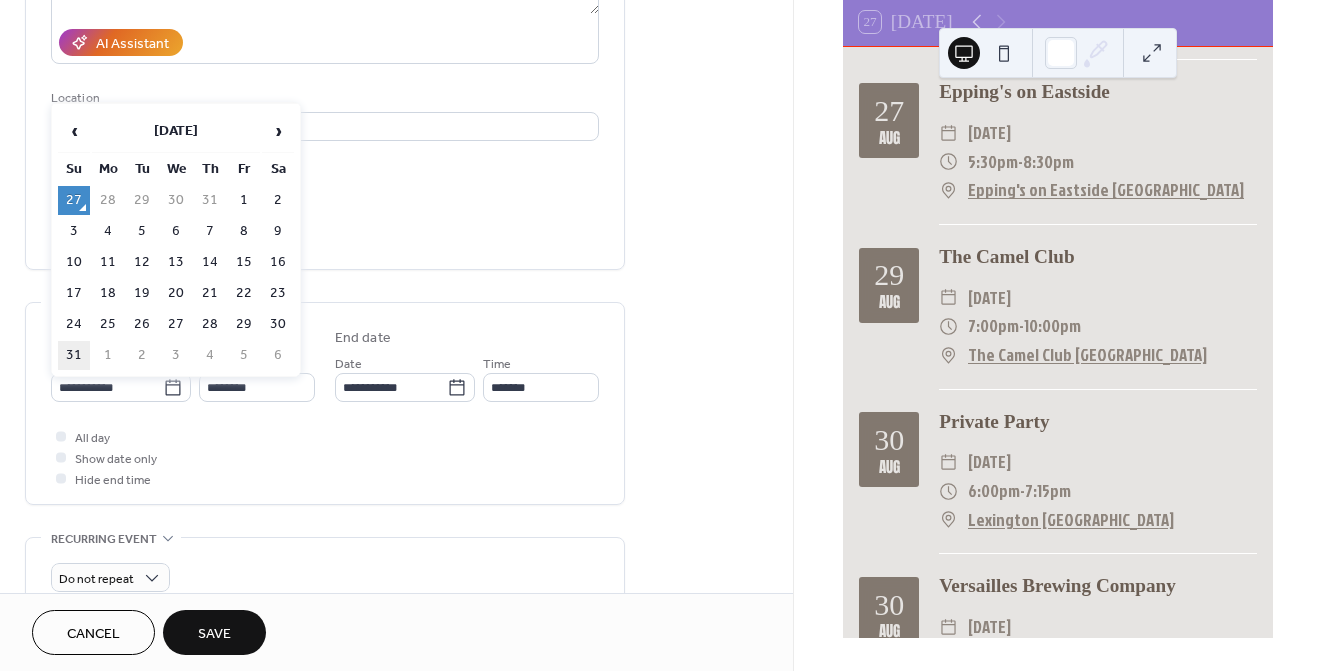 click on "31" at bounding box center (74, 355) 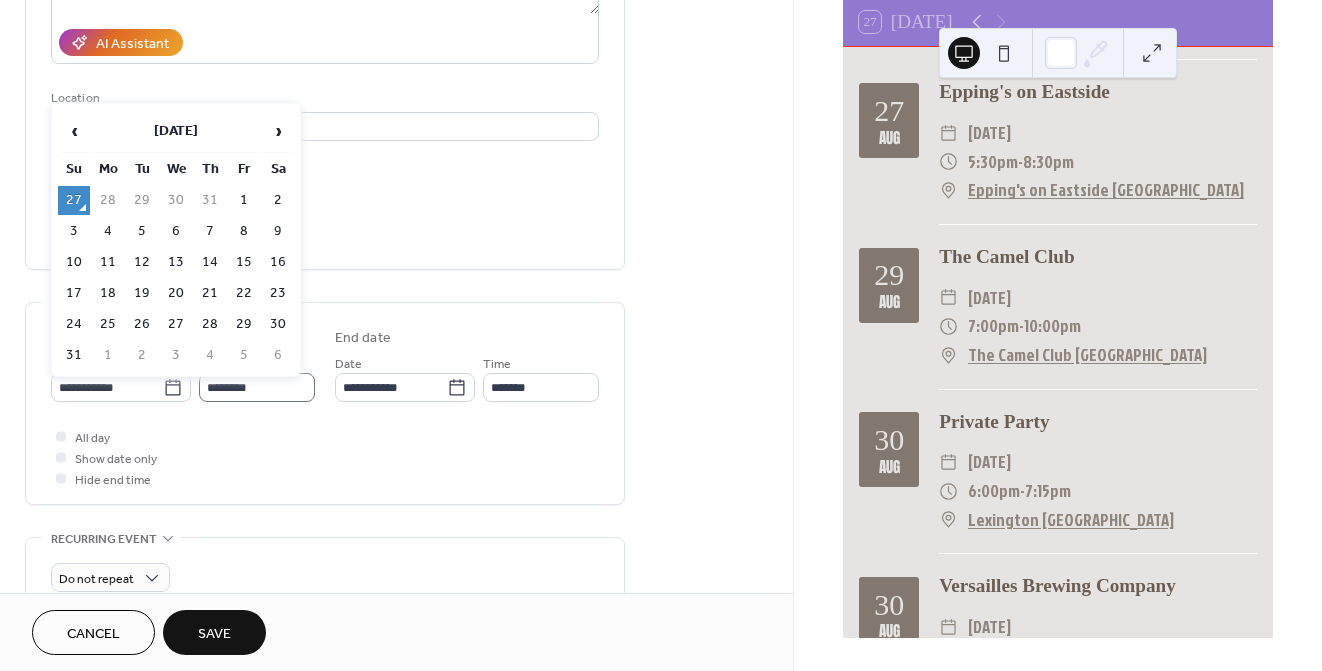 type on "**********" 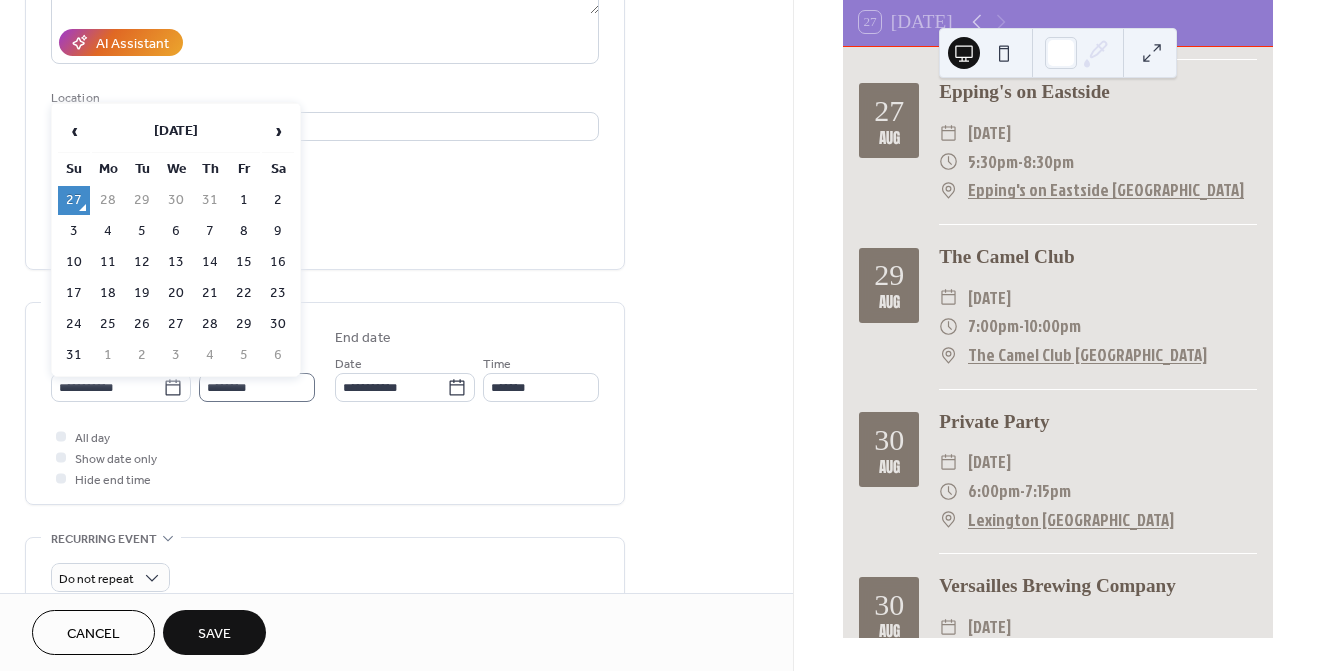 type on "**********" 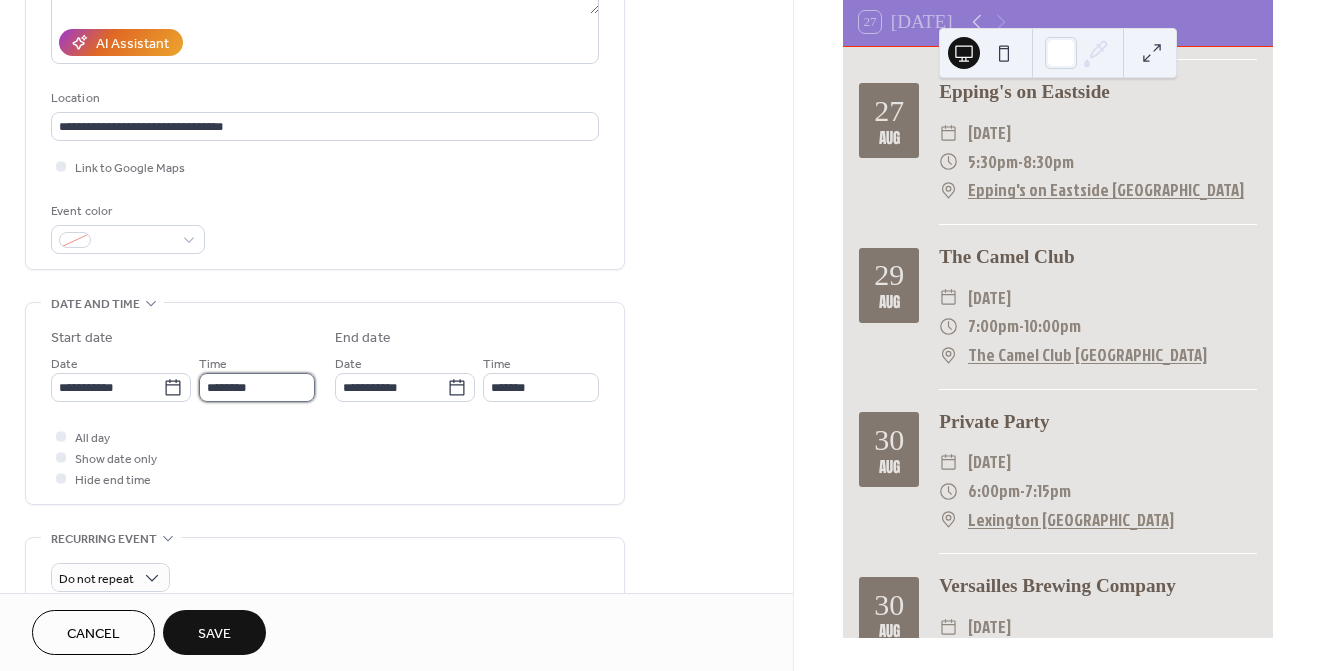 click on "********" at bounding box center (257, 387) 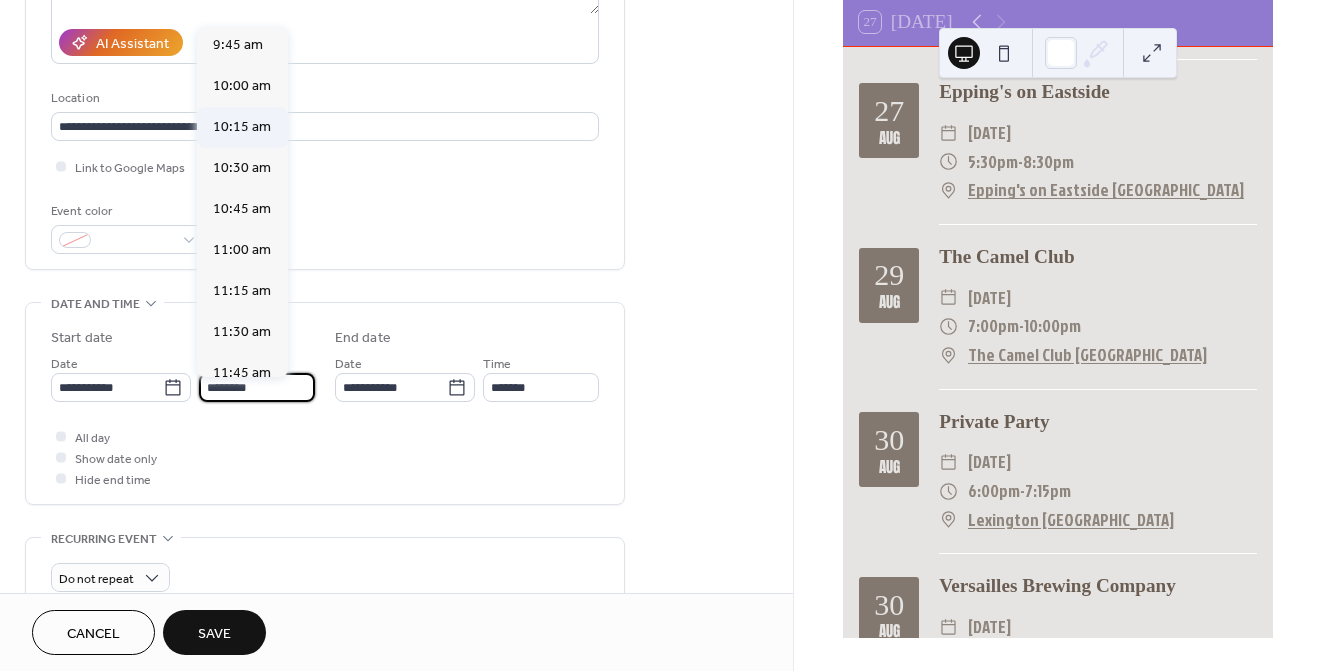 scroll, scrollTop: 1599, scrollLeft: 0, axis: vertical 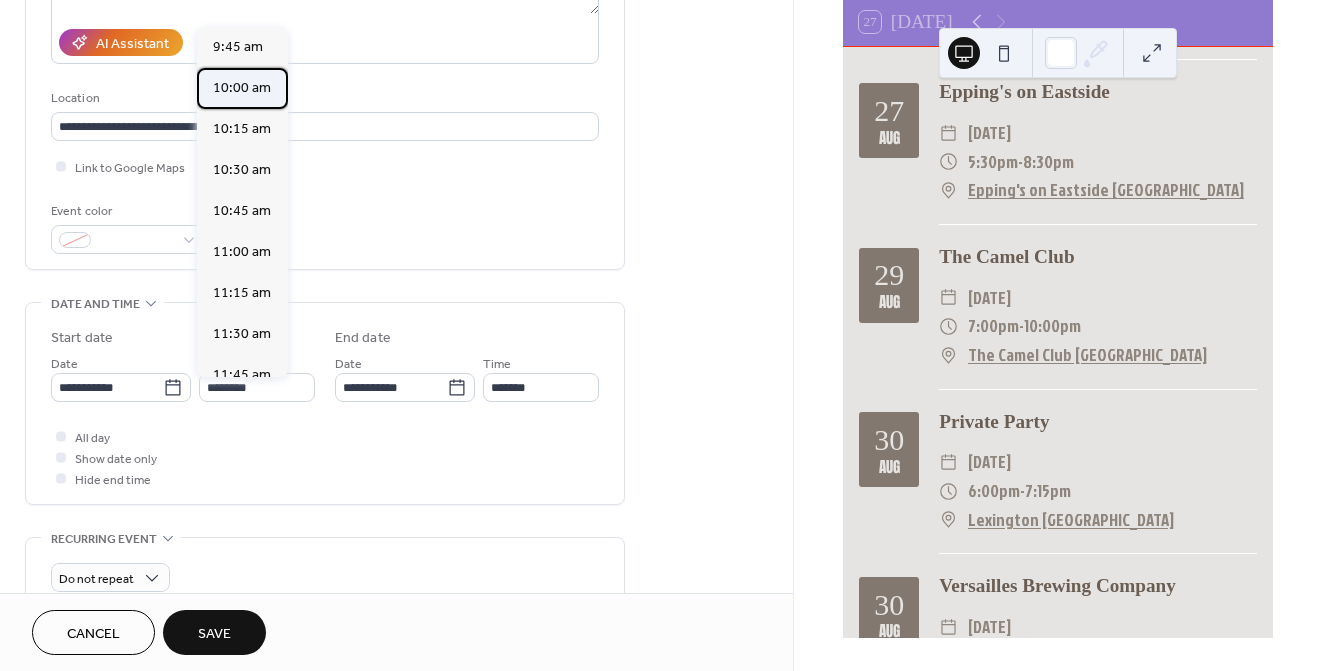 click on "10:00 am" at bounding box center (242, 88) 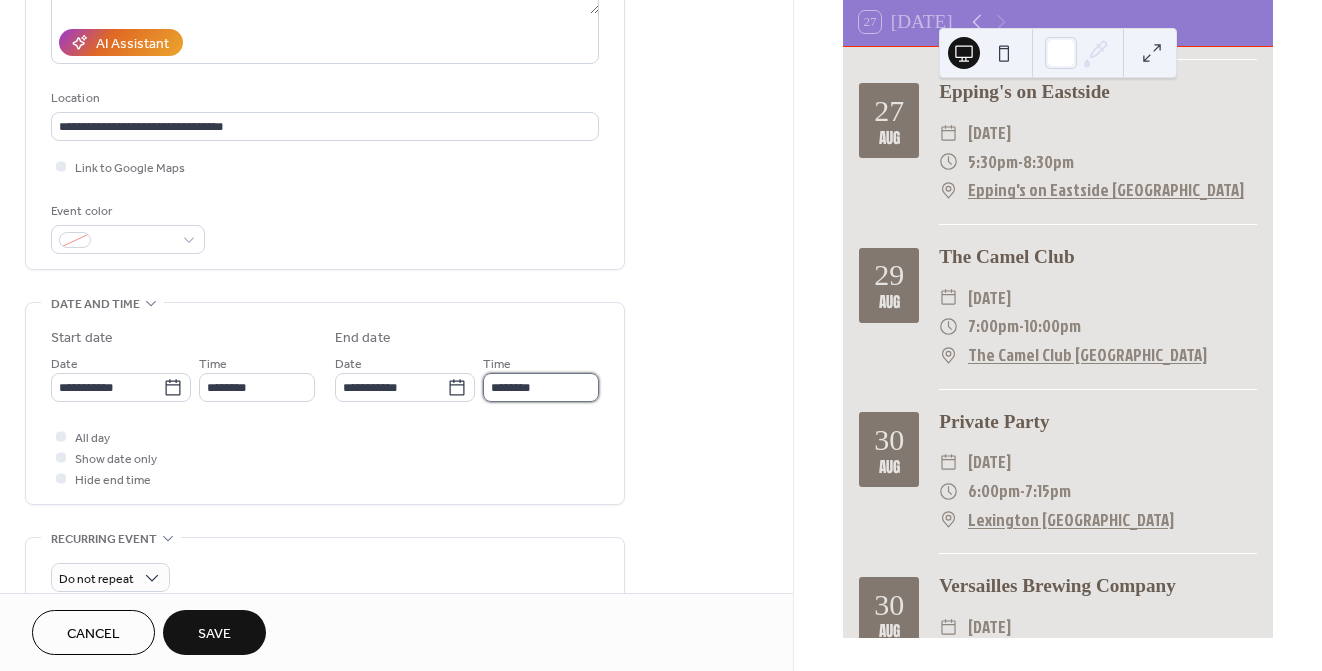 click on "********" at bounding box center [541, 387] 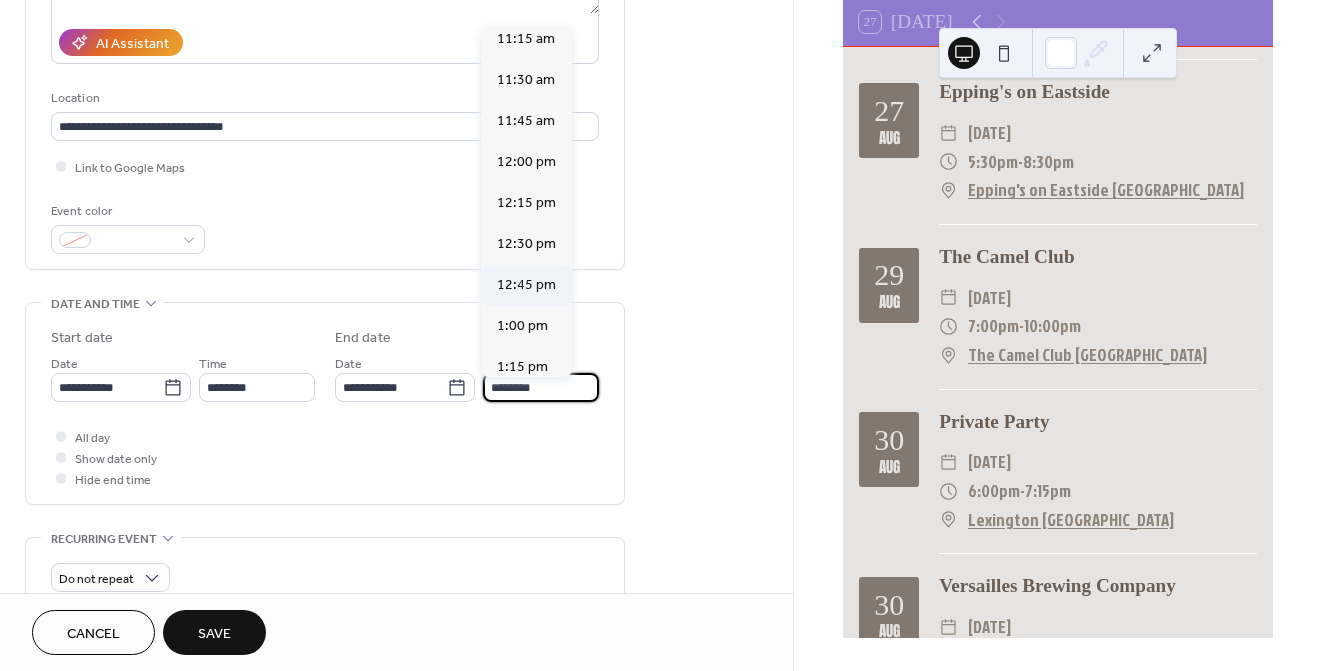scroll, scrollTop: 174, scrollLeft: 0, axis: vertical 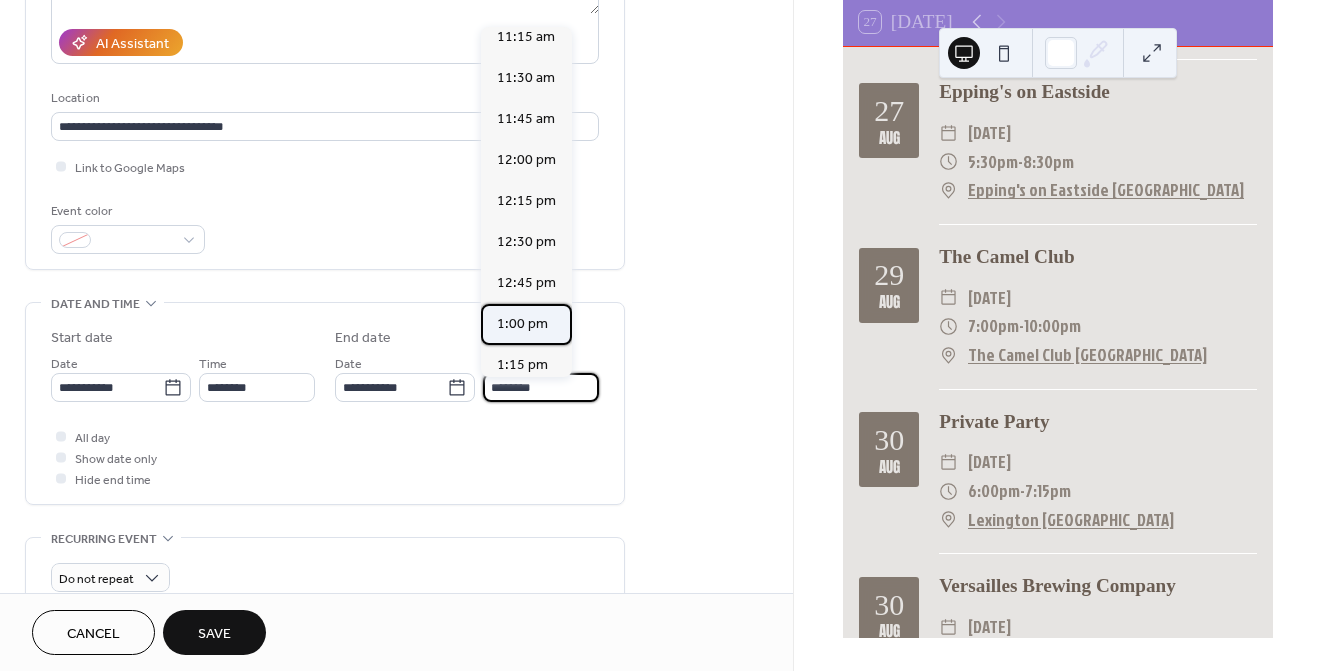 click on "1:00 pm" at bounding box center [522, 324] 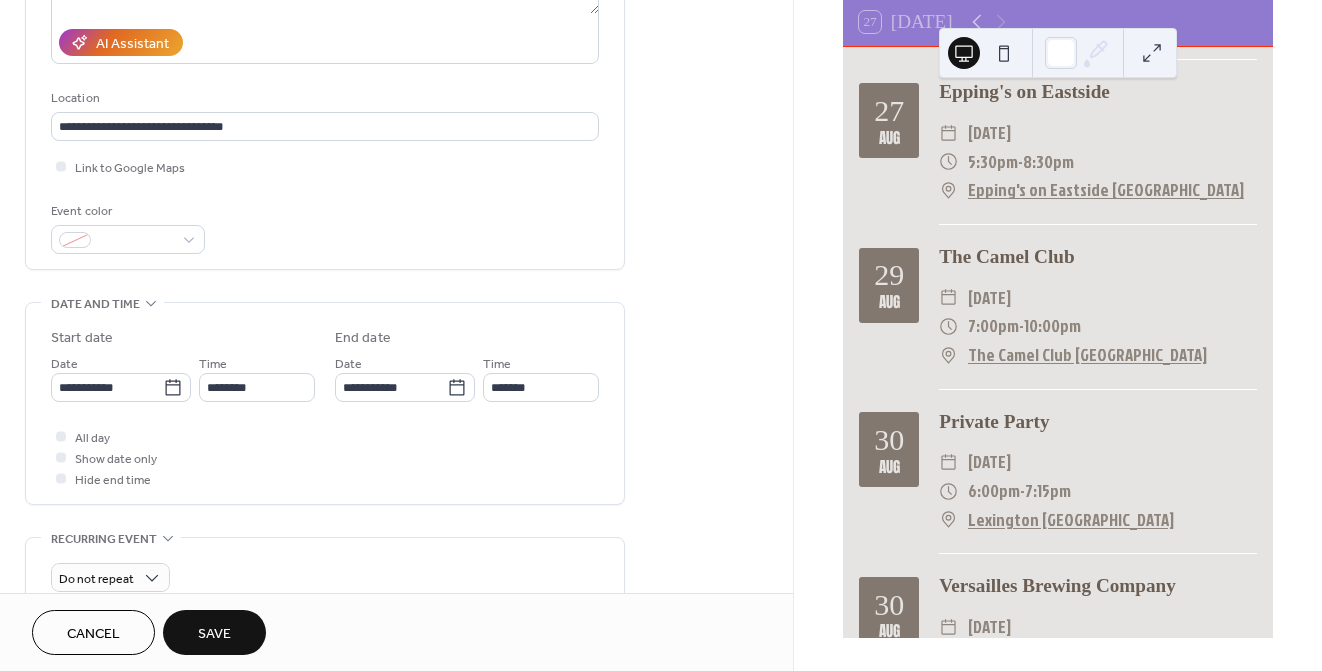 click on "Save" at bounding box center (214, 634) 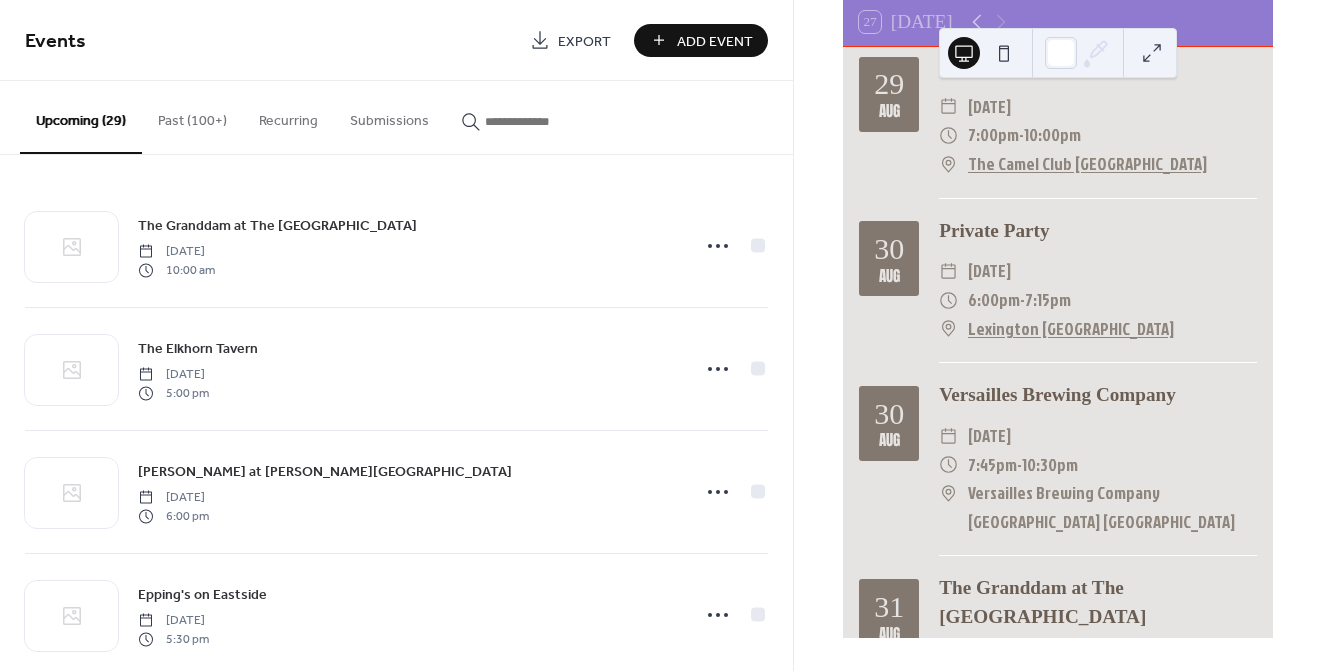 scroll, scrollTop: 4323, scrollLeft: 0, axis: vertical 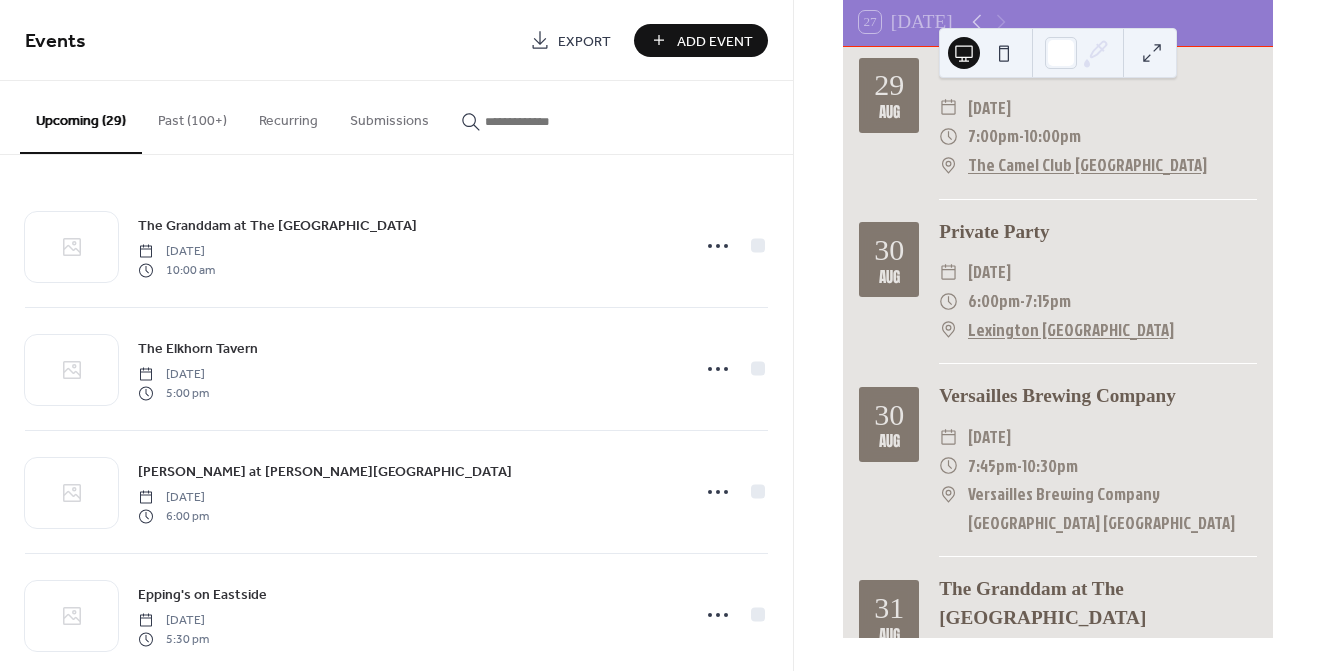 click on "Add Event" at bounding box center (715, 41) 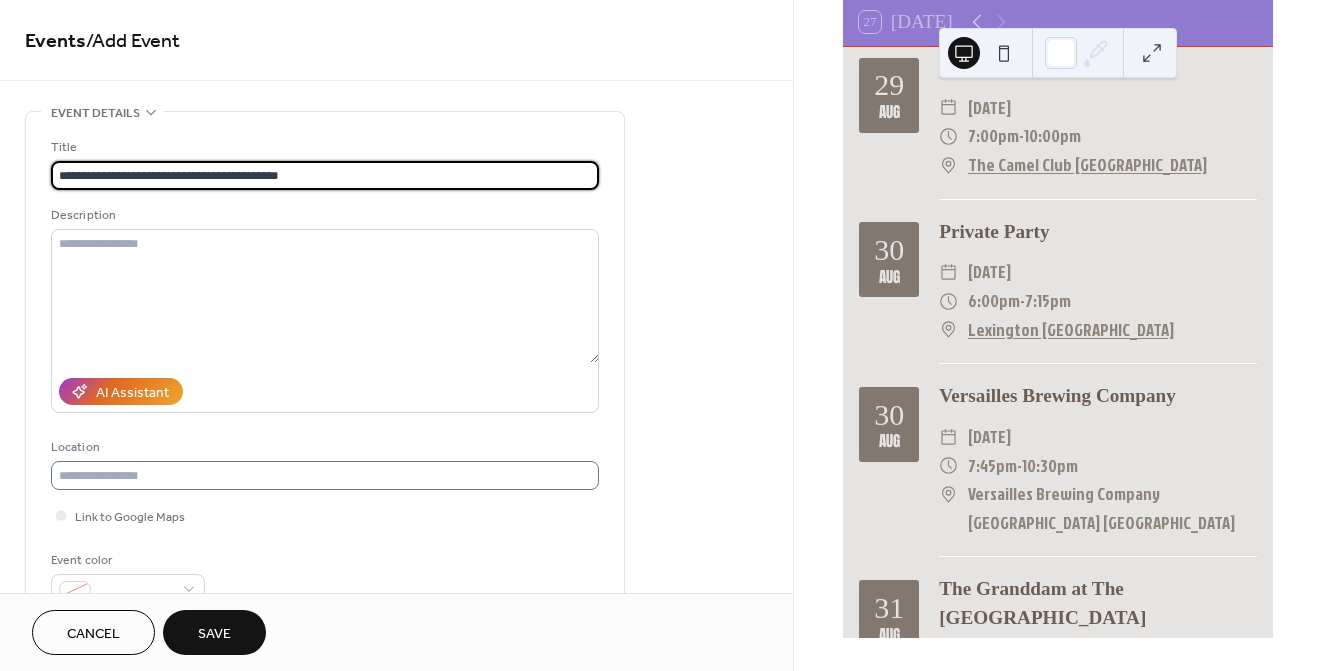 type on "**********" 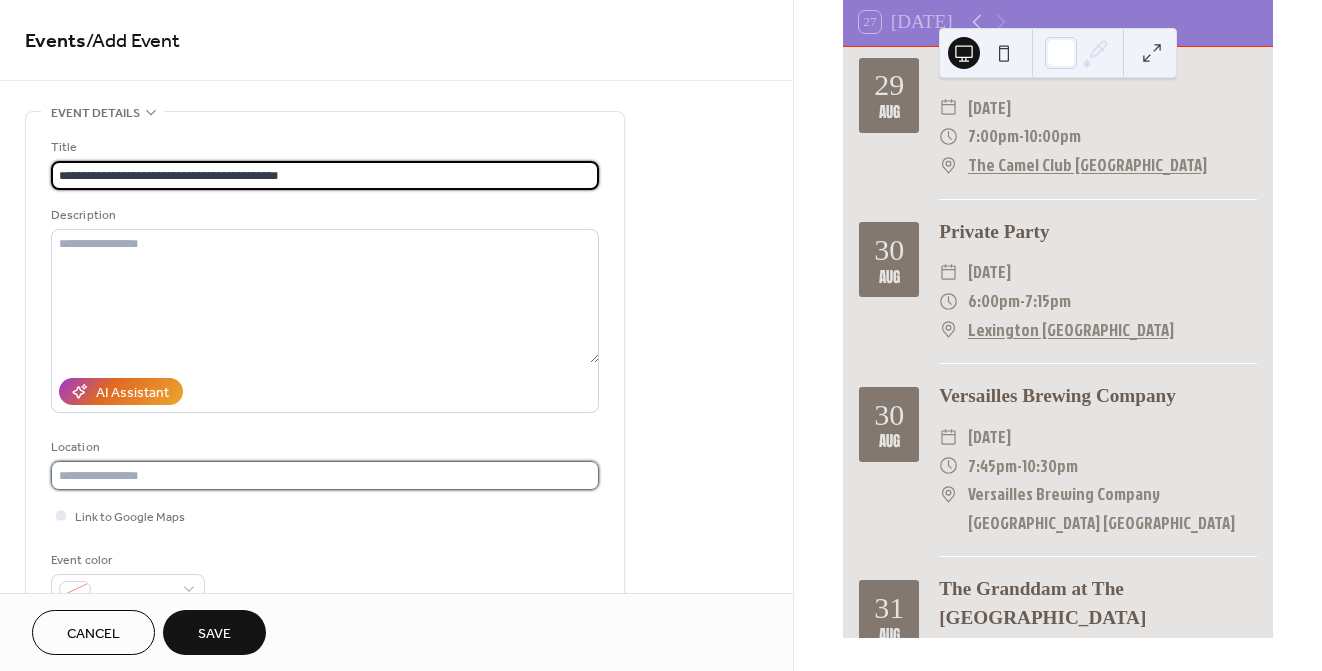 click at bounding box center [325, 475] 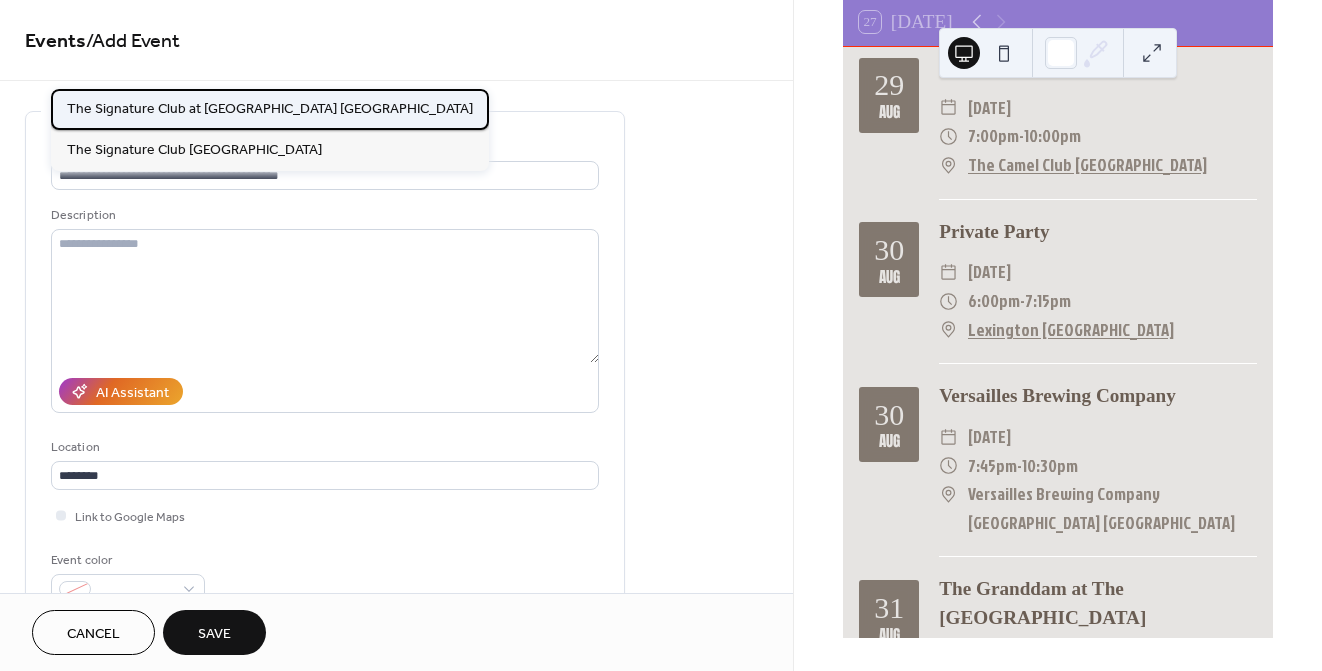 click on "The Signature Club at [GEOGRAPHIC_DATA] [GEOGRAPHIC_DATA]" at bounding box center (270, 109) 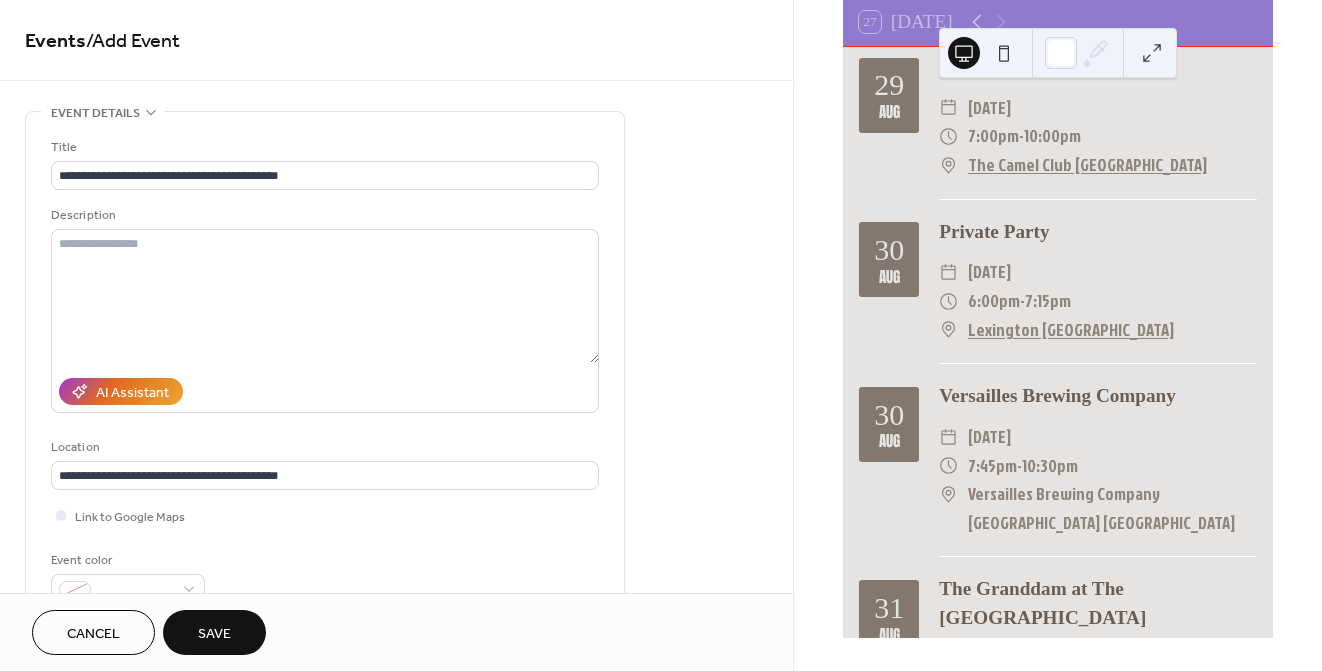 scroll, scrollTop: 143, scrollLeft: 0, axis: vertical 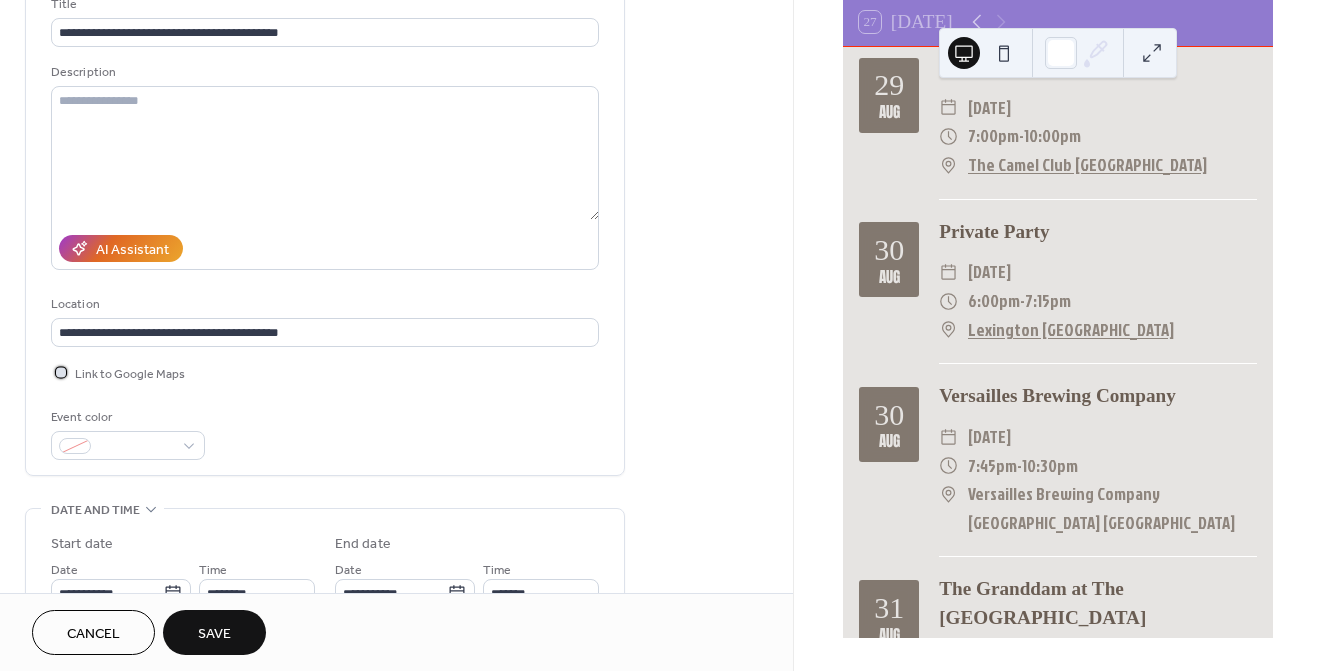 click at bounding box center (61, 372) 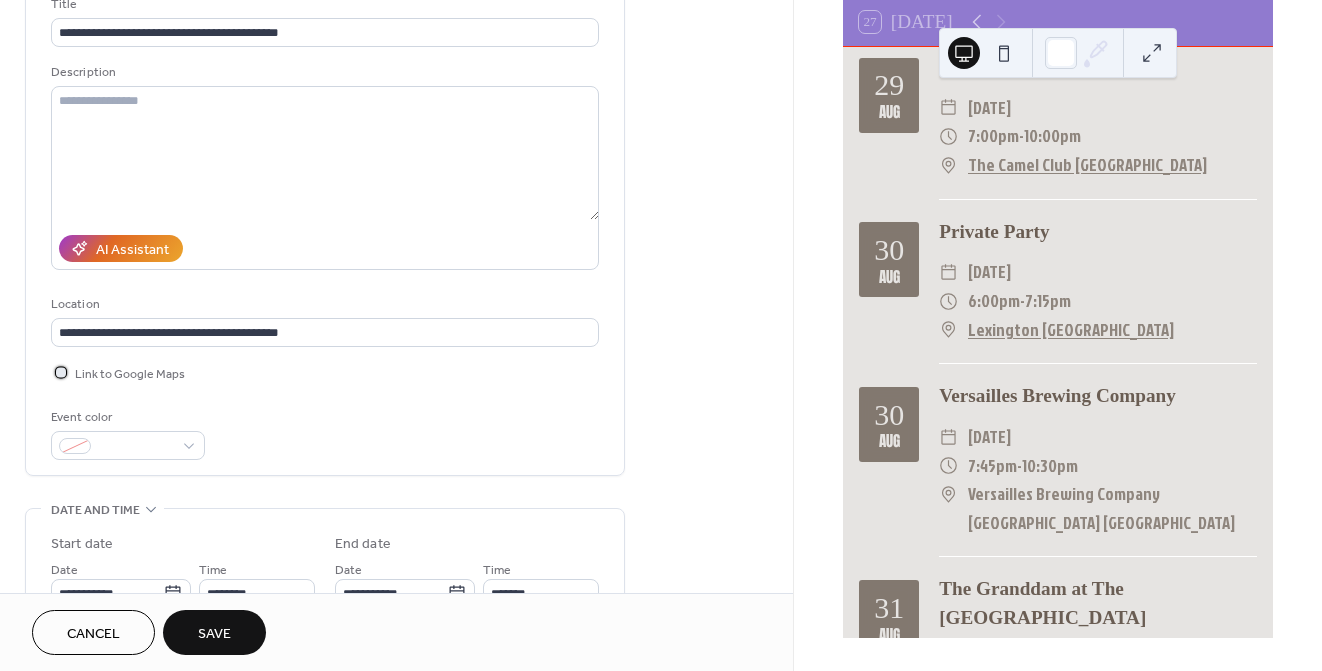 scroll, scrollTop: 309, scrollLeft: 0, axis: vertical 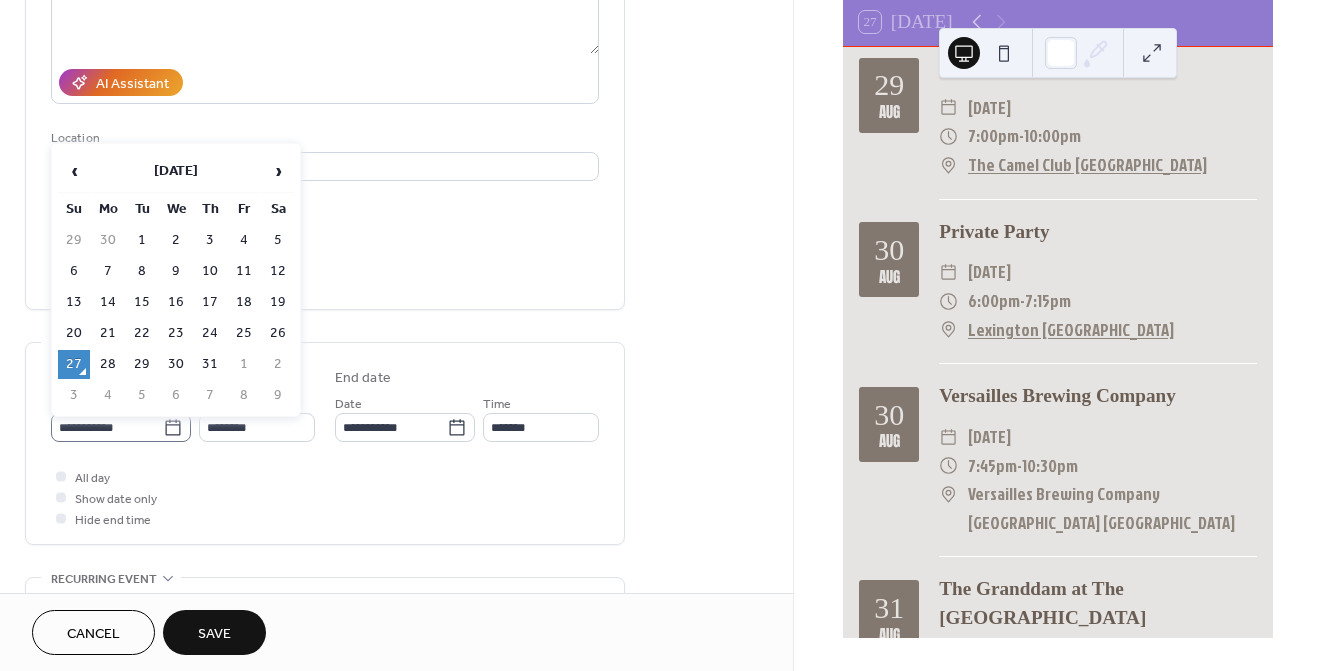 click 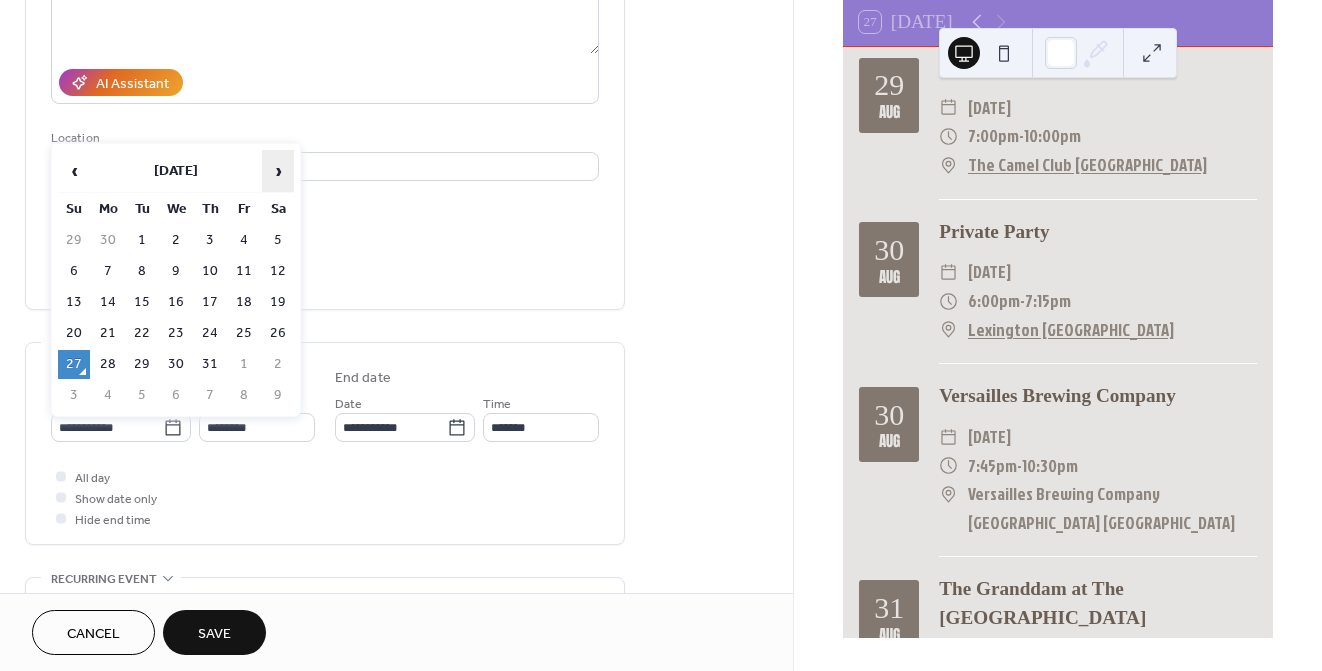 click on "›" at bounding box center (278, 171) 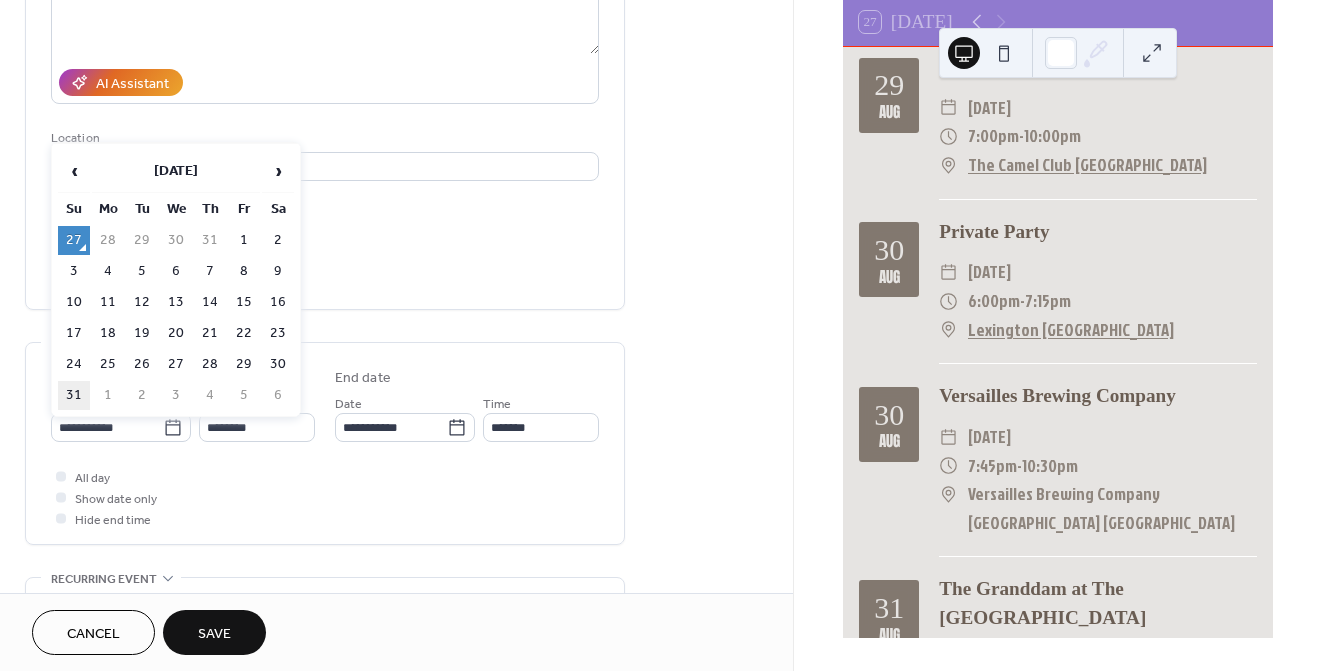 click on "31" at bounding box center [74, 395] 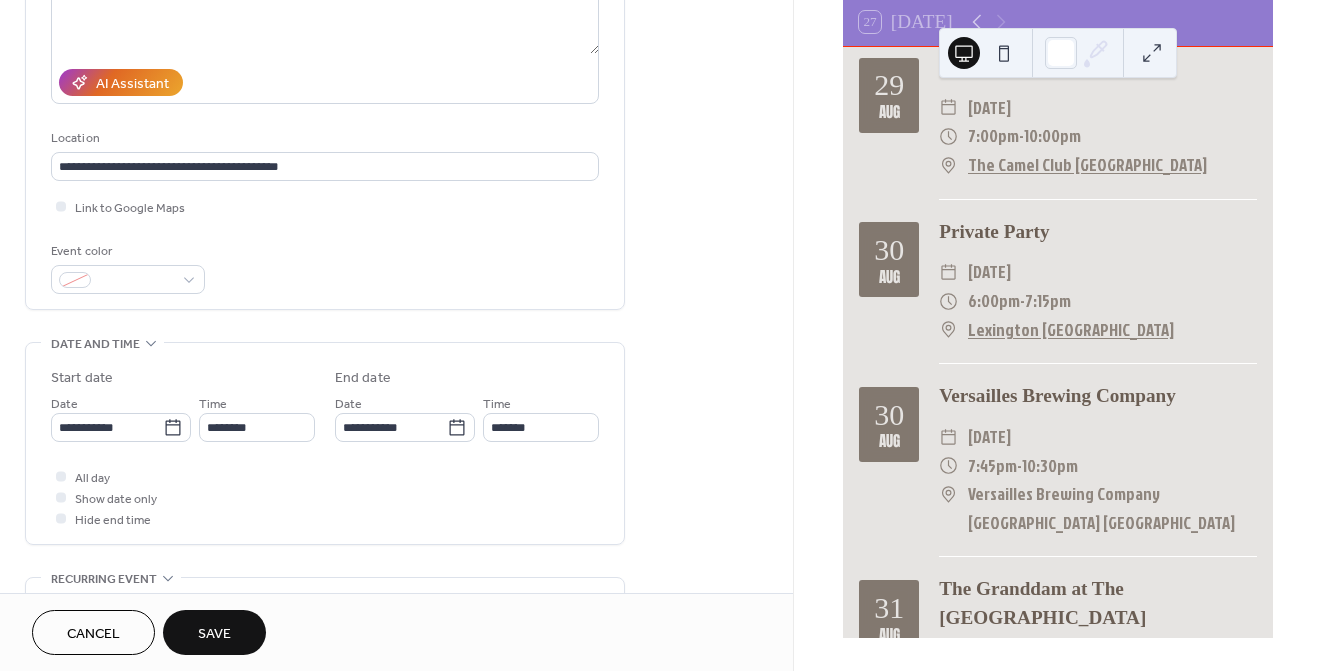type on "**********" 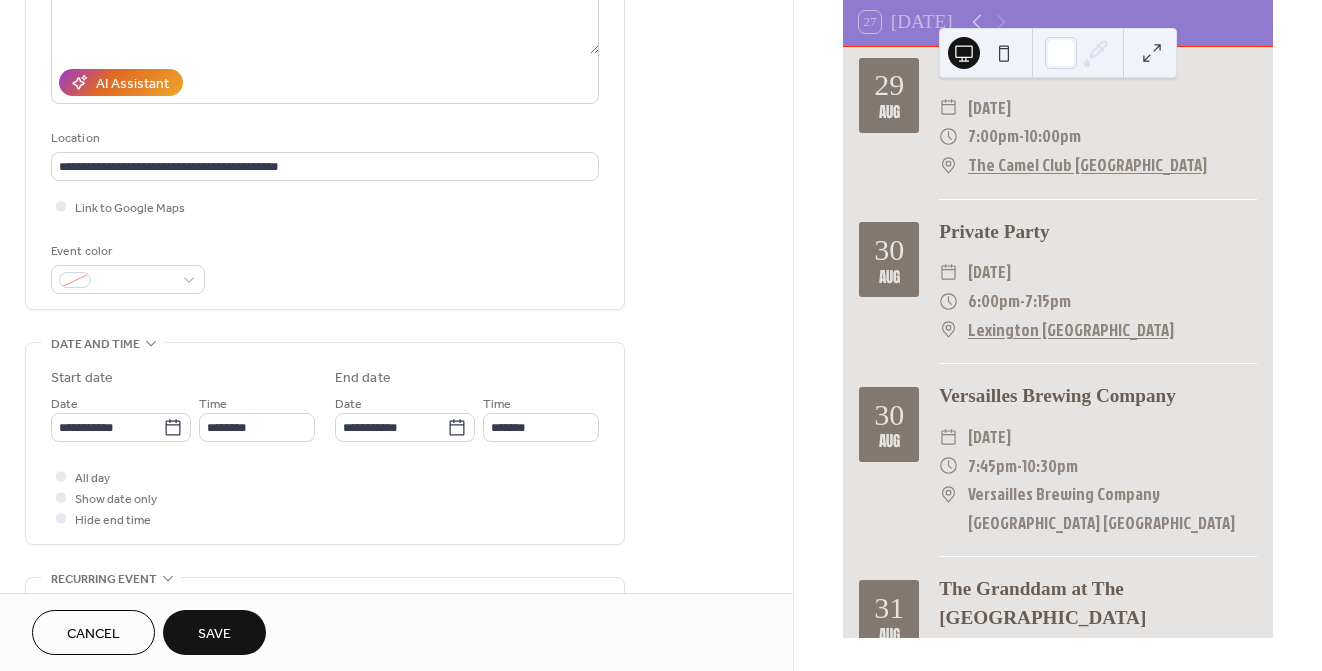 type on "**********" 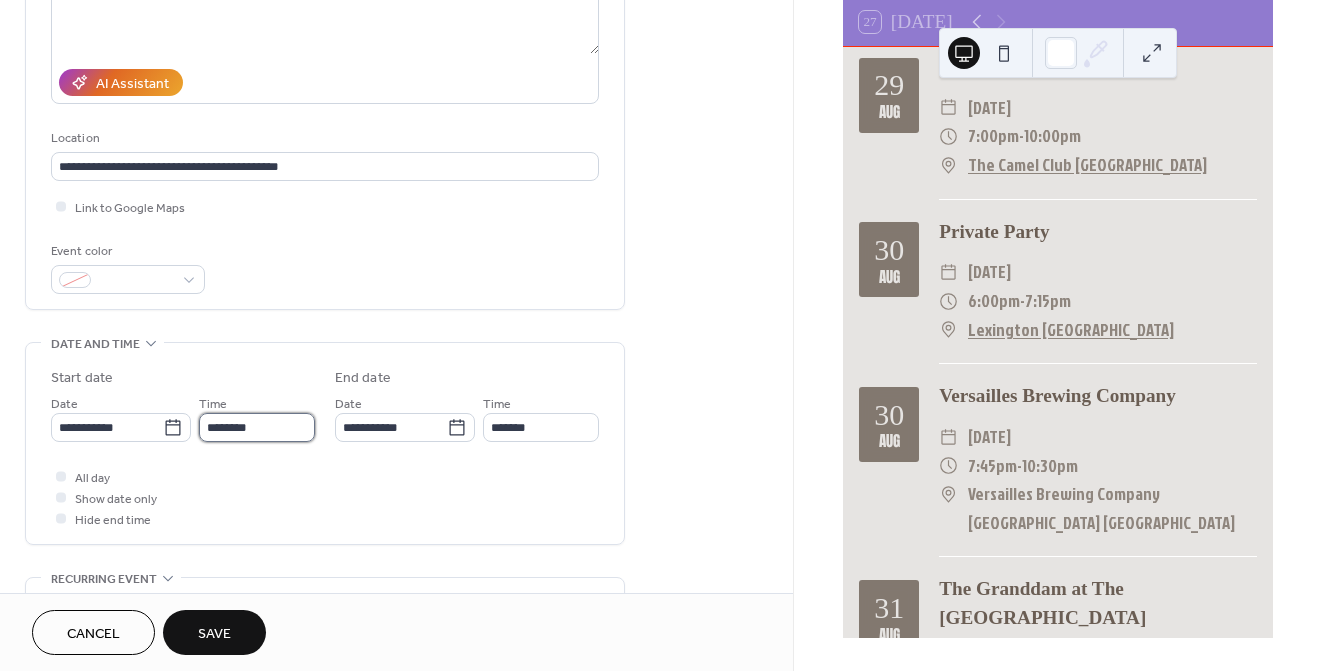click on "********" at bounding box center (257, 427) 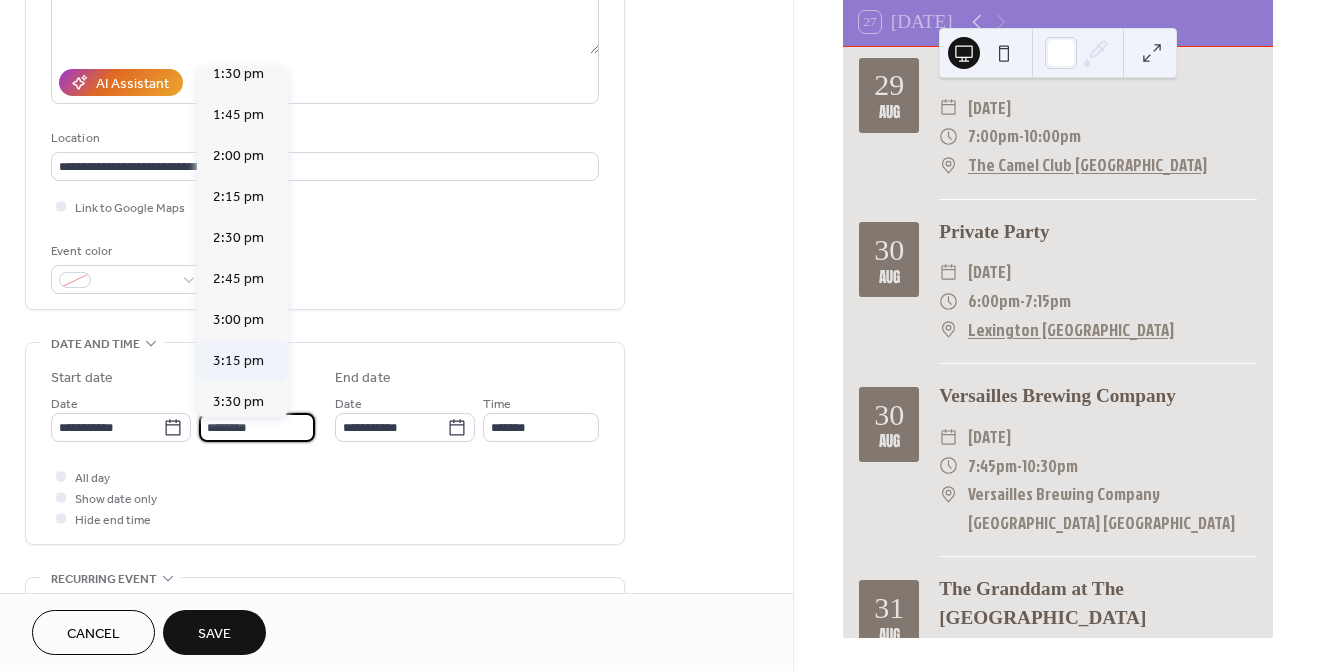 scroll, scrollTop: 2228, scrollLeft: 0, axis: vertical 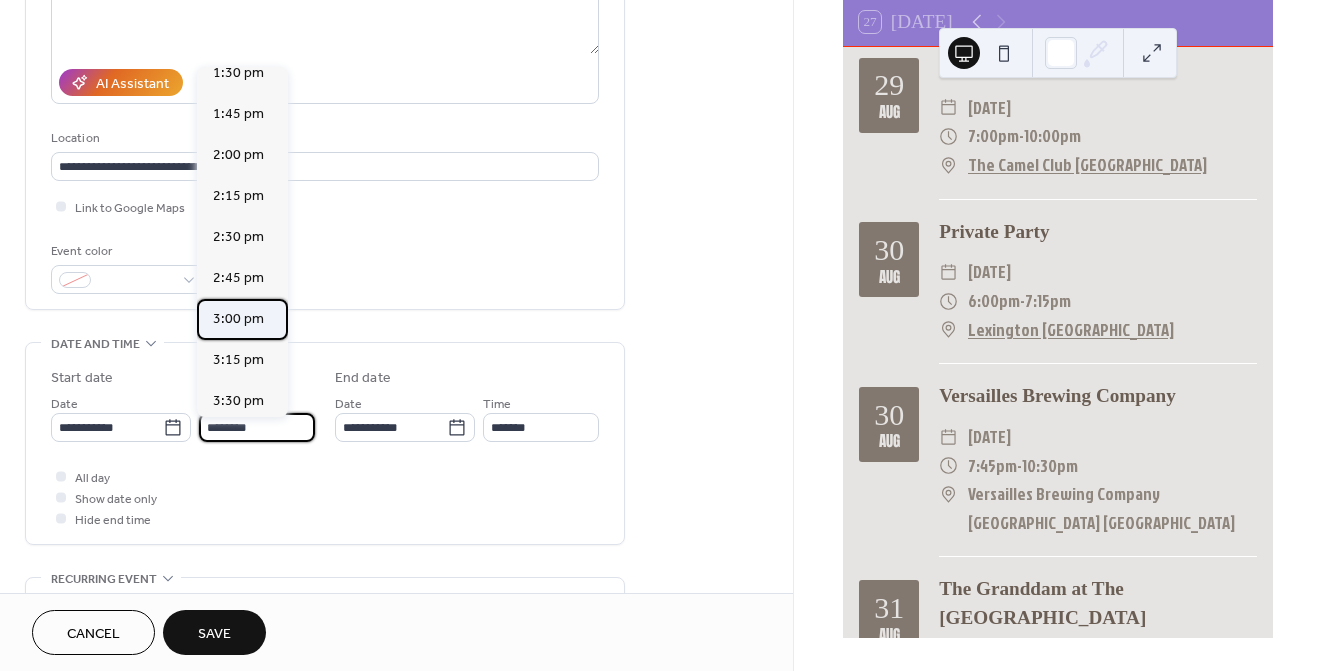 click on "3:00 pm" at bounding box center [238, 319] 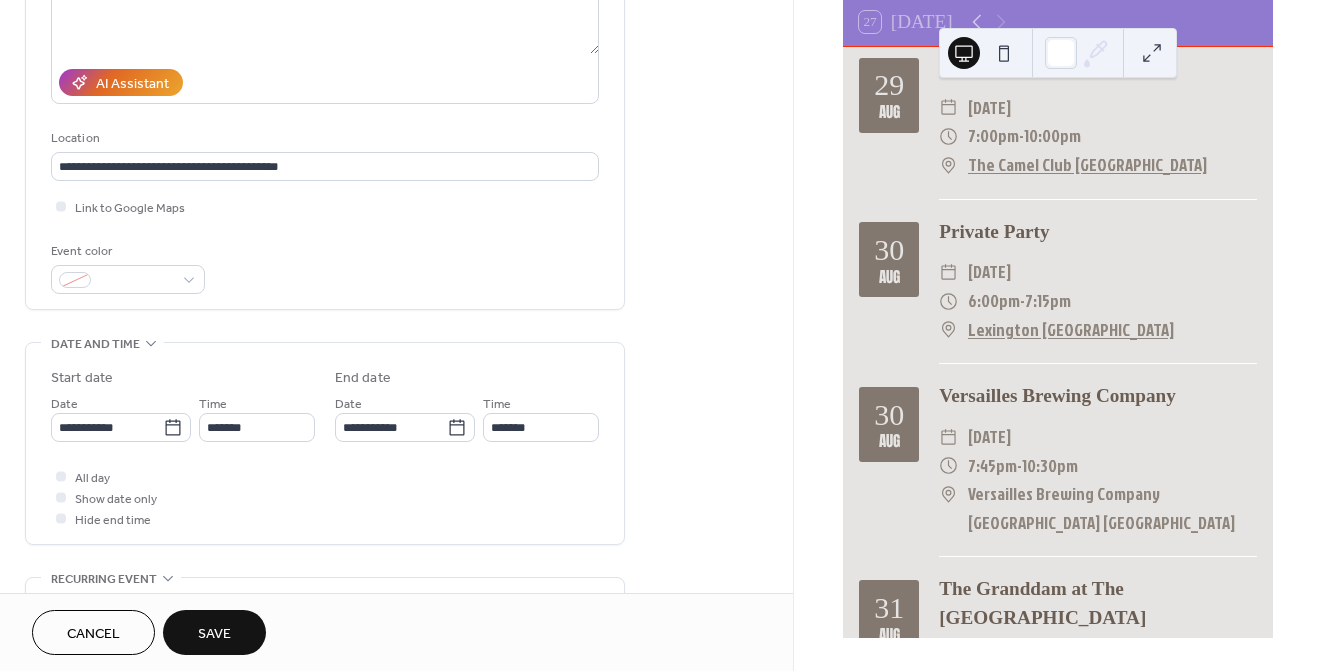 type on "*******" 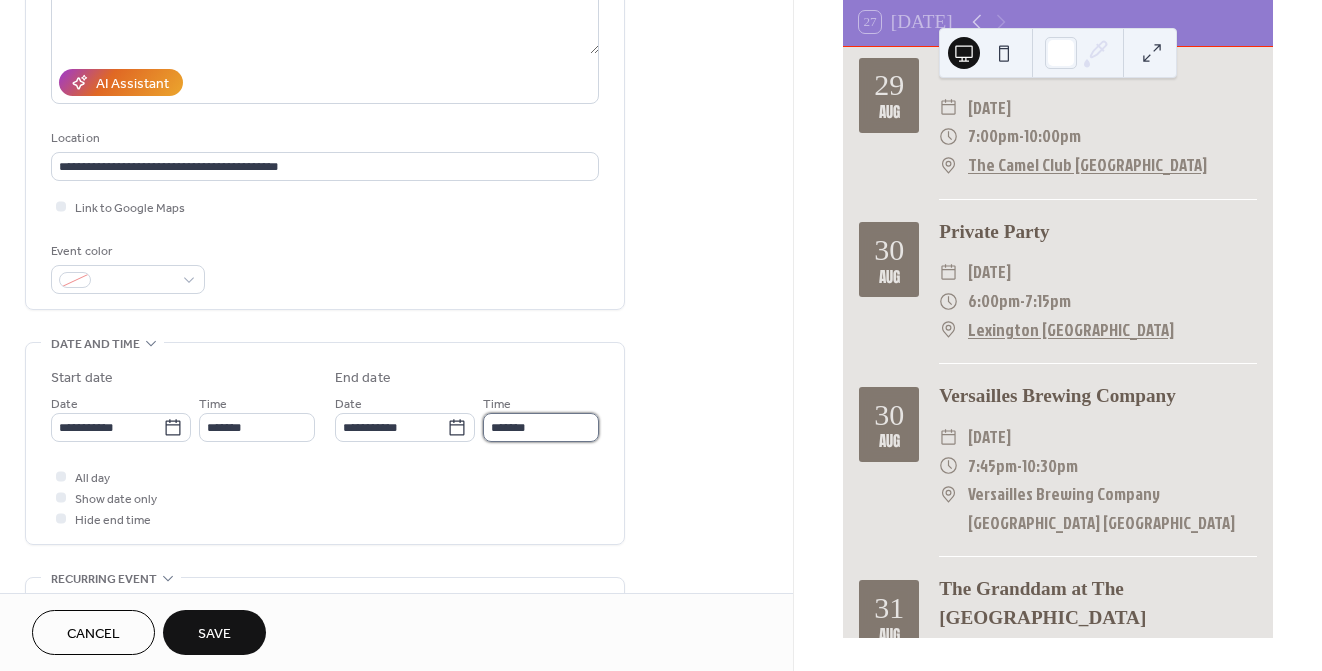 click on "*******" at bounding box center [541, 427] 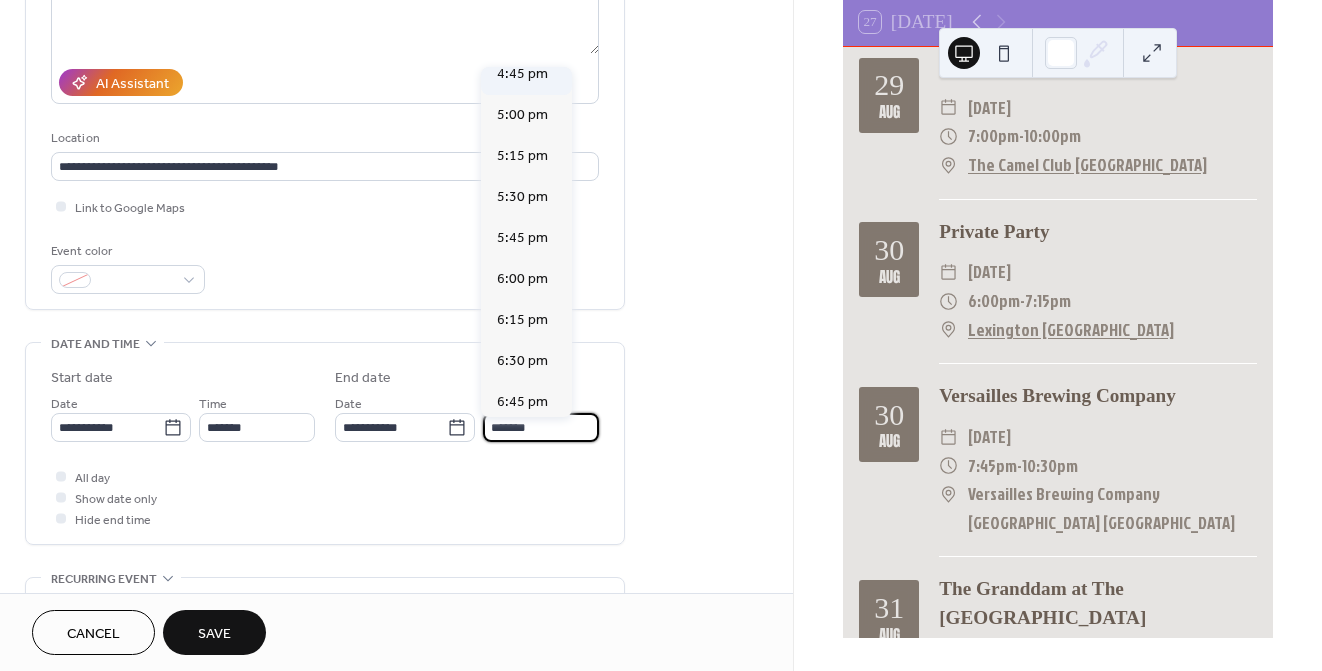 scroll, scrollTop: 281, scrollLeft: 0, axis: vertical 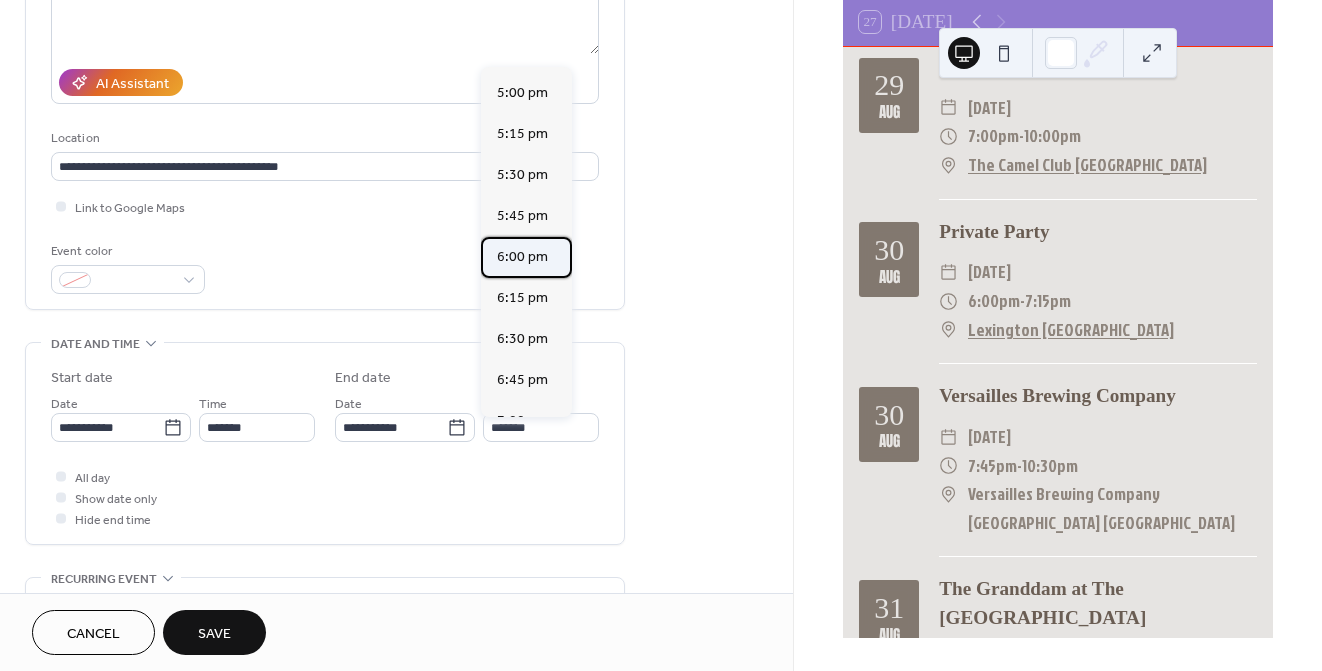click on "6:00 pm" at bounding box center [522, 257] 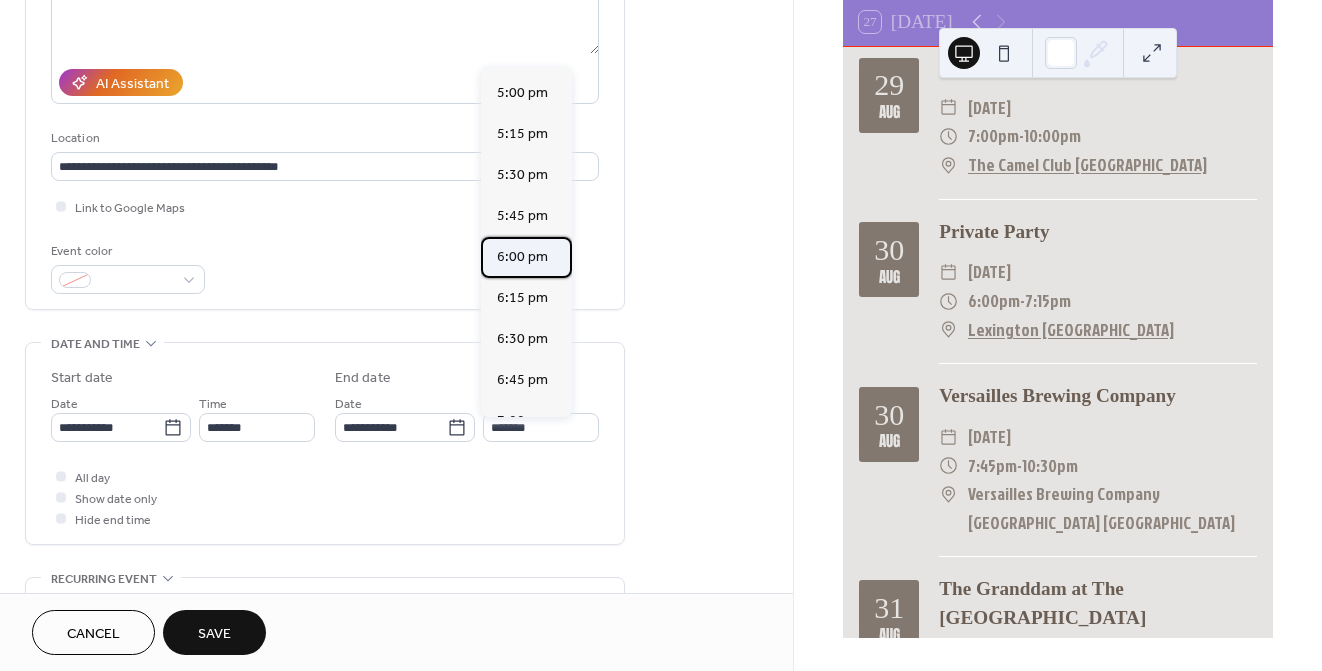 type on "*******" 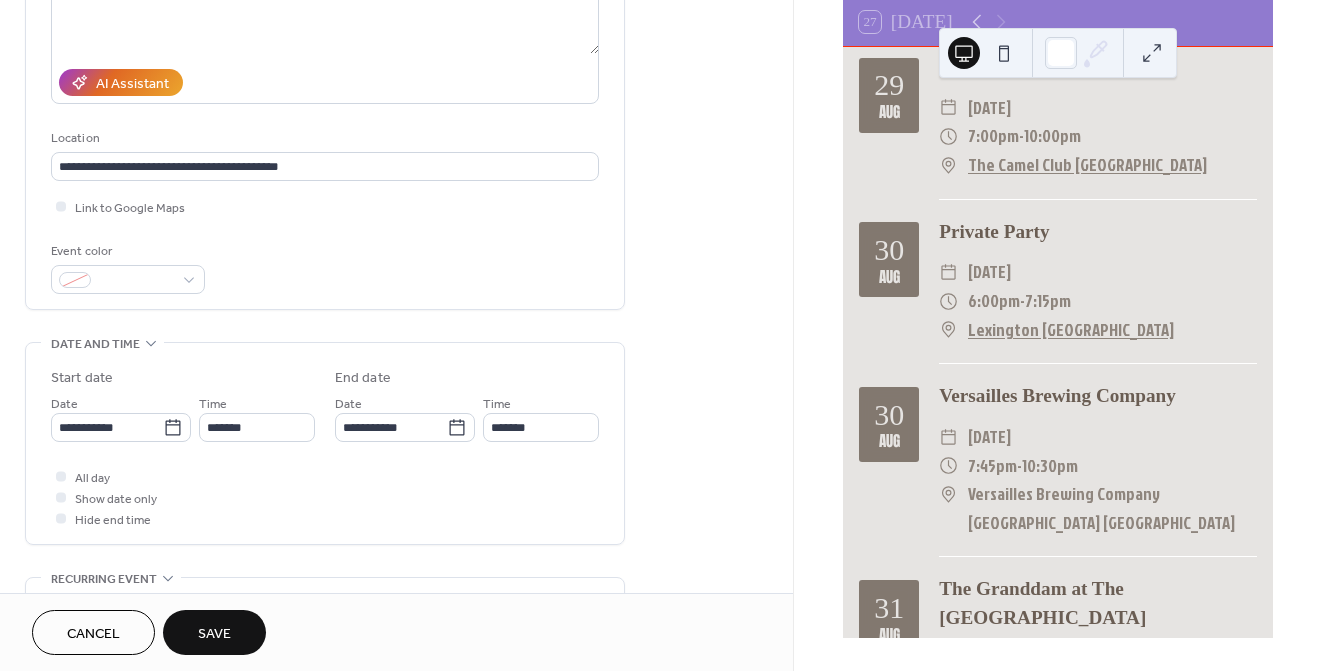 click on "Save" at bounding box center (214, 634) 